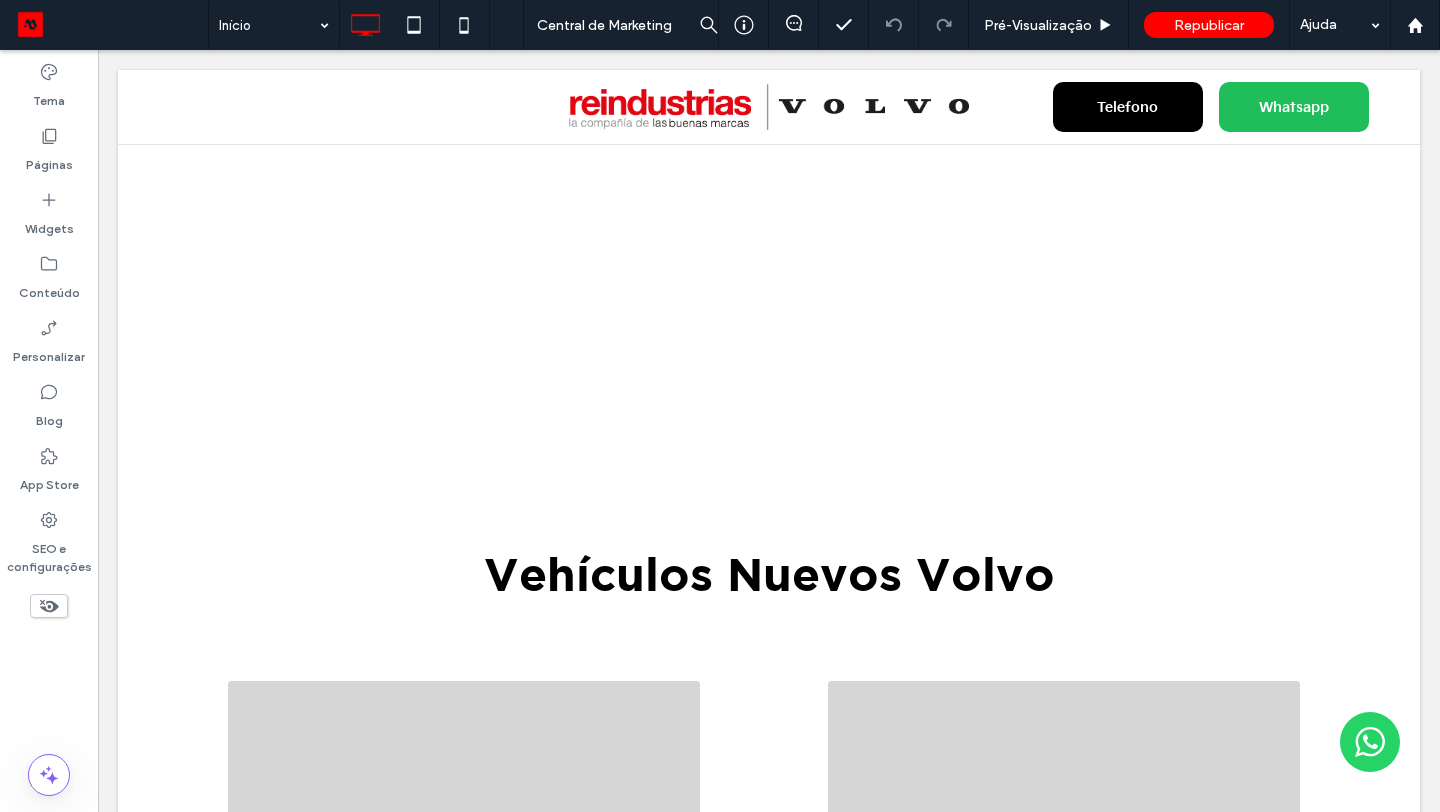 scroll, scrollTop: 0, scrollLeft: 0, axis: both 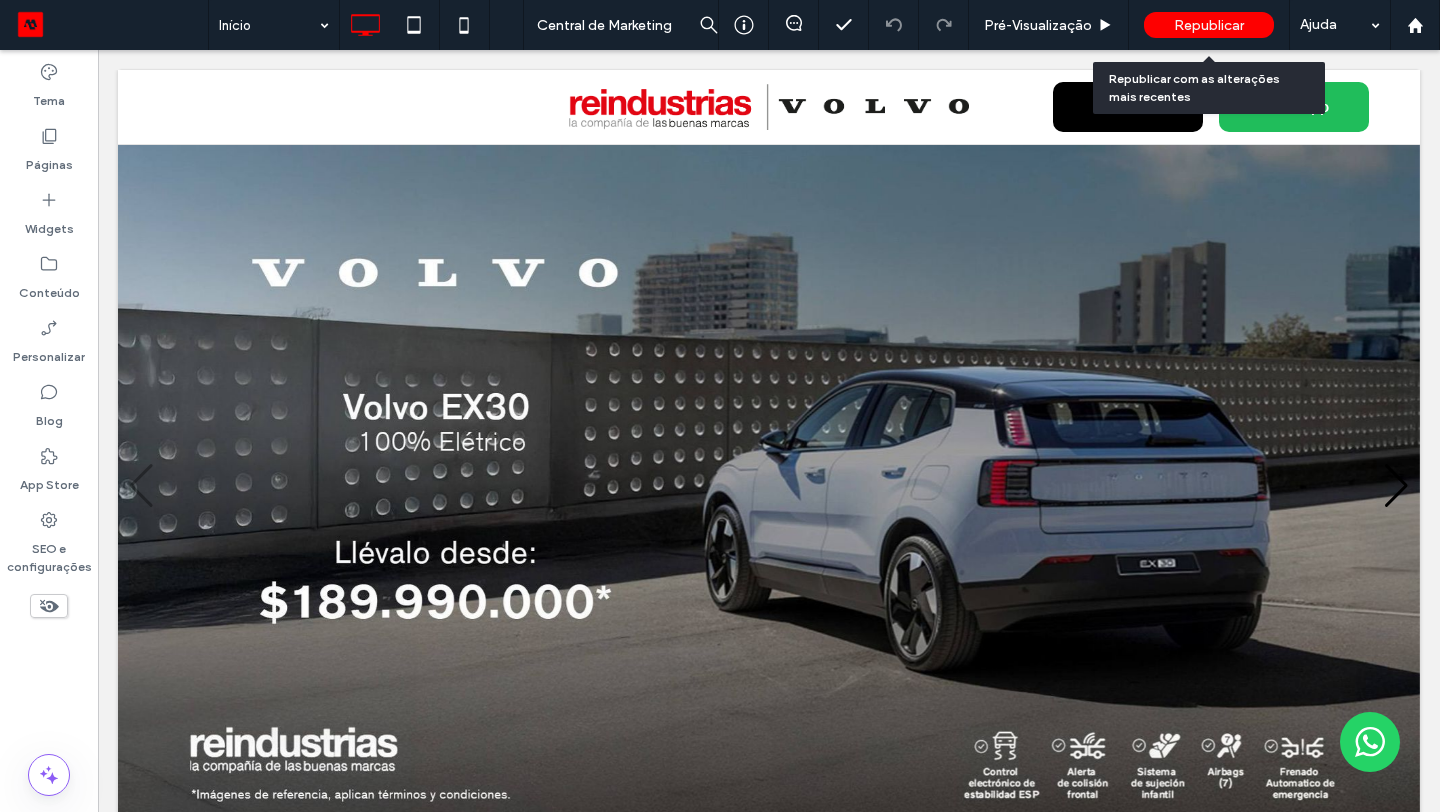 click on "Republicar" at bounding box center [1209, 25] 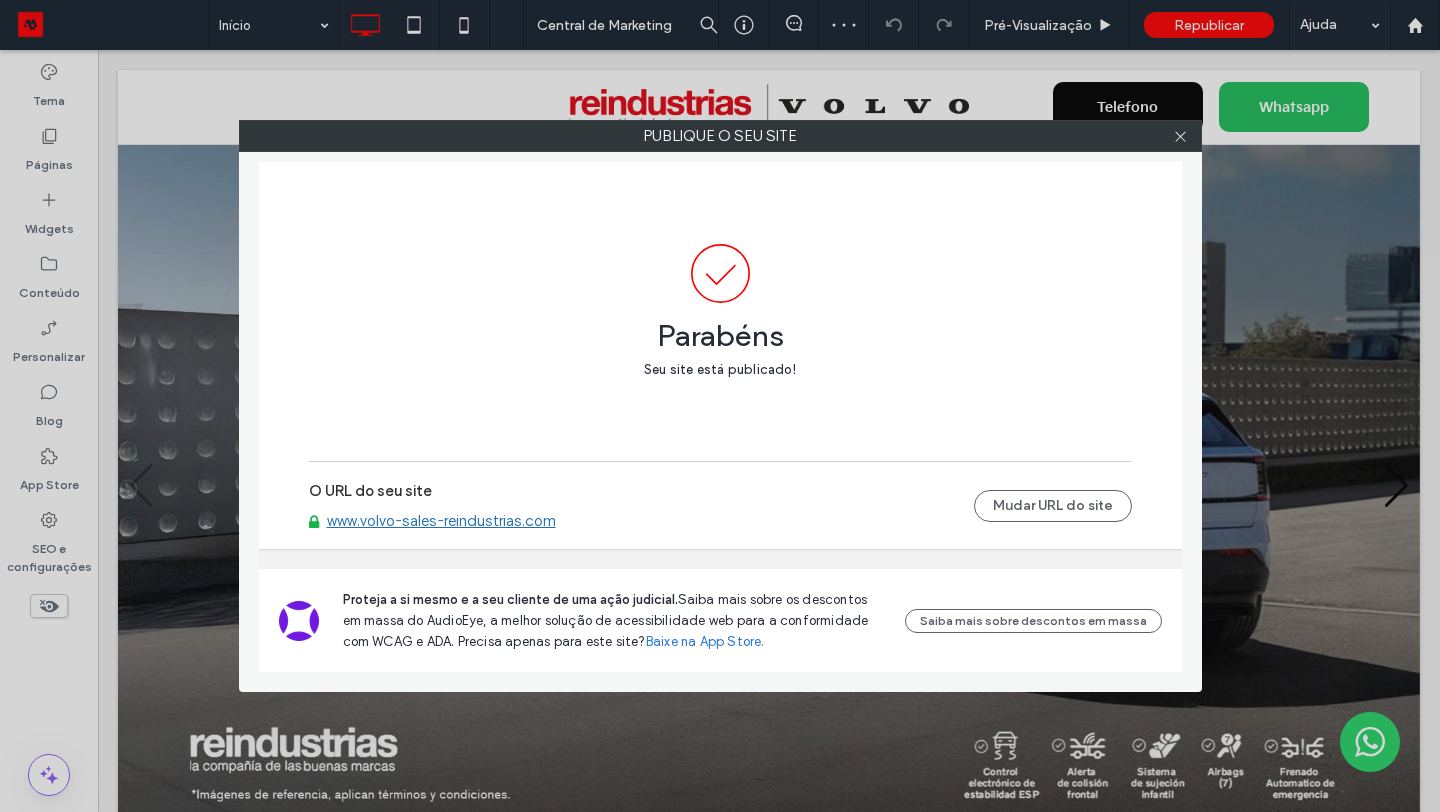 click on "www.volvo-sales-reindustrias.com" at bounding box center (441, 521) 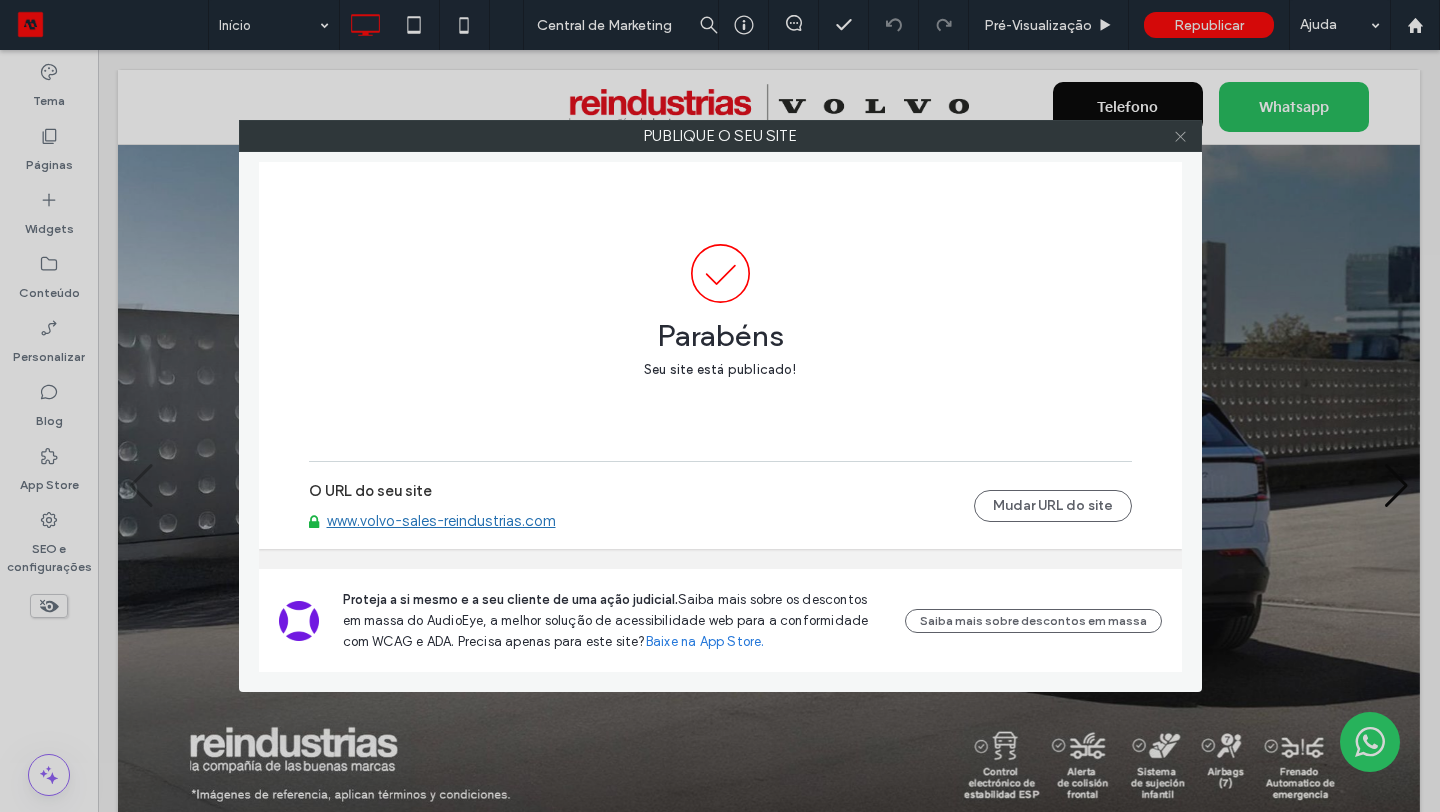 click 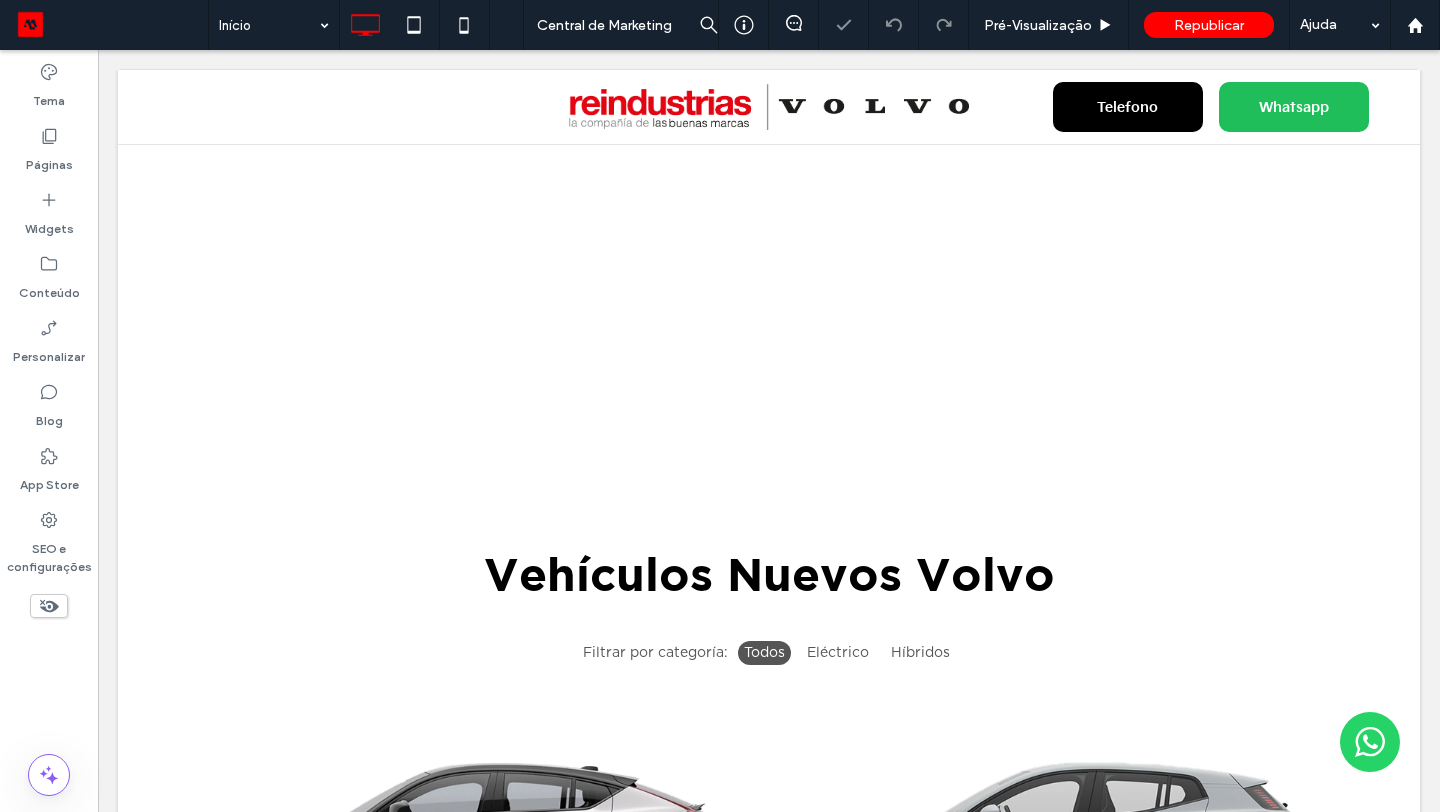 scroll, scrollTop: 0, scrollLeft: 0, axis: both 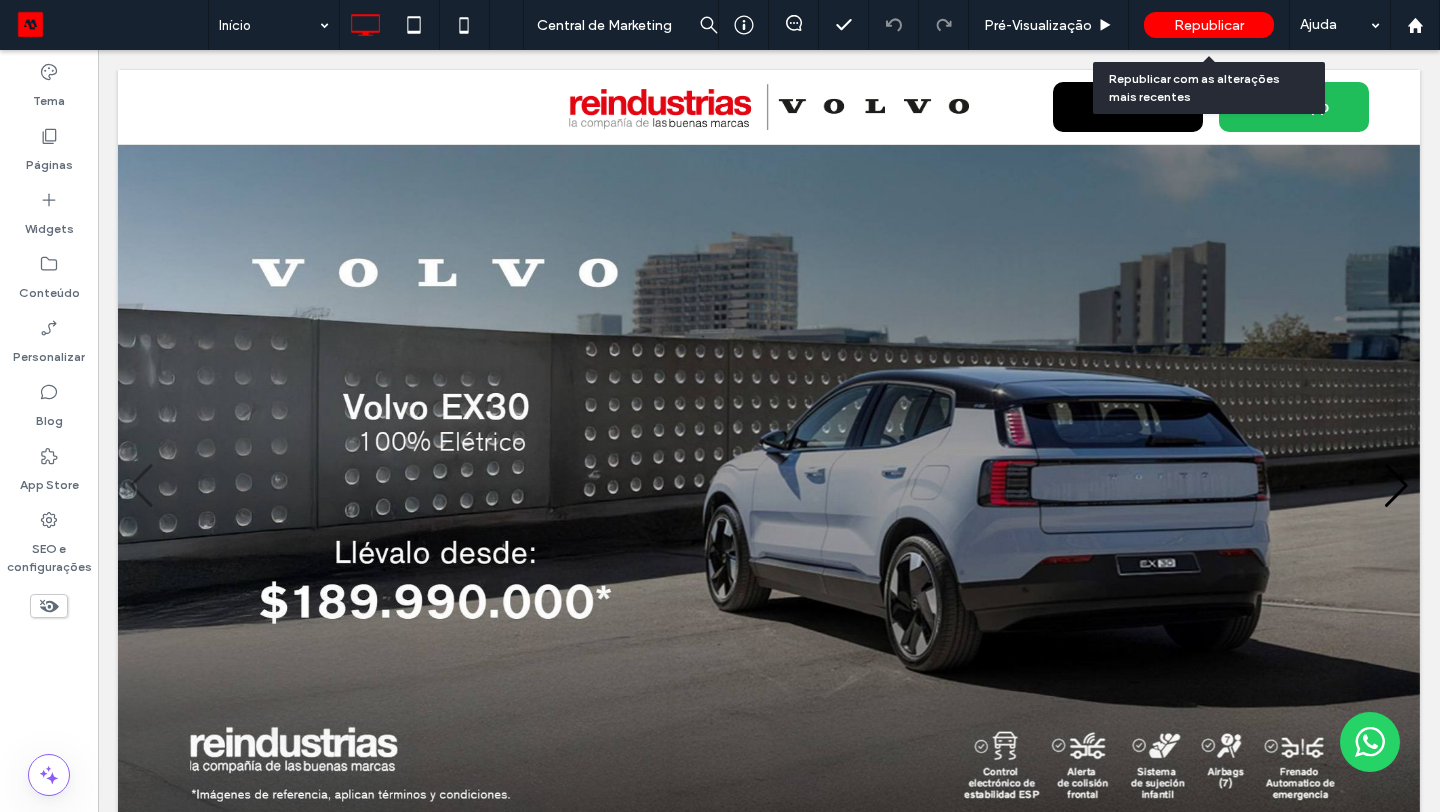 click on "Republicar" at bounding box center [1209, 25] 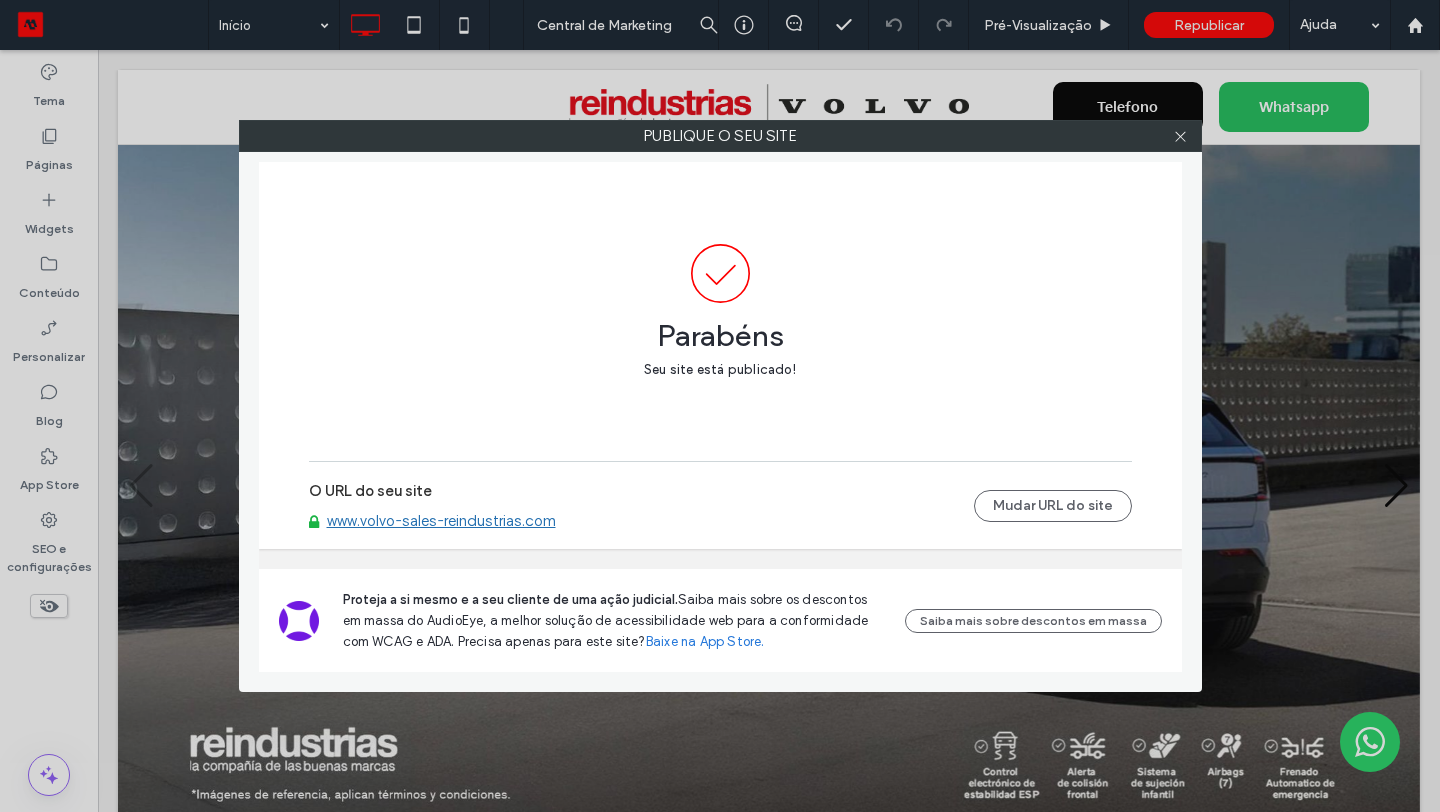 click on "www.volvo-sales-reindustrias.com" at bounding box center (441, 521) 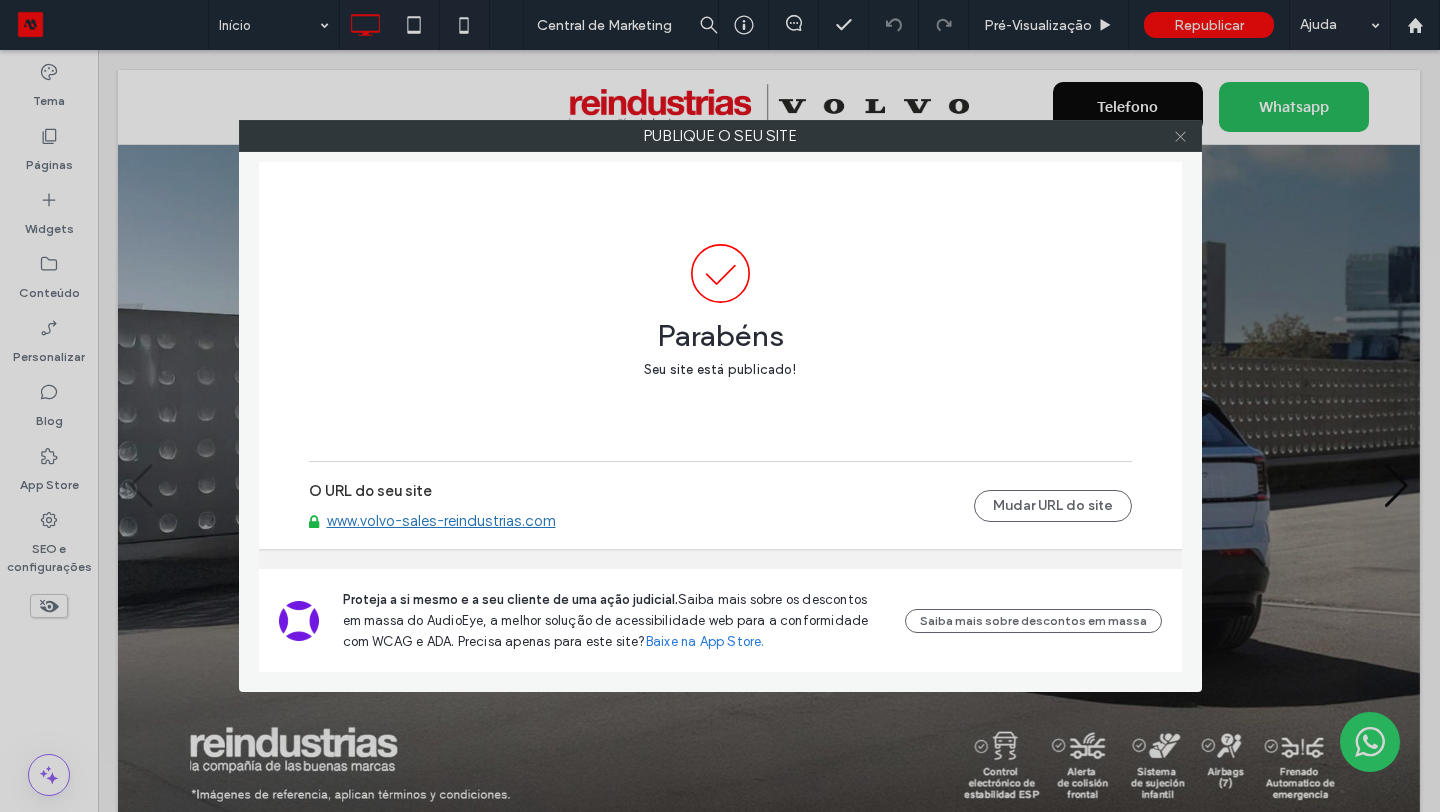 click 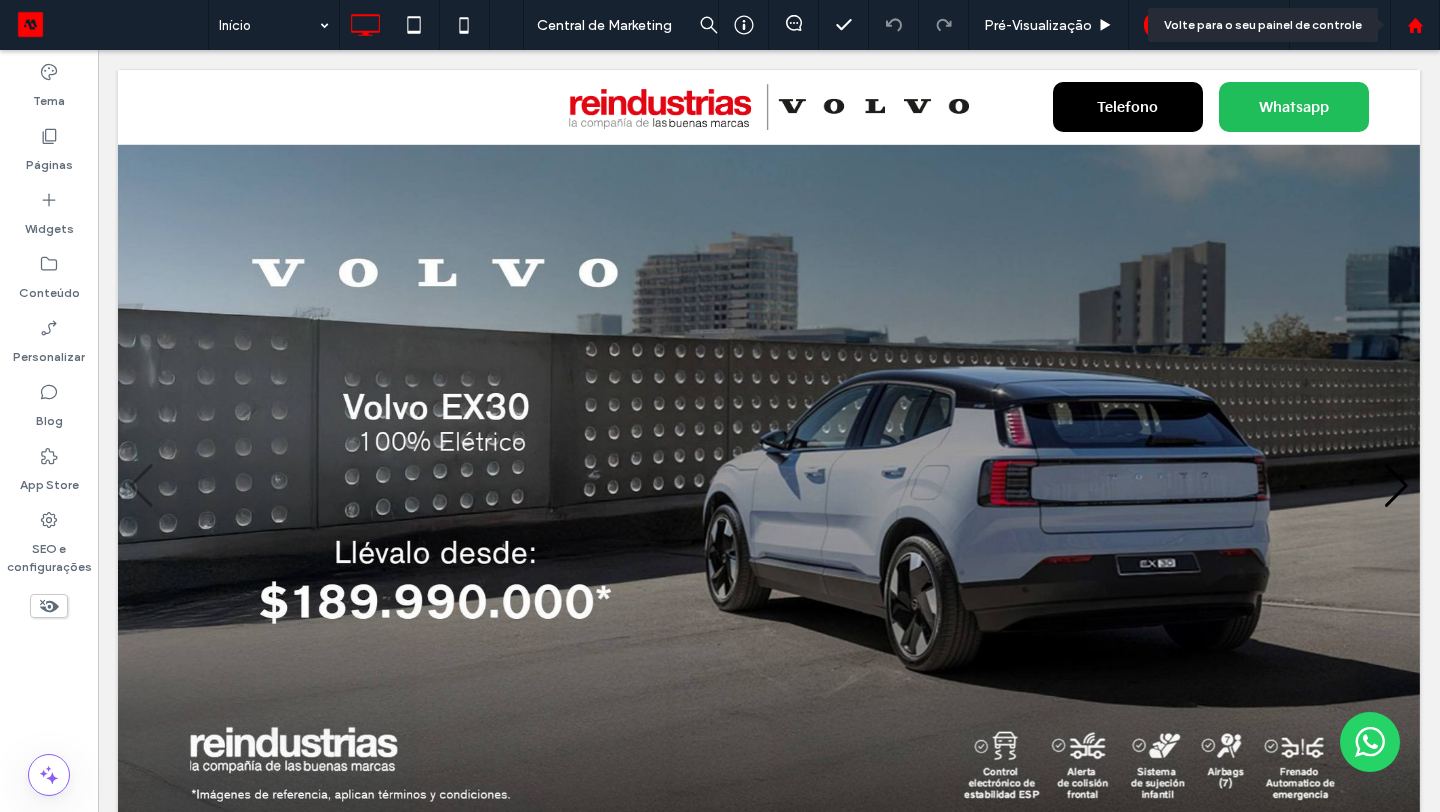 click at bounding box center [1415, 25] 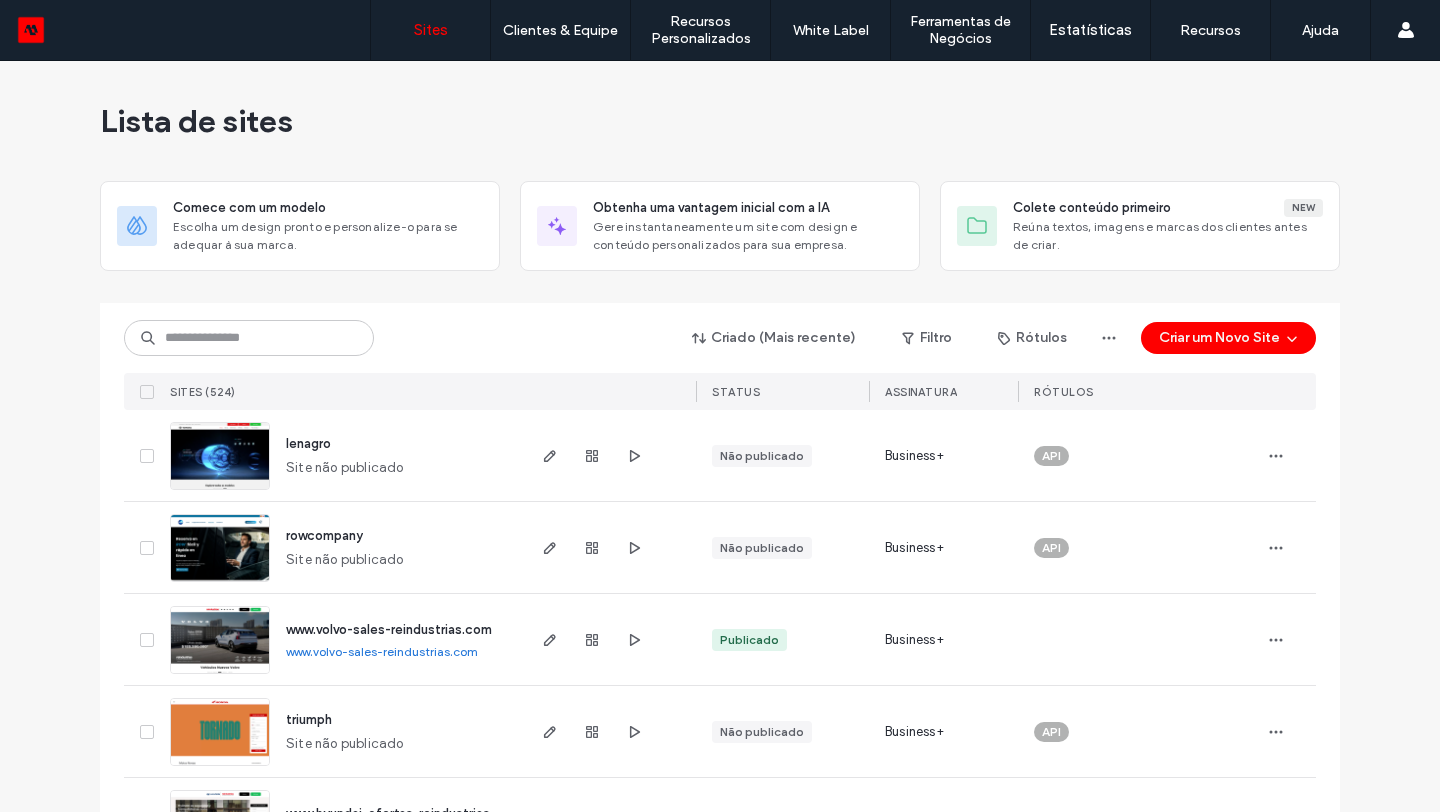 scroll, scrollTop: 0, scrollLeft: 0, axis: both 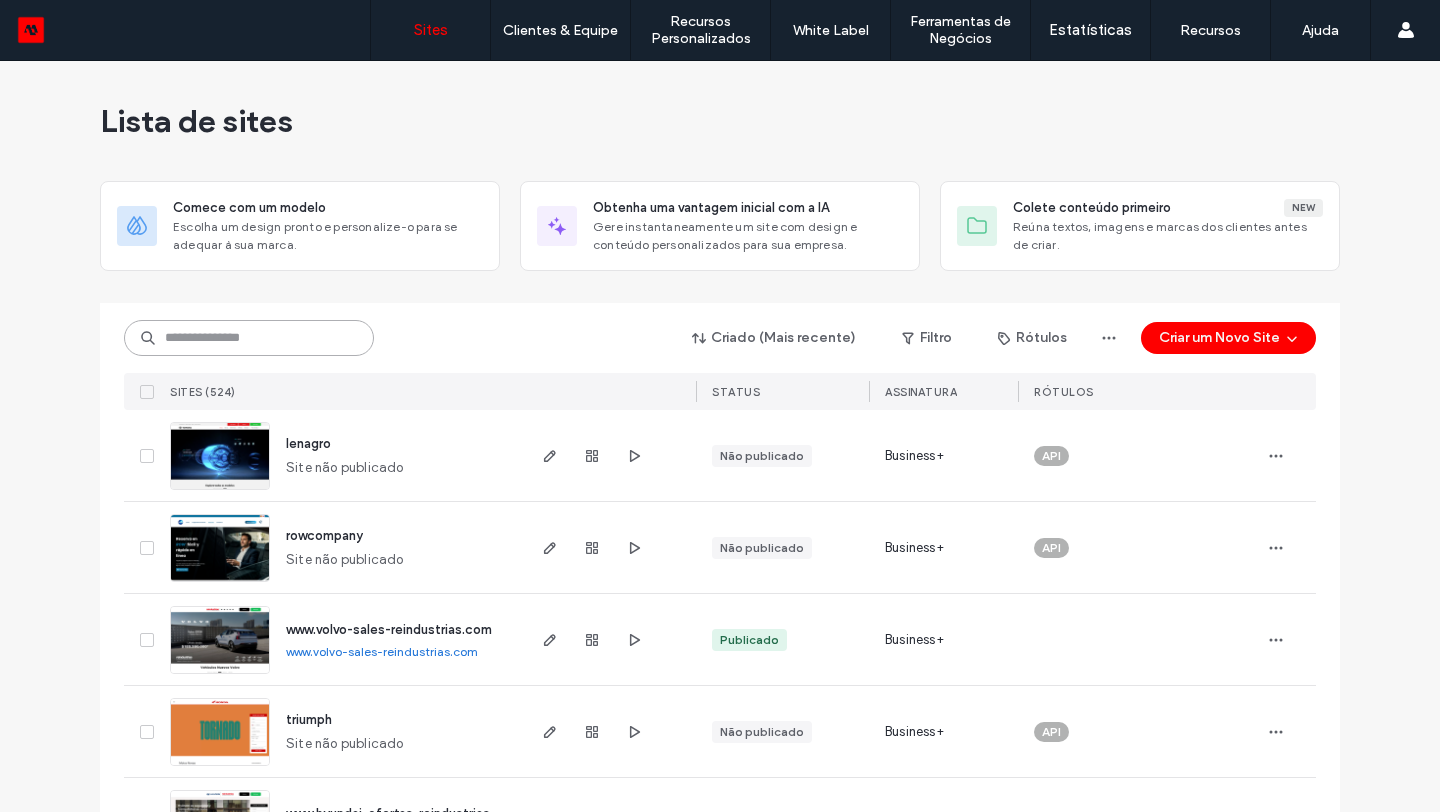click at bounding box center [249, 338] 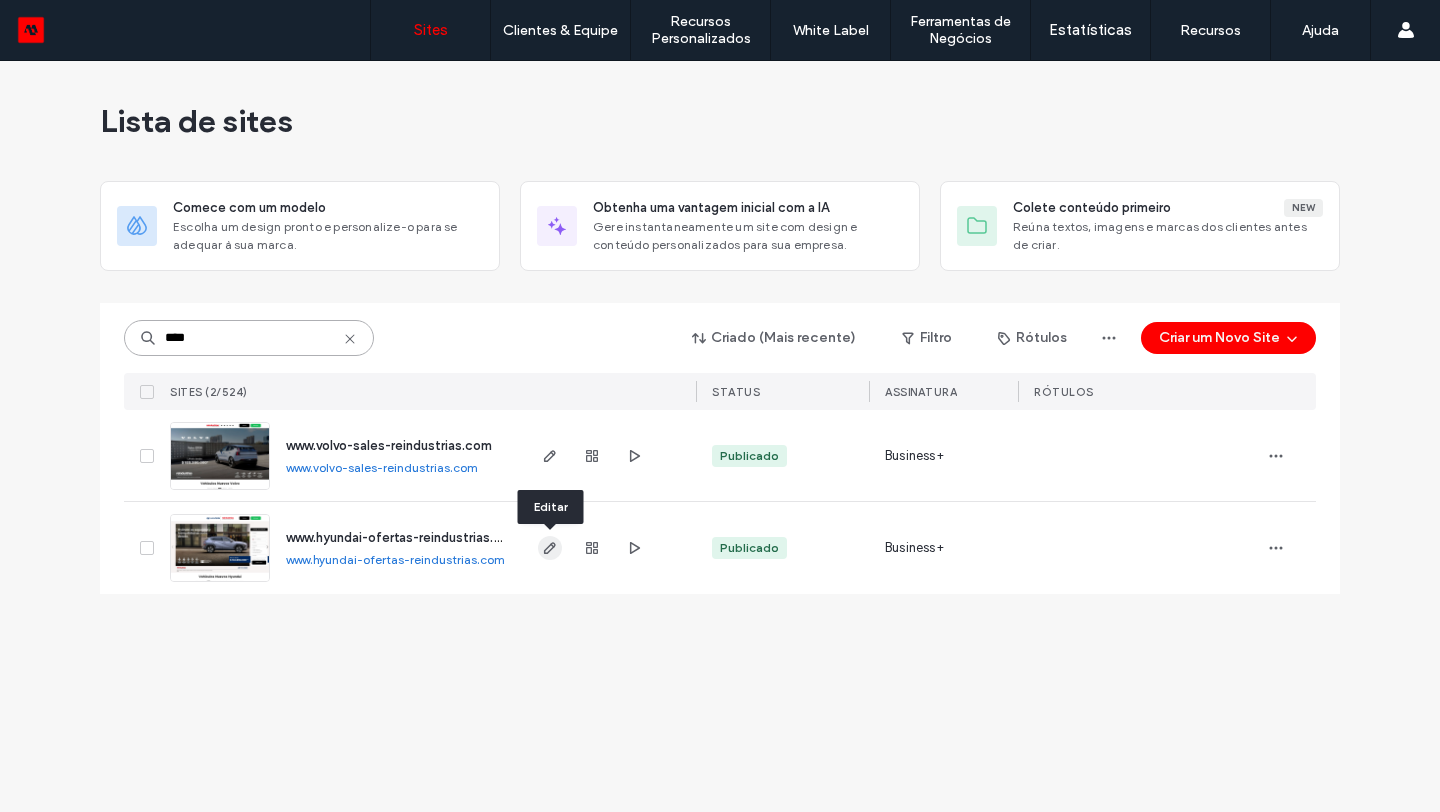 type on "****" 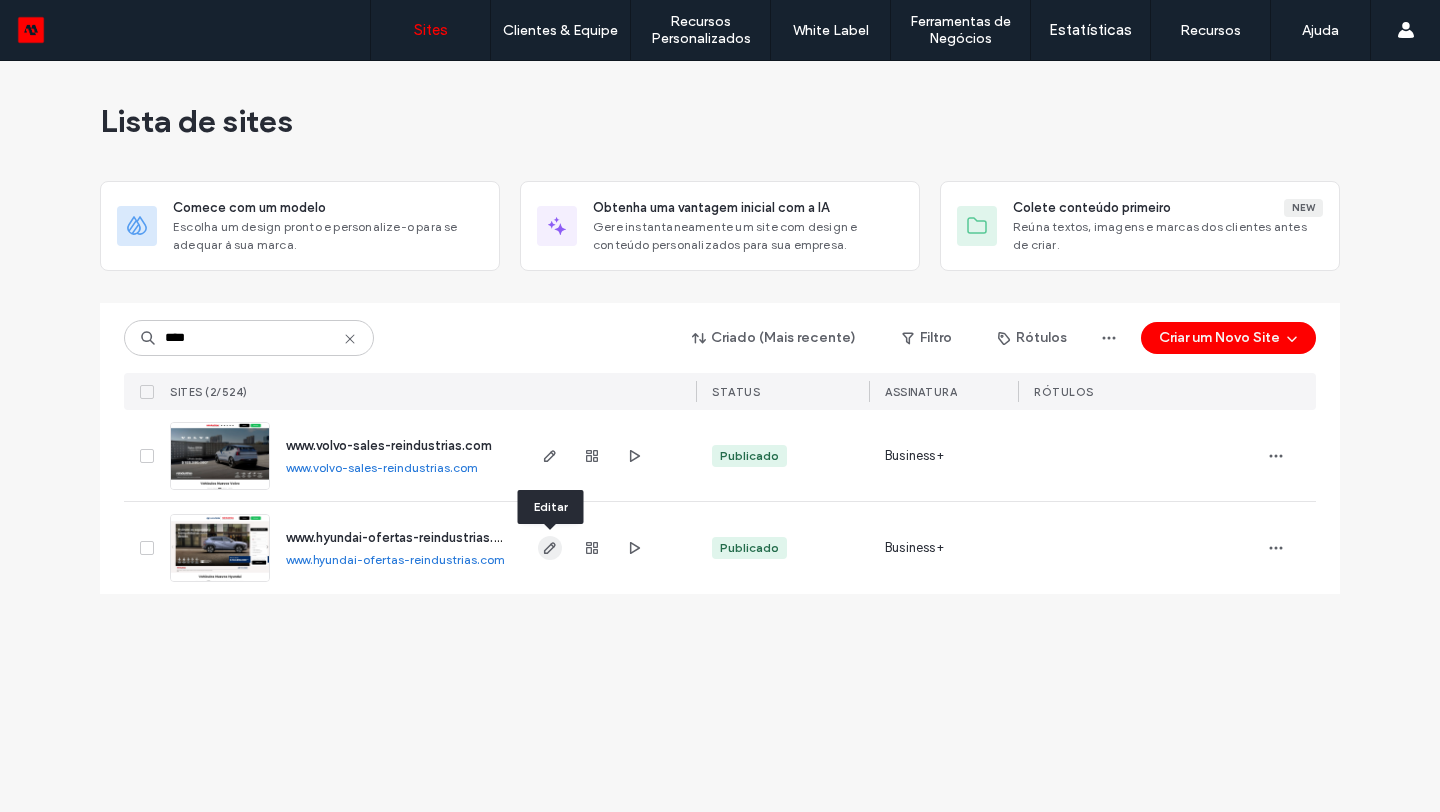 click 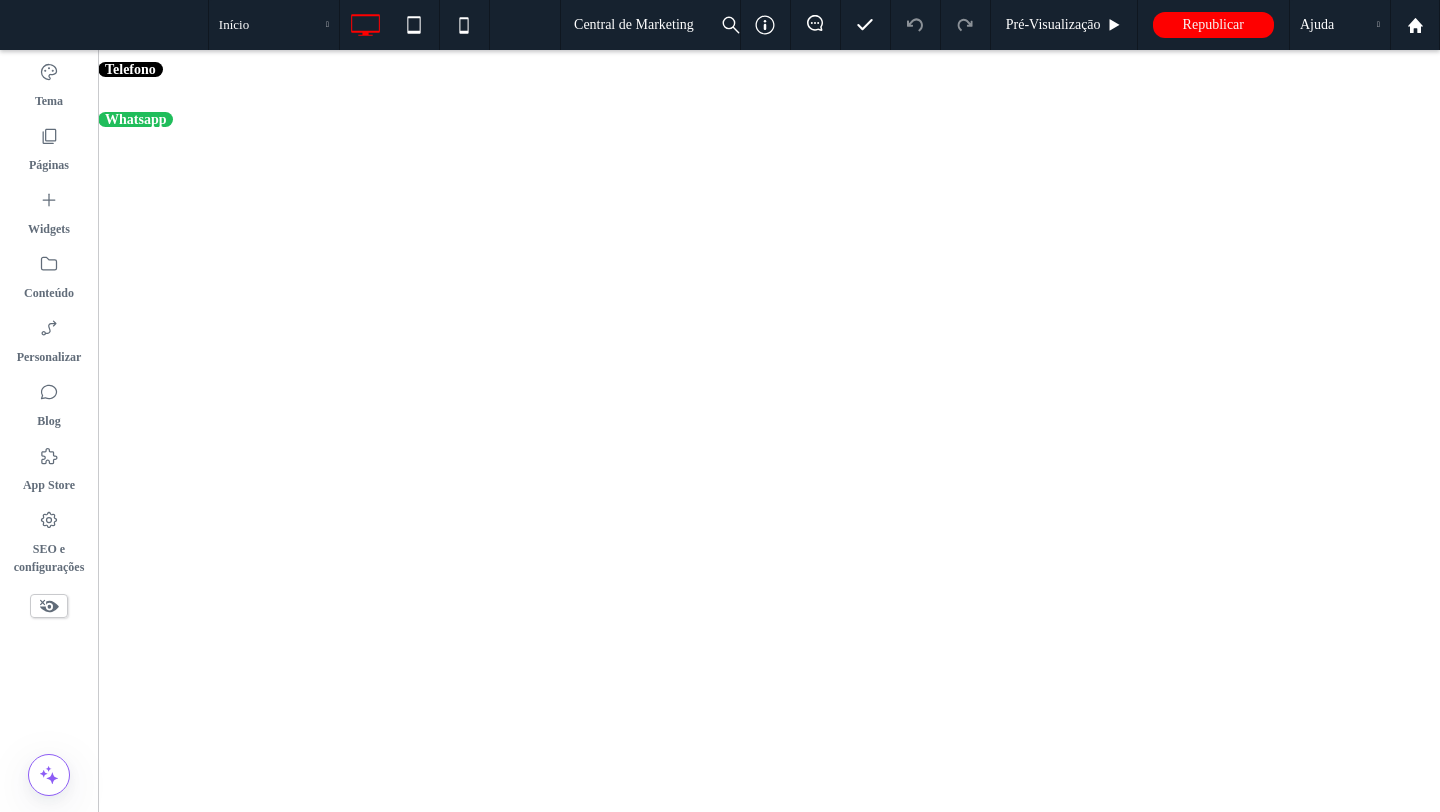 scroll, scrollTop: 0, scrollLeft: 0, axis: both 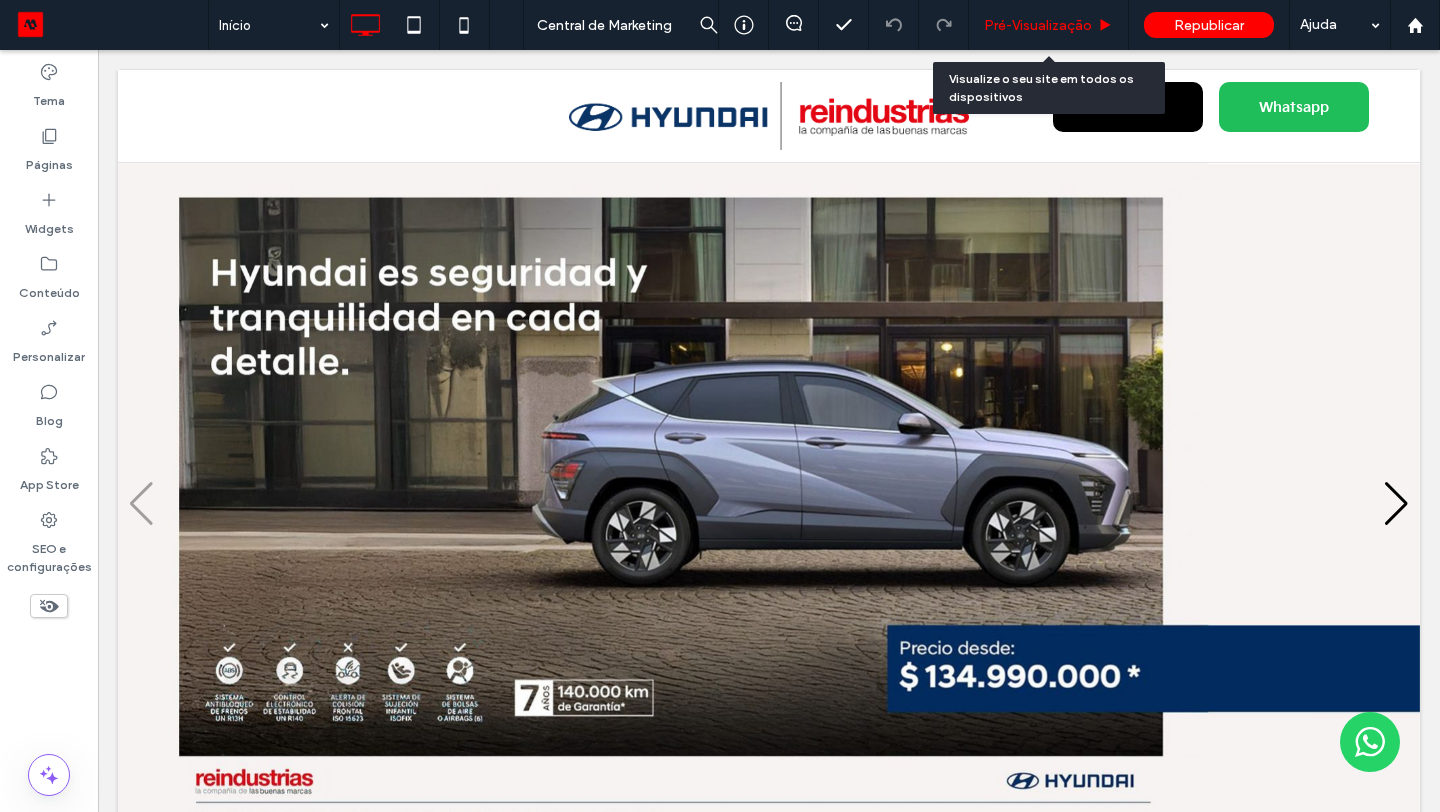 click on "Pré-Visualizaçāo" at bounding box center [1038, 25] 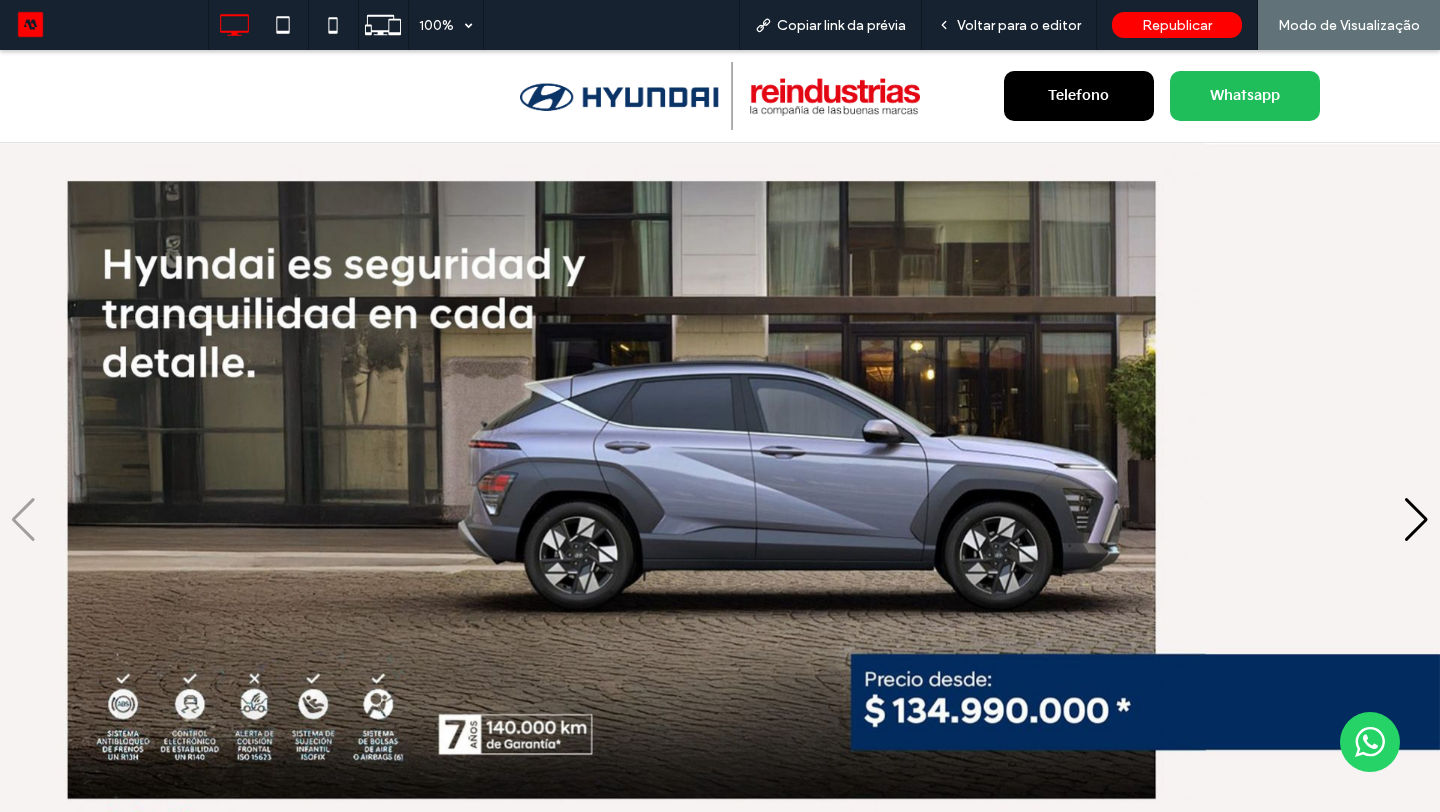 click on "Voltar para o editor" at bounding box center [1019, 25] 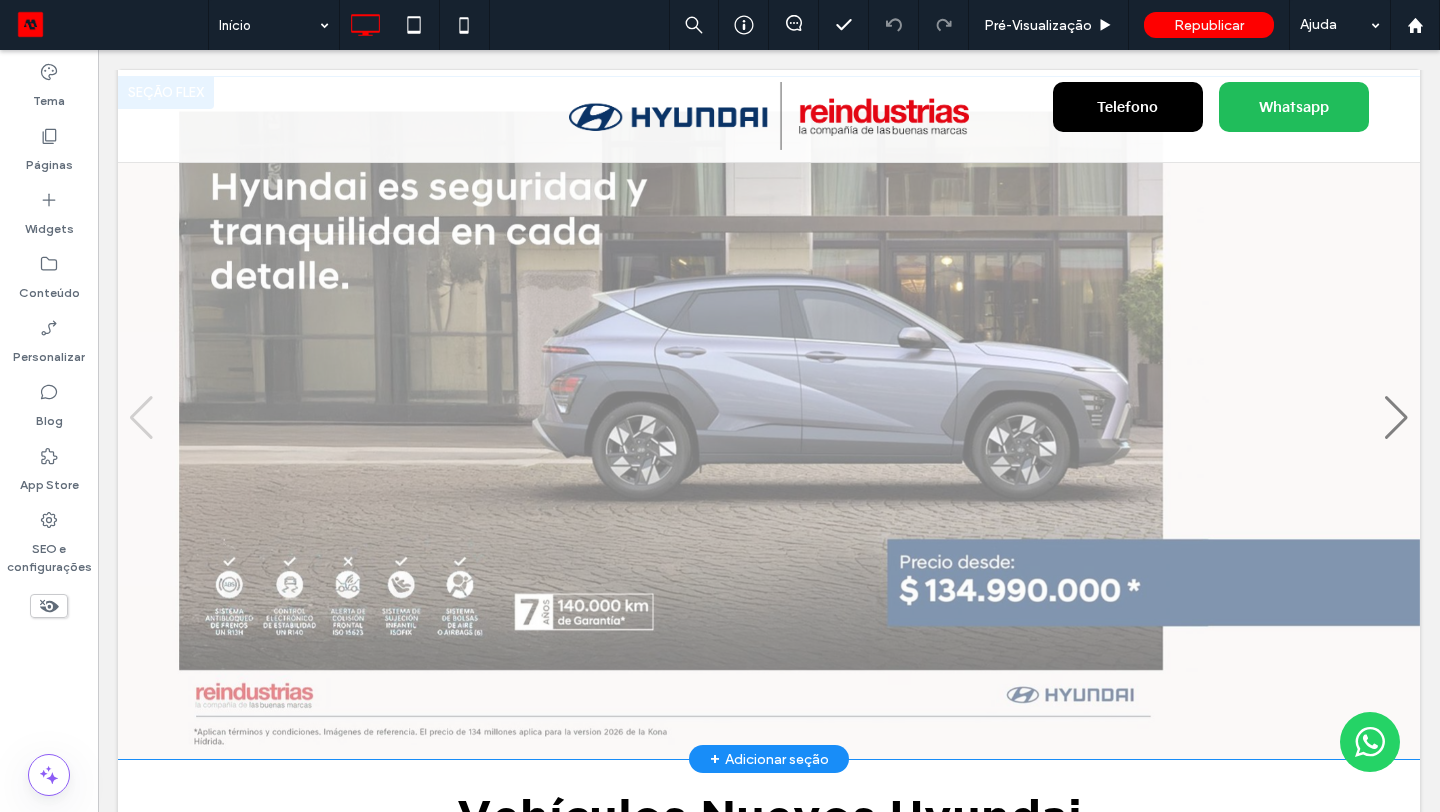 scroll, scrollTop: 0, scrollLeft: 0, axis: both 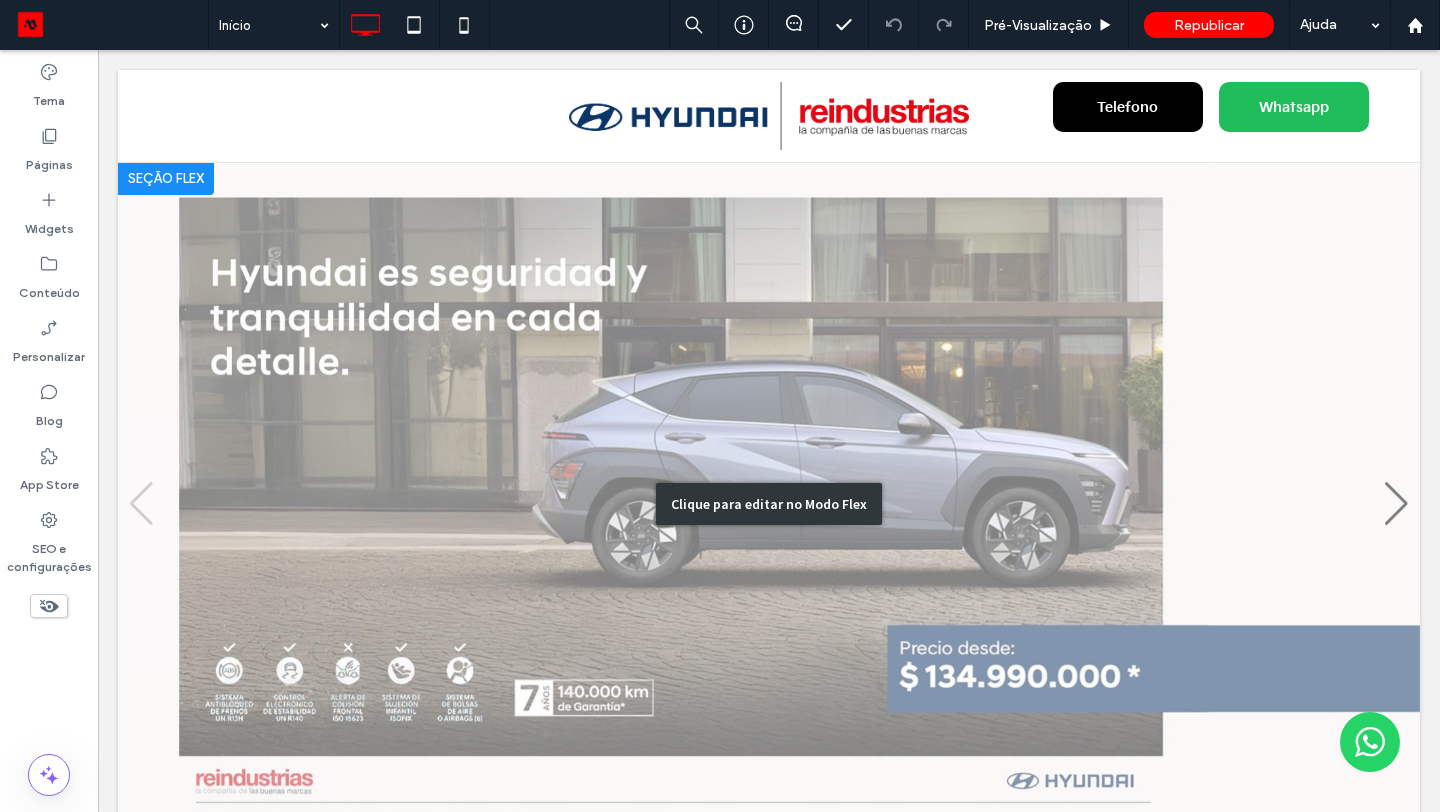 click on "Clique para editar no Modo Flex" at bounding box center (769, 504) 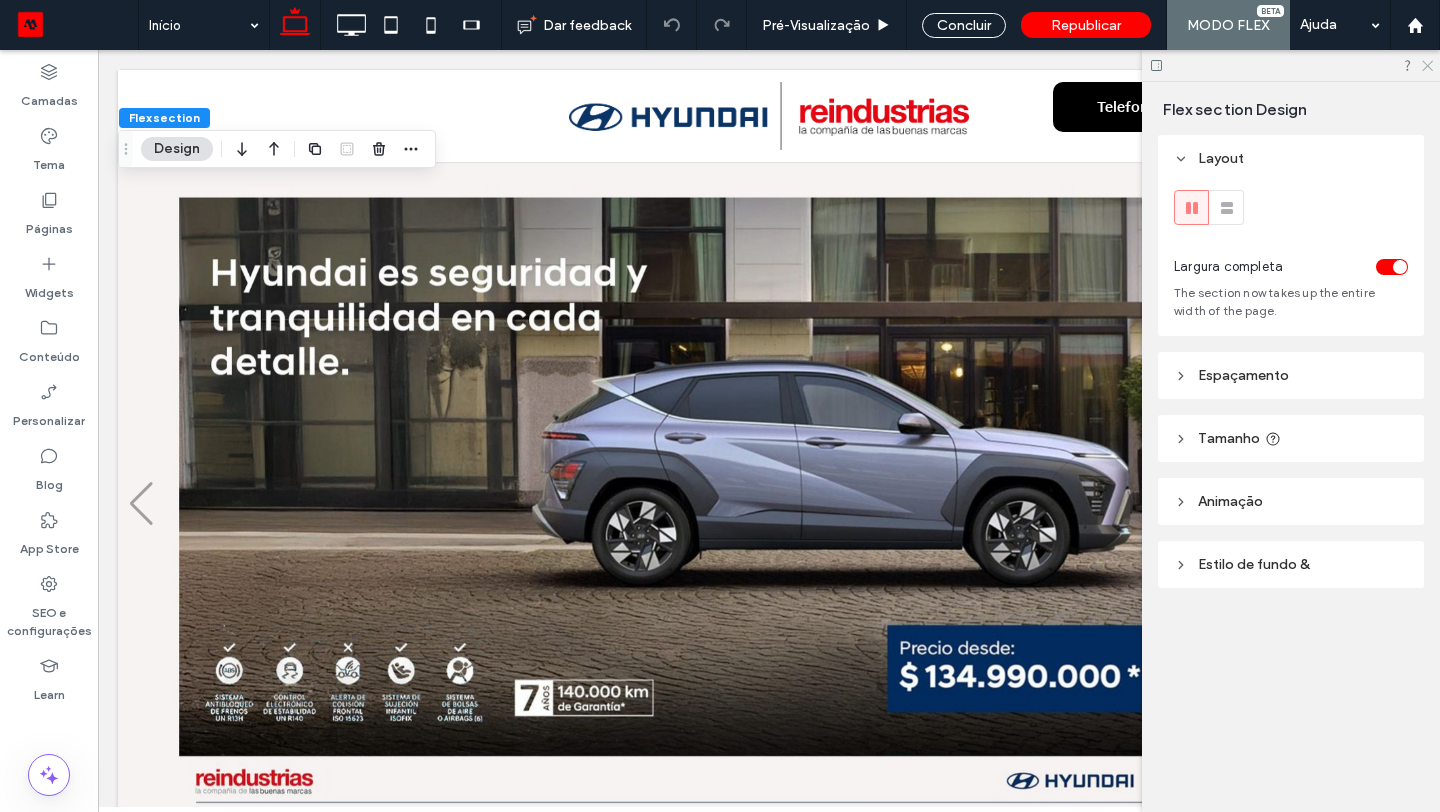 click 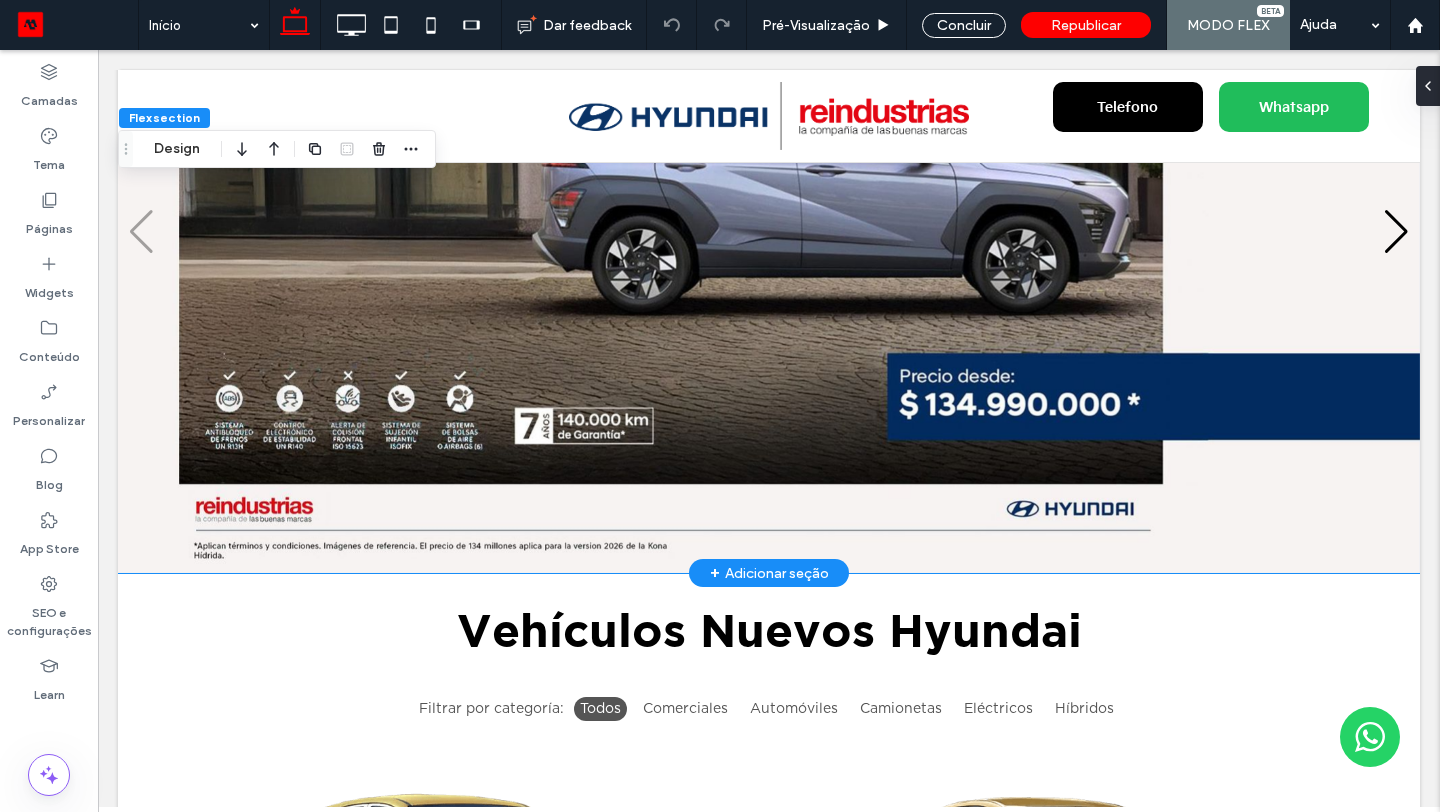 scroll, scrollTop: 0, scrollLeft: 0, axis: both 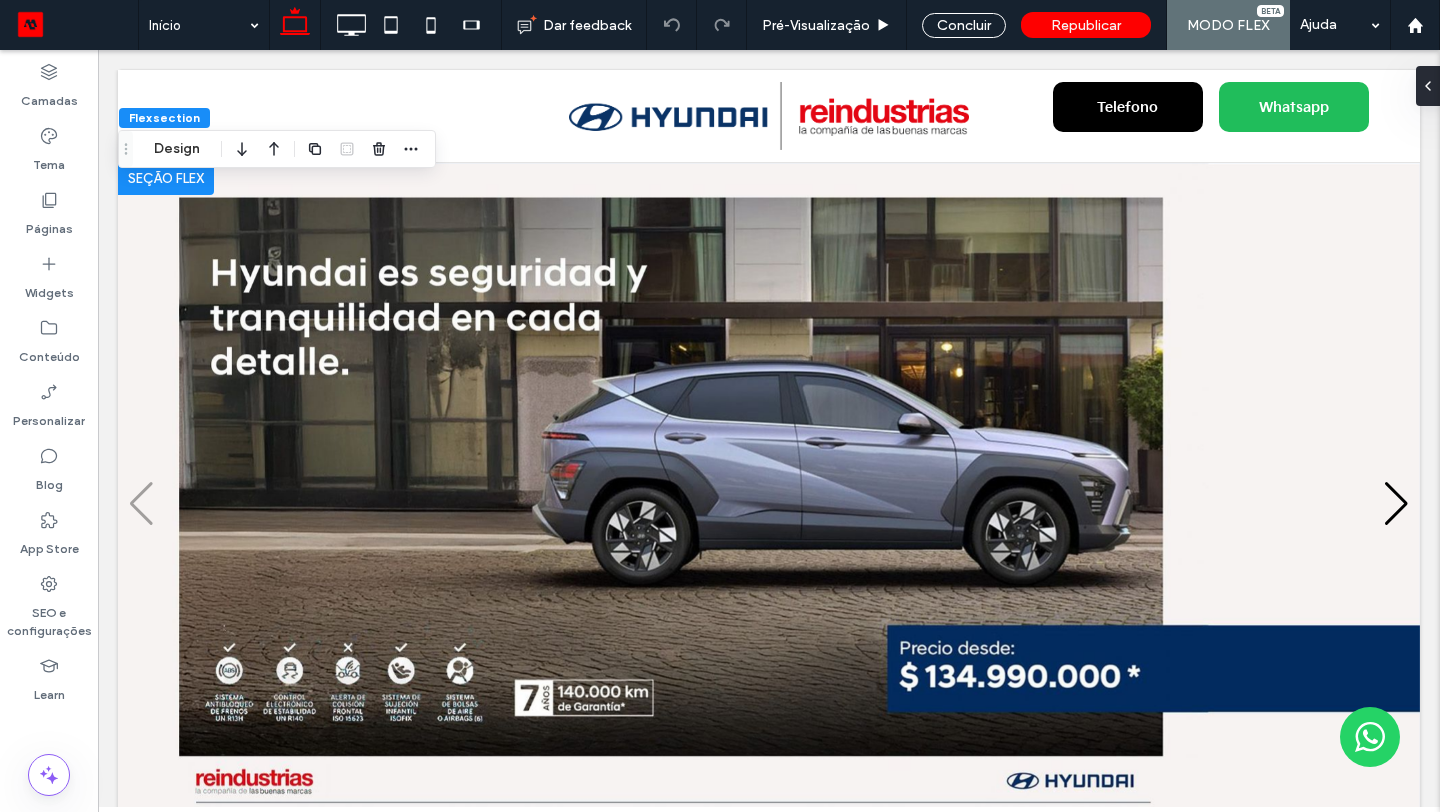 click at bounding box center (769, 504) 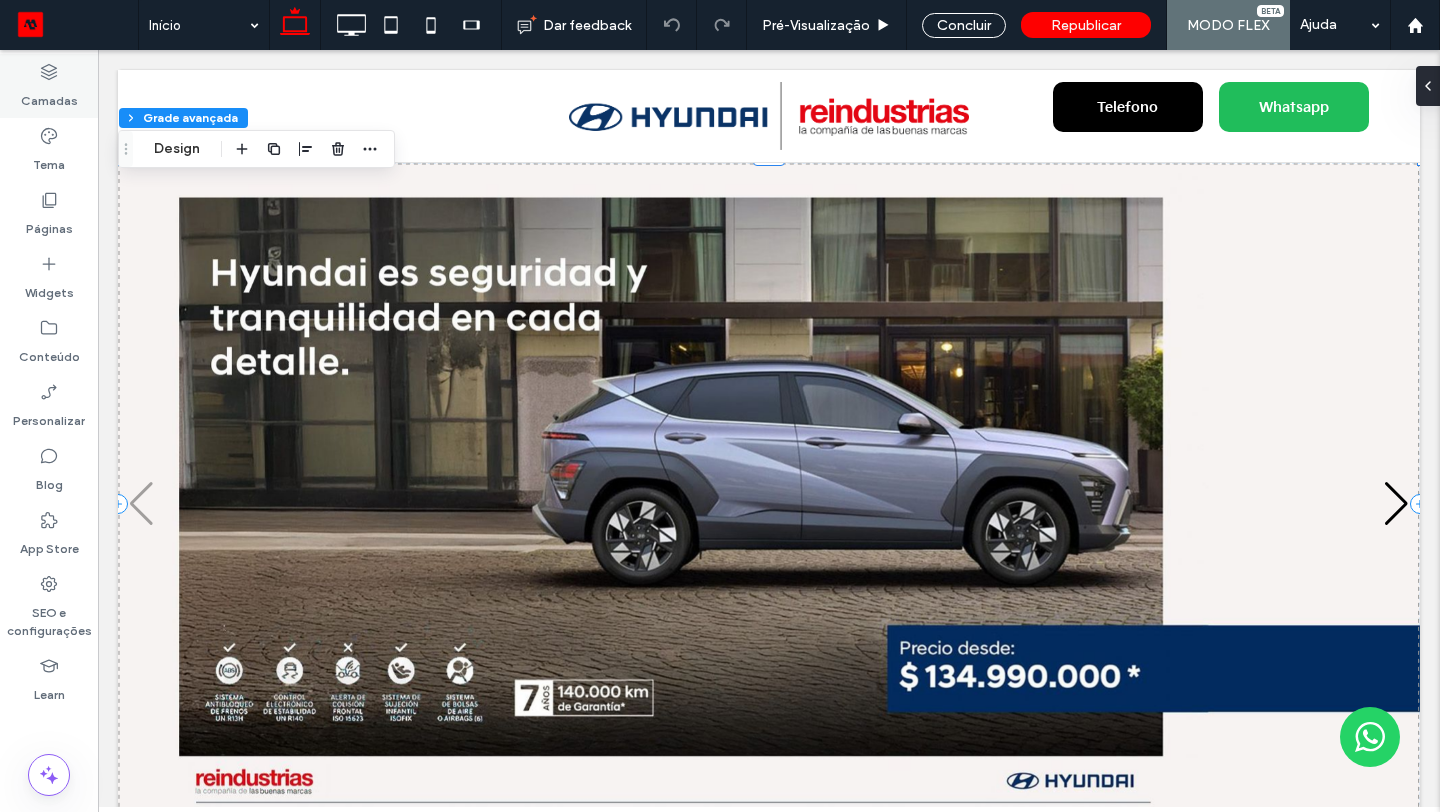 click on "Camadas" at bounding box center (49, 86) 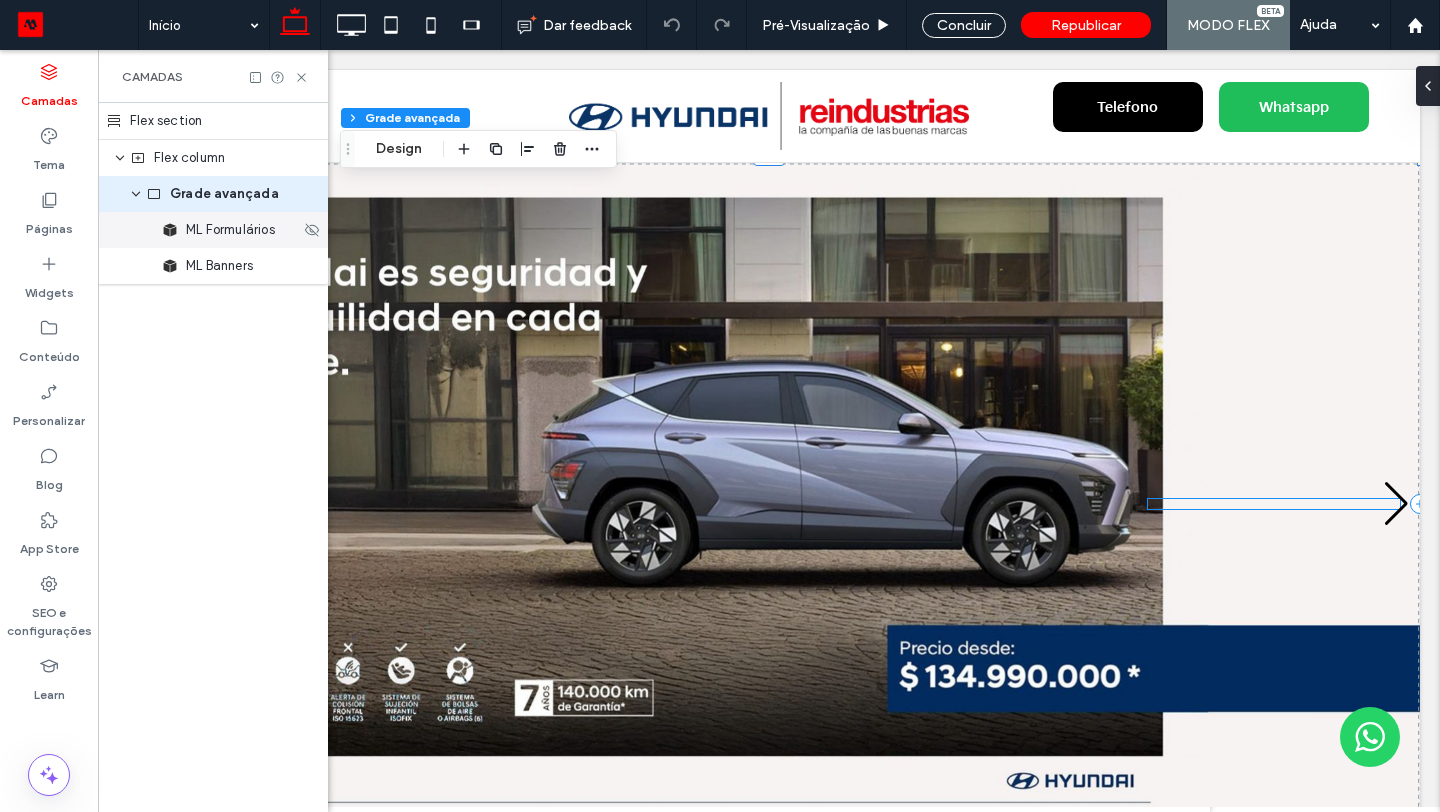click on "ML Formulários" at bounding box center [213, 230] 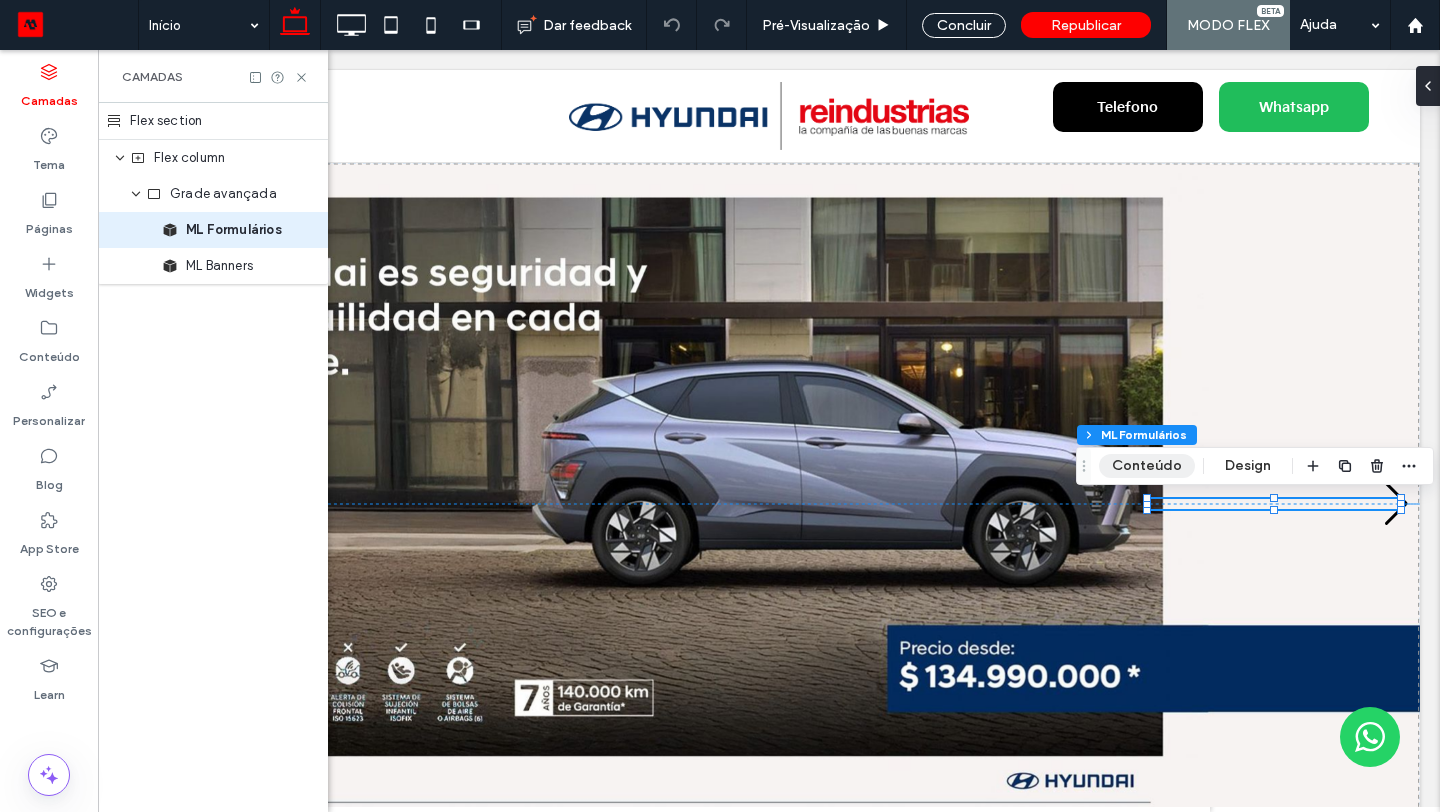click on "Conteúdo" at bounding box center [1147, 466] 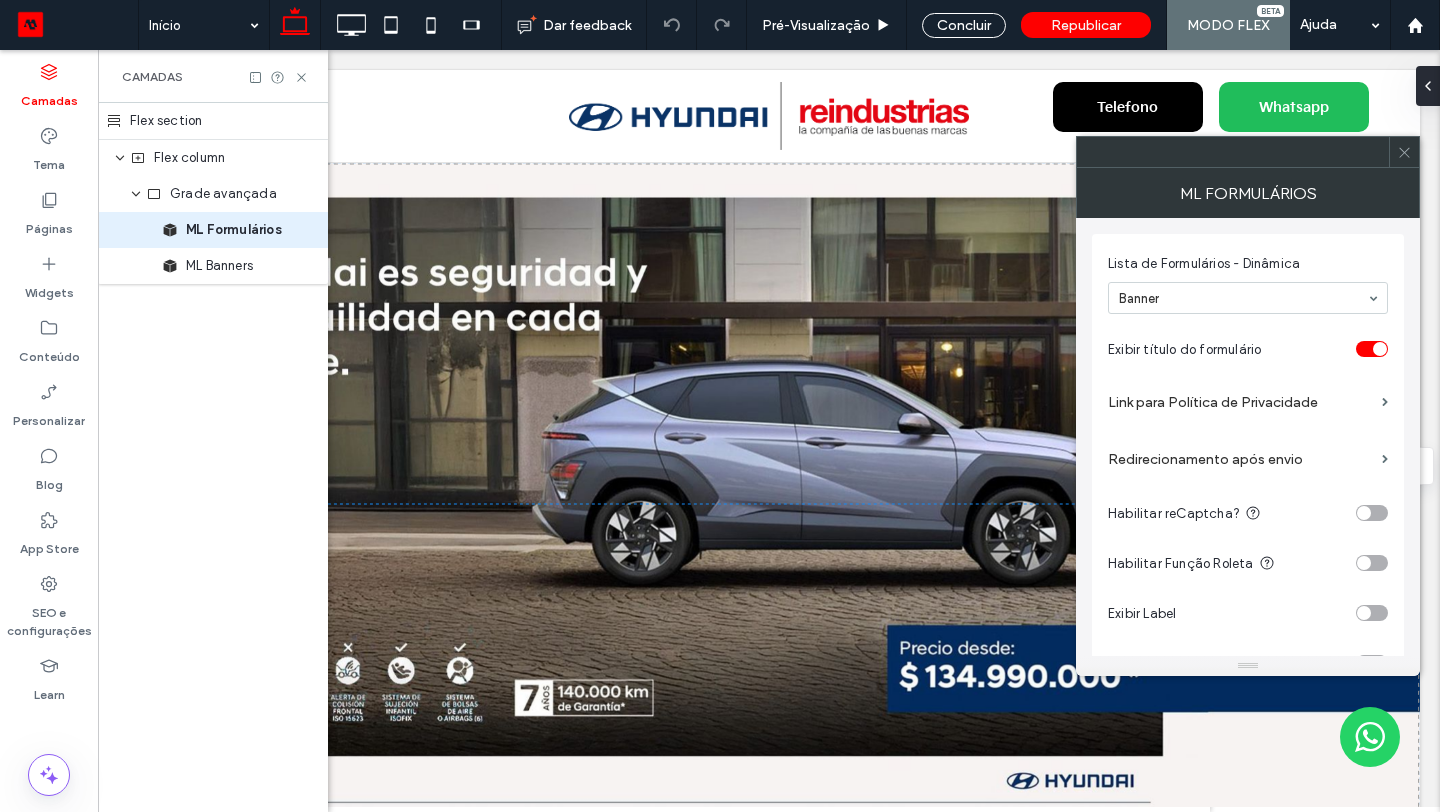 click at bounding box center (1248, 298) 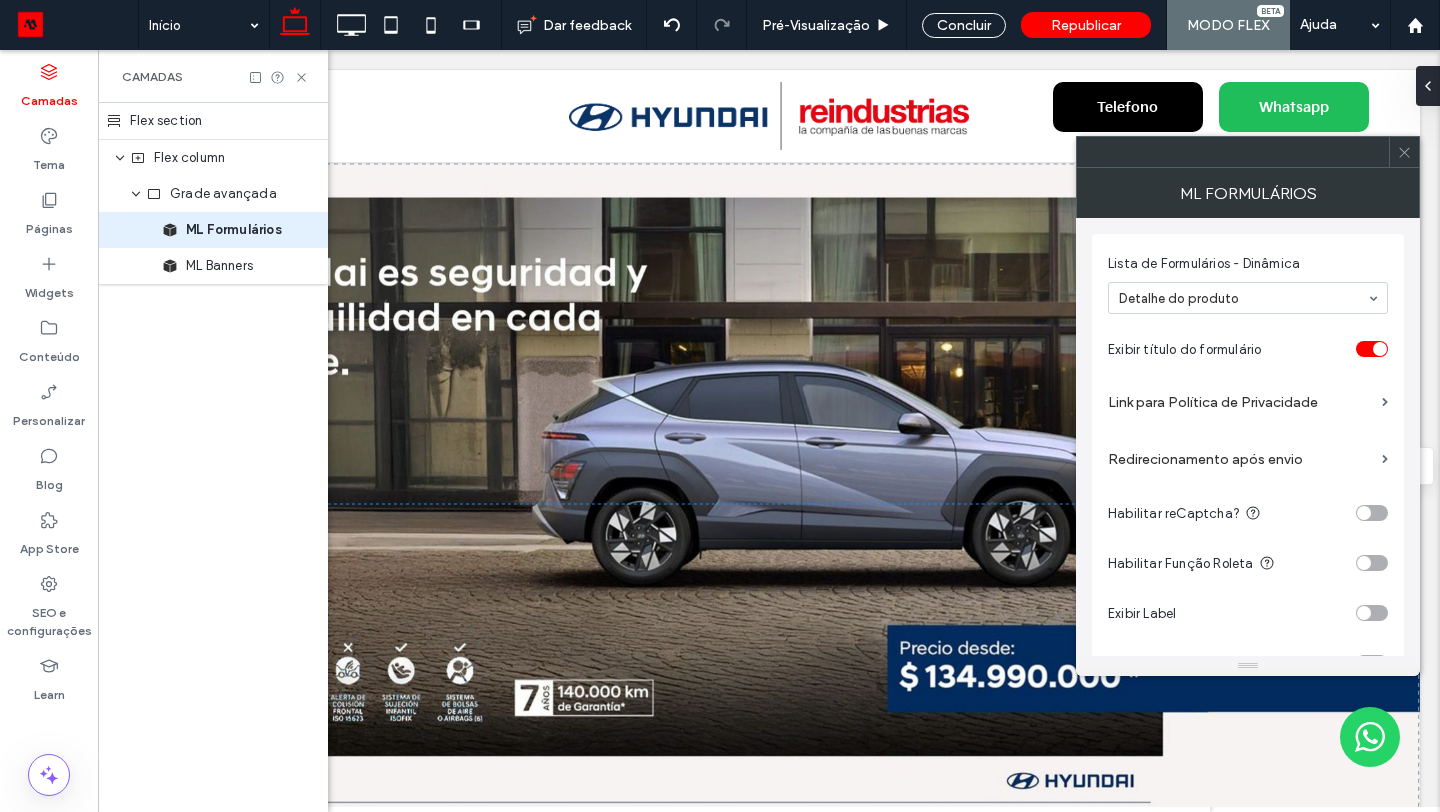 click at bounding box center [1243, 298] 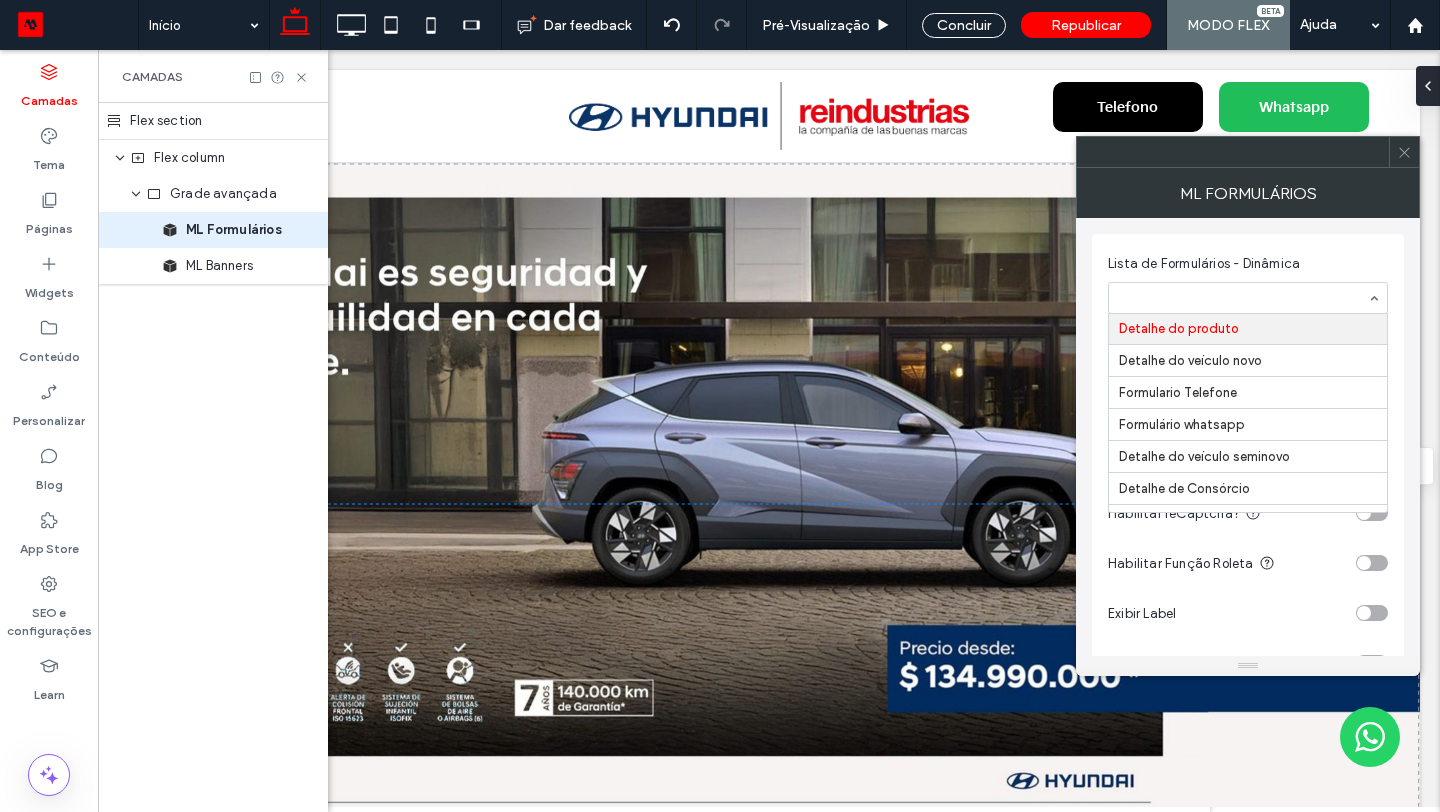 scroll, scrollTop: 0, scrollLeft: 0, axis: both 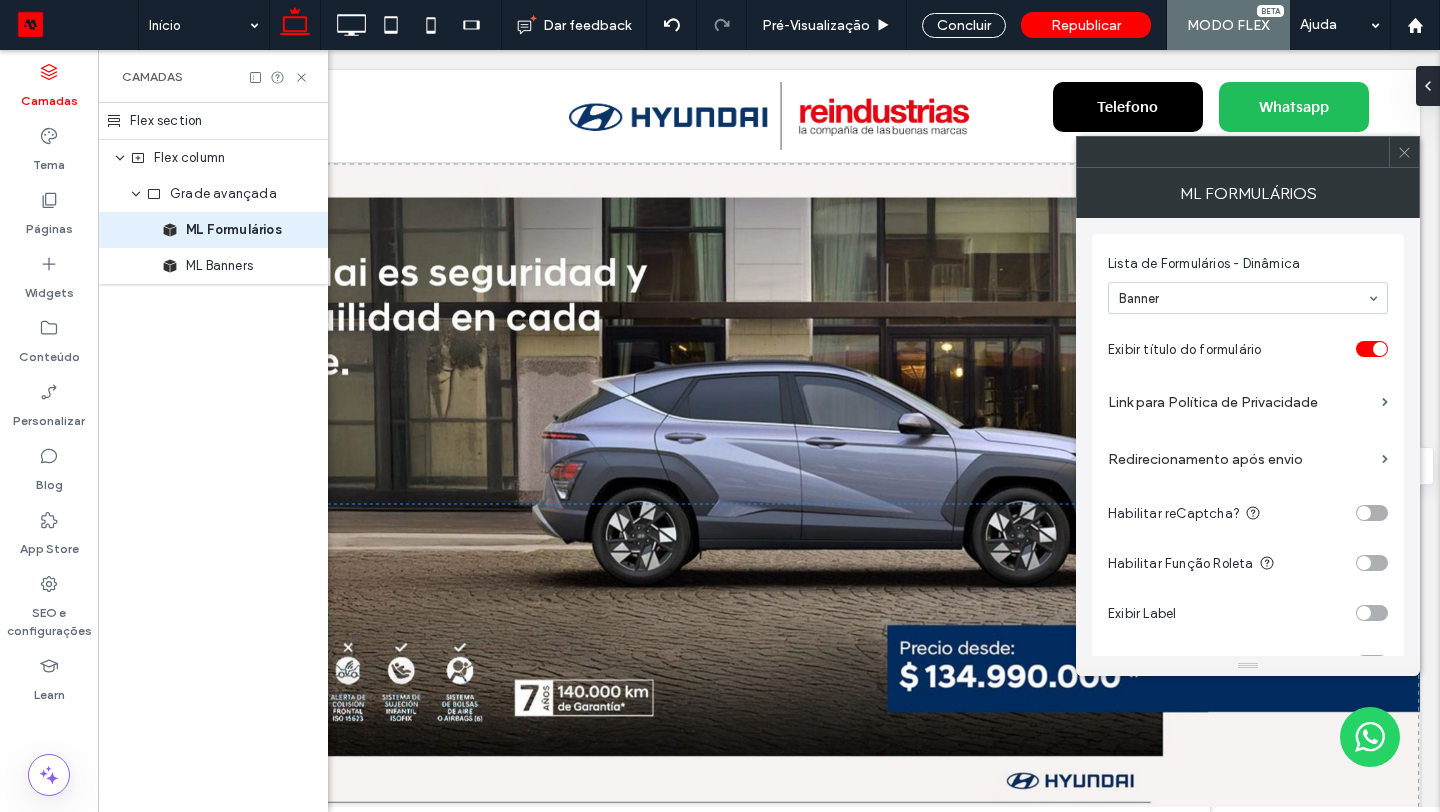 click at bounding box center [1404, 152] 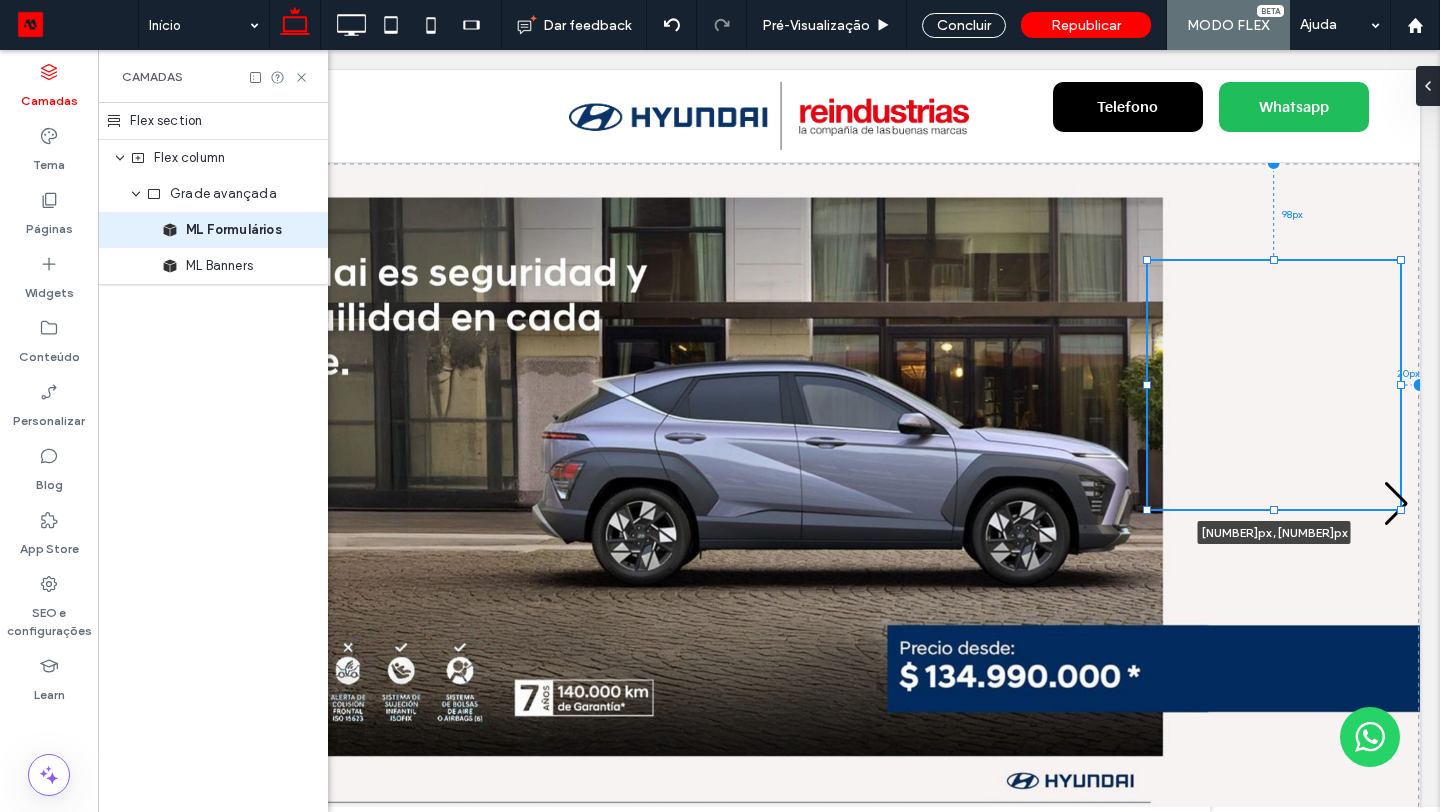 drag, startPoint x: 1274, startPoint y: 498, endPoint x: 1264, endPoint y: 263, distance: 235.21268 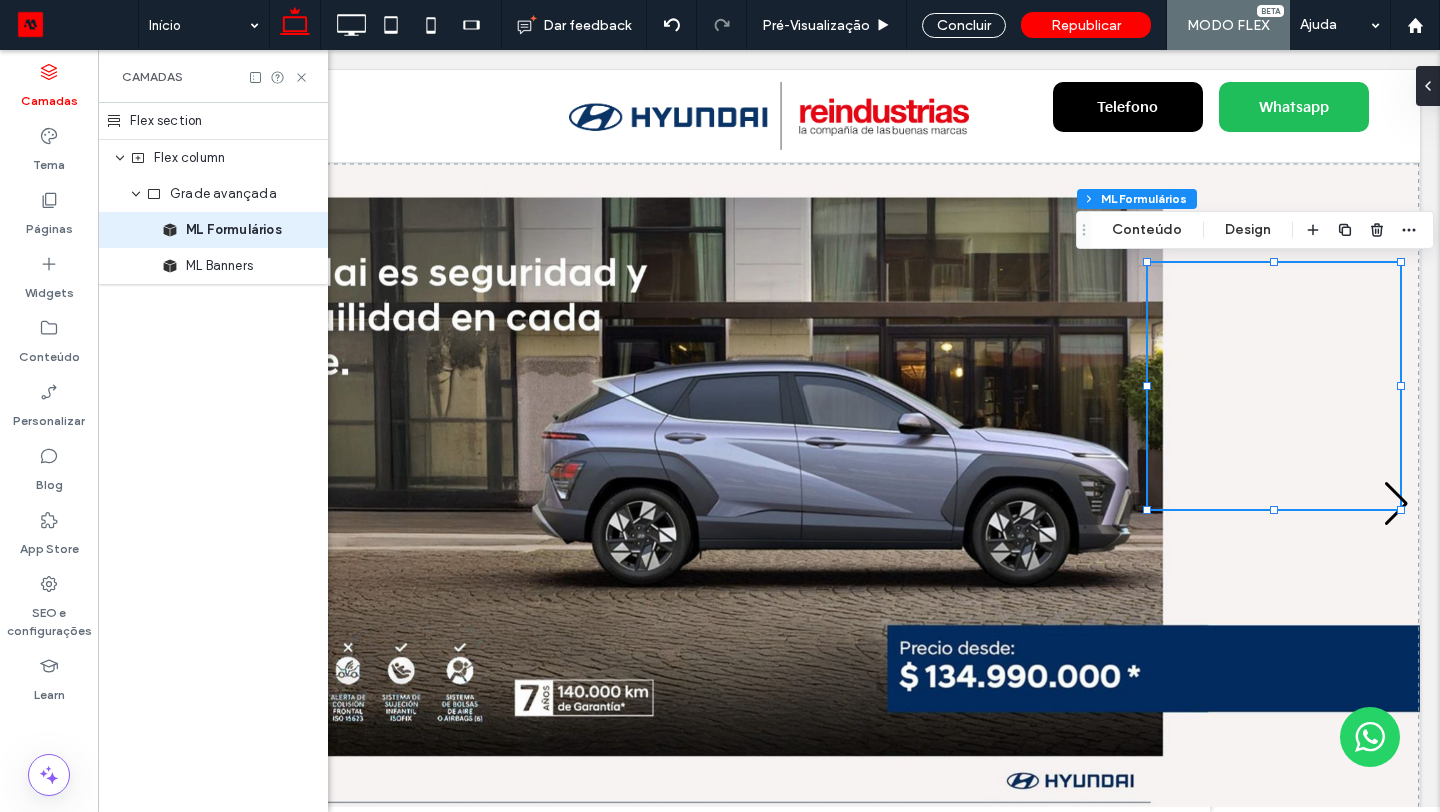 click at bounding box center (1274, 386) 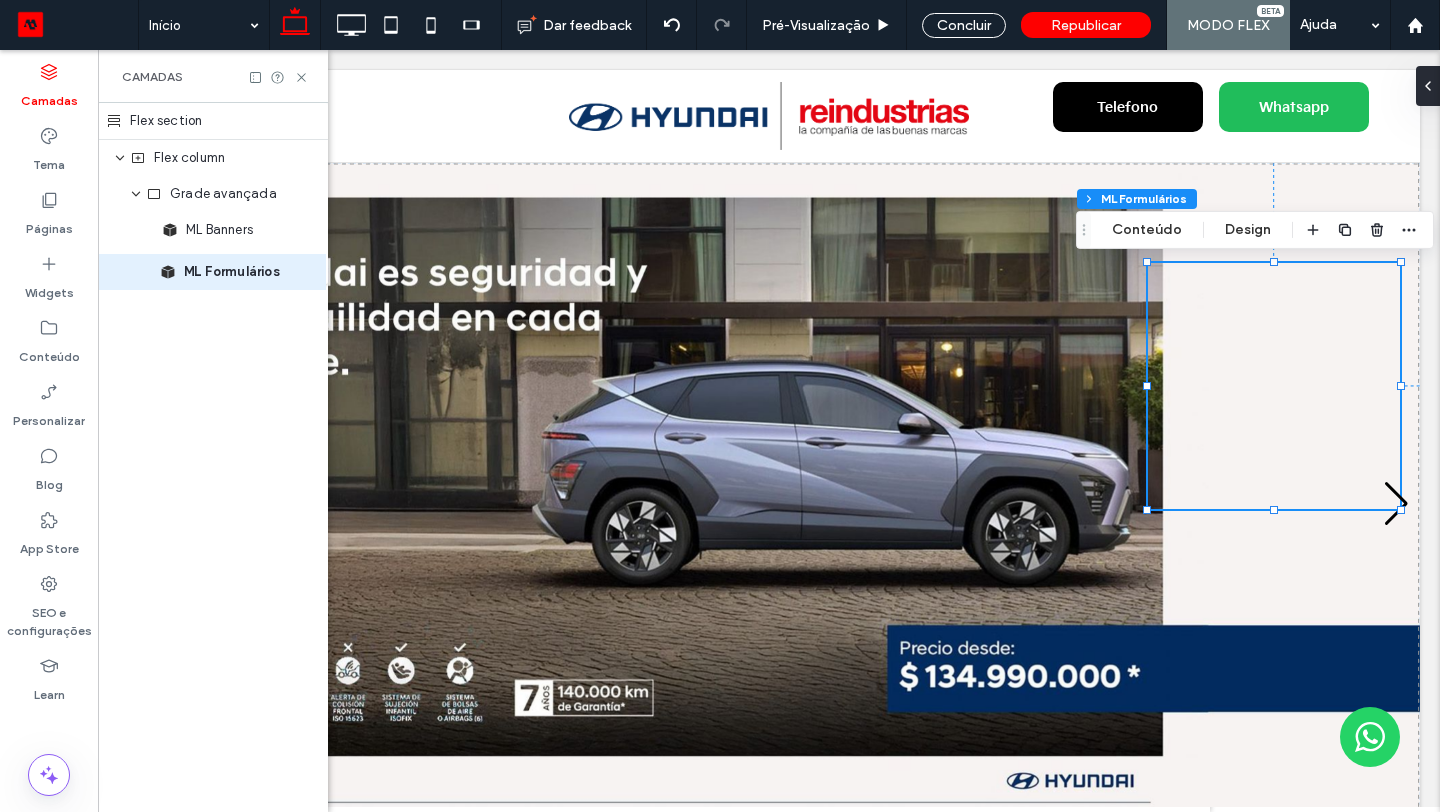 drag, startPoint x: 246, startPoint y: 230, endPoint x: 244, endPoint y: 272, distance: 42.047592 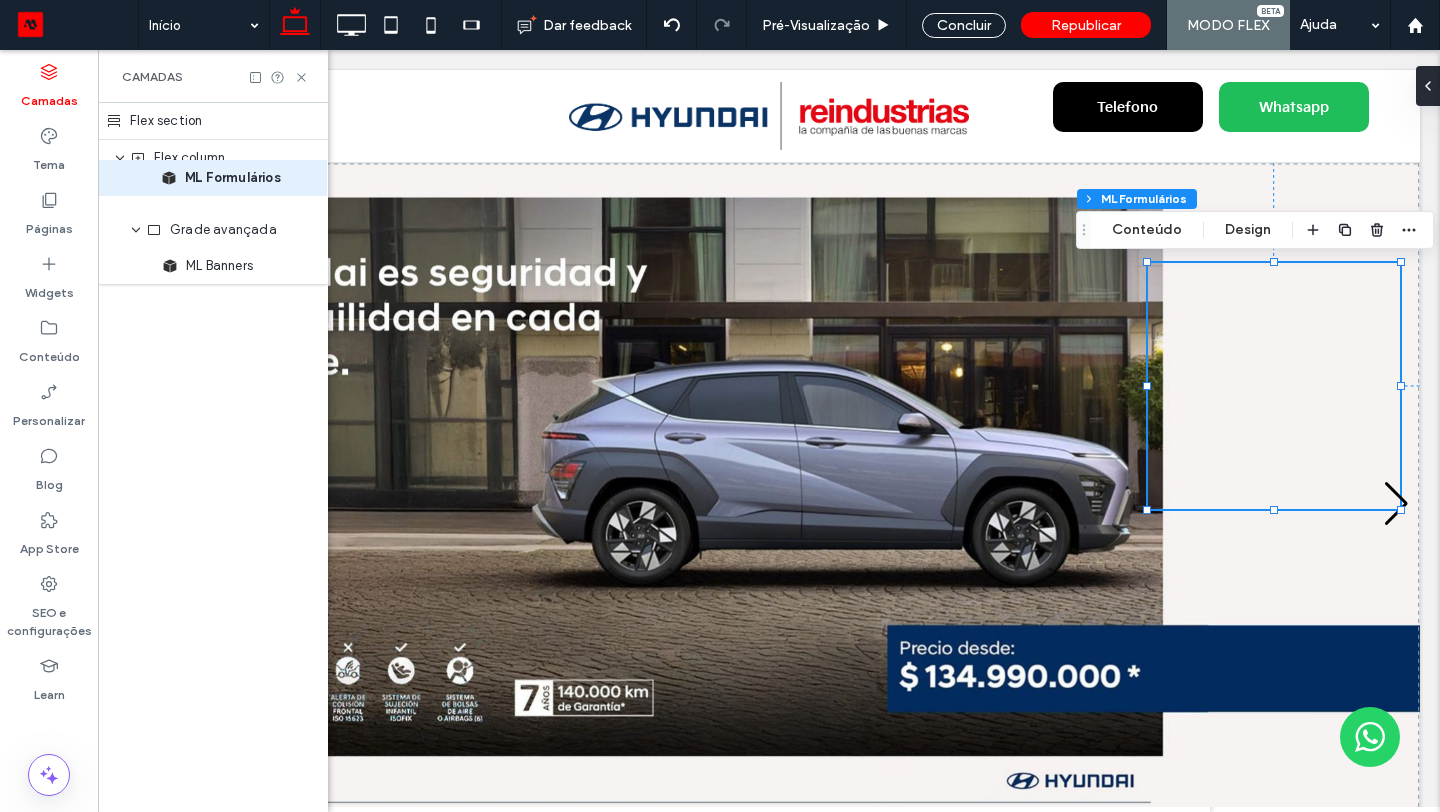 drag, startPoint x: 238, startPoint y: 230, endPoint x: 237, endPoint y: 181, distance: 49.010204 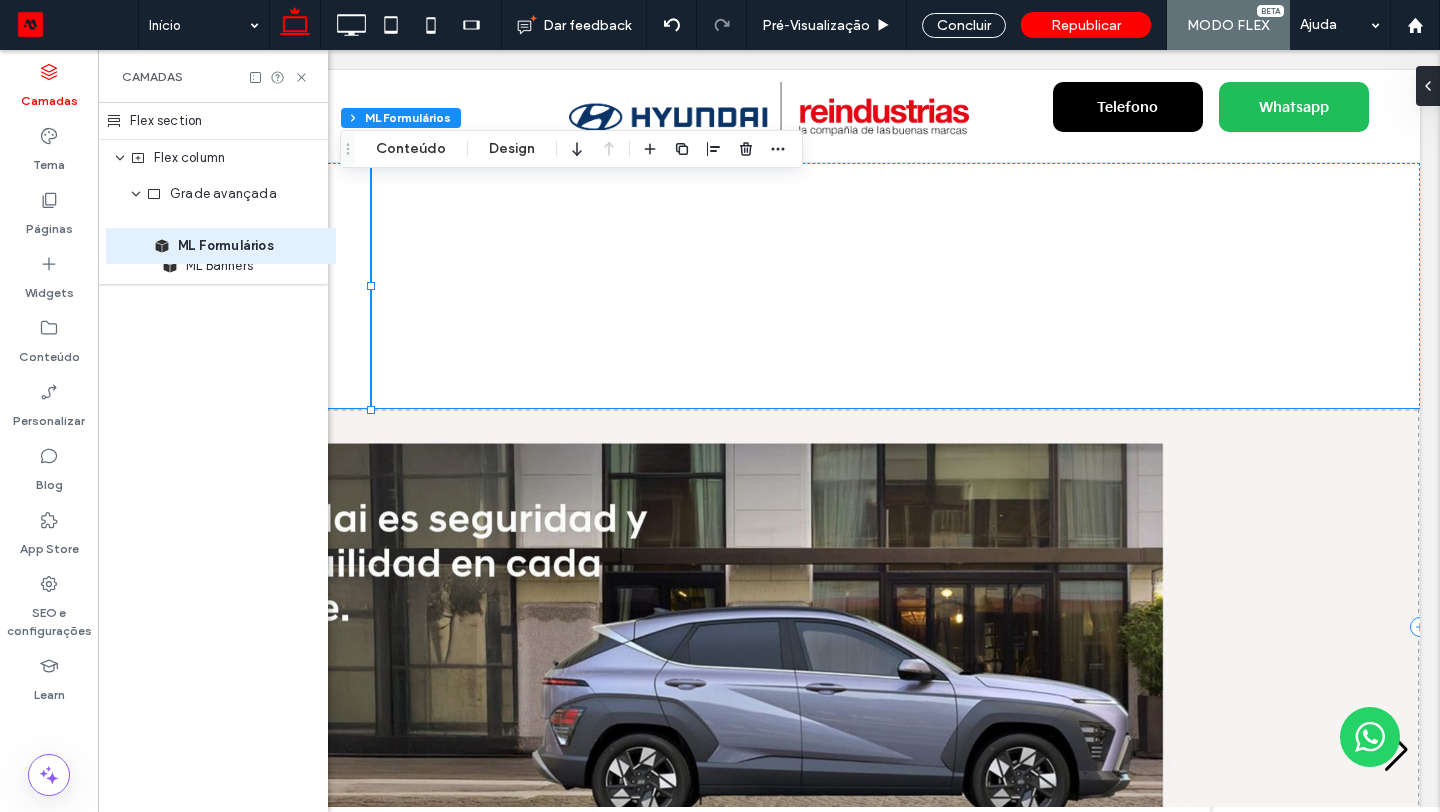 drag, startPoint x: 227, startPoint y: 193, endPoint x: 235, endPoint y: 245, distance: 52.611786 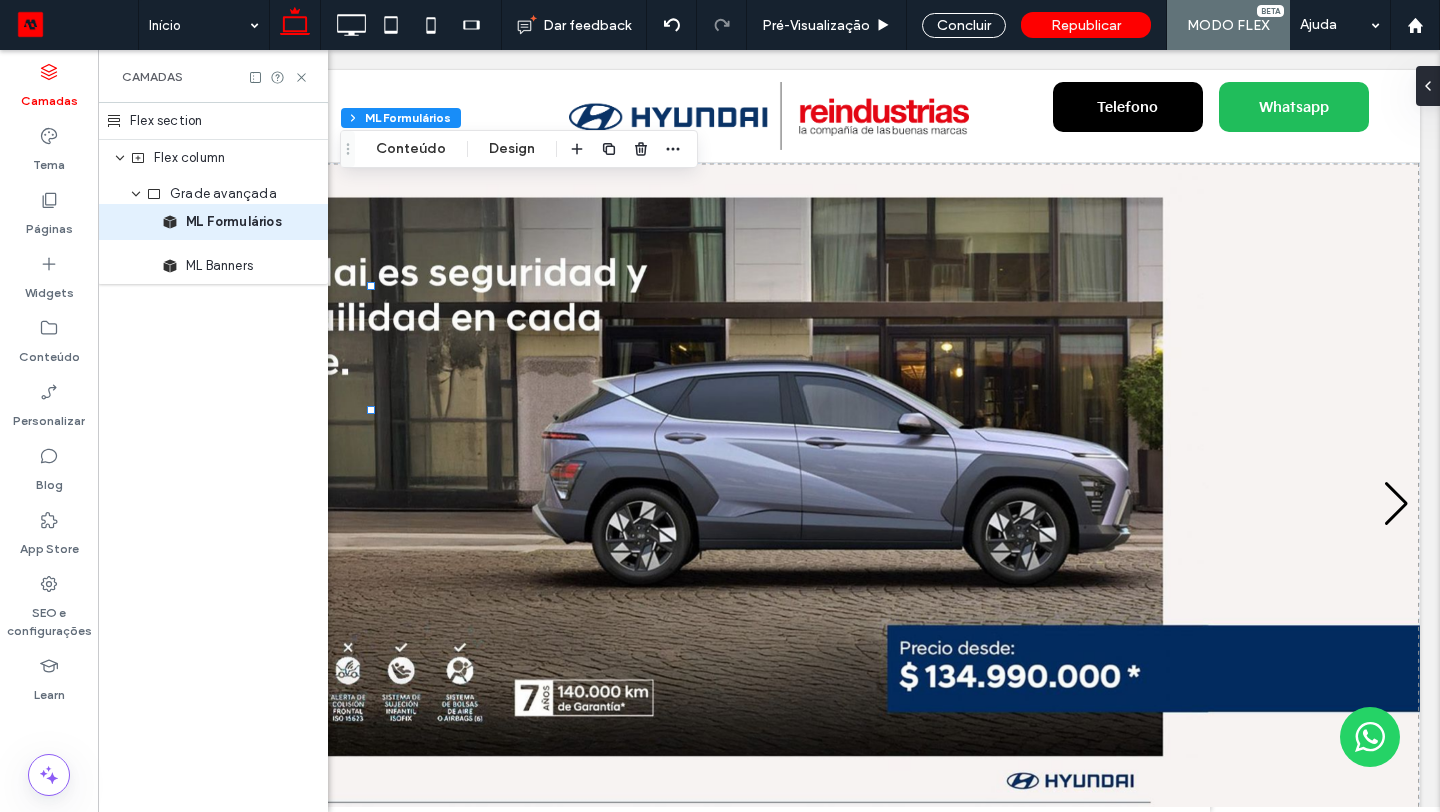 drag, startPoint x: 239, startPoint y: 271, endPoint x: 239, endPoint y: 219, distance: 52 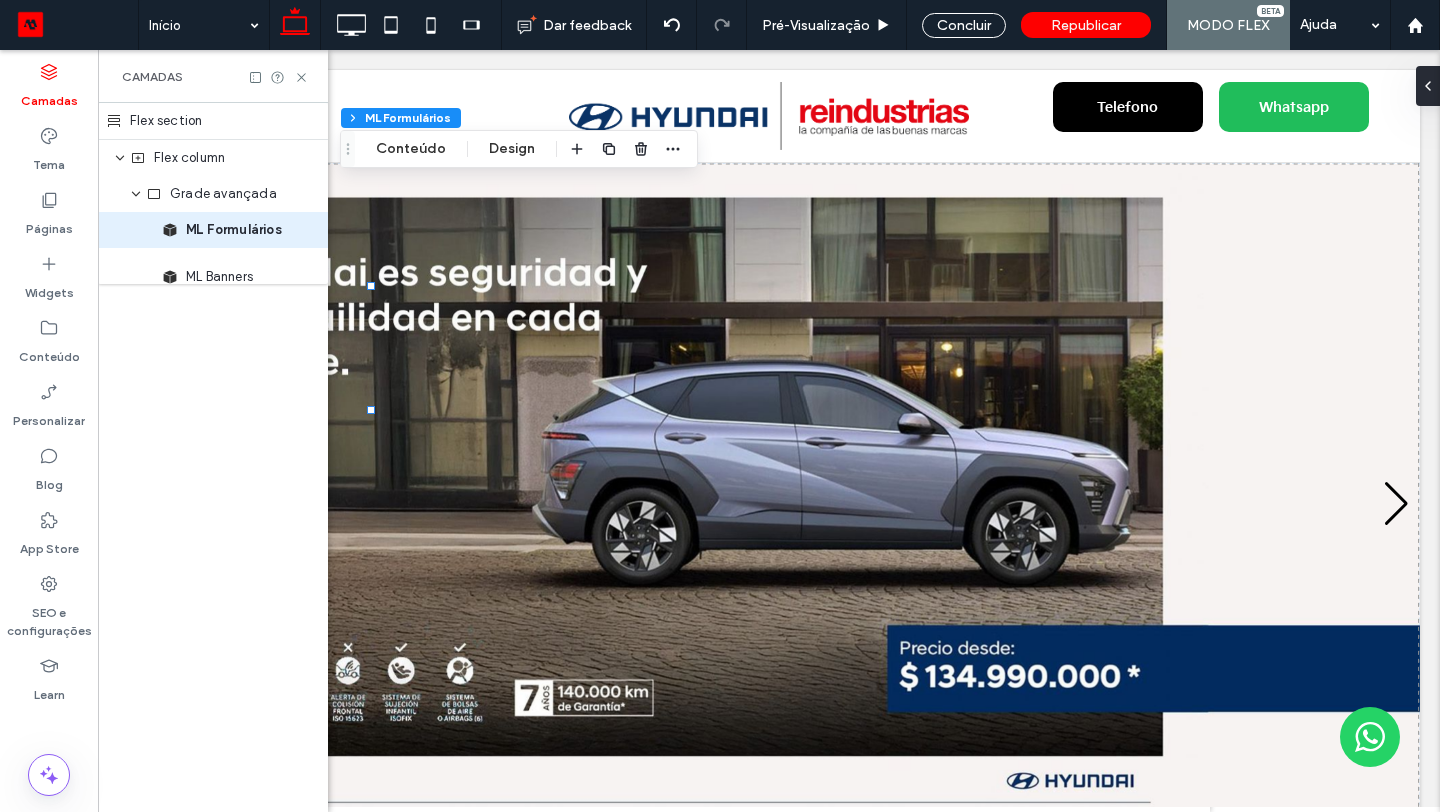drag, startPoint x: 233, startPoint y: 226, endPoint x: 233, endPoint y: 273, distance: 47 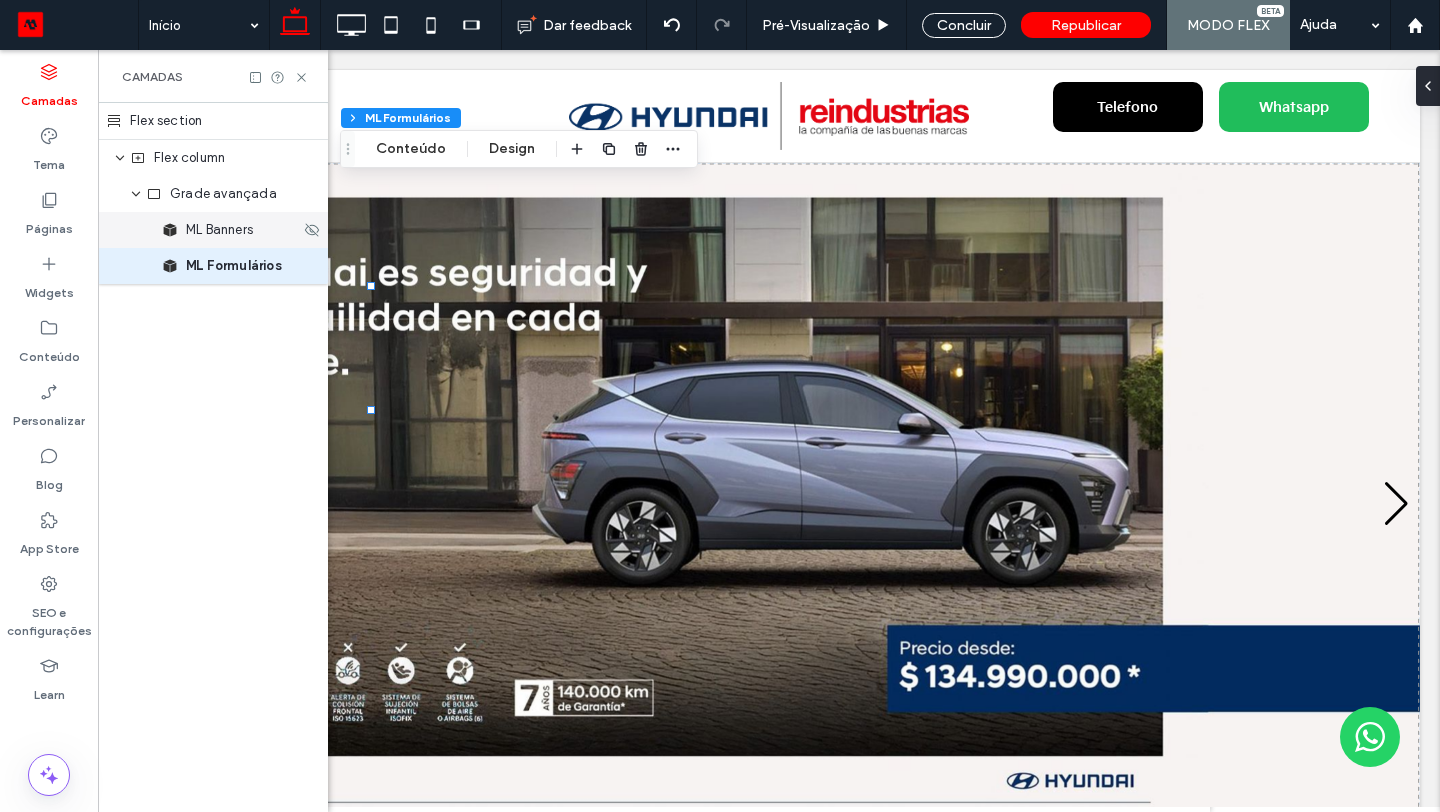 click on "ML Banners" at bounding box center [213, 230] 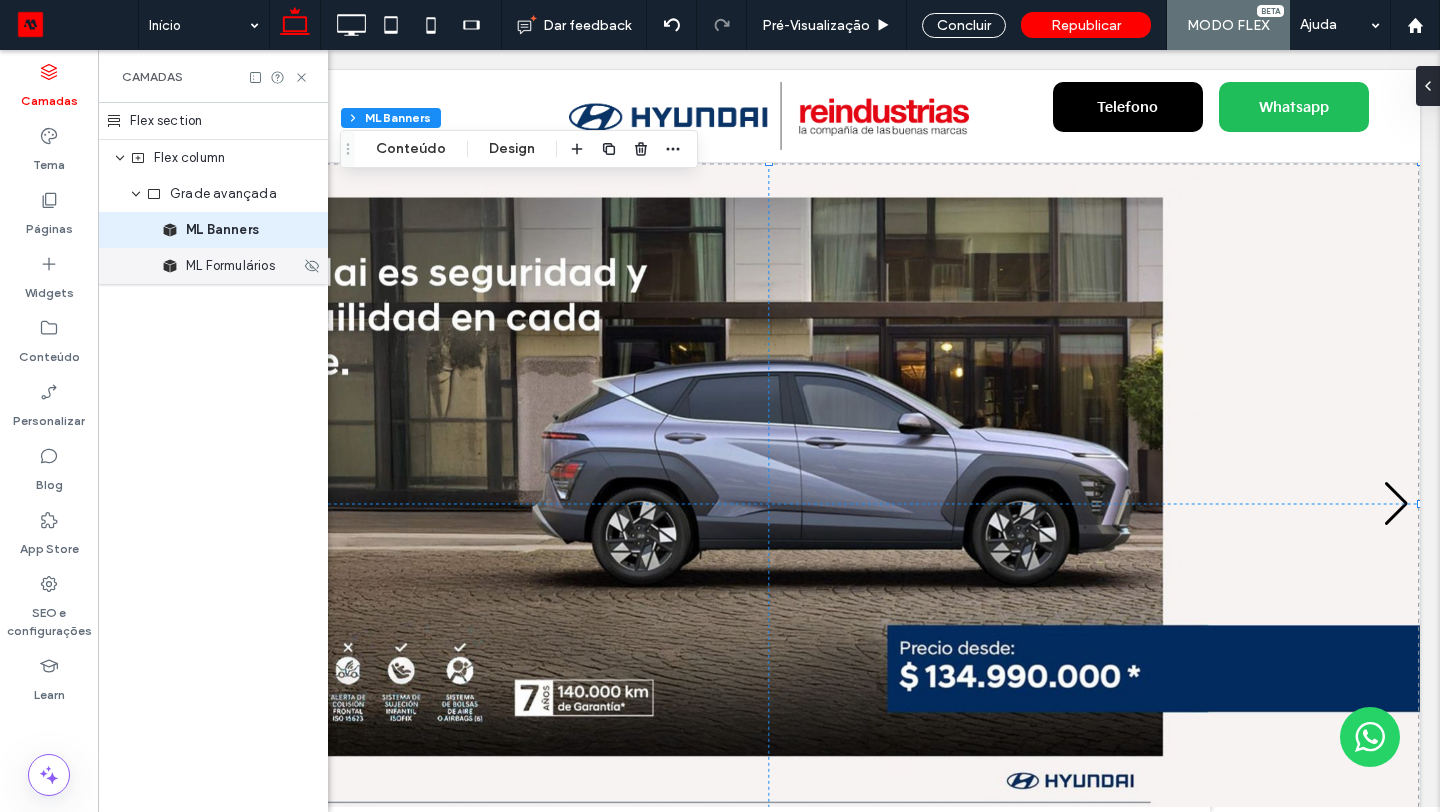 click on "ML Formulários" at bounding box center [230, 266] 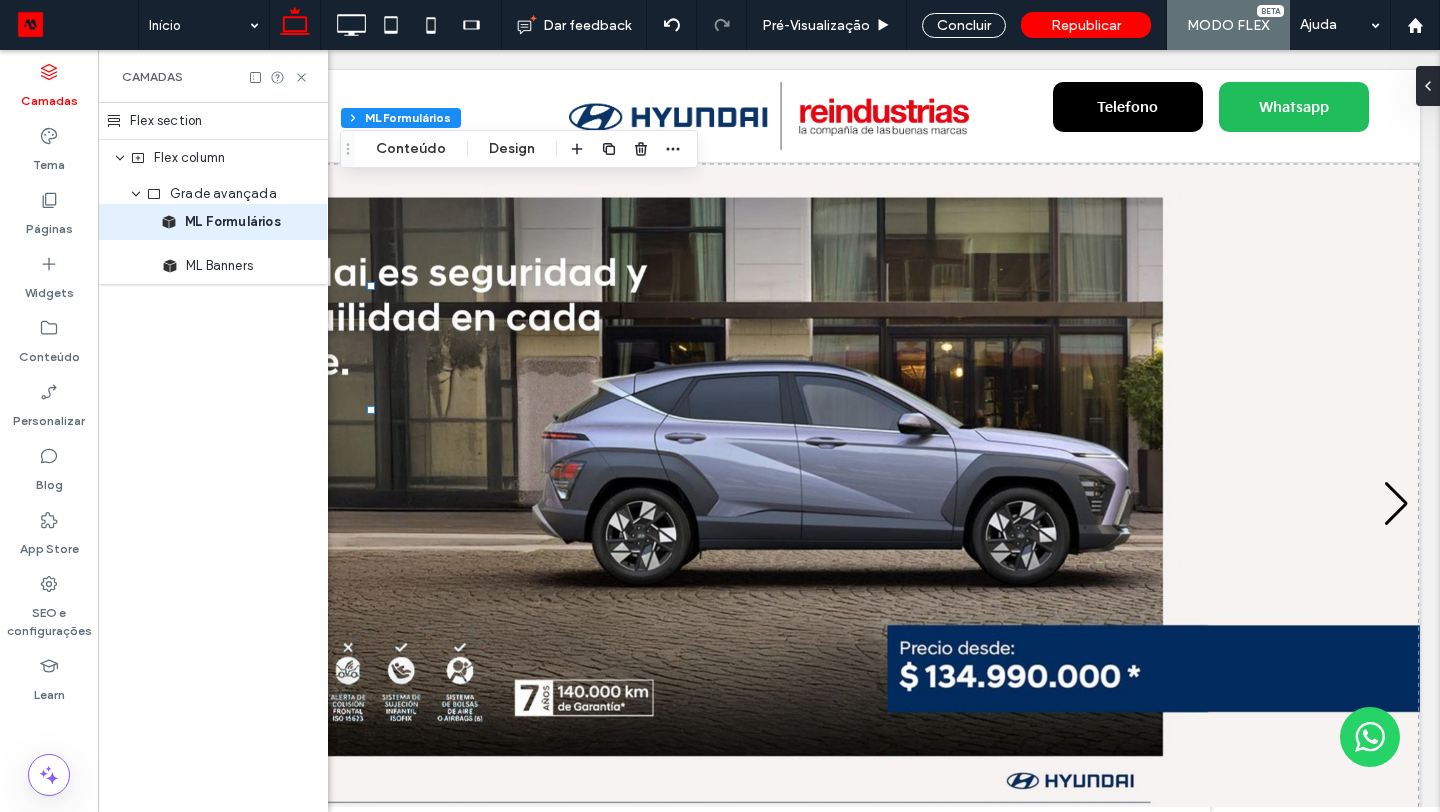 drag, startPoint x: 239, startPoint y: 270, endPoint x: 238, endPoint y: 227, distance: 43.011627 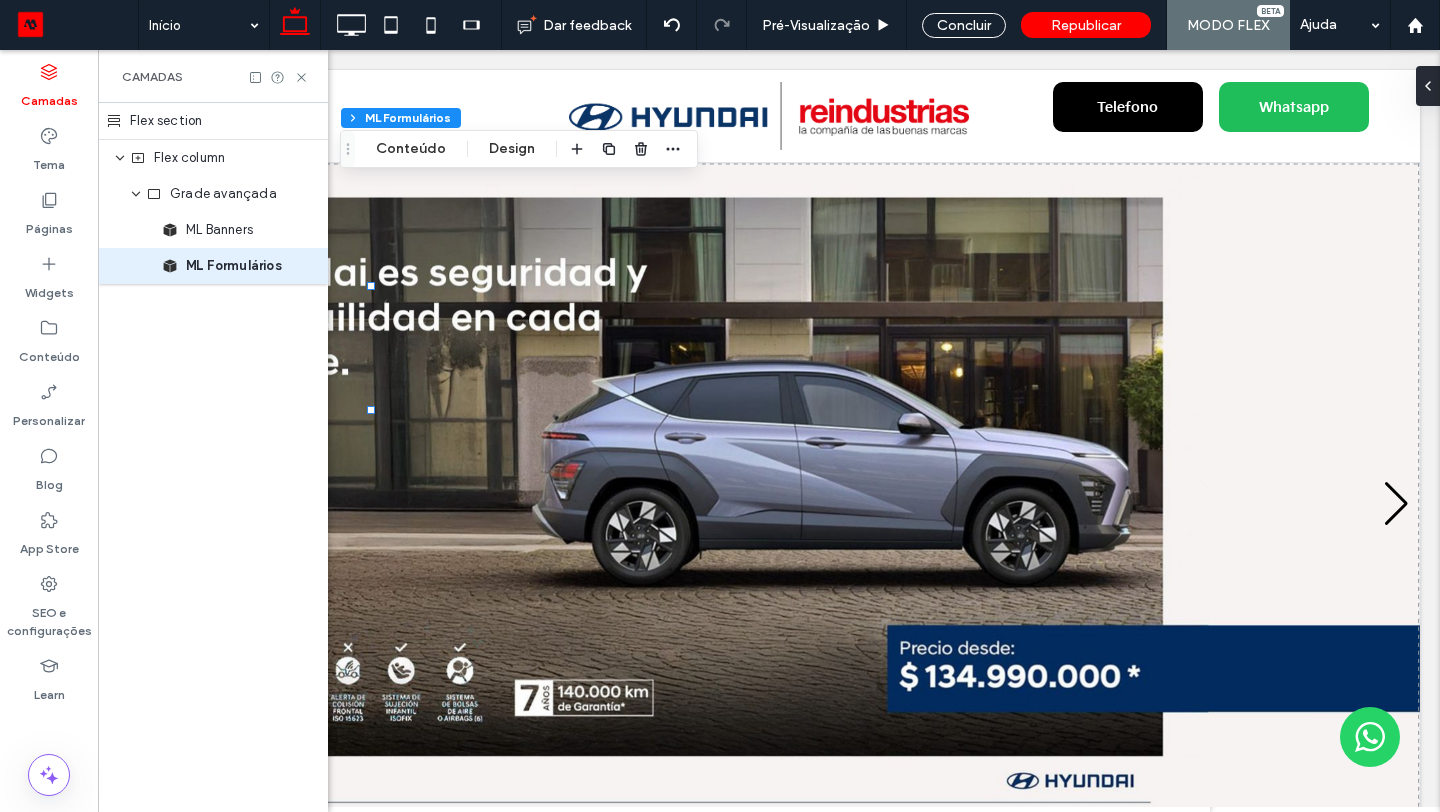 click on "ML Banners" at bounding box center [219, 230] 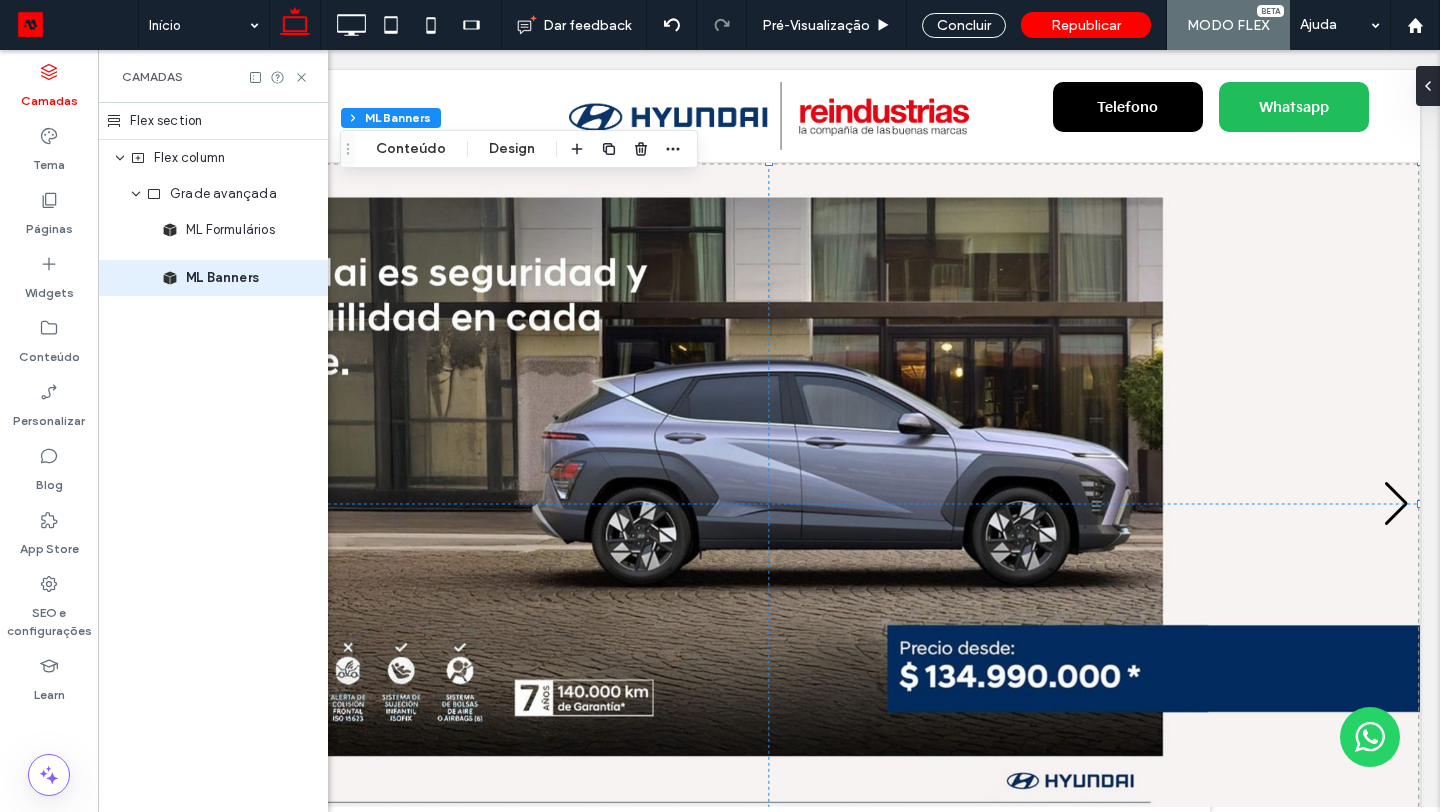 drag, startPoint x: 238, startPoint y: 228, endPoint x: 238, endPoint y: 276, distance: 48 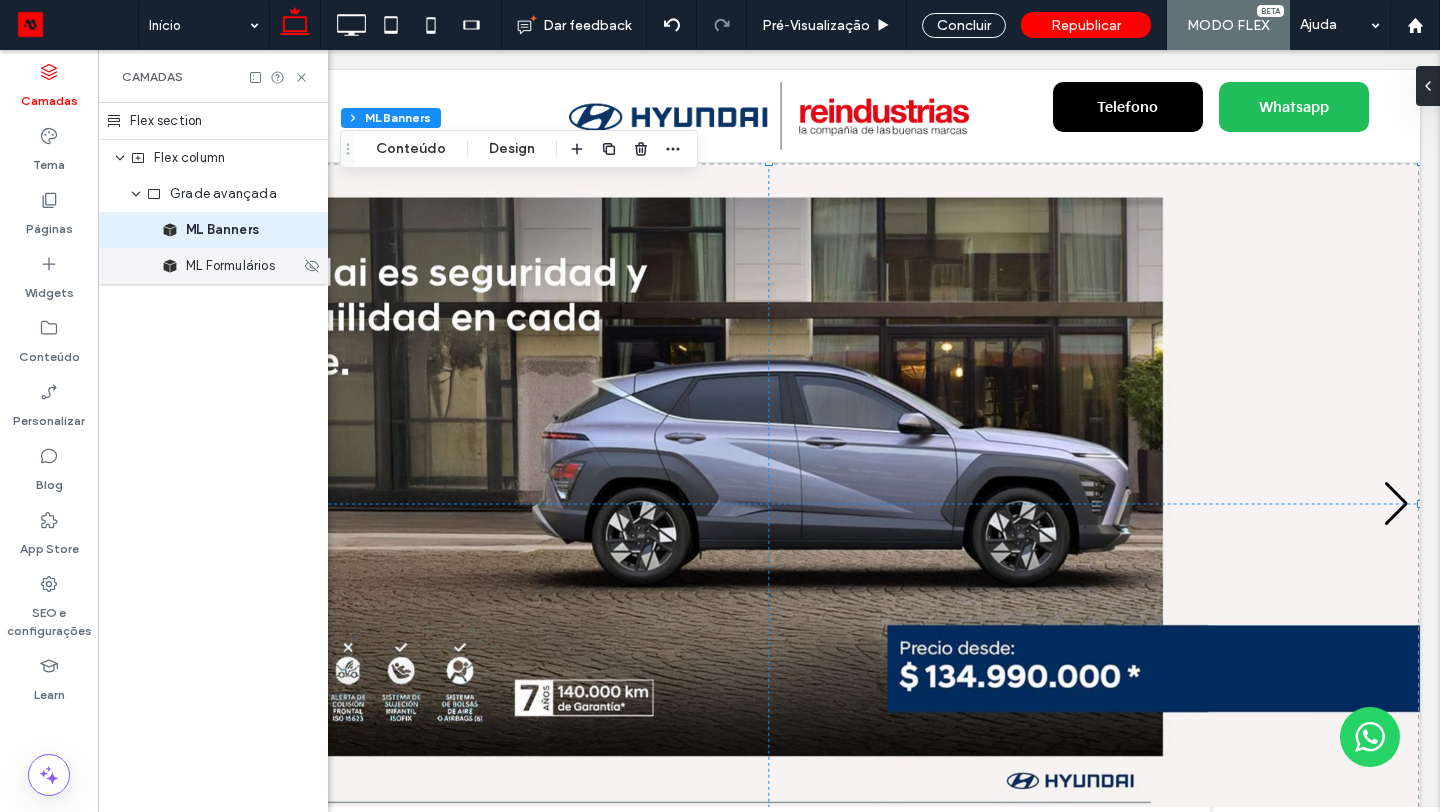 click on "ML Formulários" at bounding box center (230, 266) 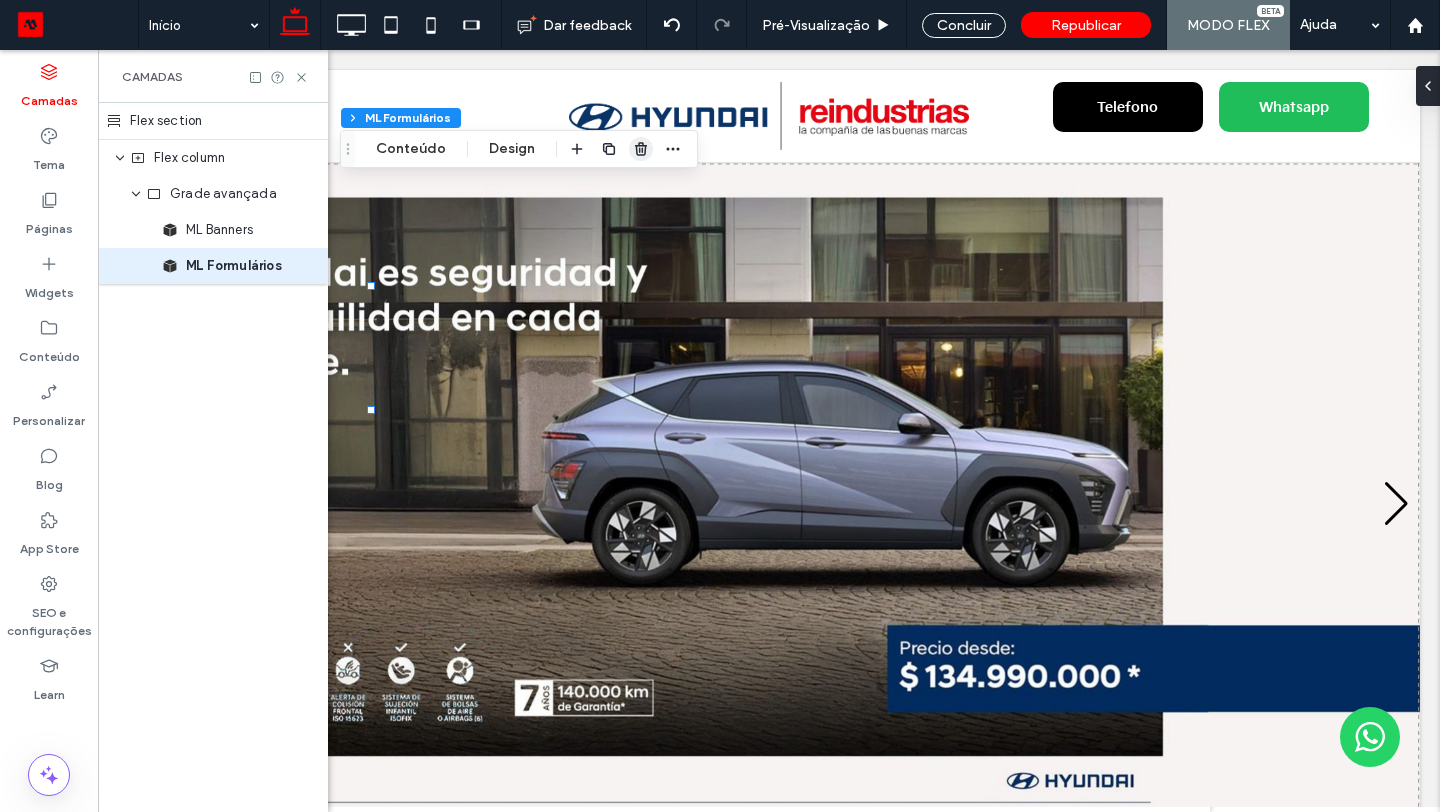 click 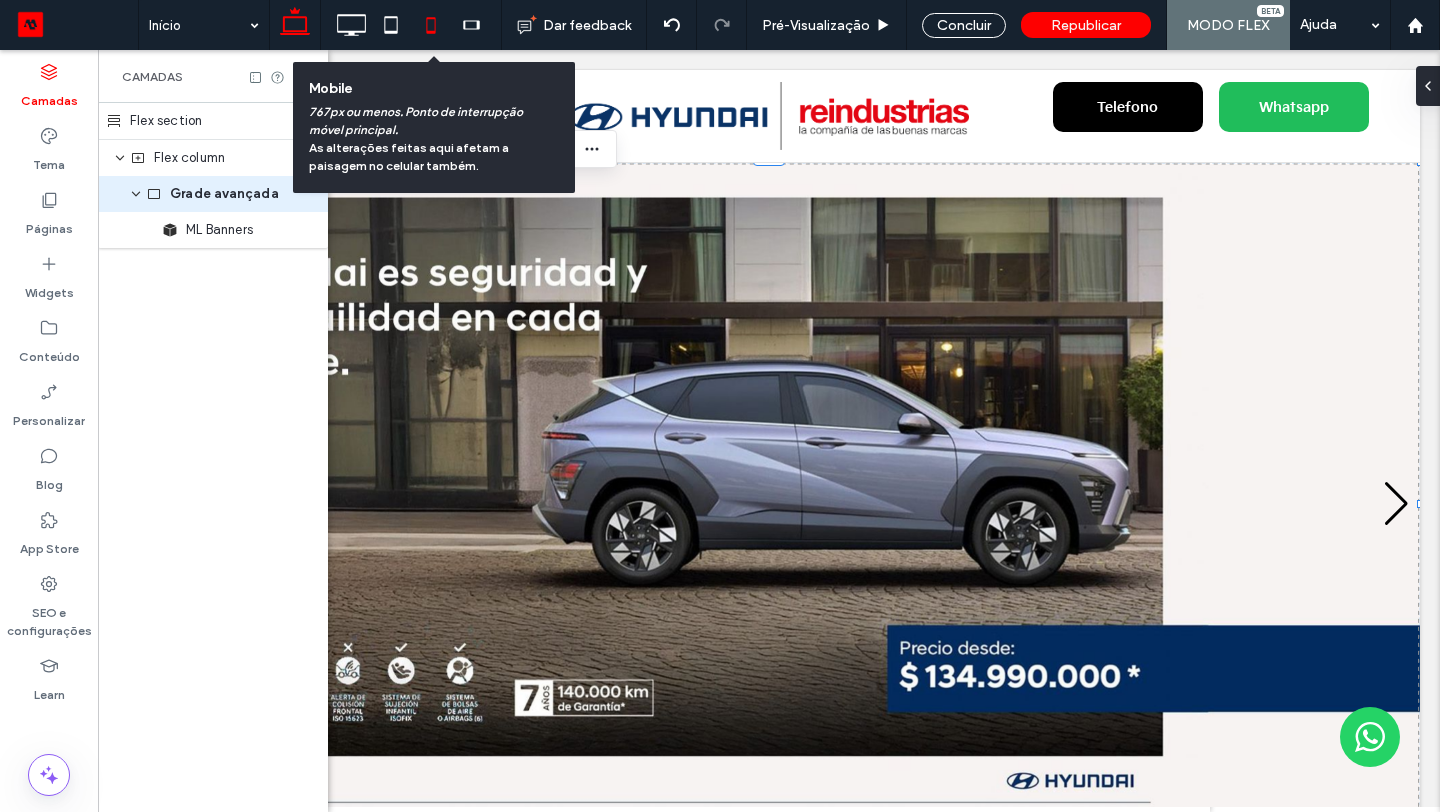 click 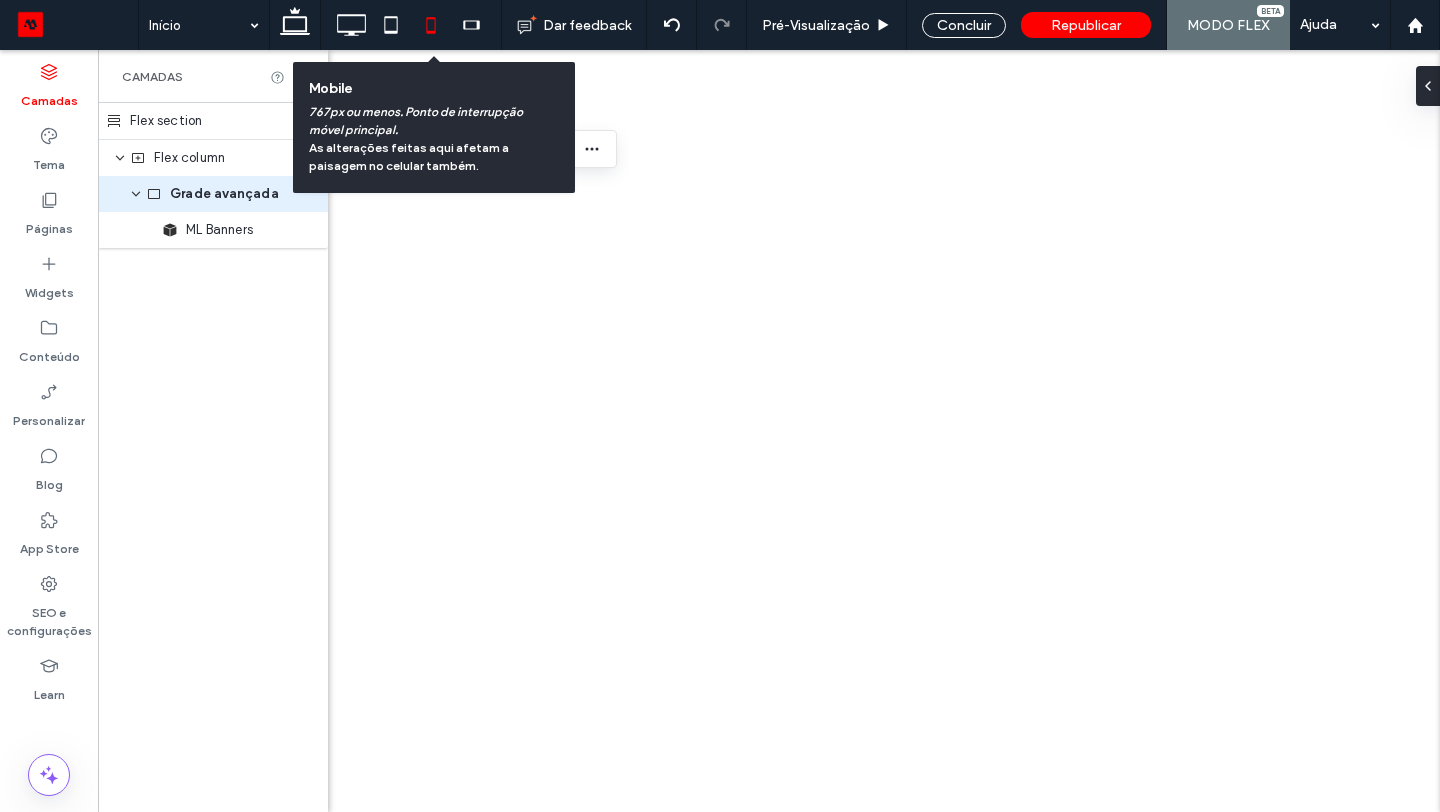 scroll, scrollTop: 0, scrollLeft: 0, axis: both 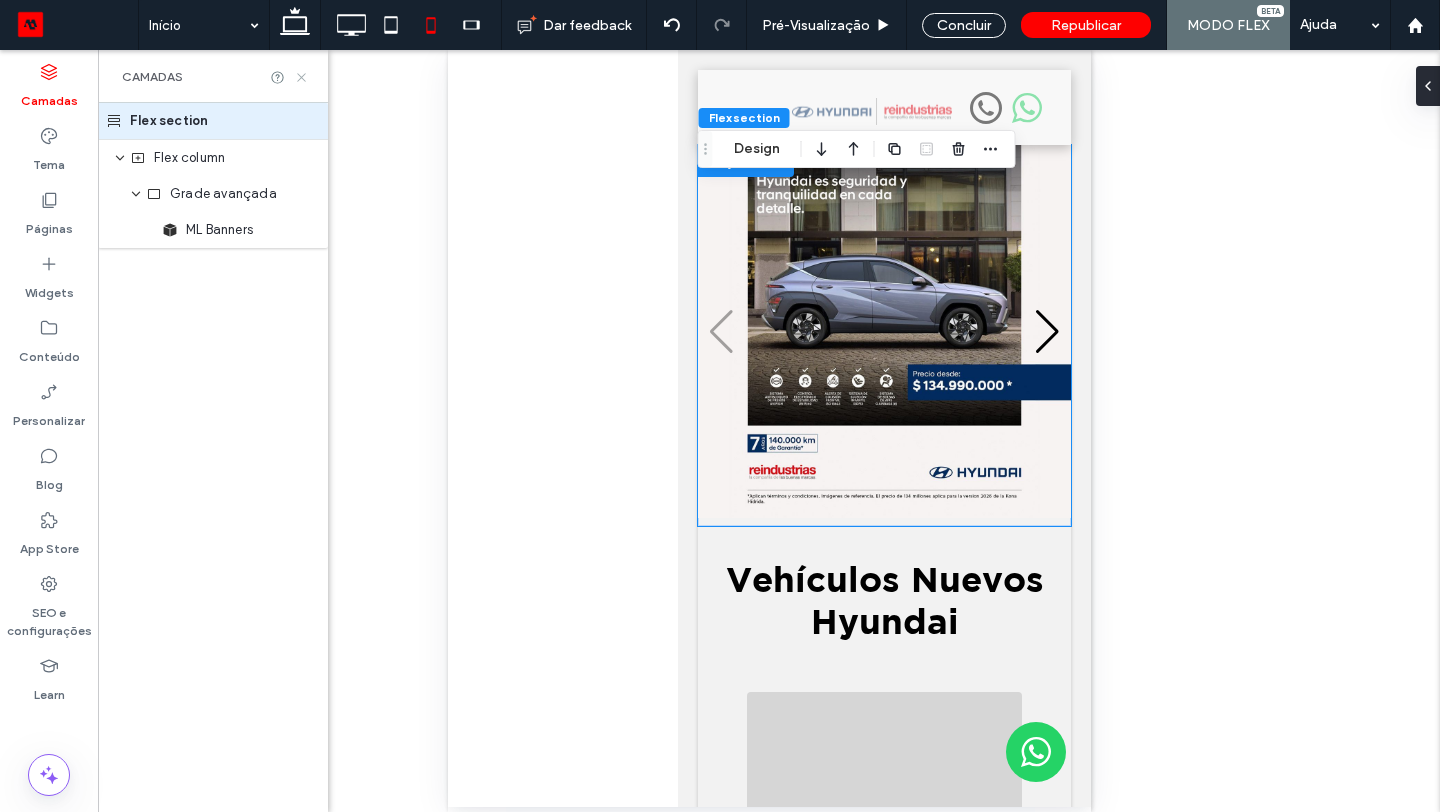 click 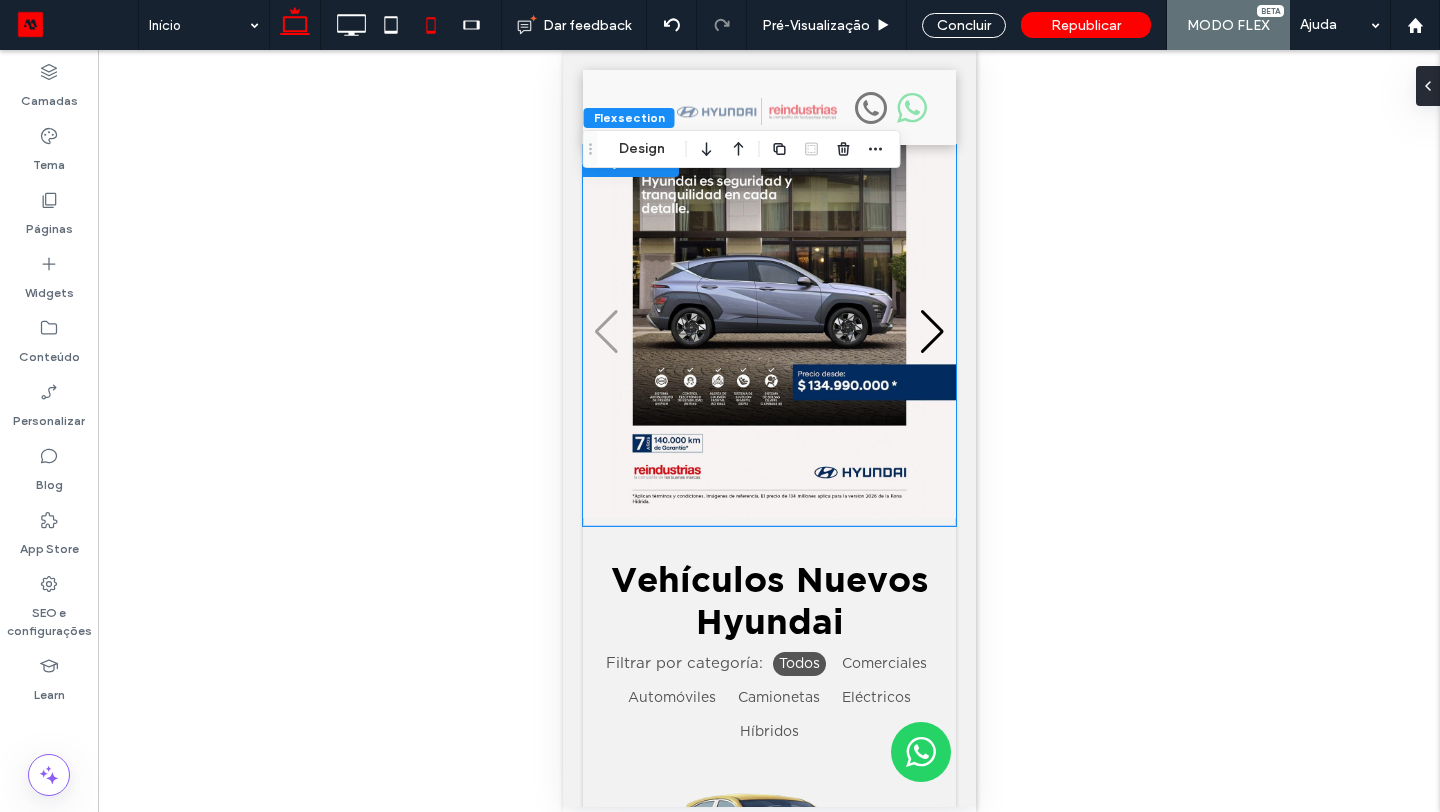 click 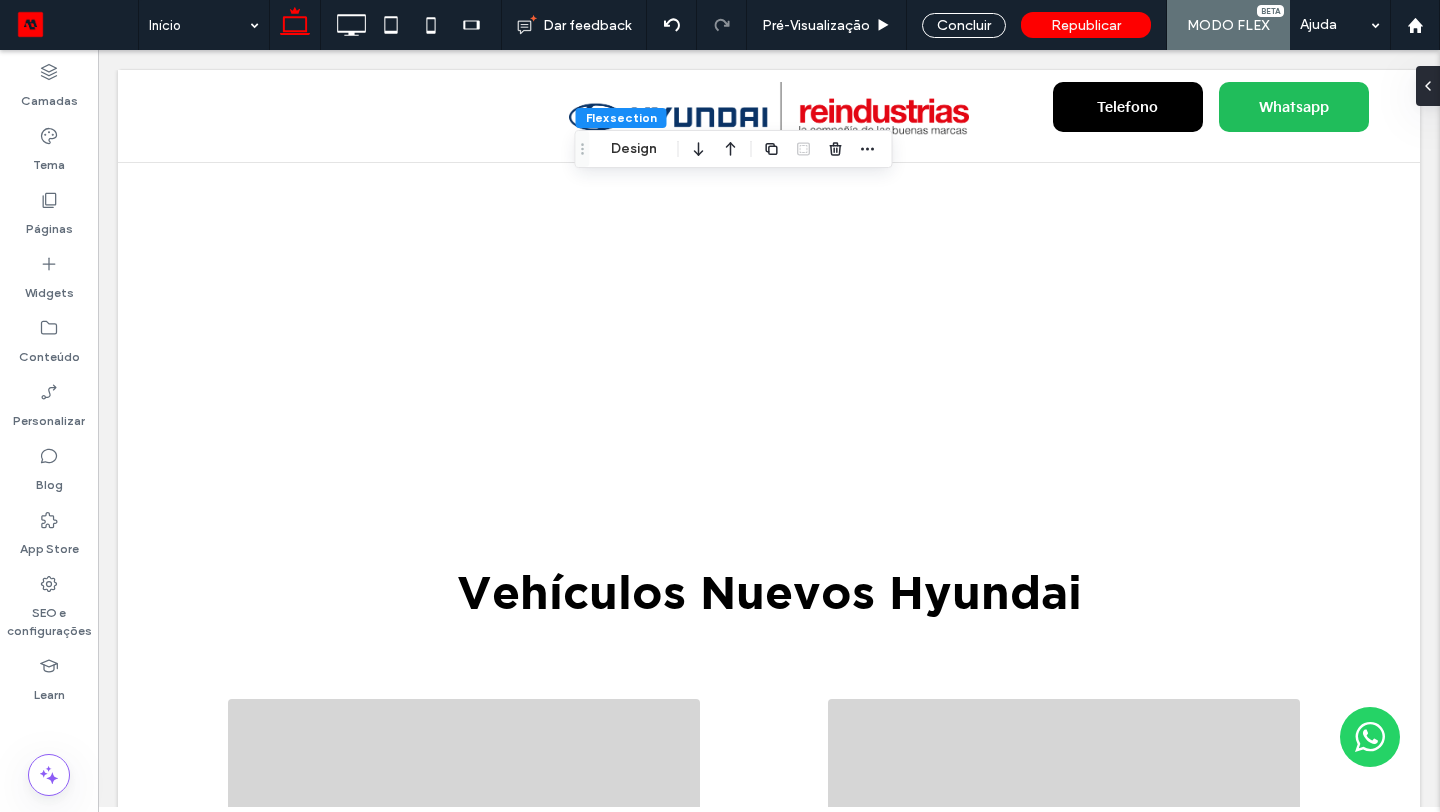 scroll, scrollTop: 0, scrollLeft: 0, axis: both 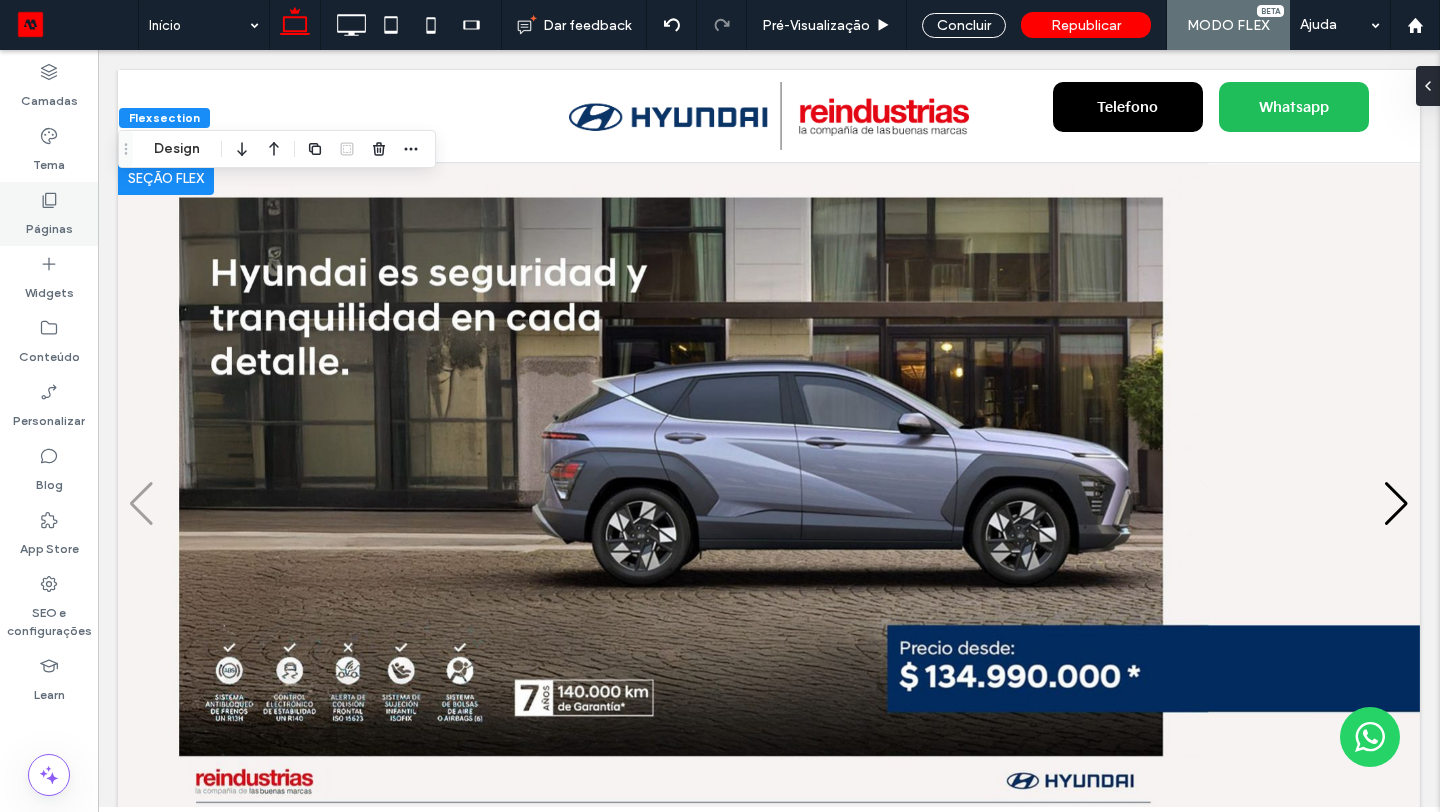 click on "Páginas" at bounding box center [49, 224] 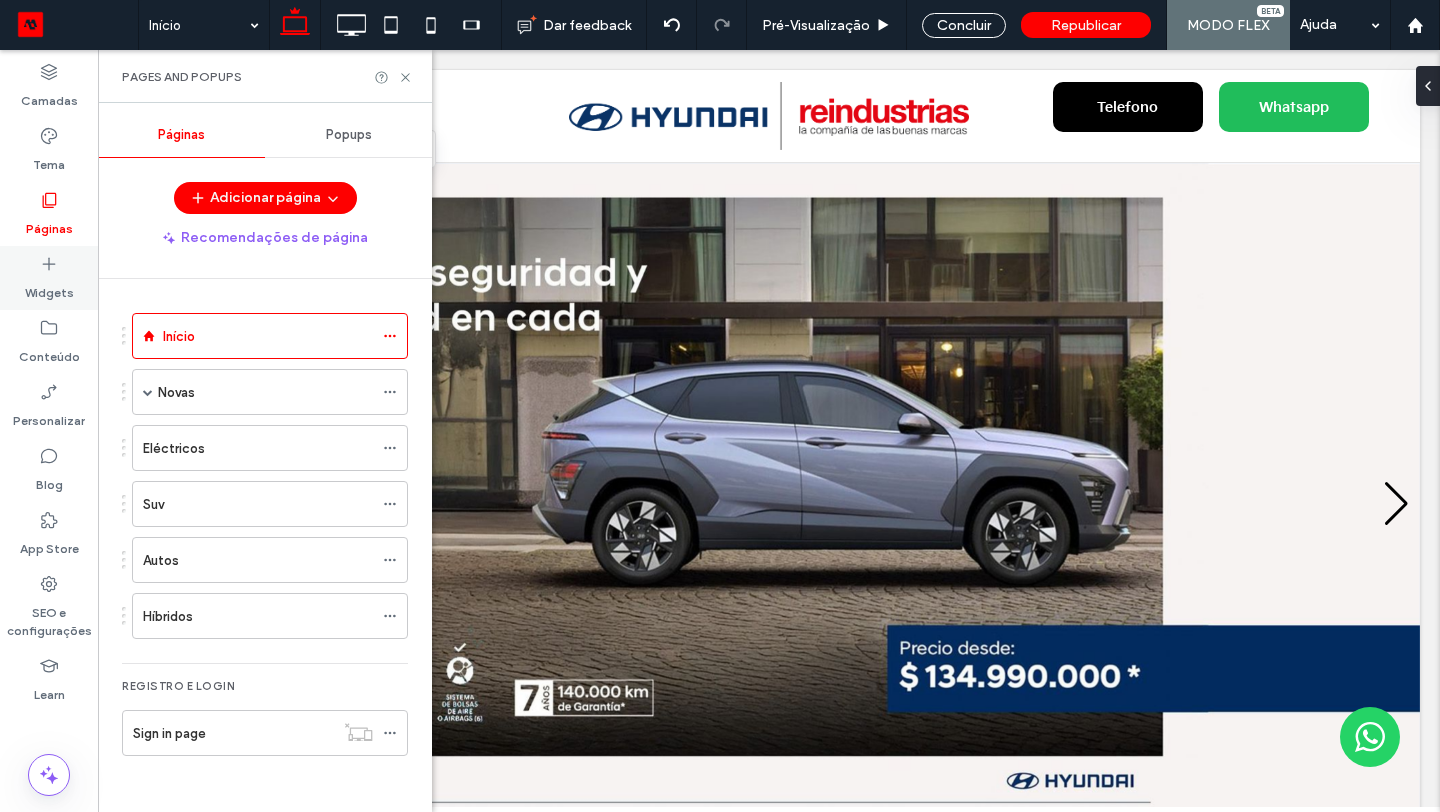 click on "Widgets" at bounding box center (49, 278) 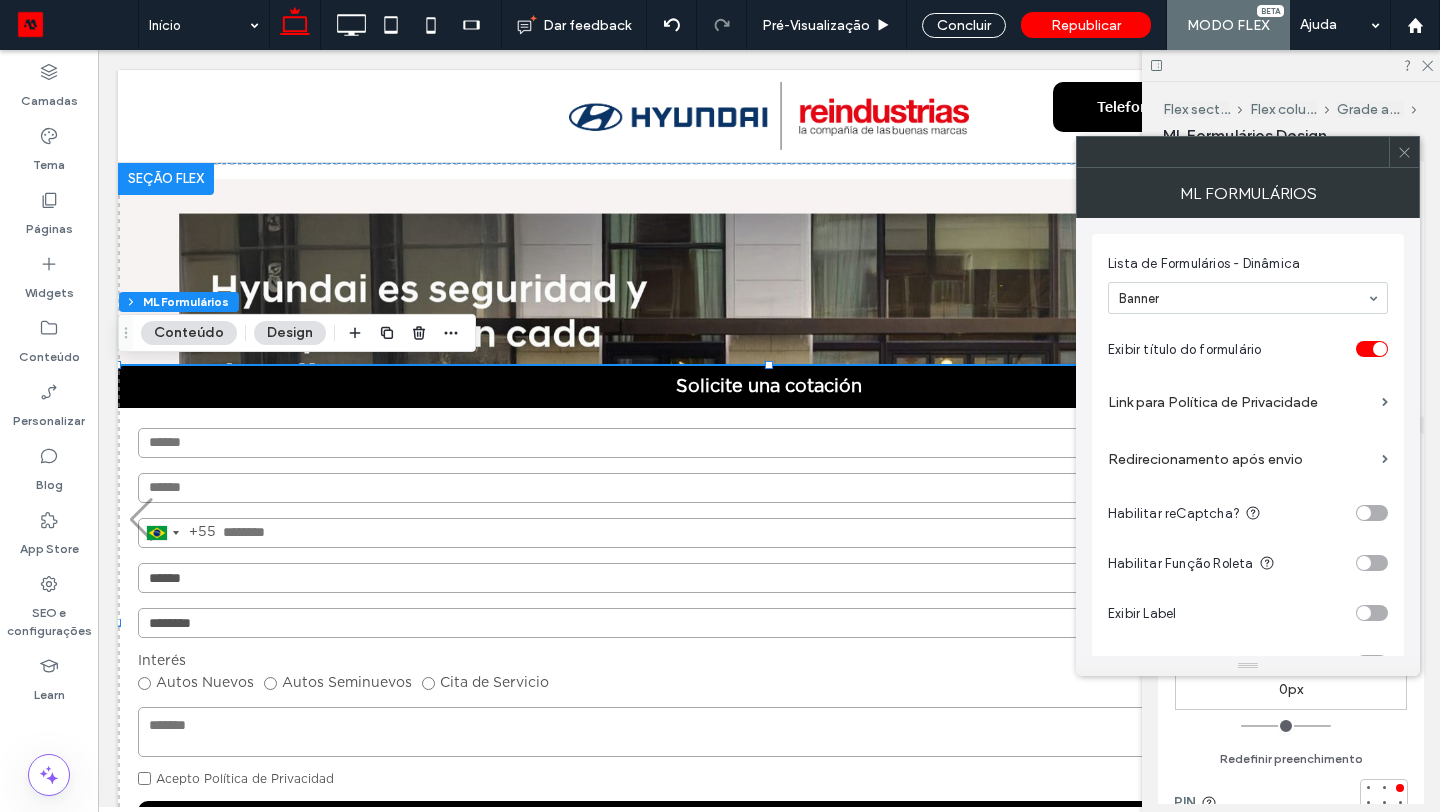 click 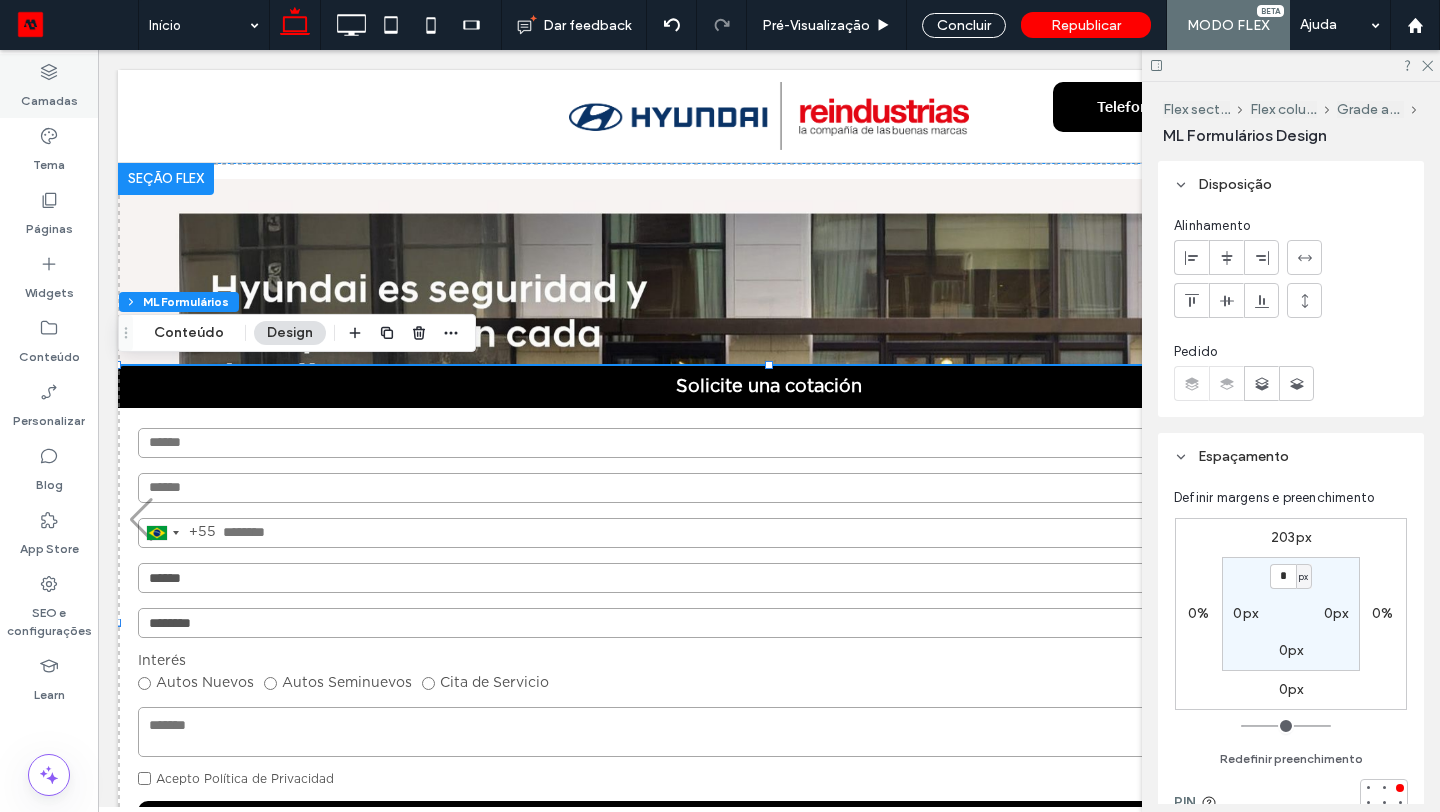 click on "Camadas" at bounding box center [49, 96] 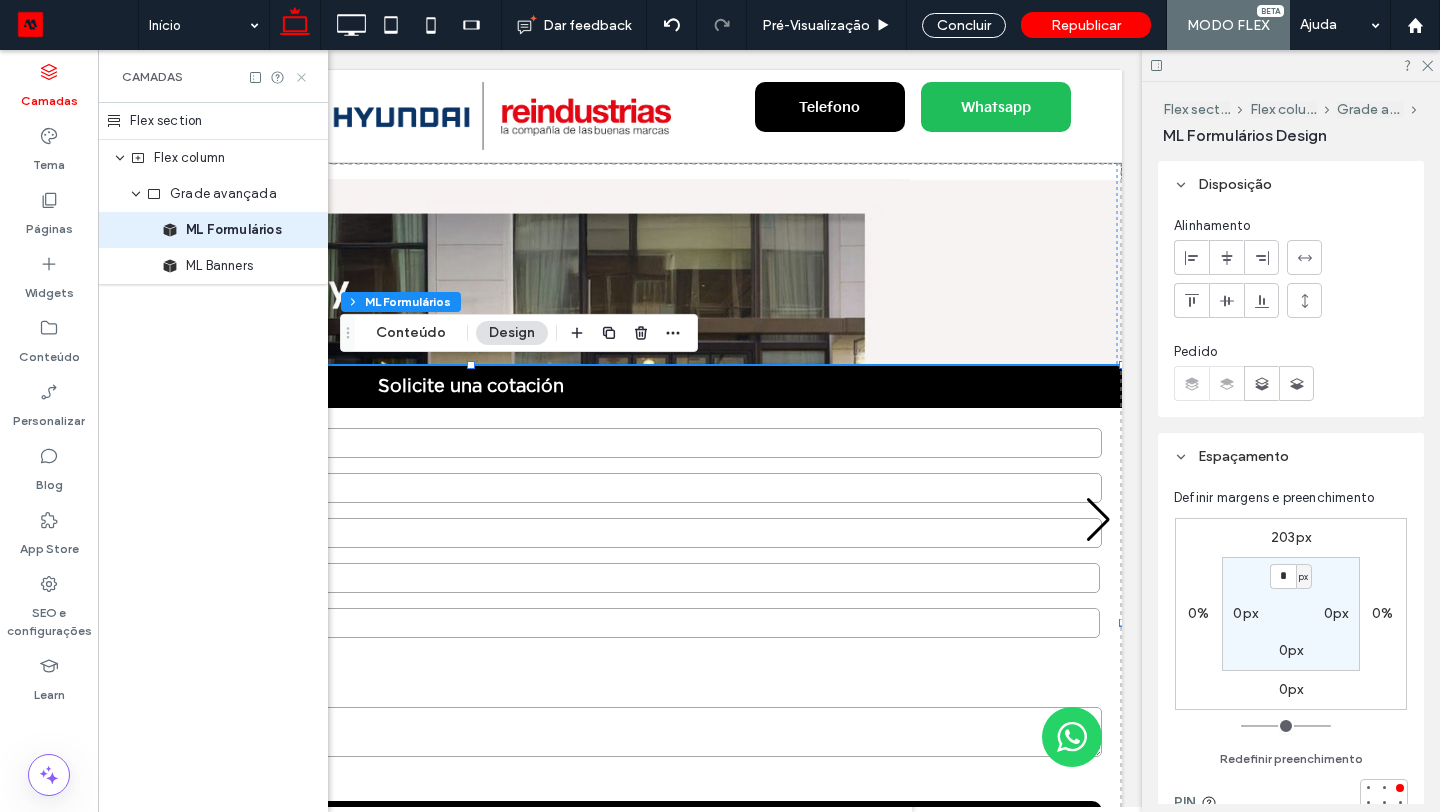 click 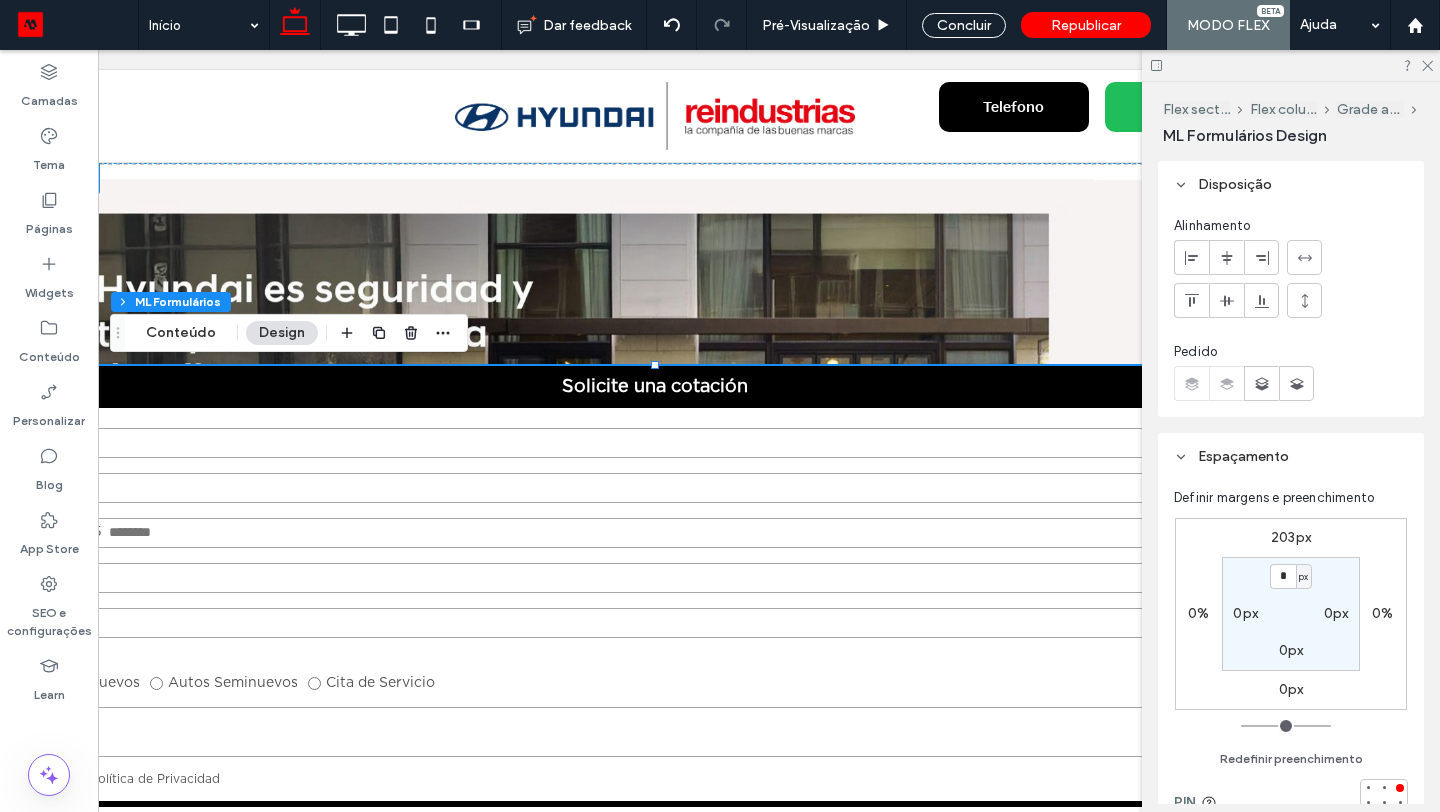 scroll, scrollTop: 0, scrollLeft: 0, axis: both 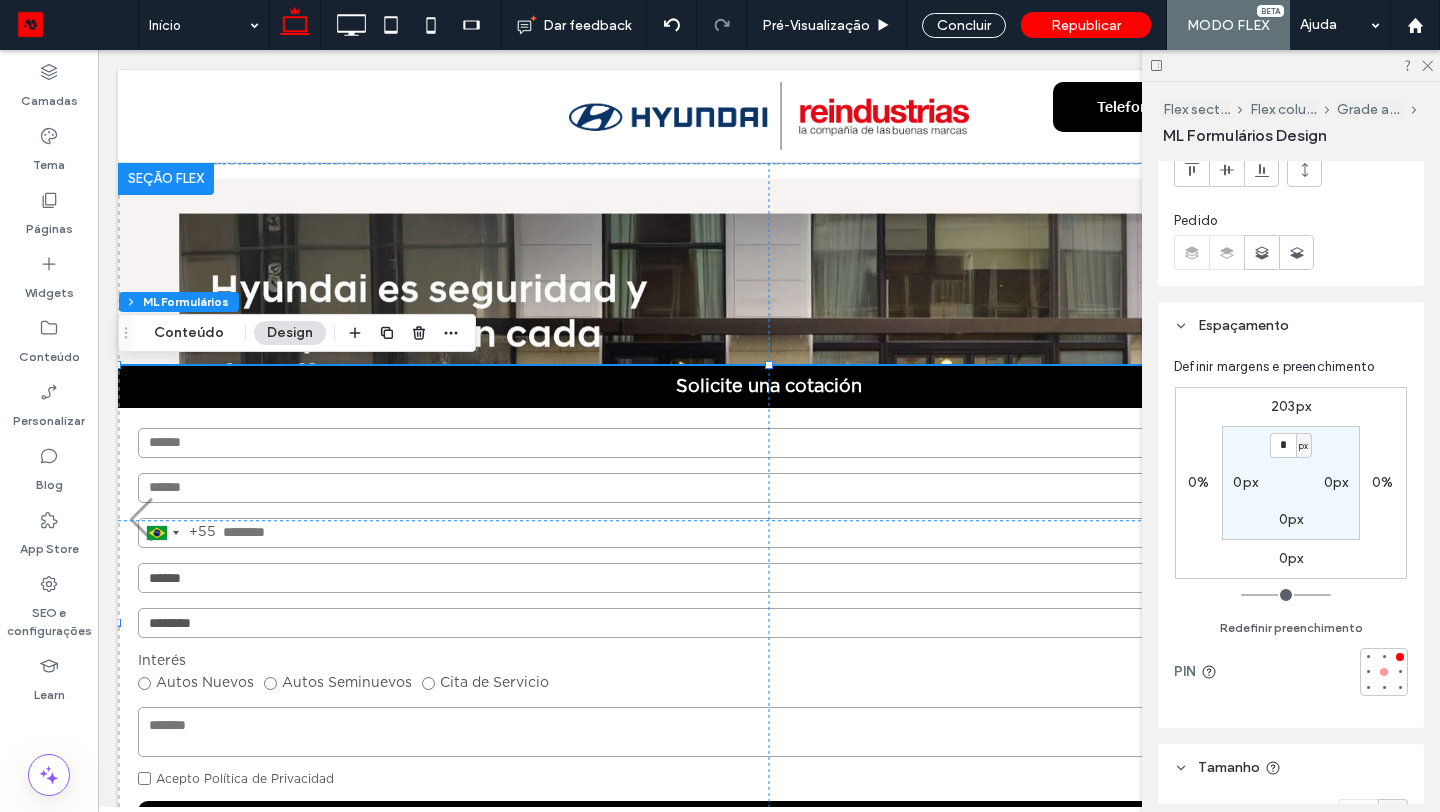 click at bounding box center (1384, 672) 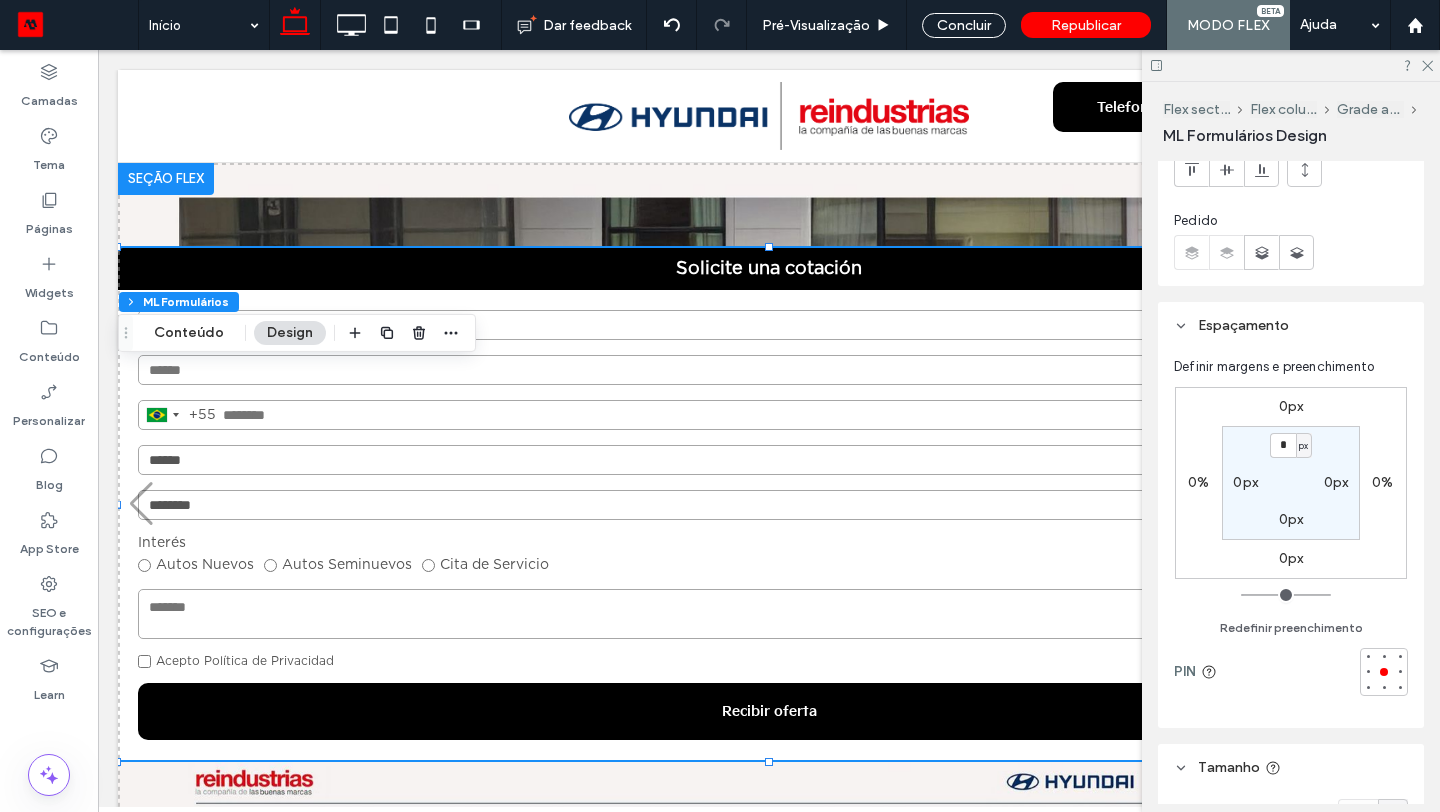 scroll, scrollTop: 0, scrollLeft: 0, axis: both 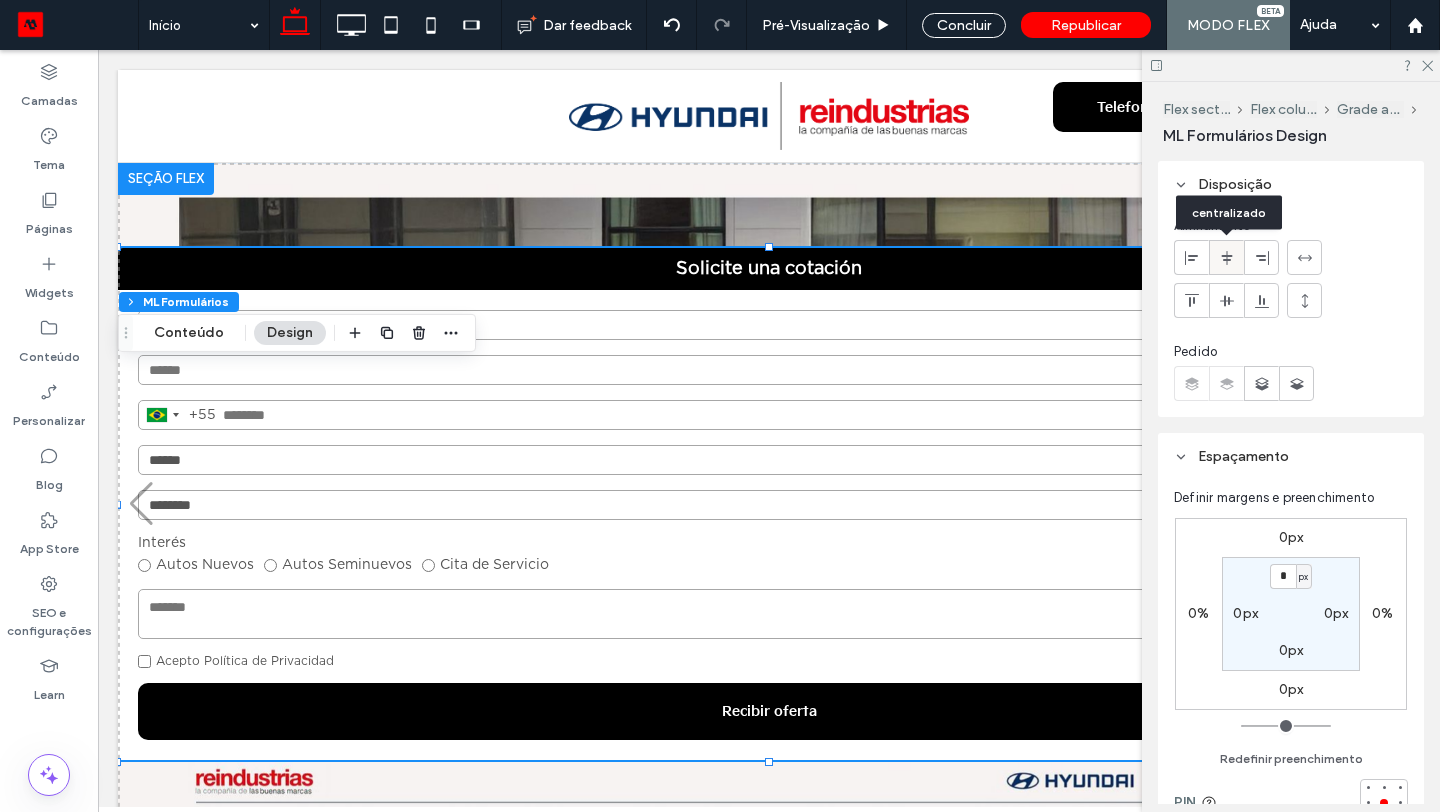click 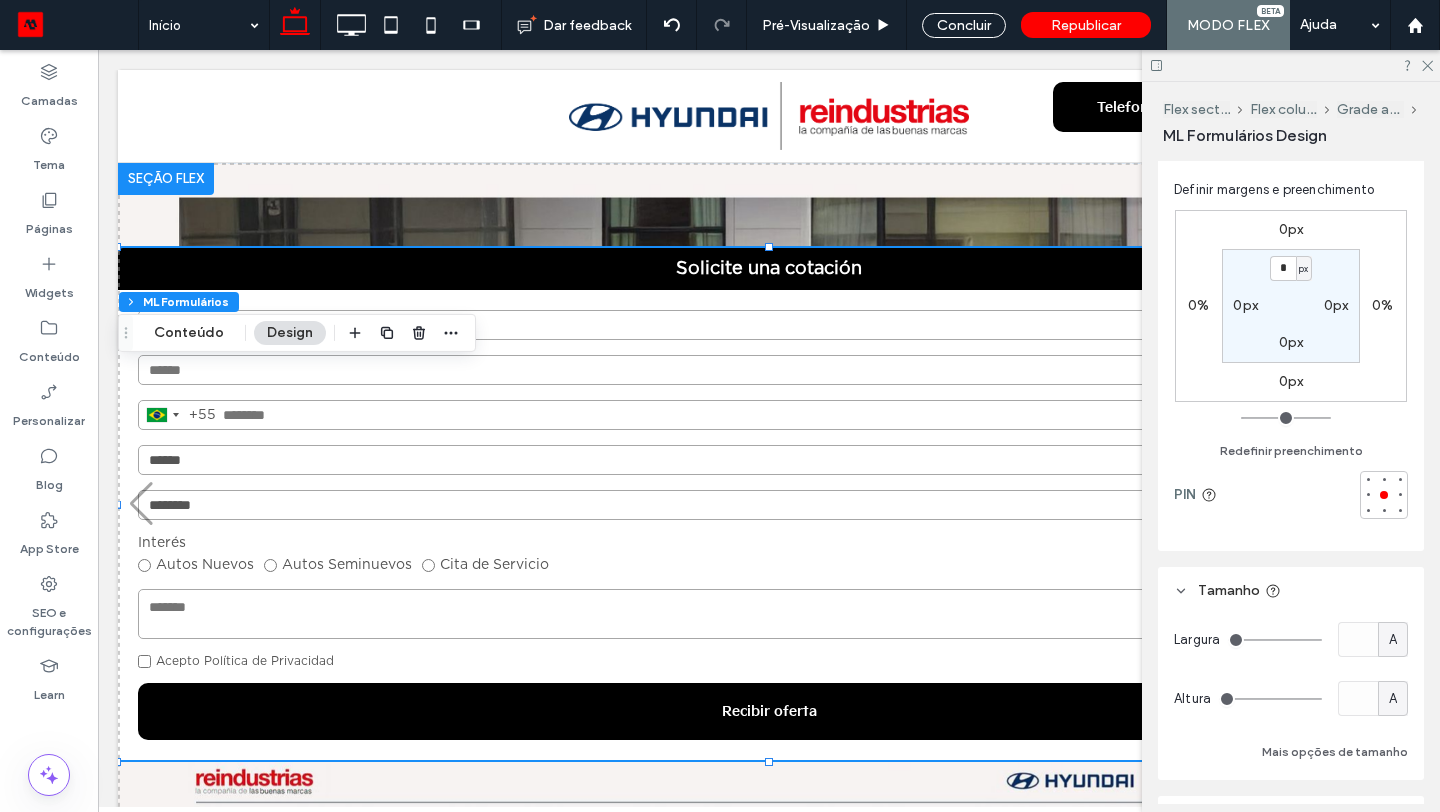 scroll, scrollTop: 397, scrollLeft: 0, axis: vertical 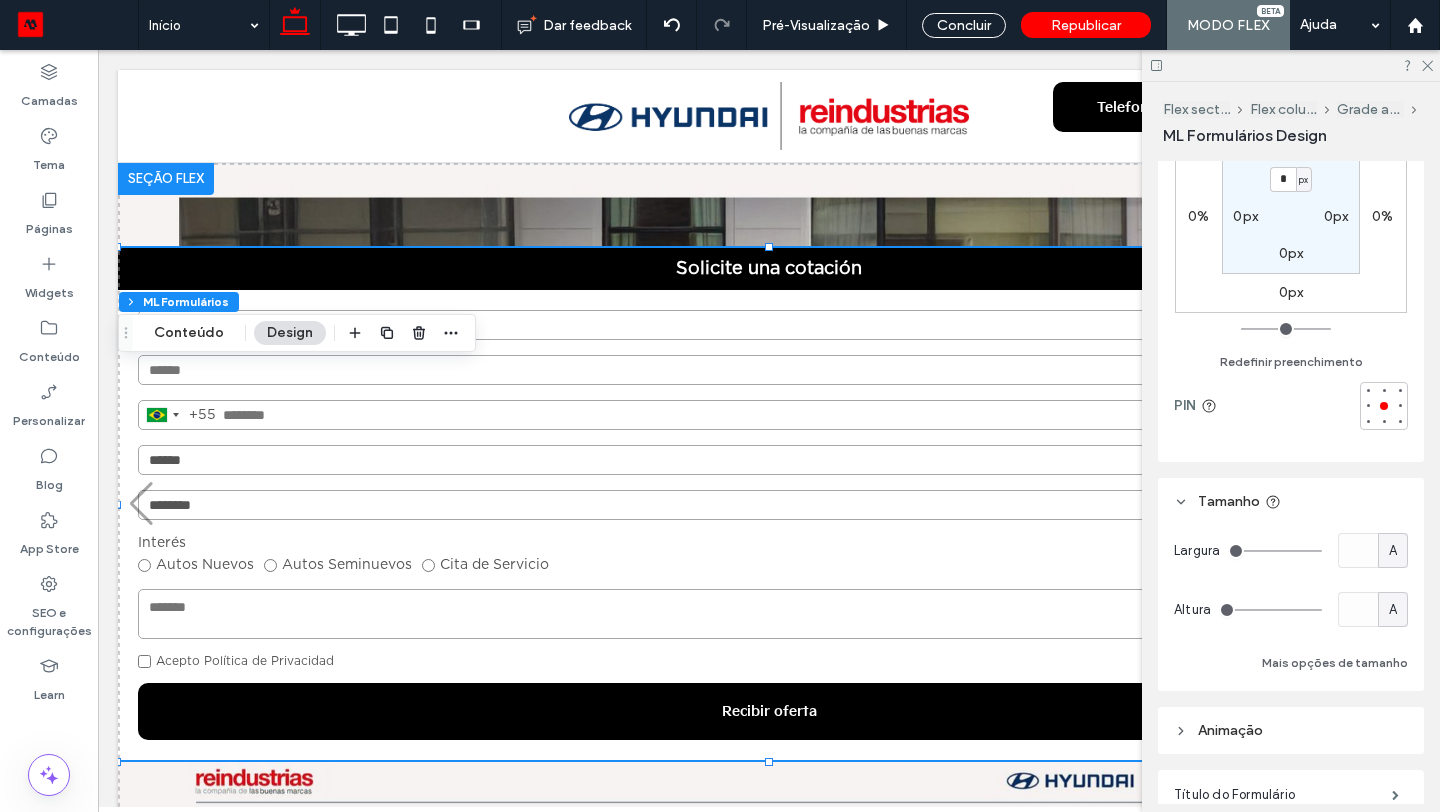 click on "A" at bounding box center [1393, 551] 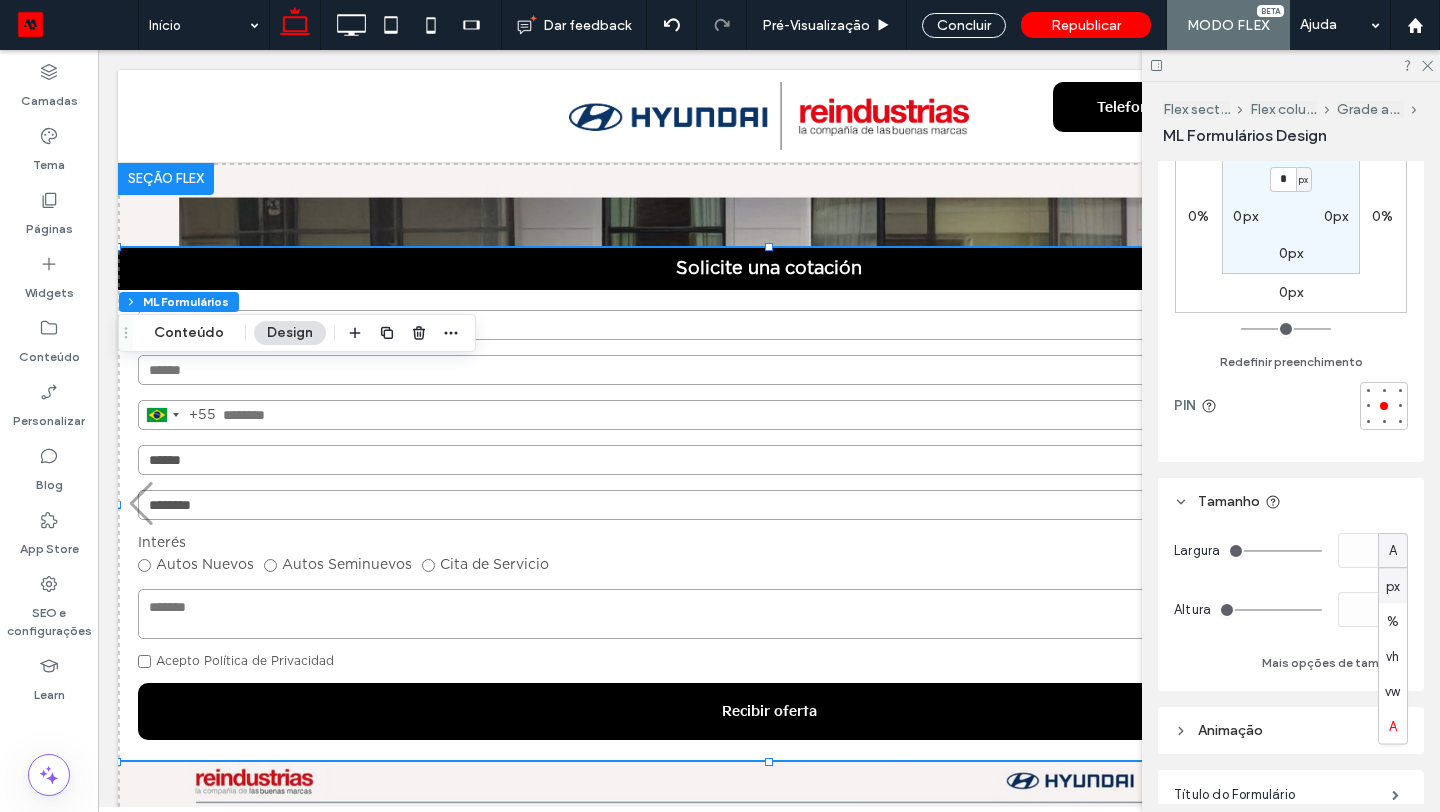 click on "px" at bounding box center (1393, 586) 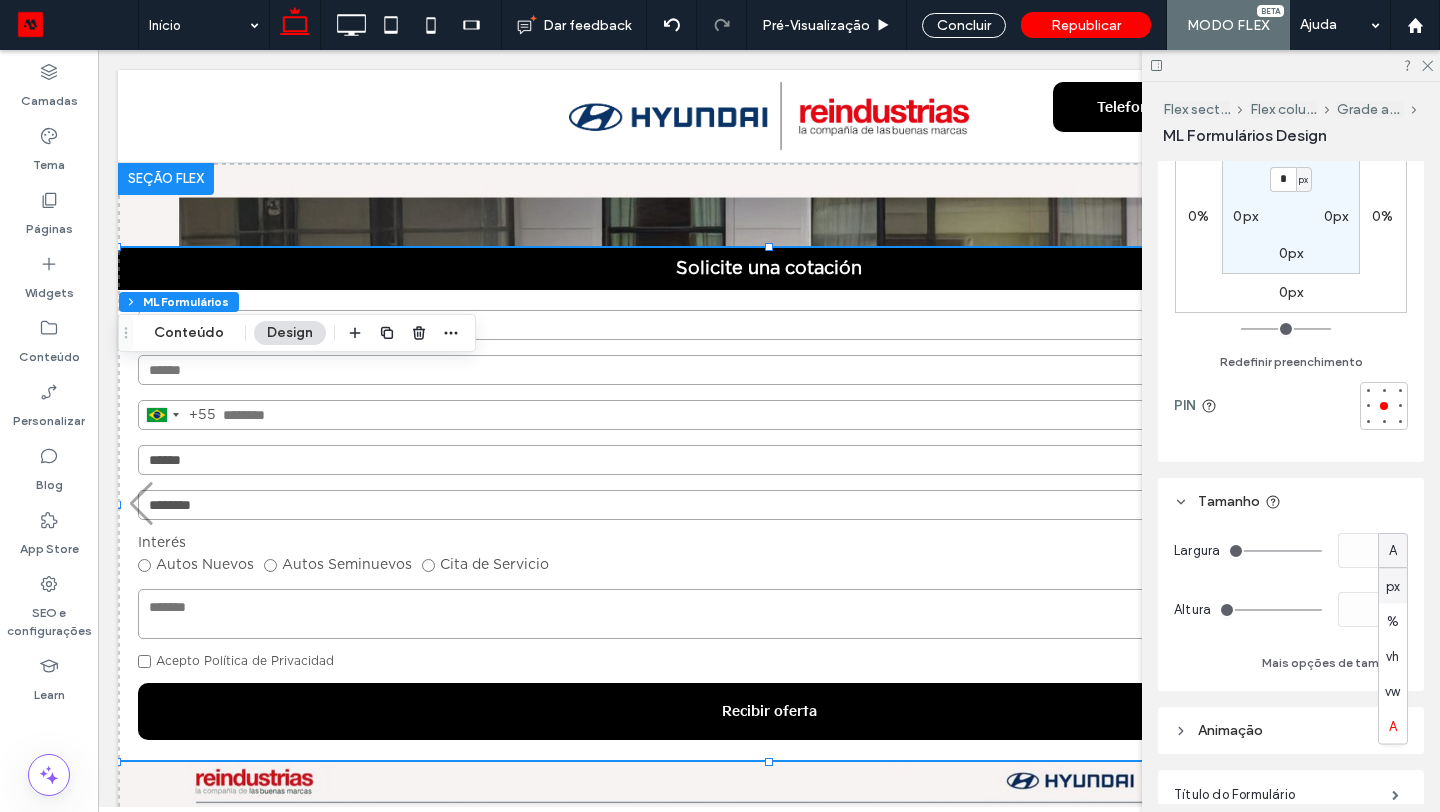 type on "****" 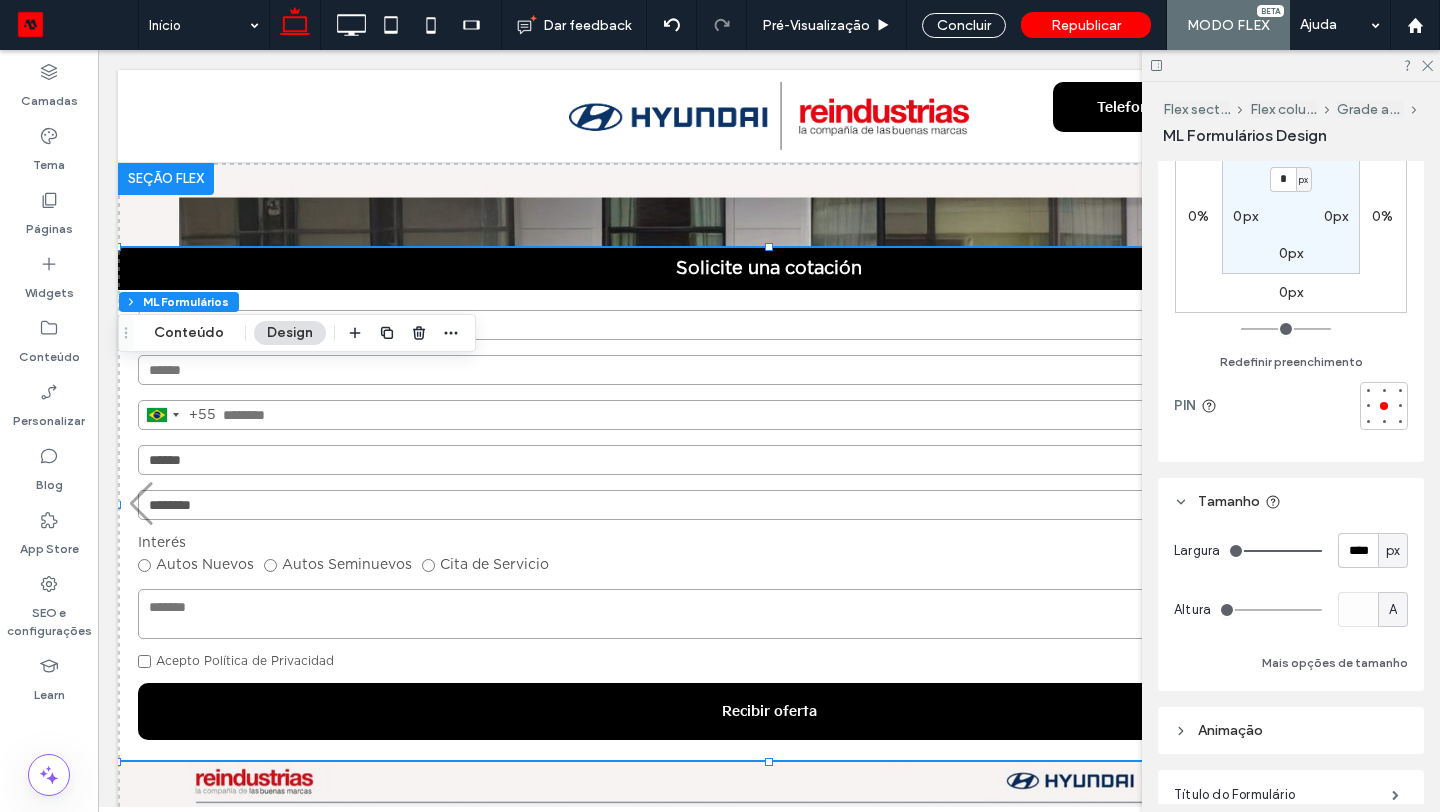 type on "****" 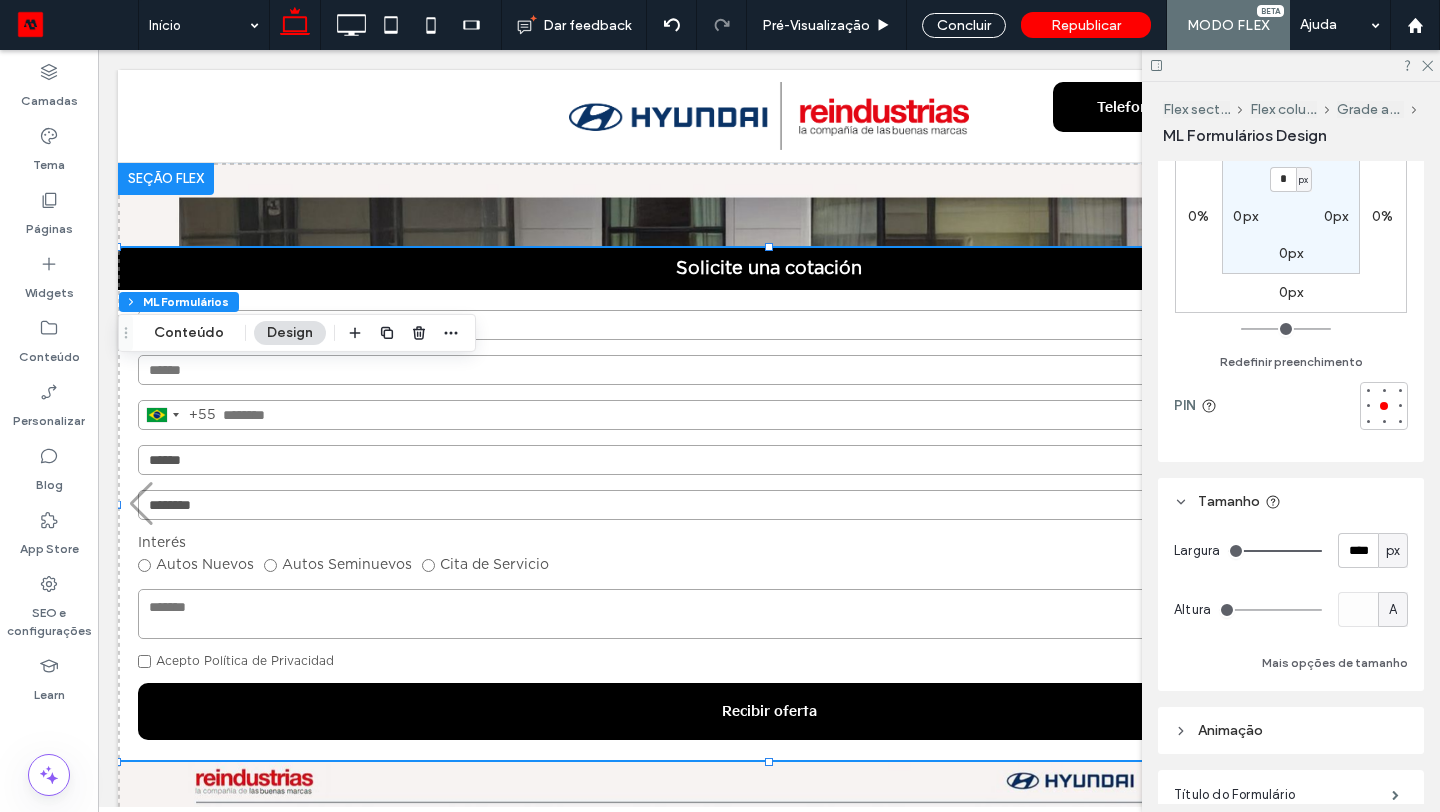 type on "****" 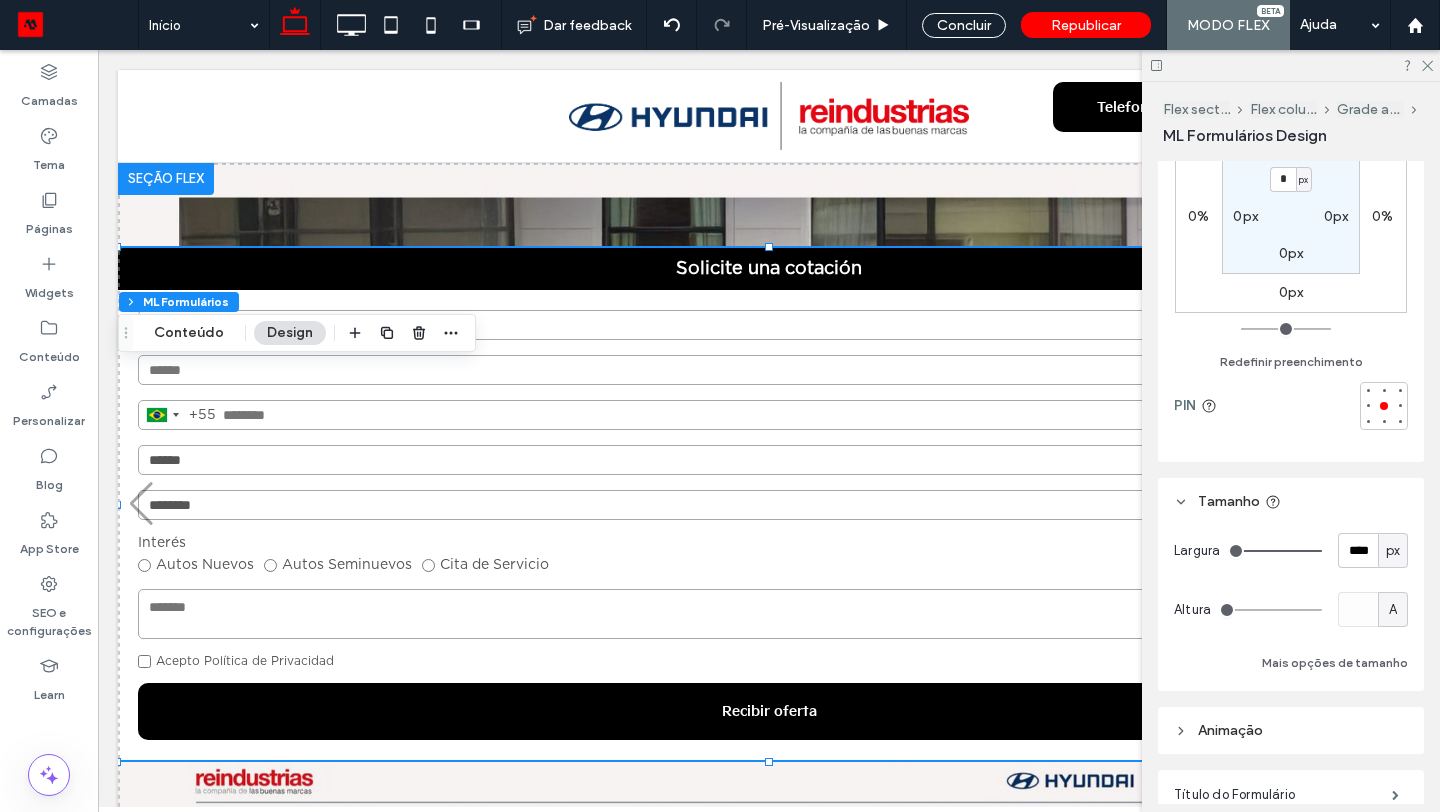 type on "****" 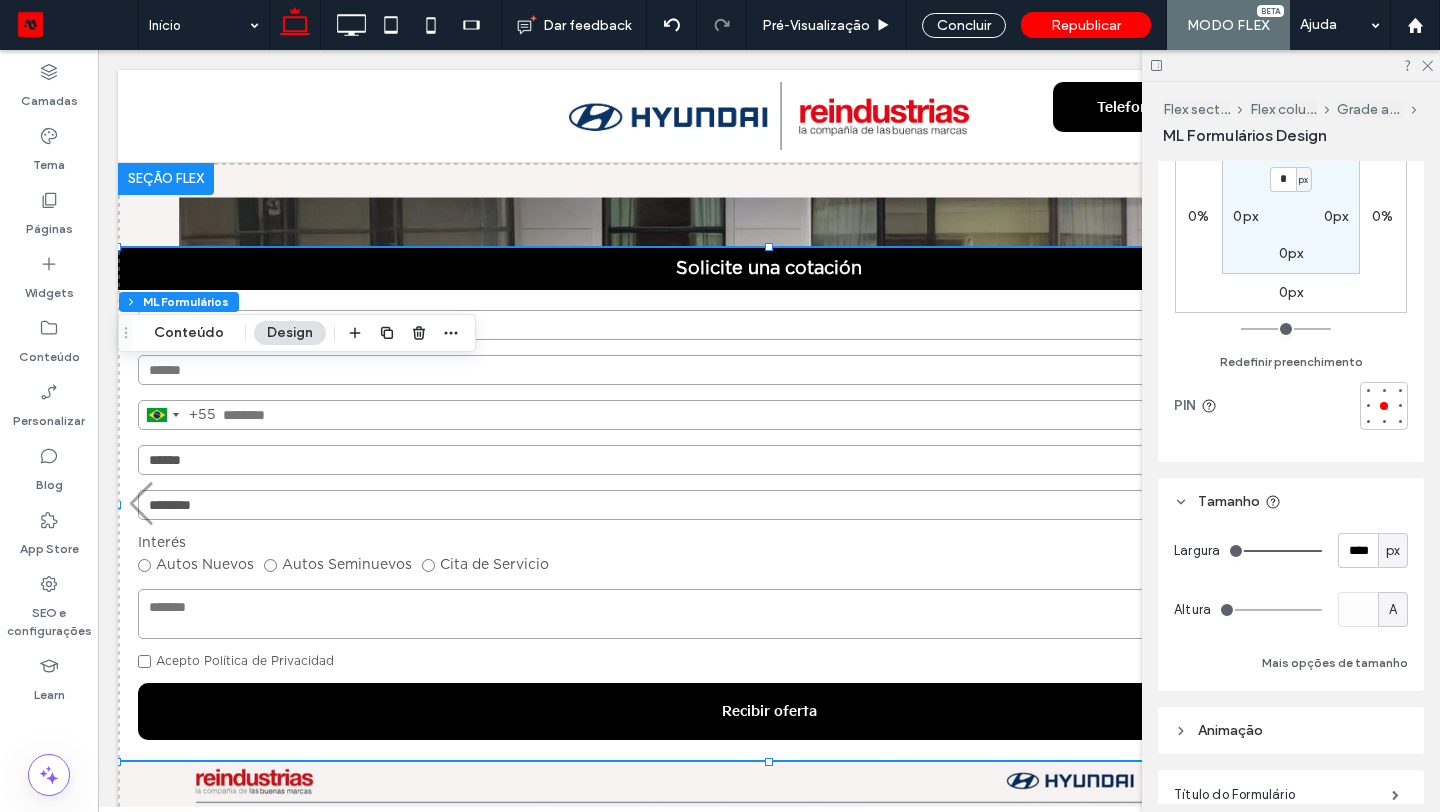 type on "****" 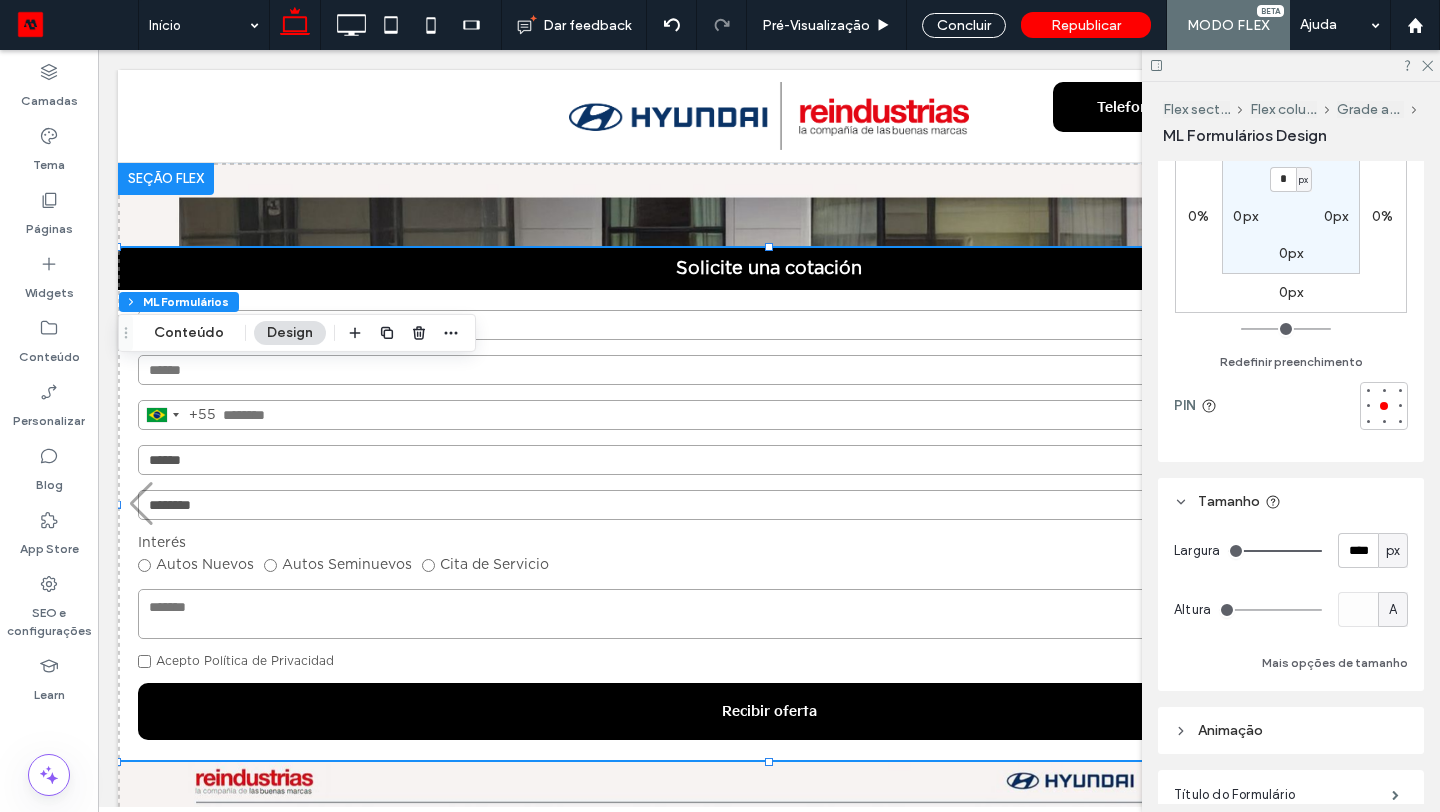 type on "****" 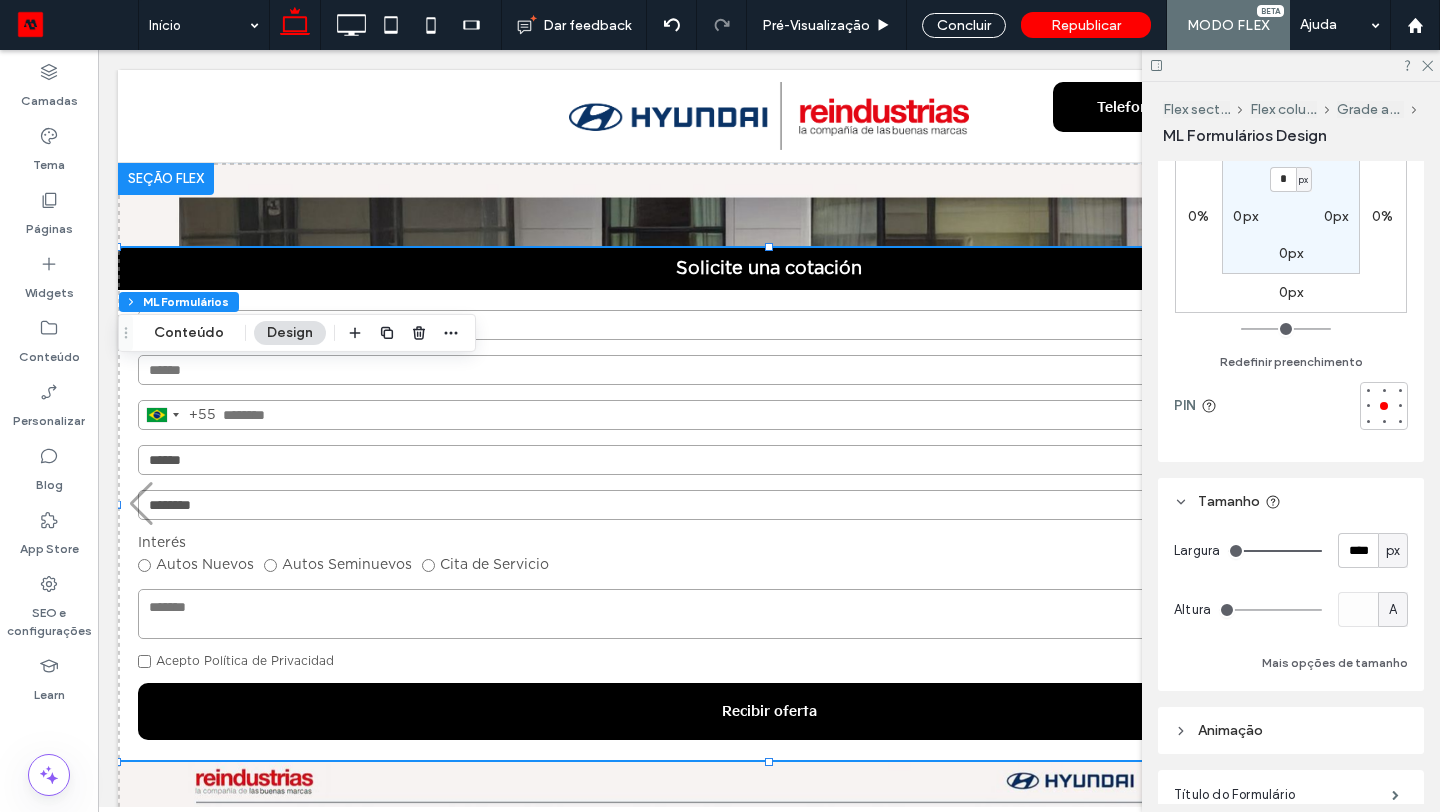 type on "****" 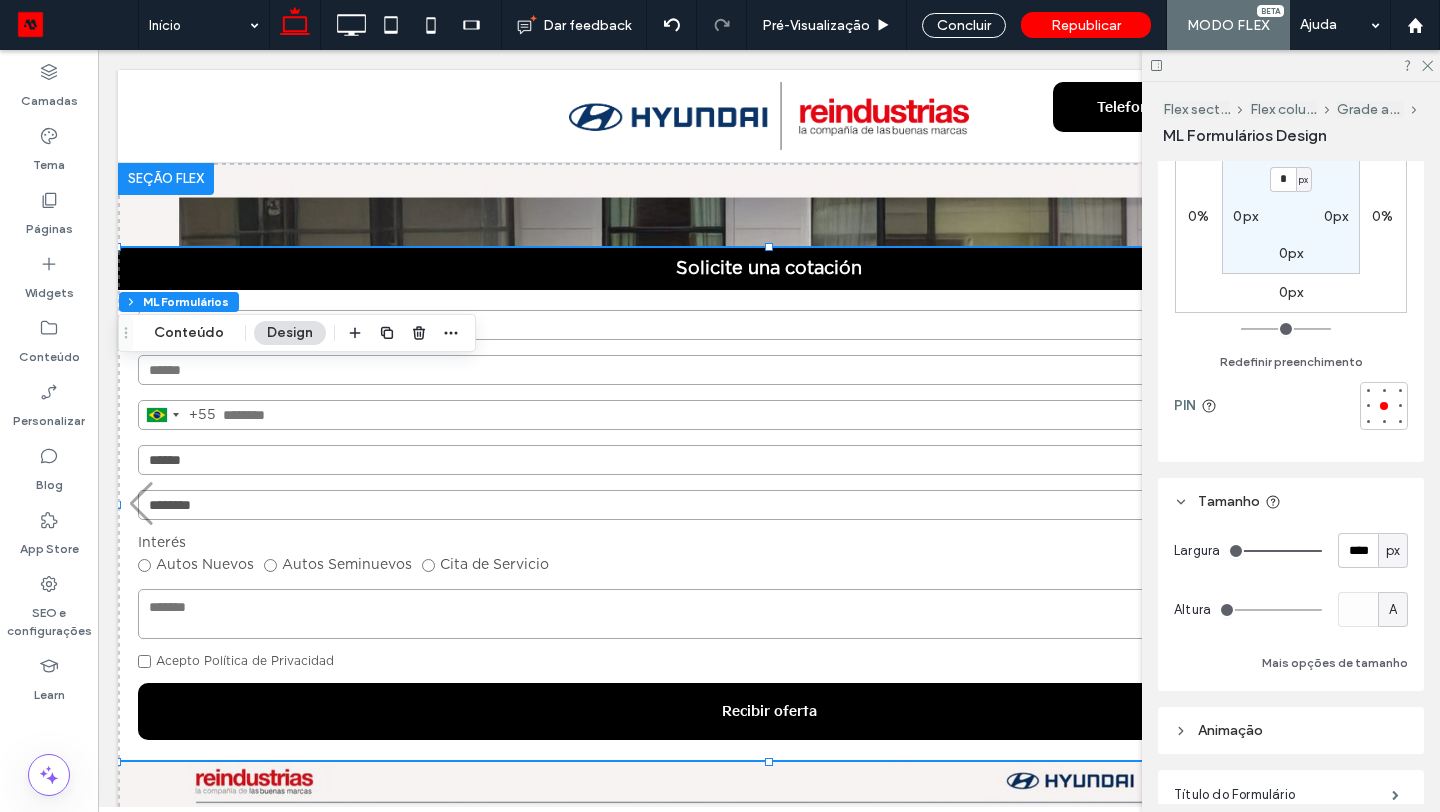 type on "****" 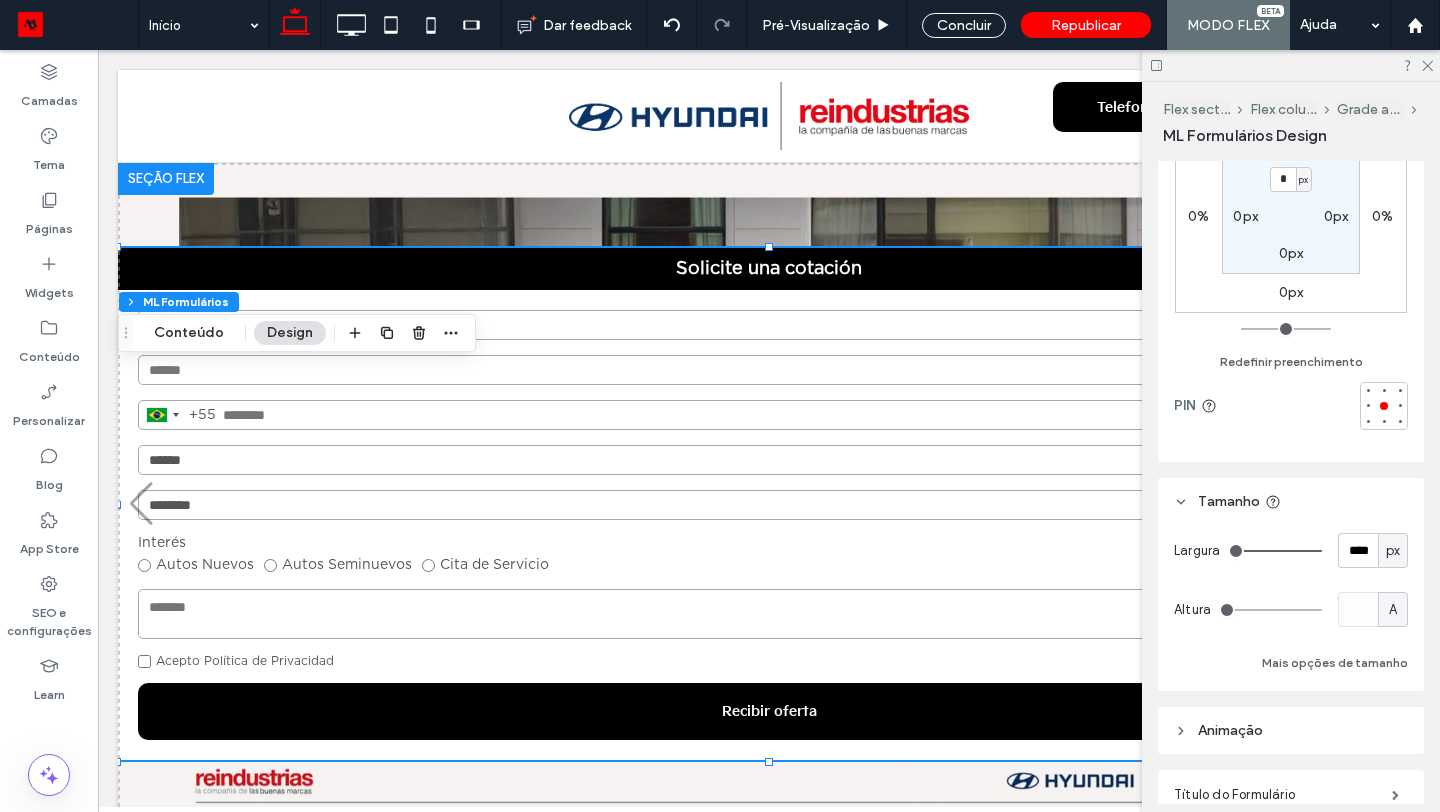type on "****" 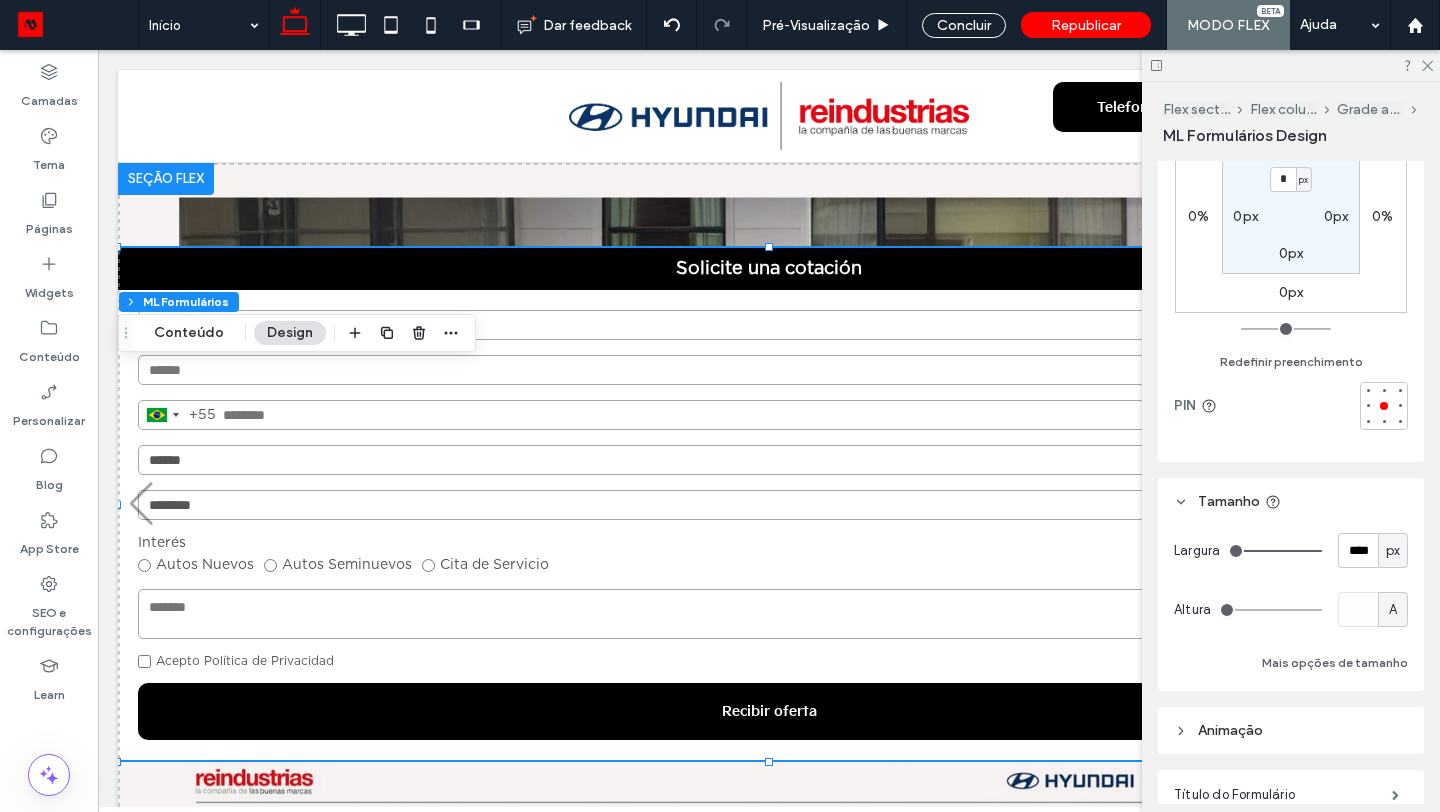 type on "****" 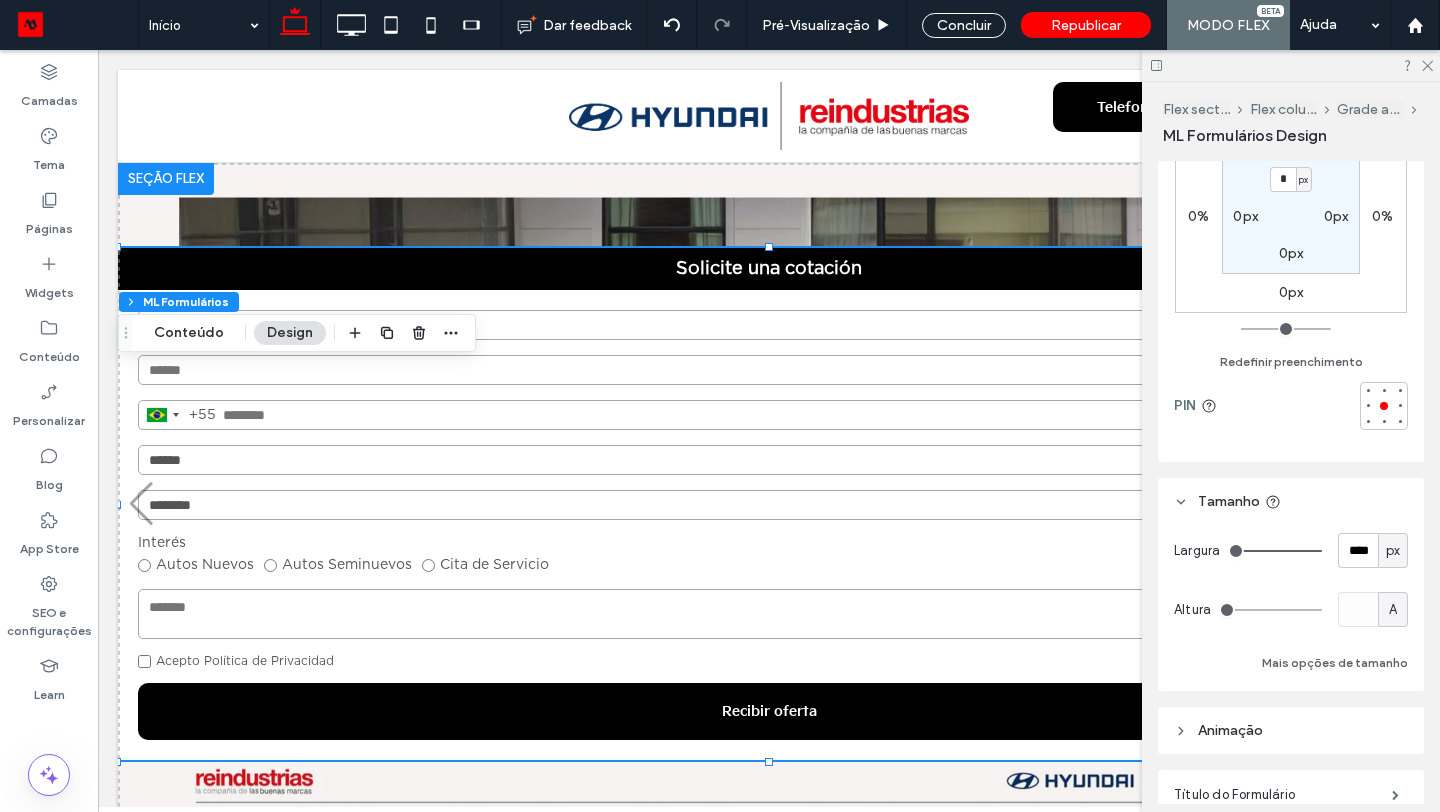 type on "****" 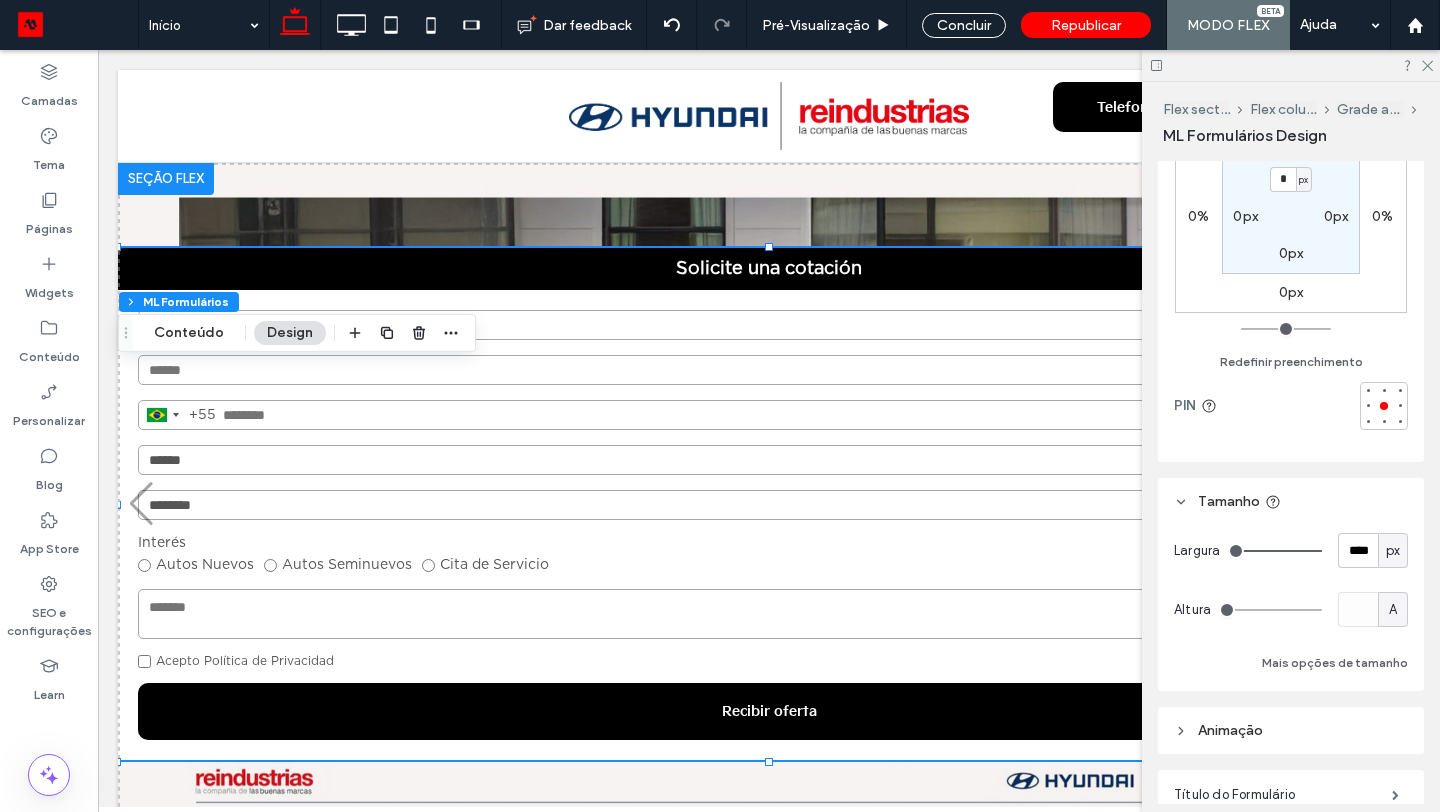 type on "***" 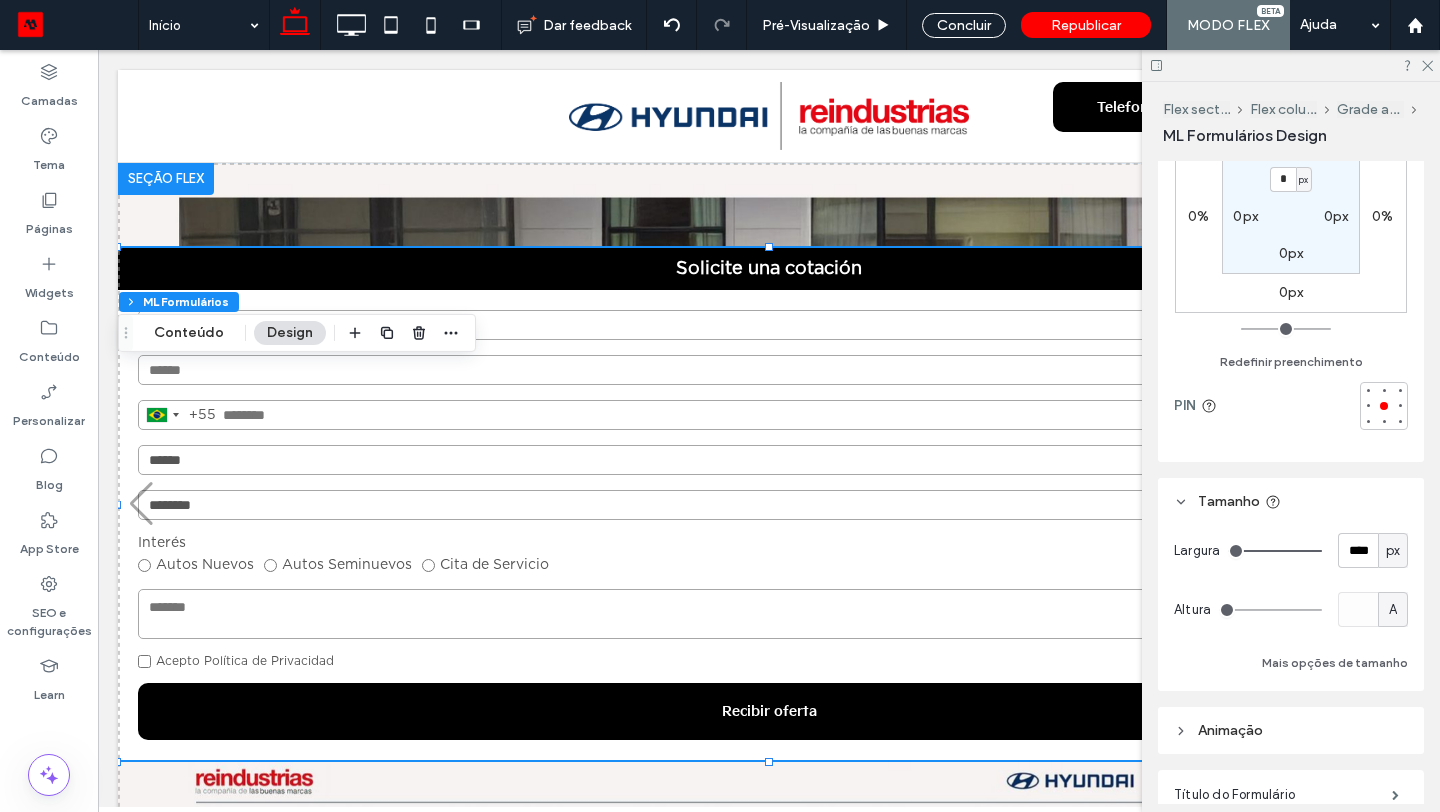 type on "***" 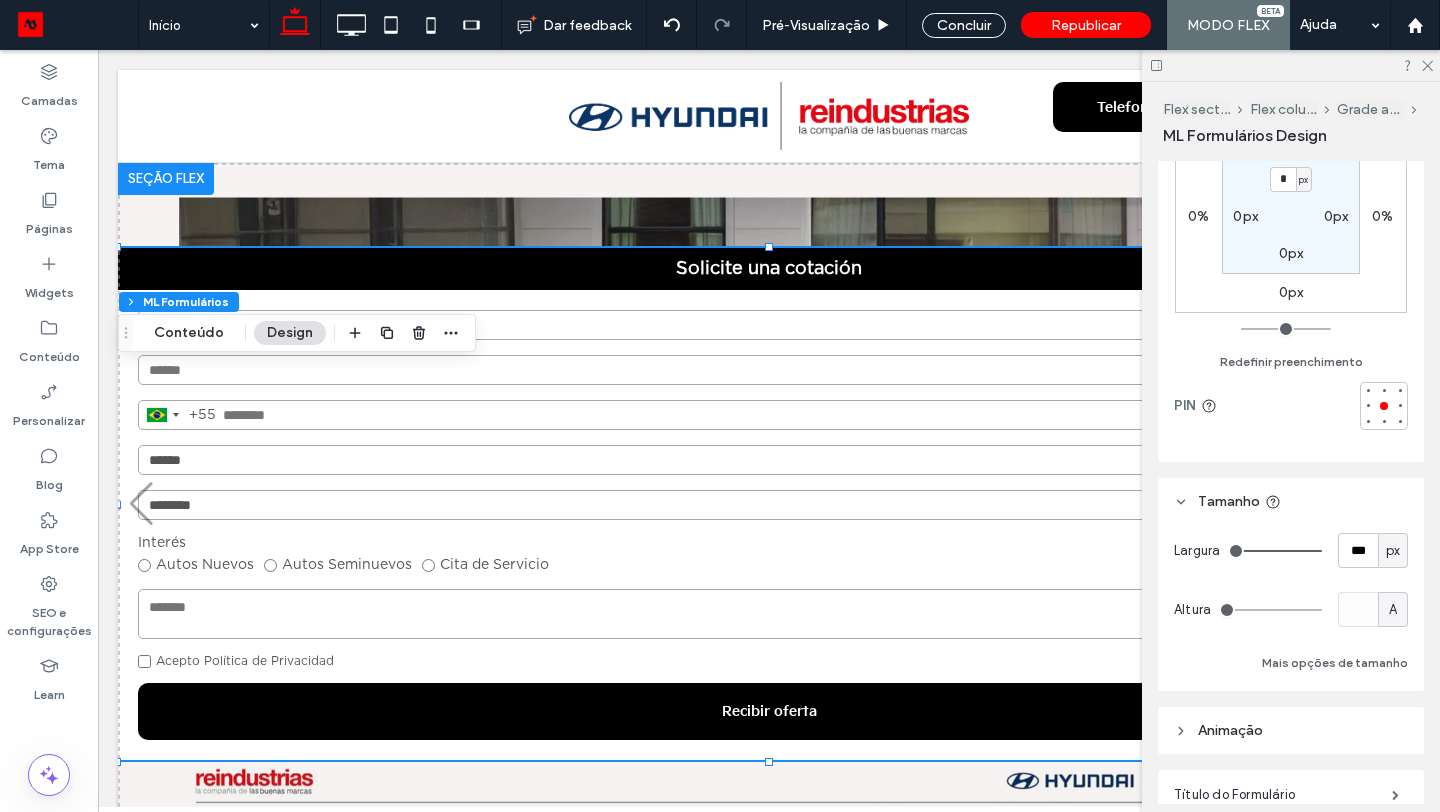 type on "***" 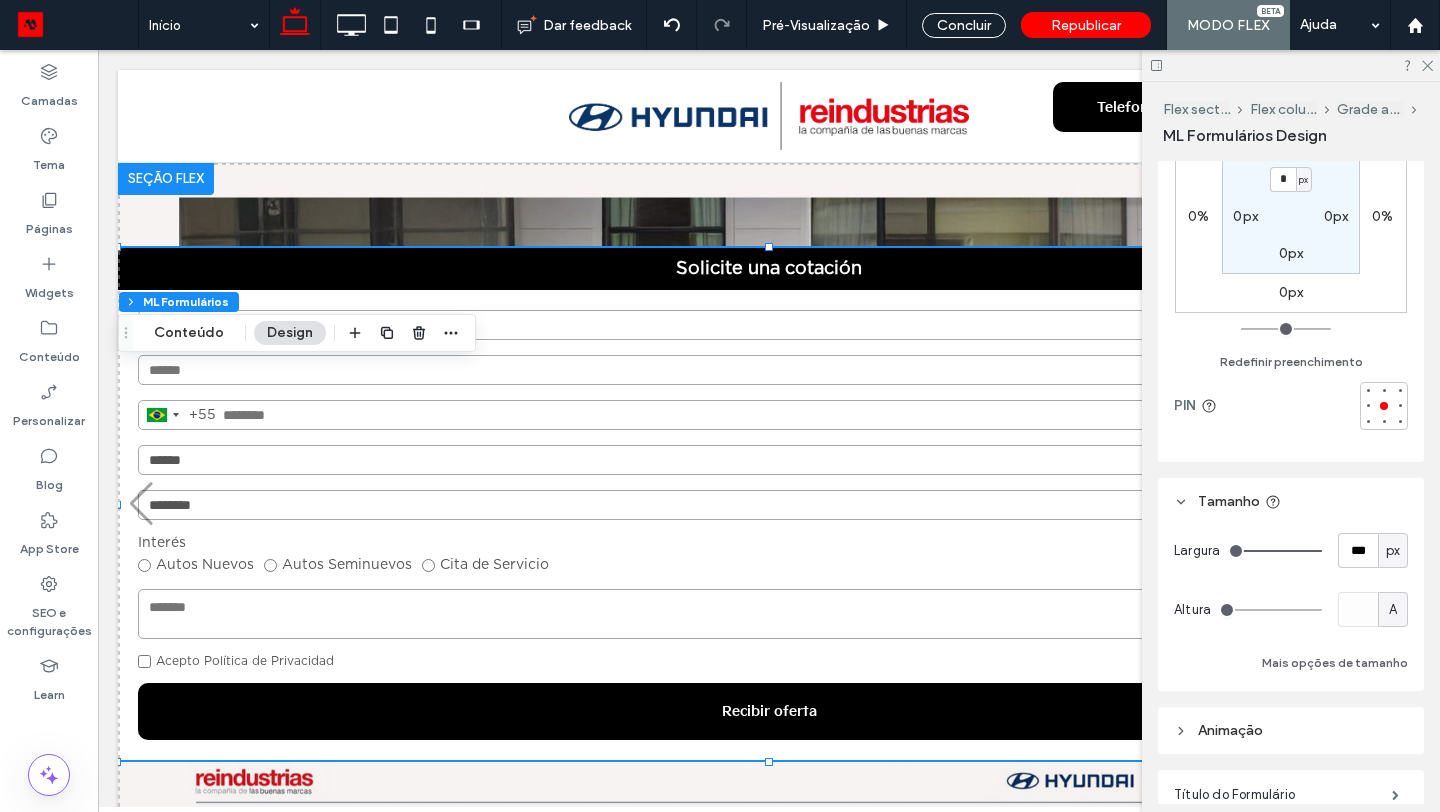 type on "***" 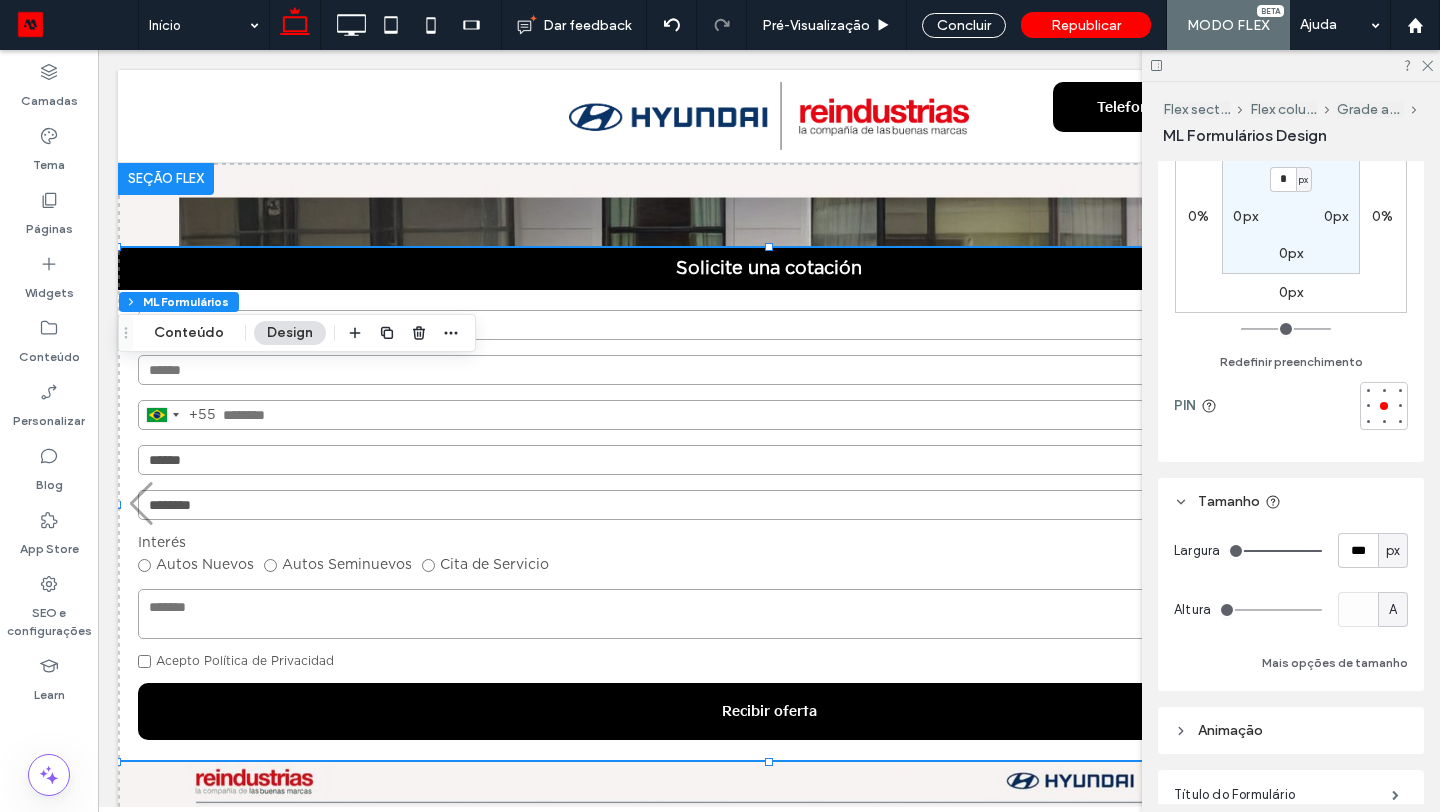 type on "***" 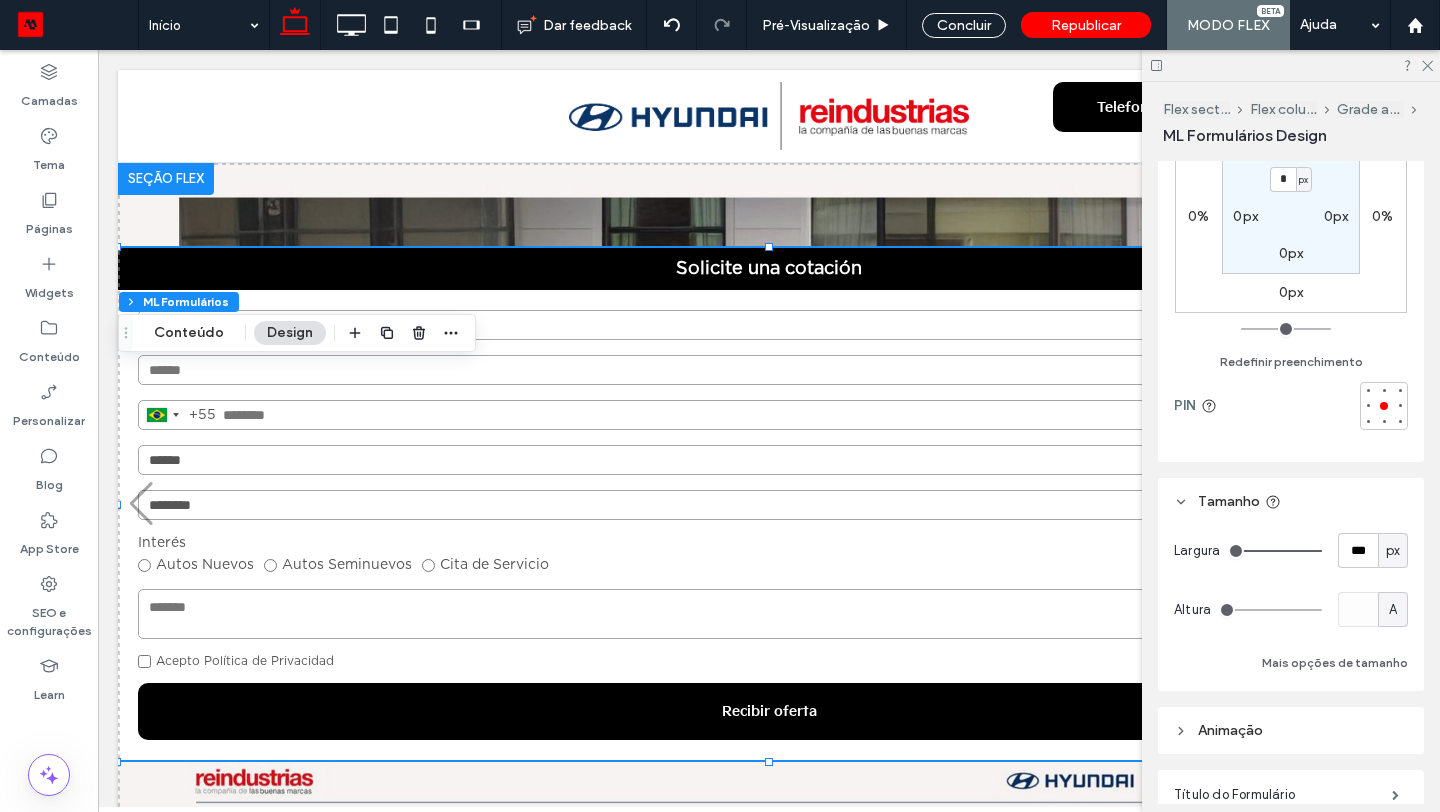 type on "***" 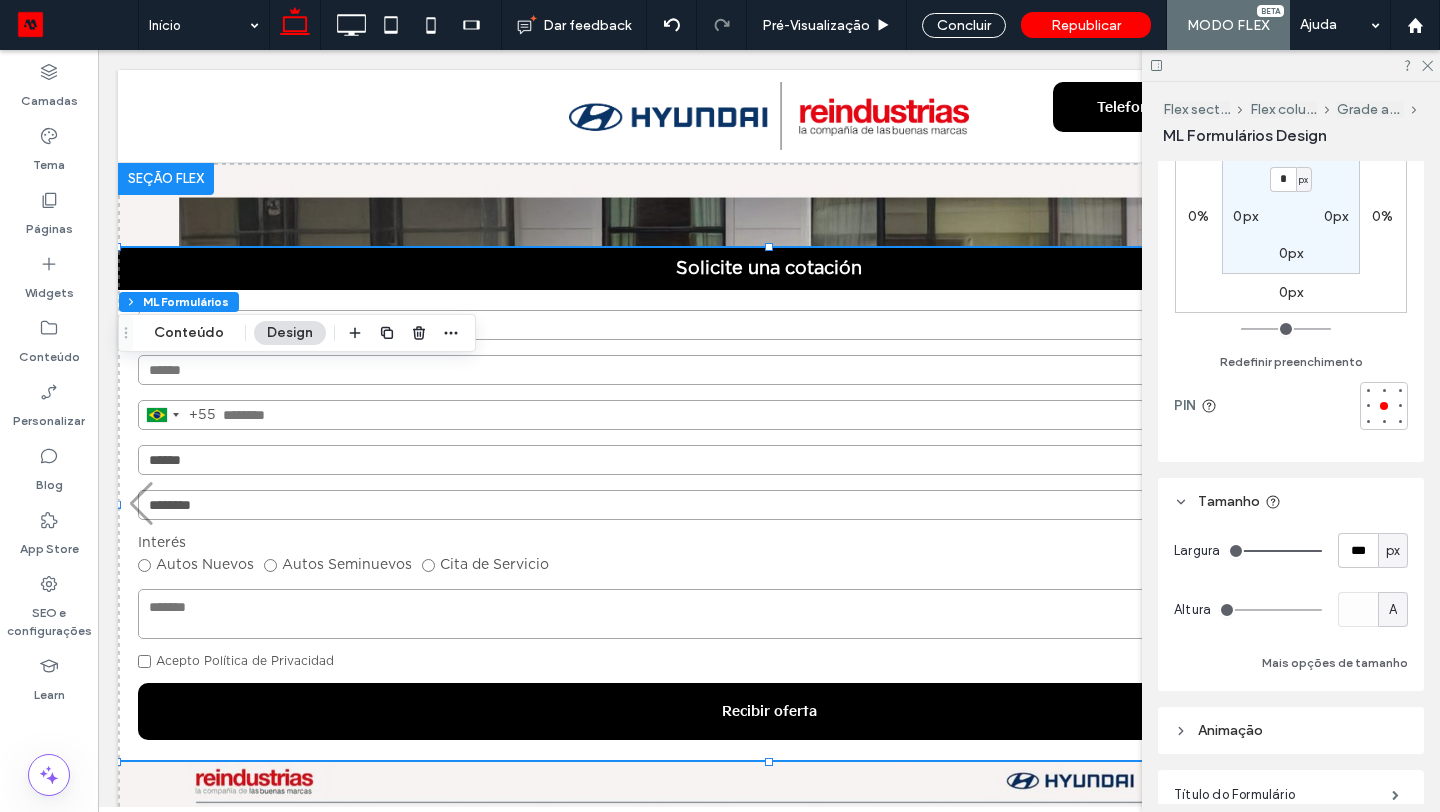 type on "***" 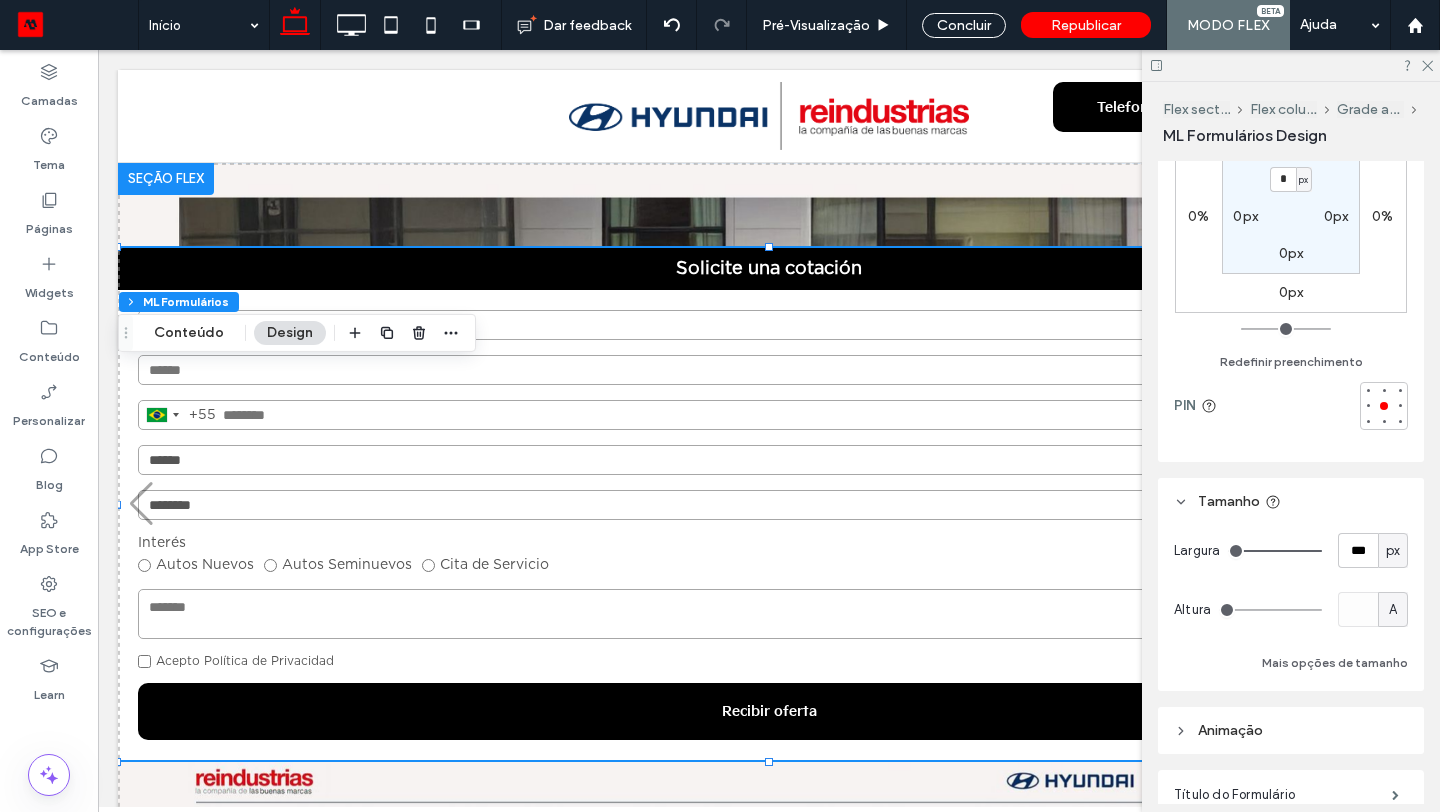 type on "***" 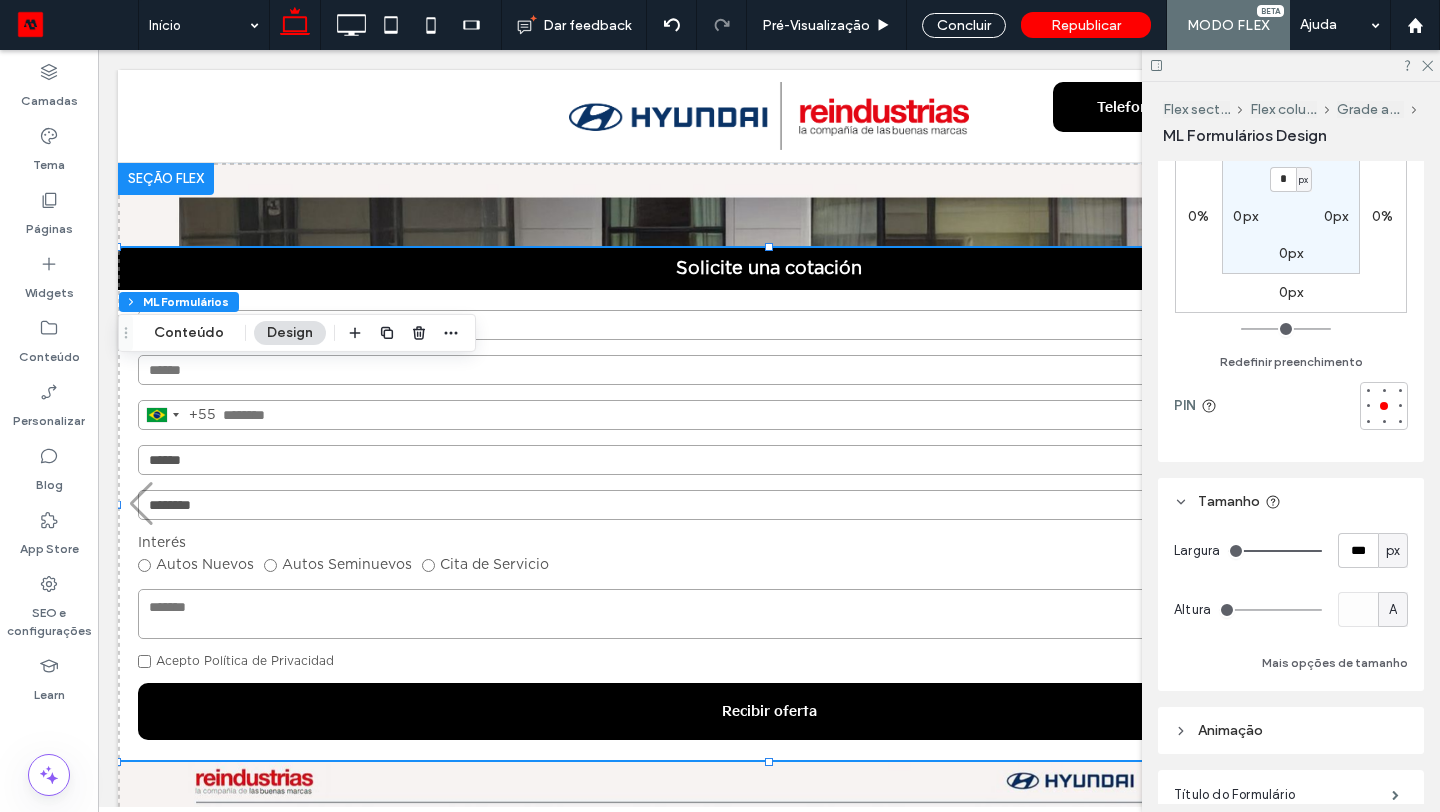type on "***" 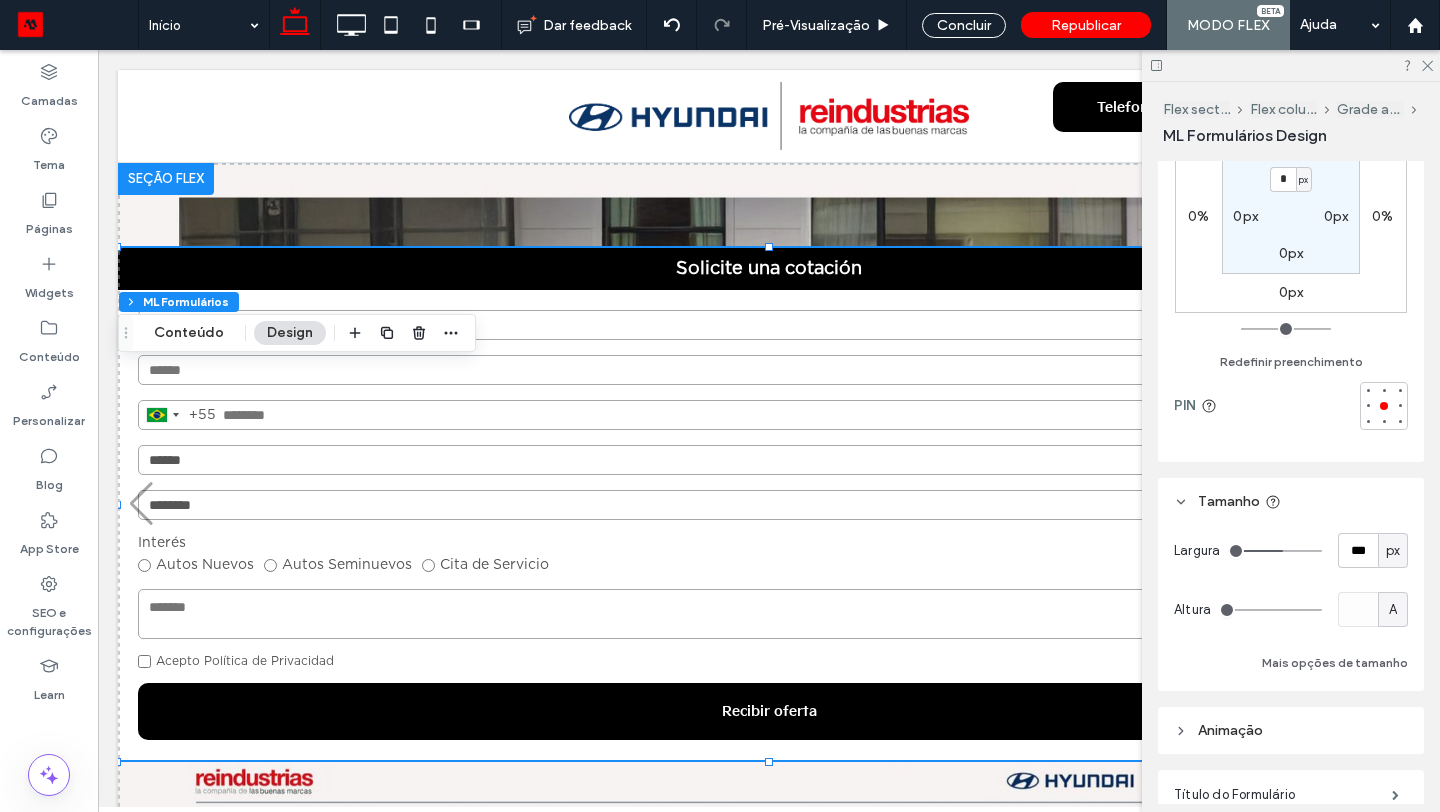 type on "***" 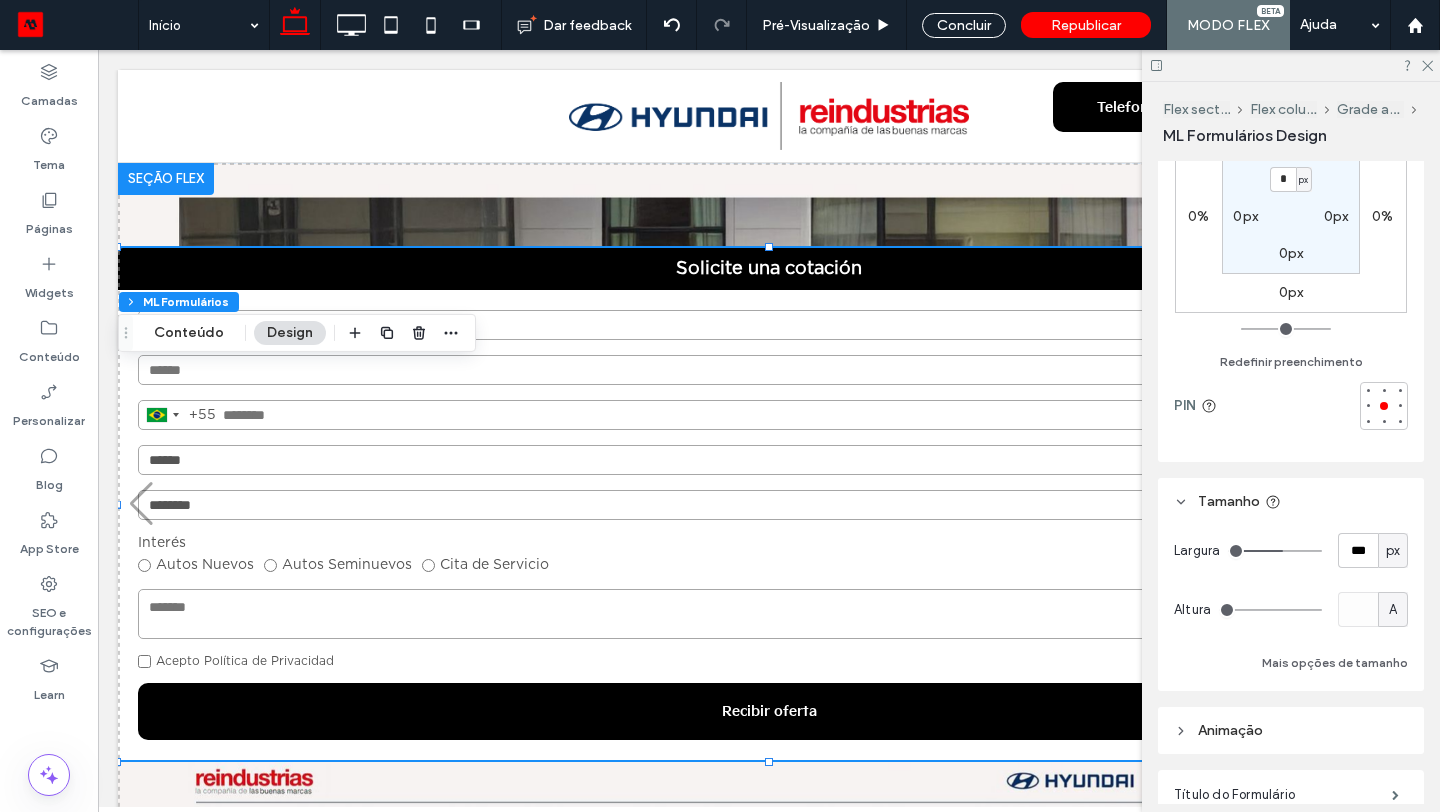 type on "***" 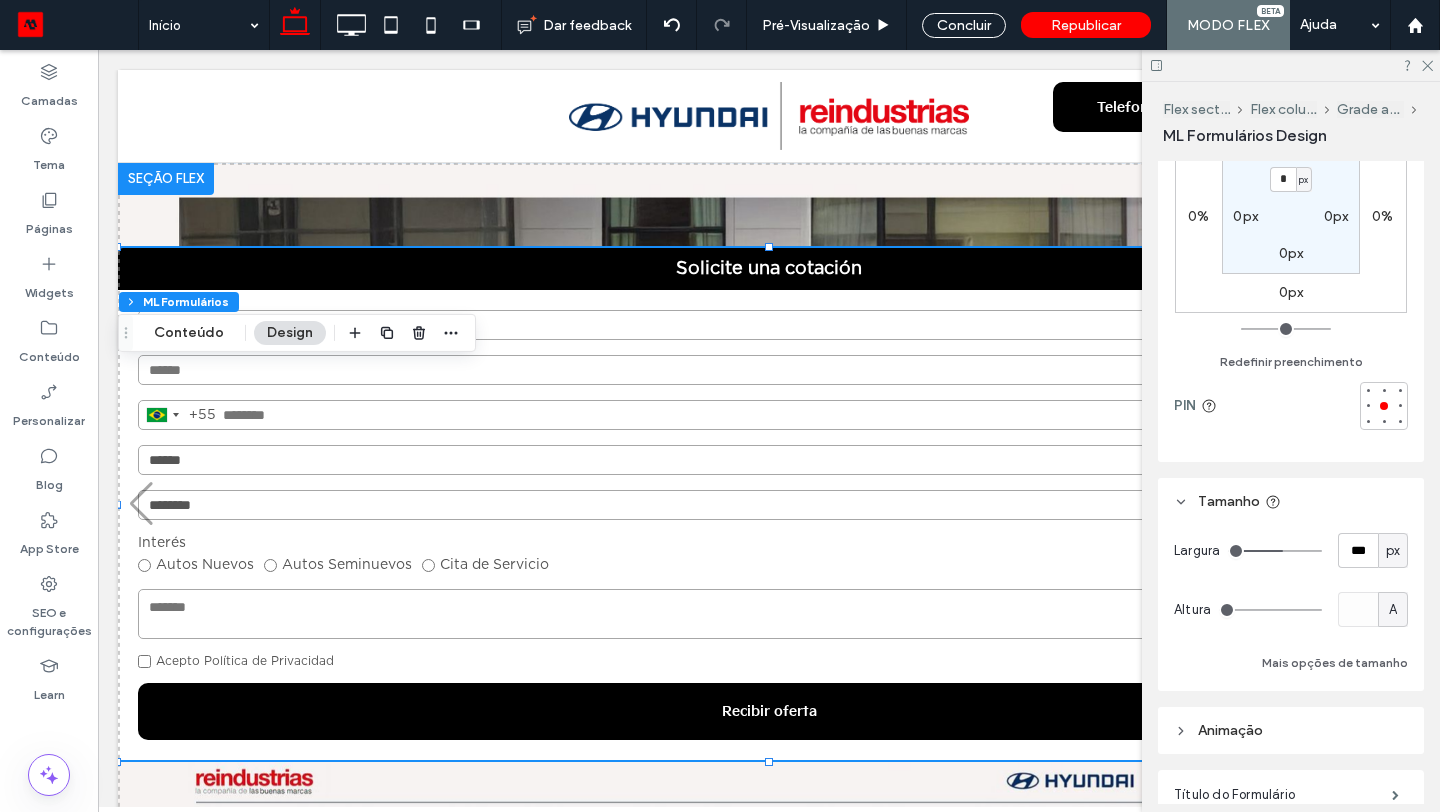 type on "***" 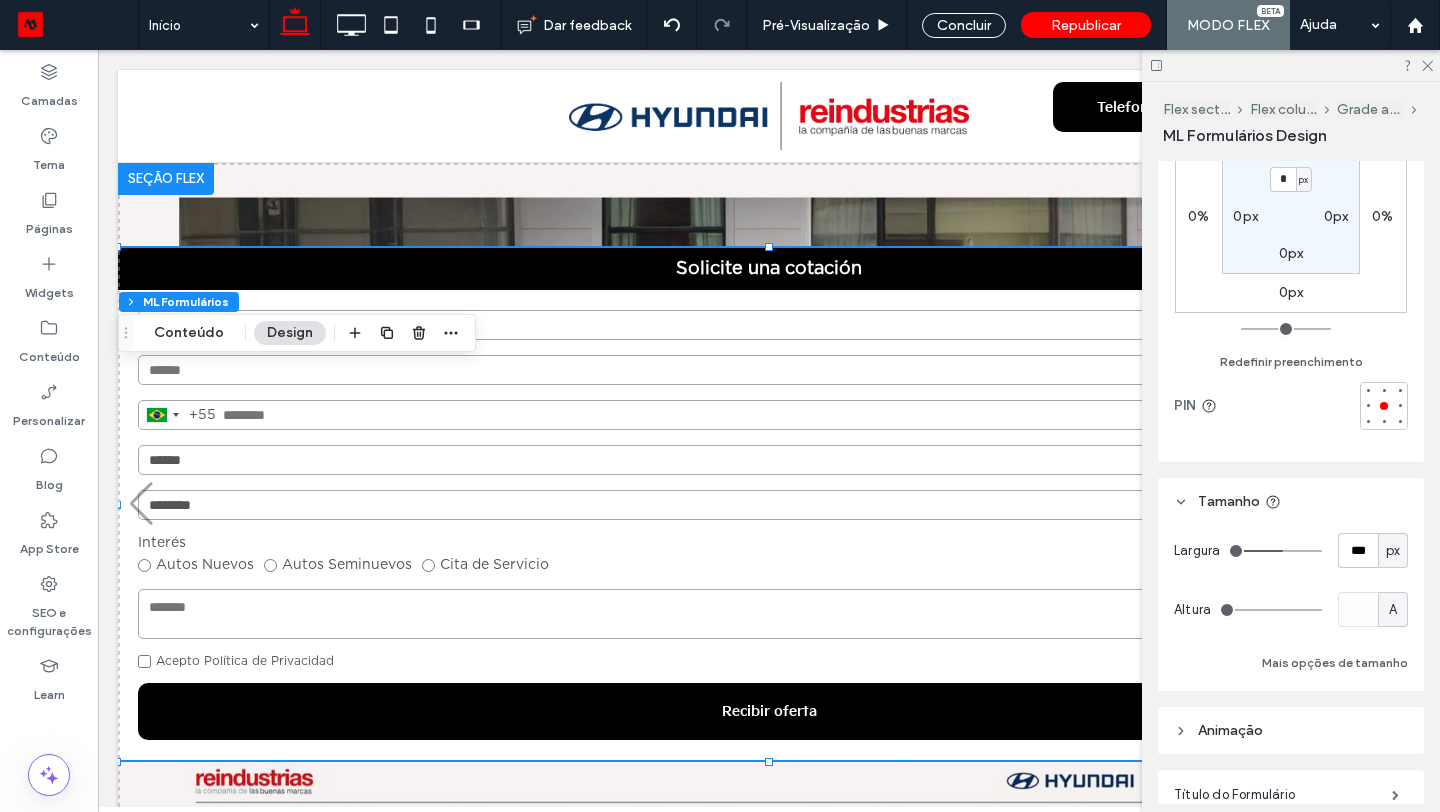 type on "***" 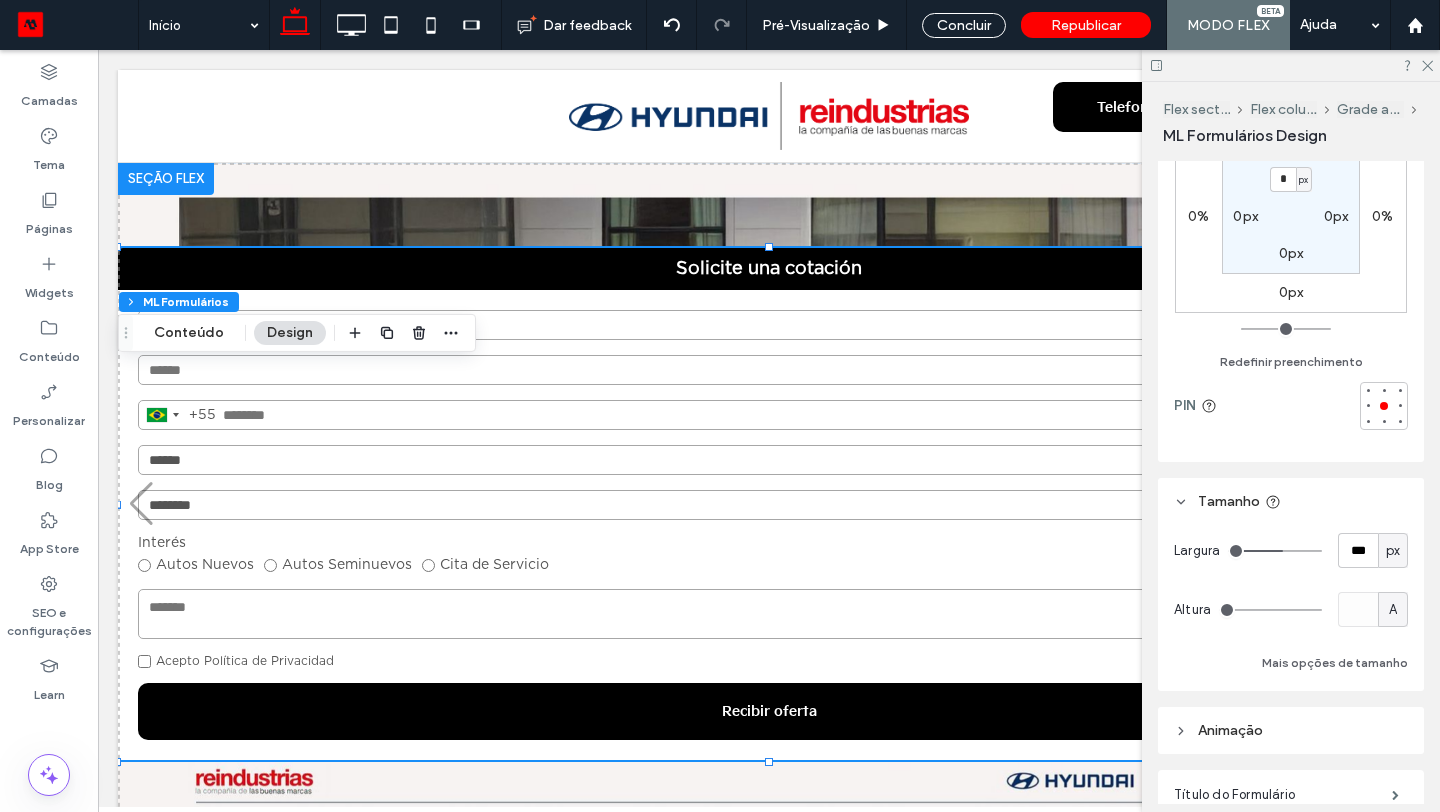 type on "***" 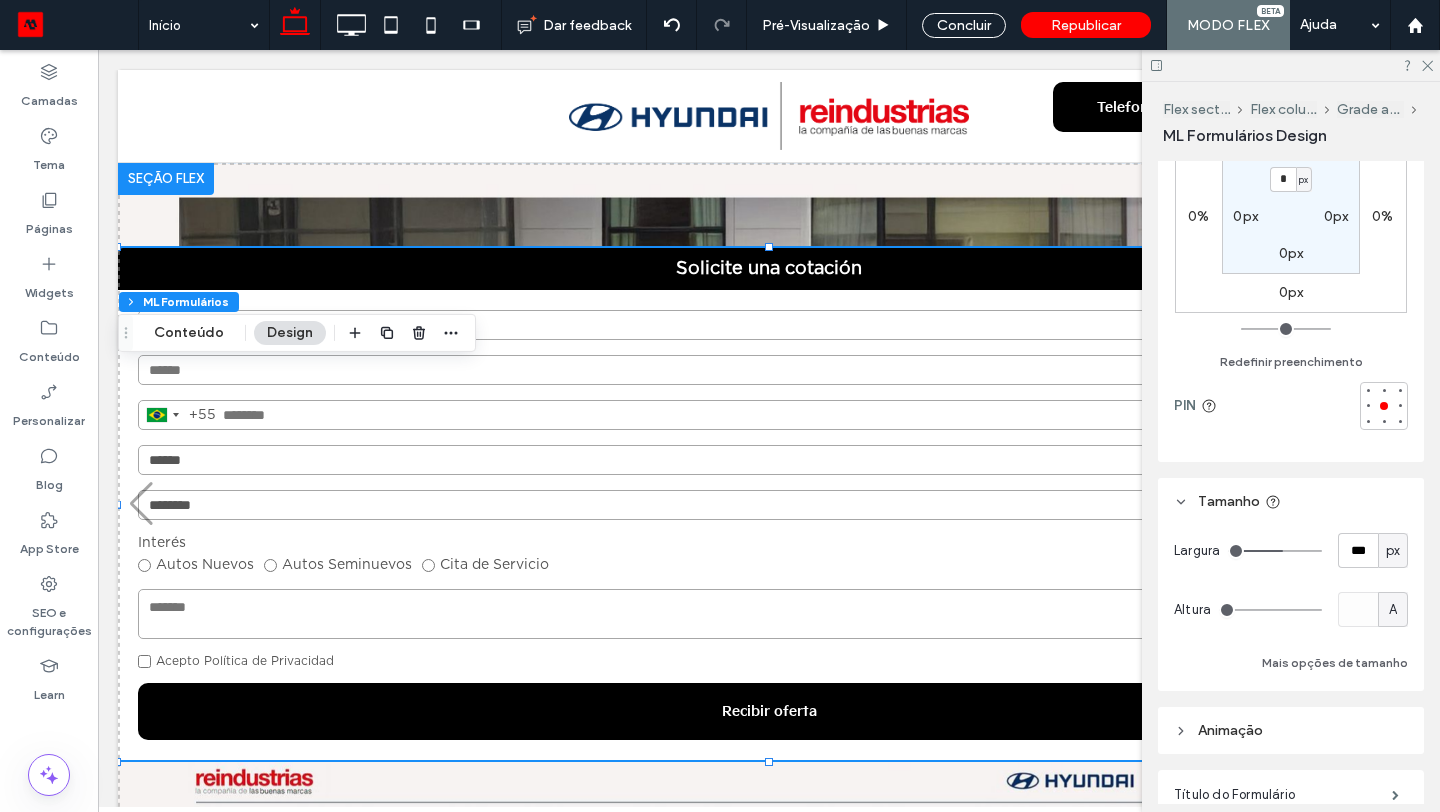 type on "***" 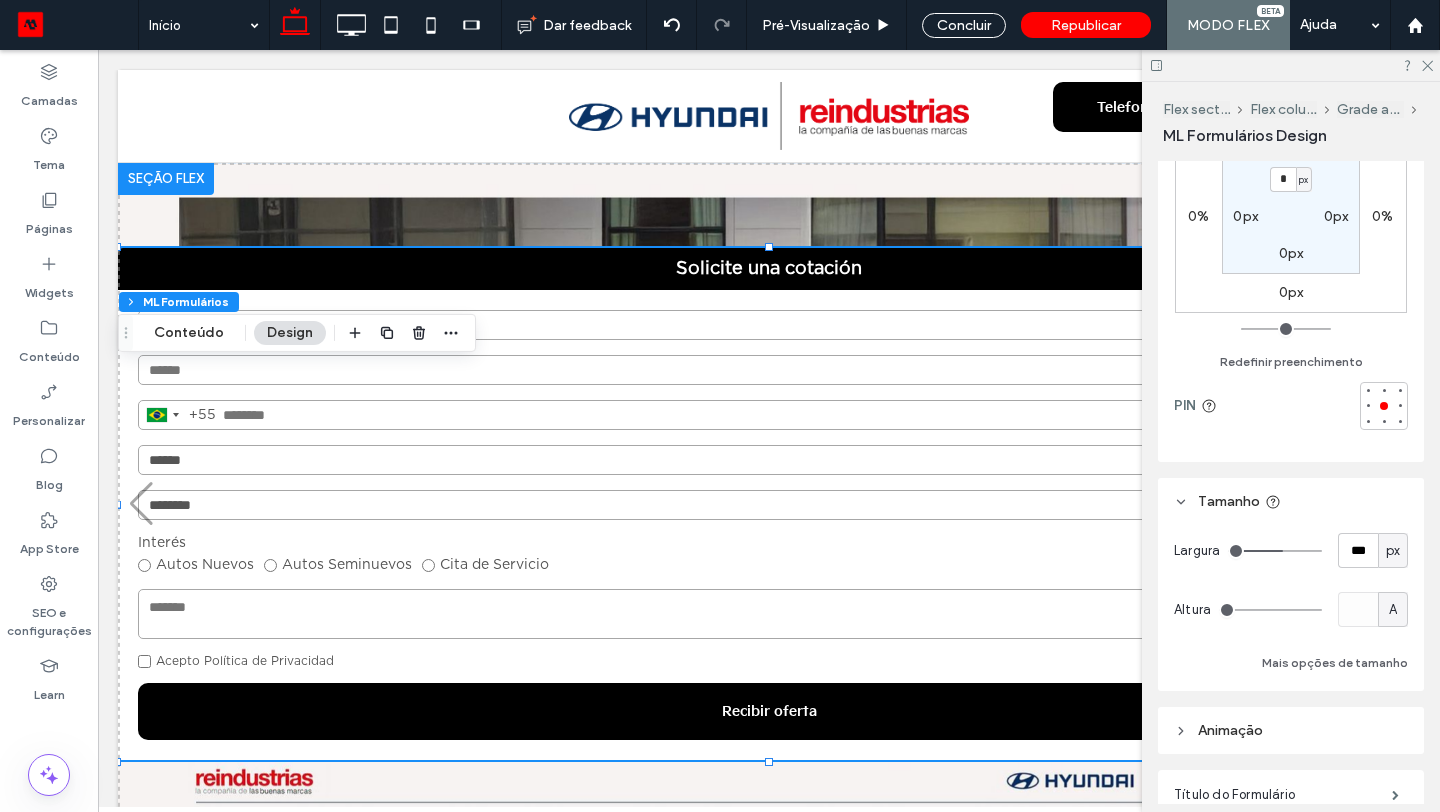 type on "***" 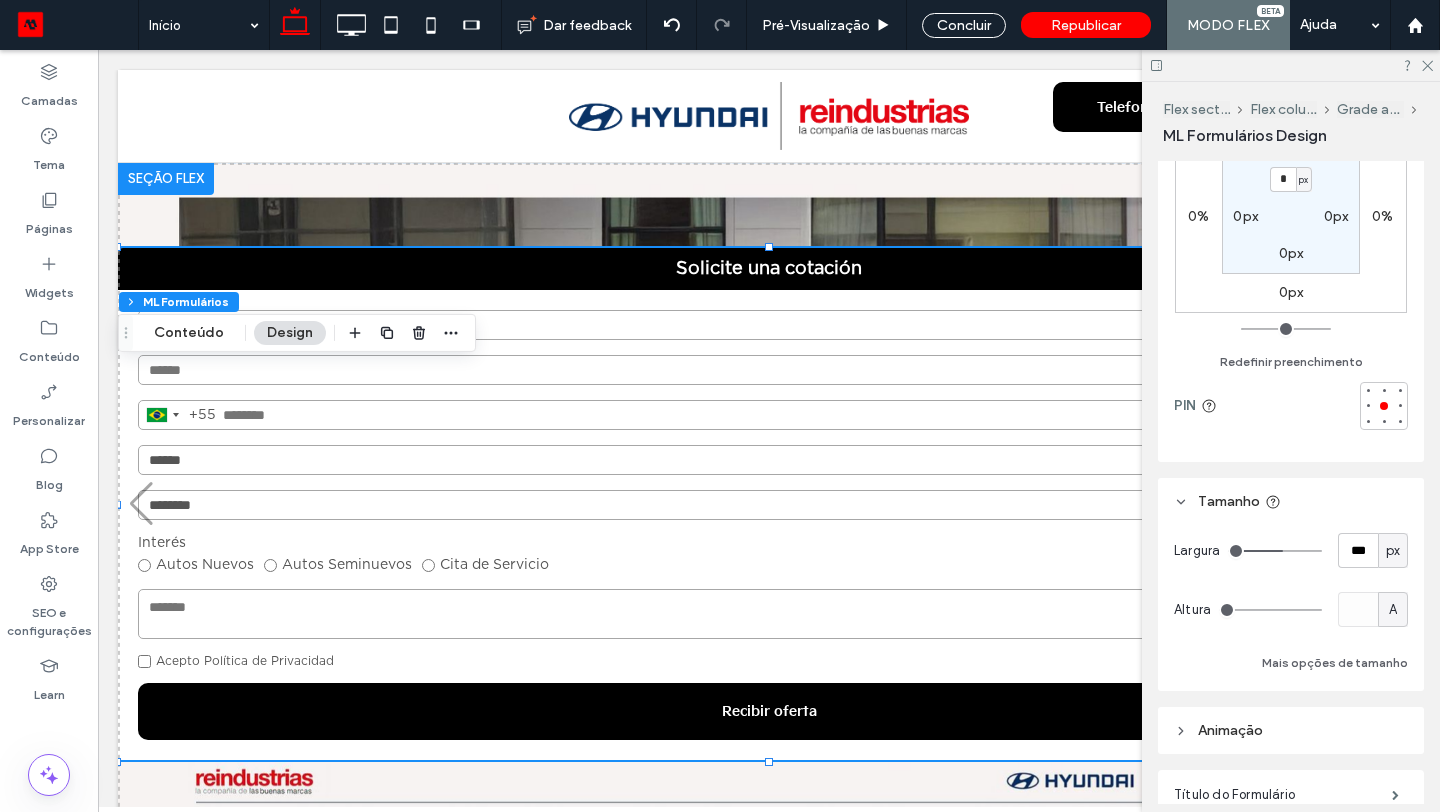 type on "***" 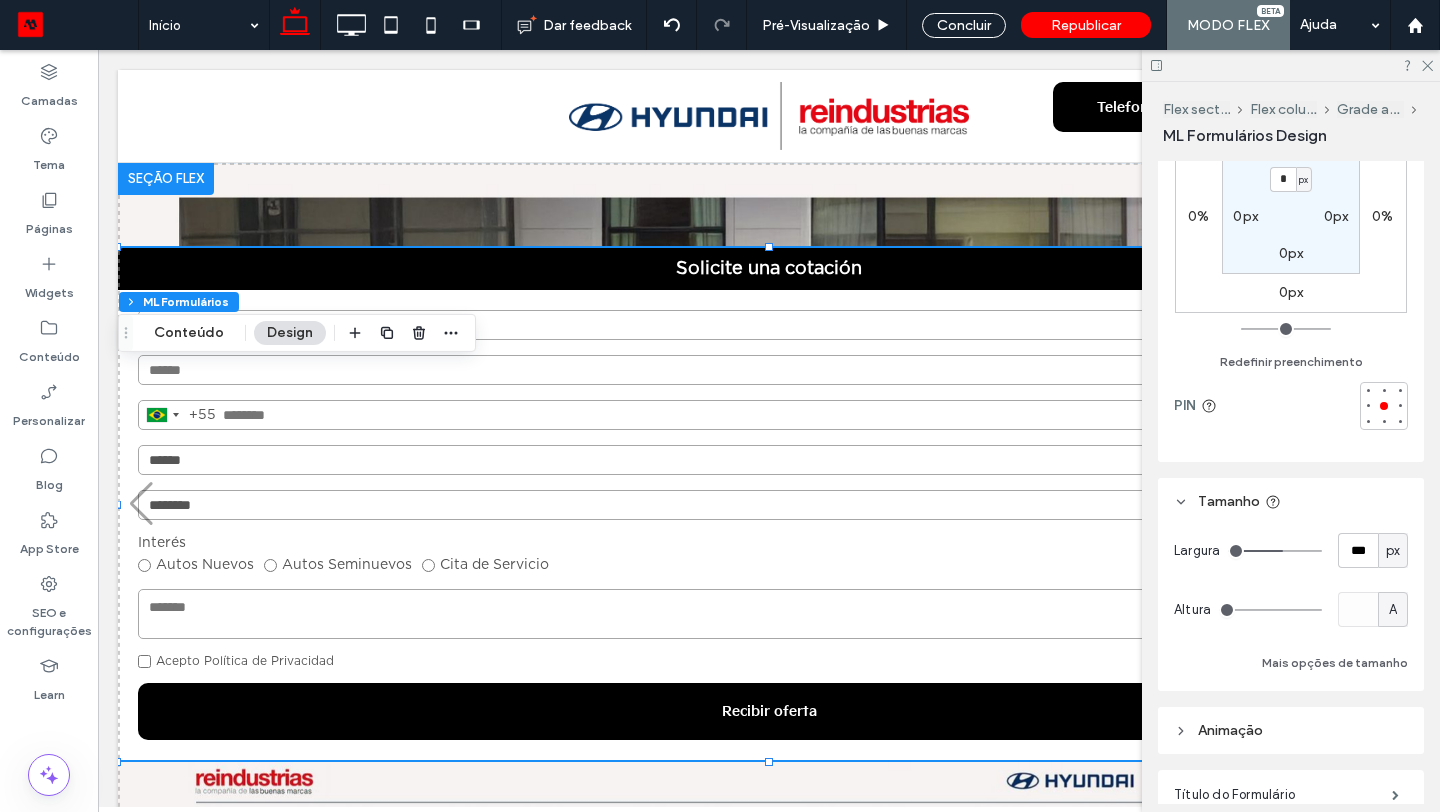 type on "***" 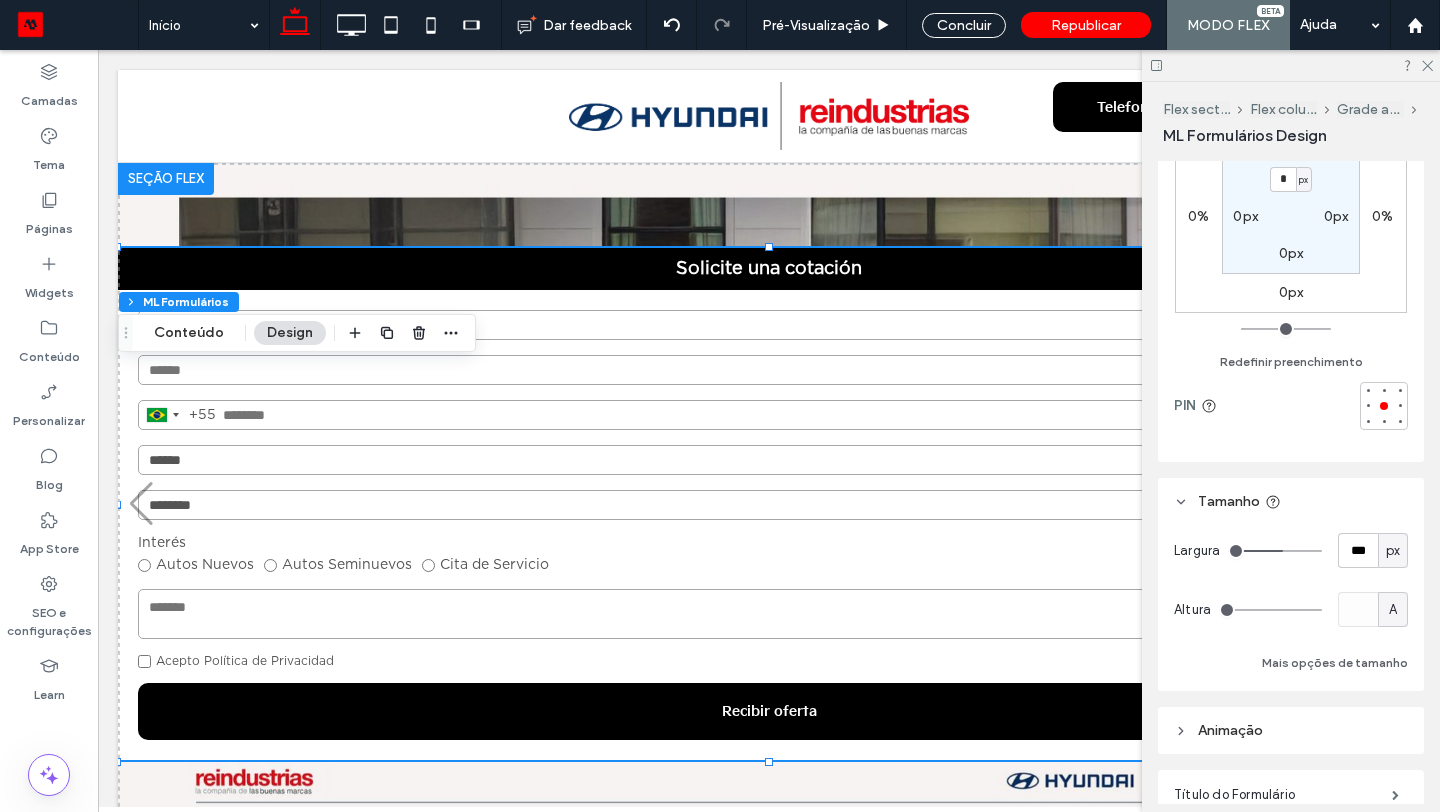 type on "***" 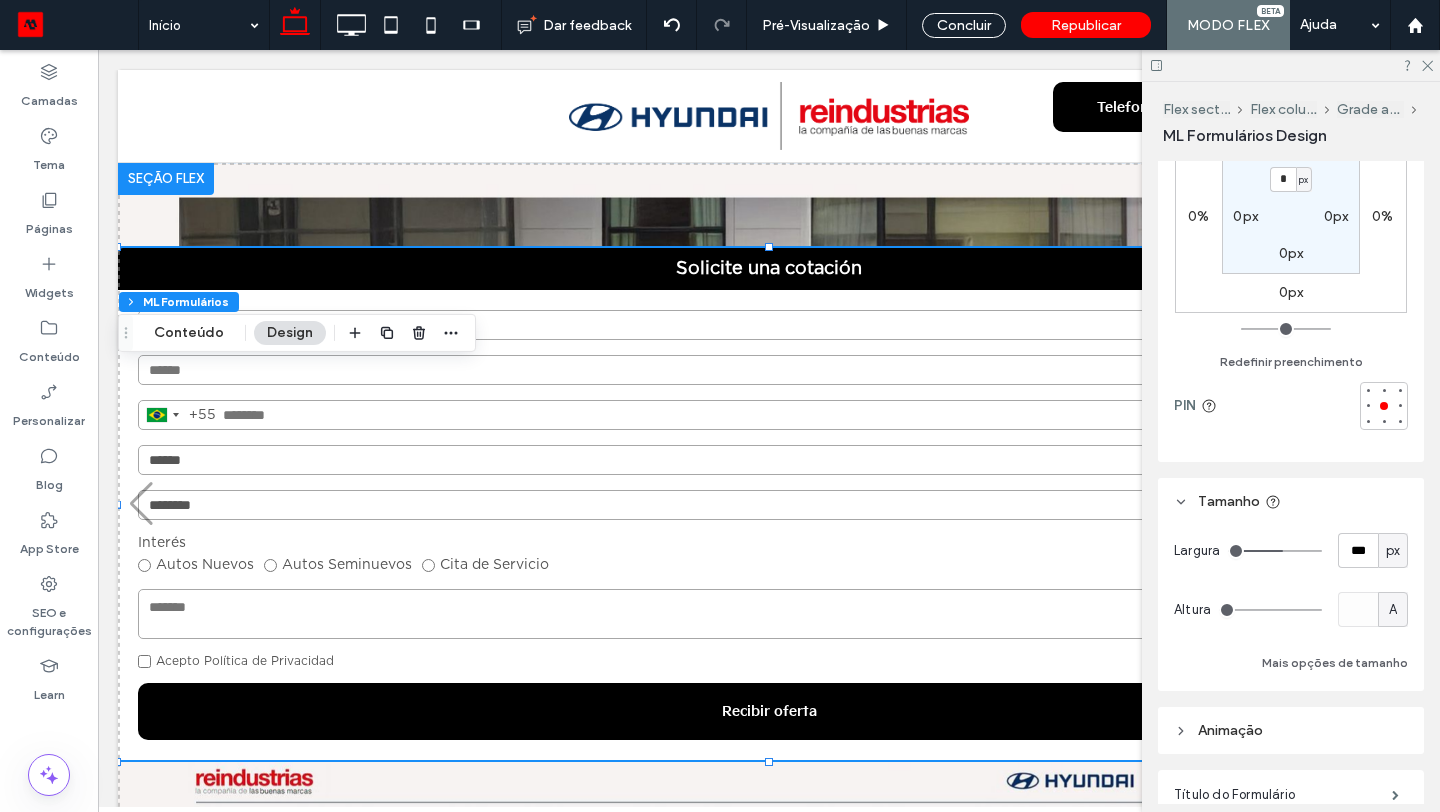 type on "***" 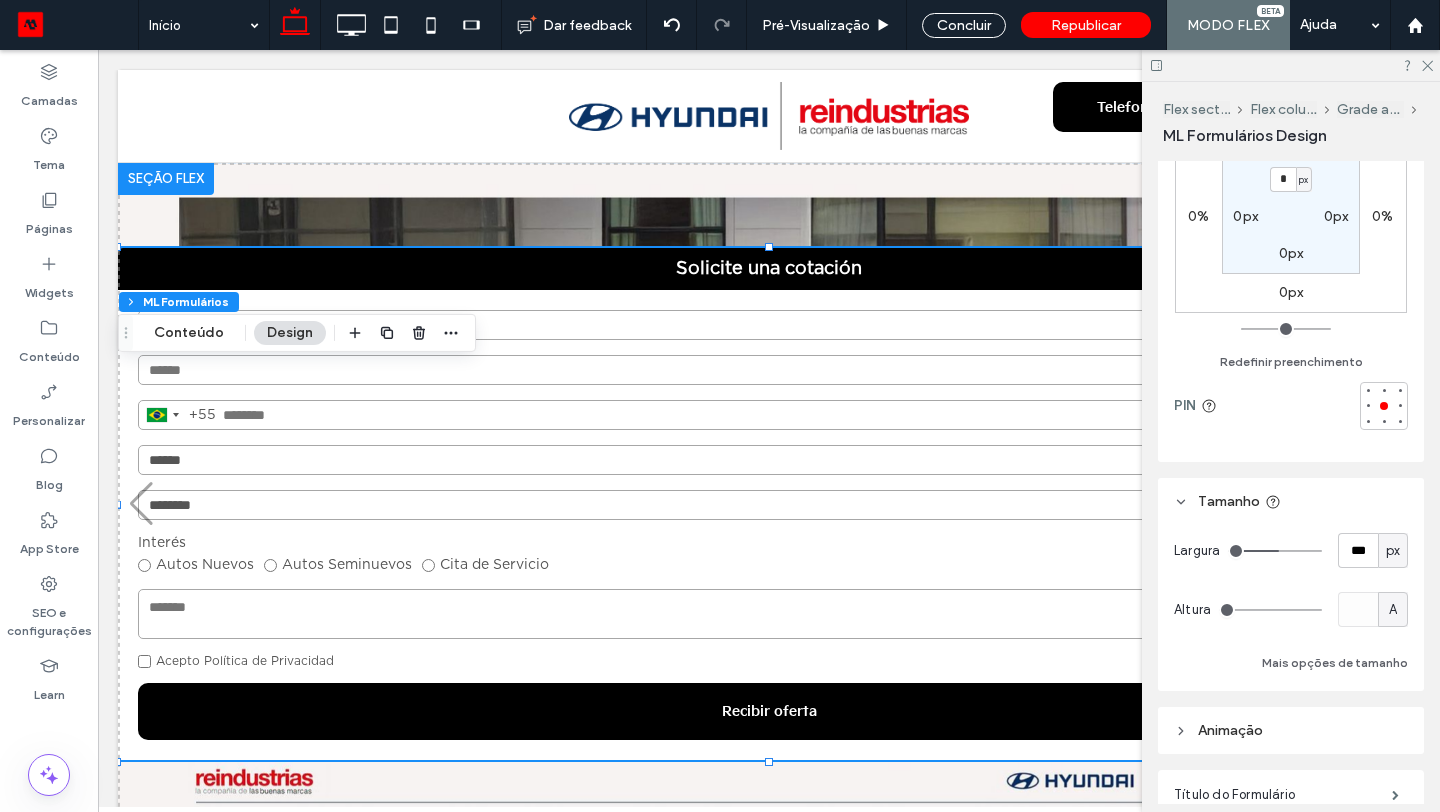 type on "***" 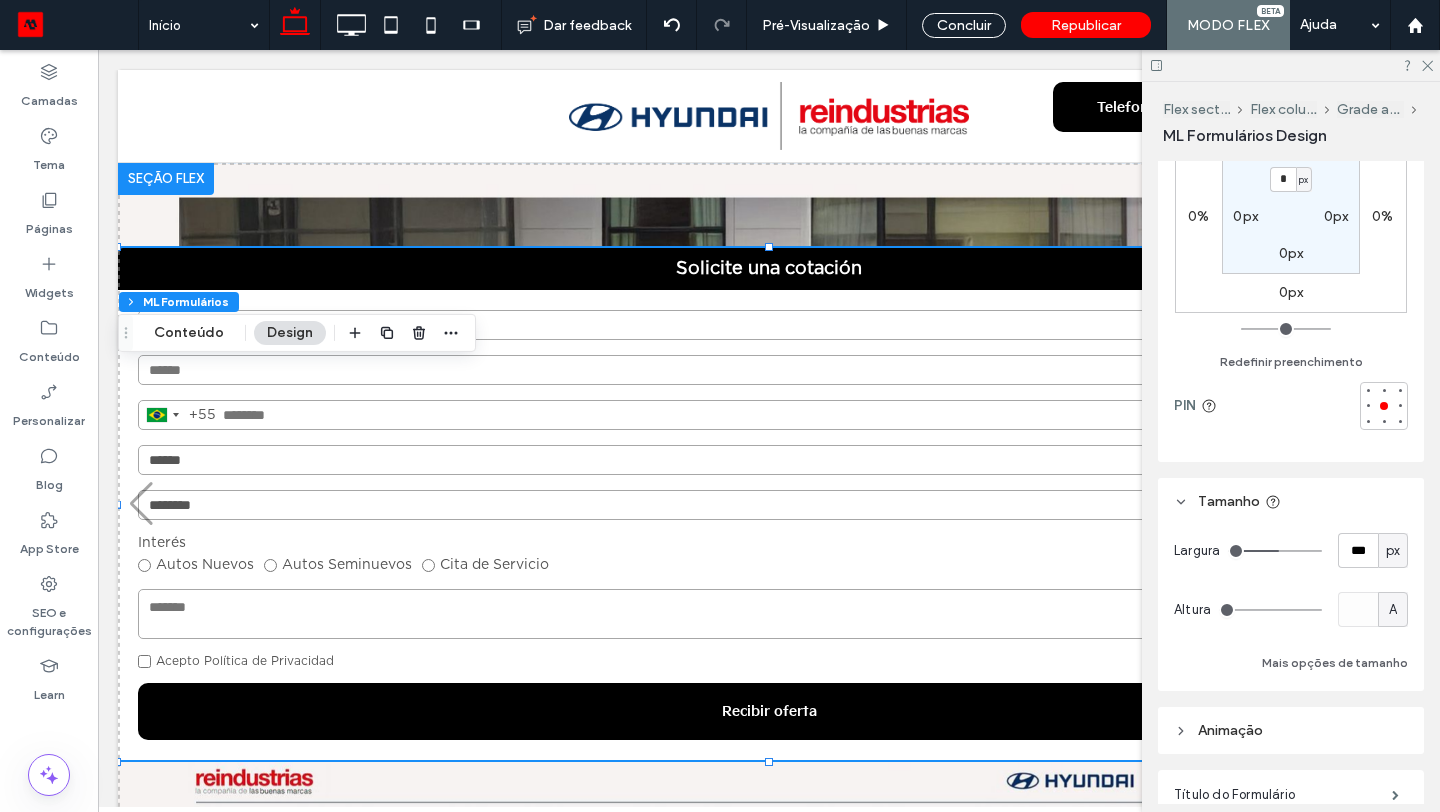 type on "***" 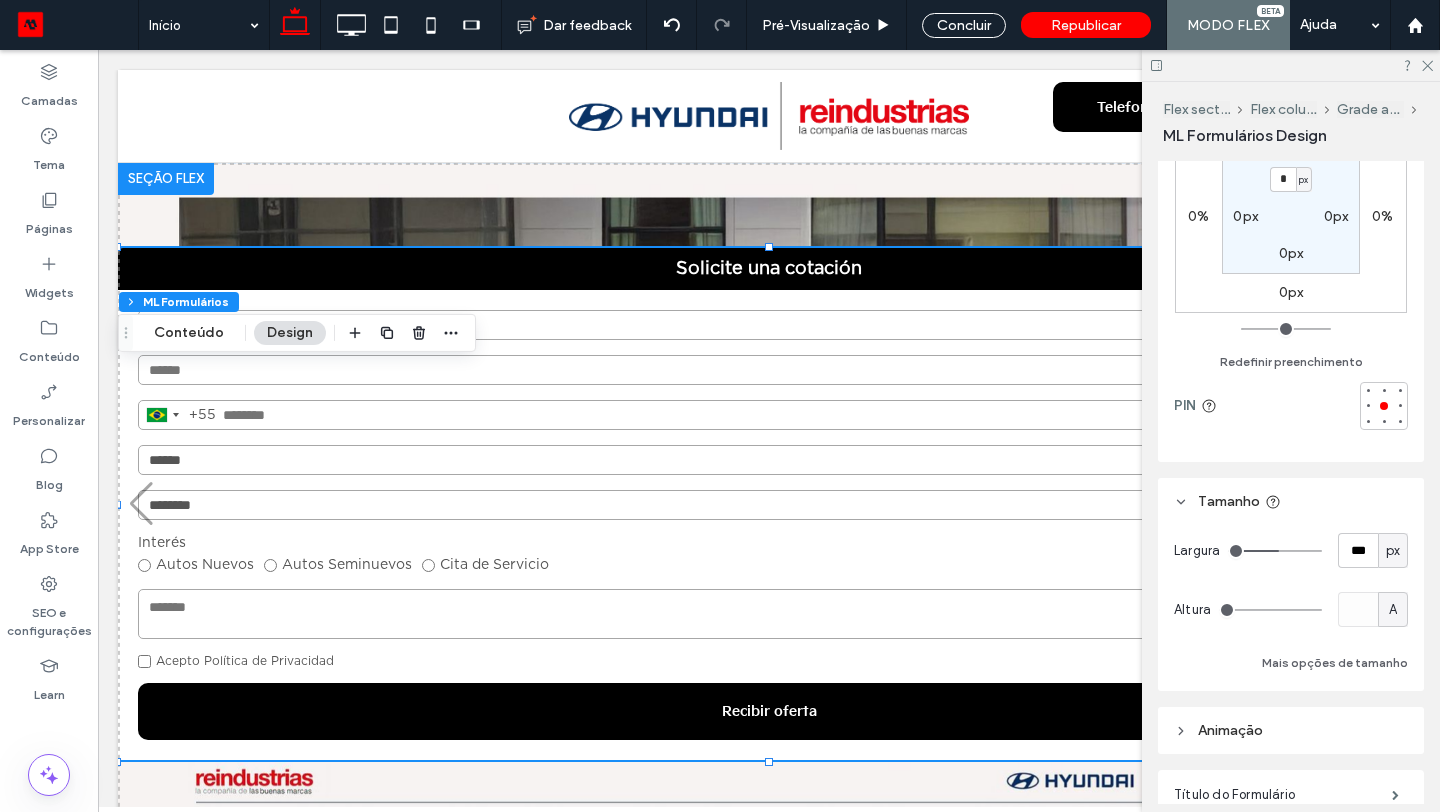 type on "***" 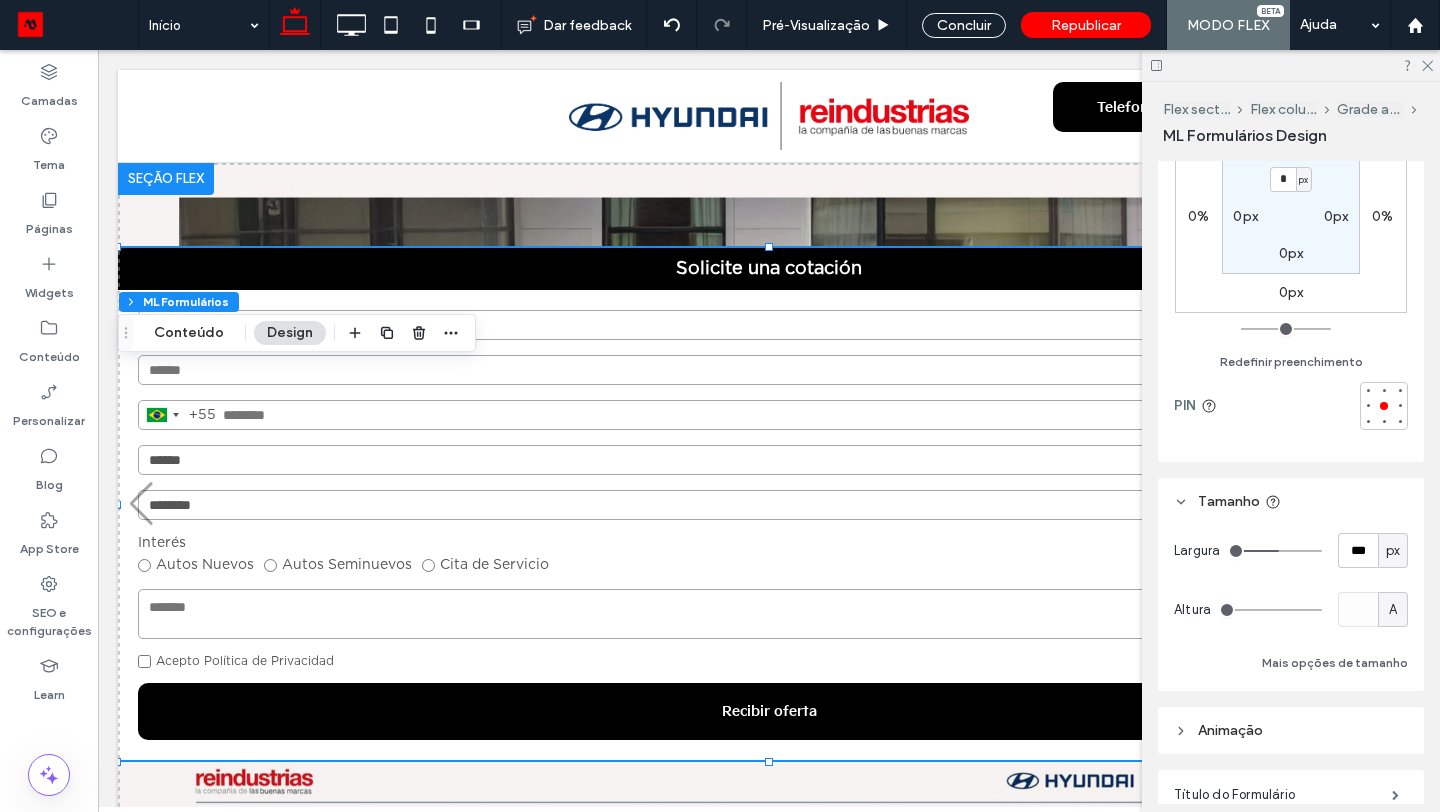 type on "***" 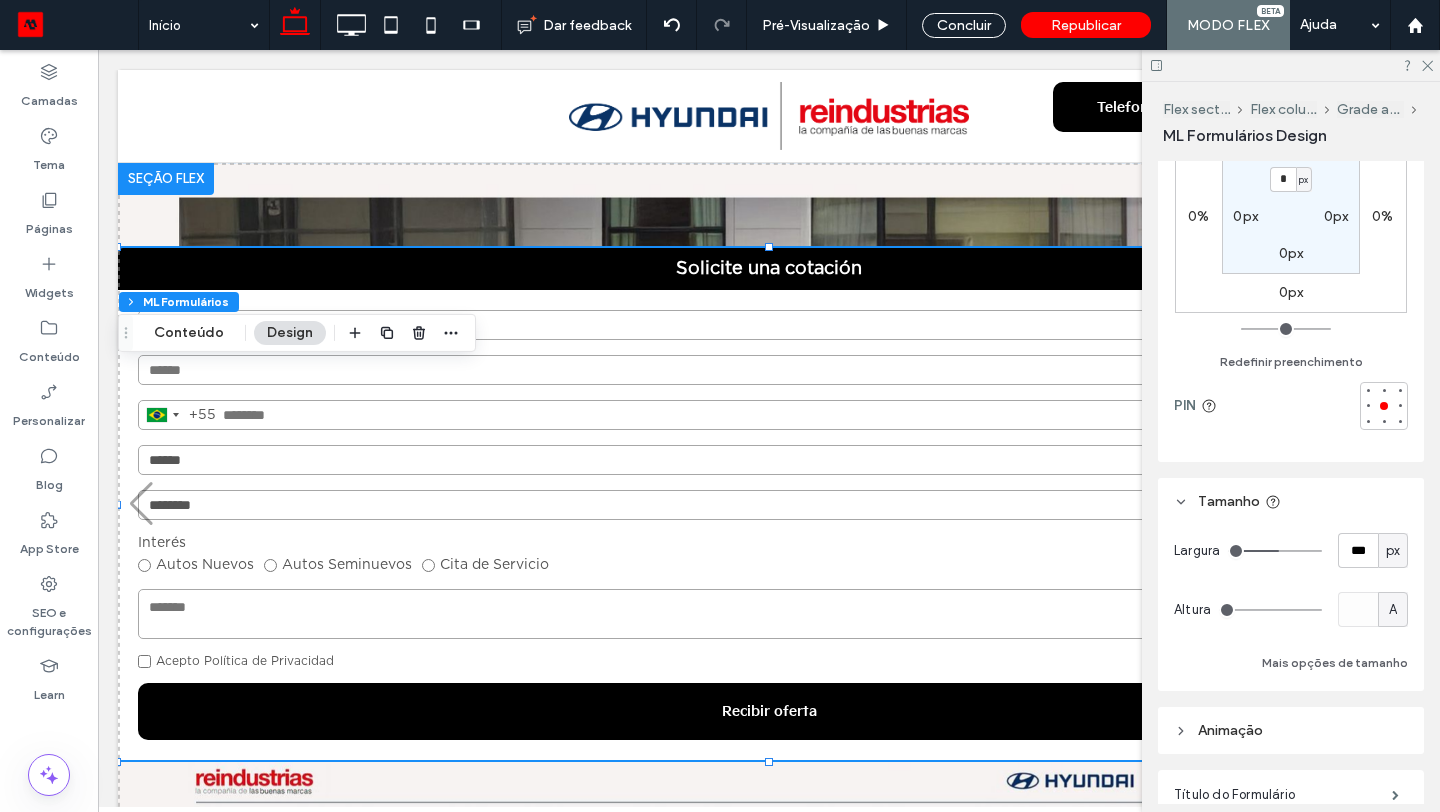 type on "***" 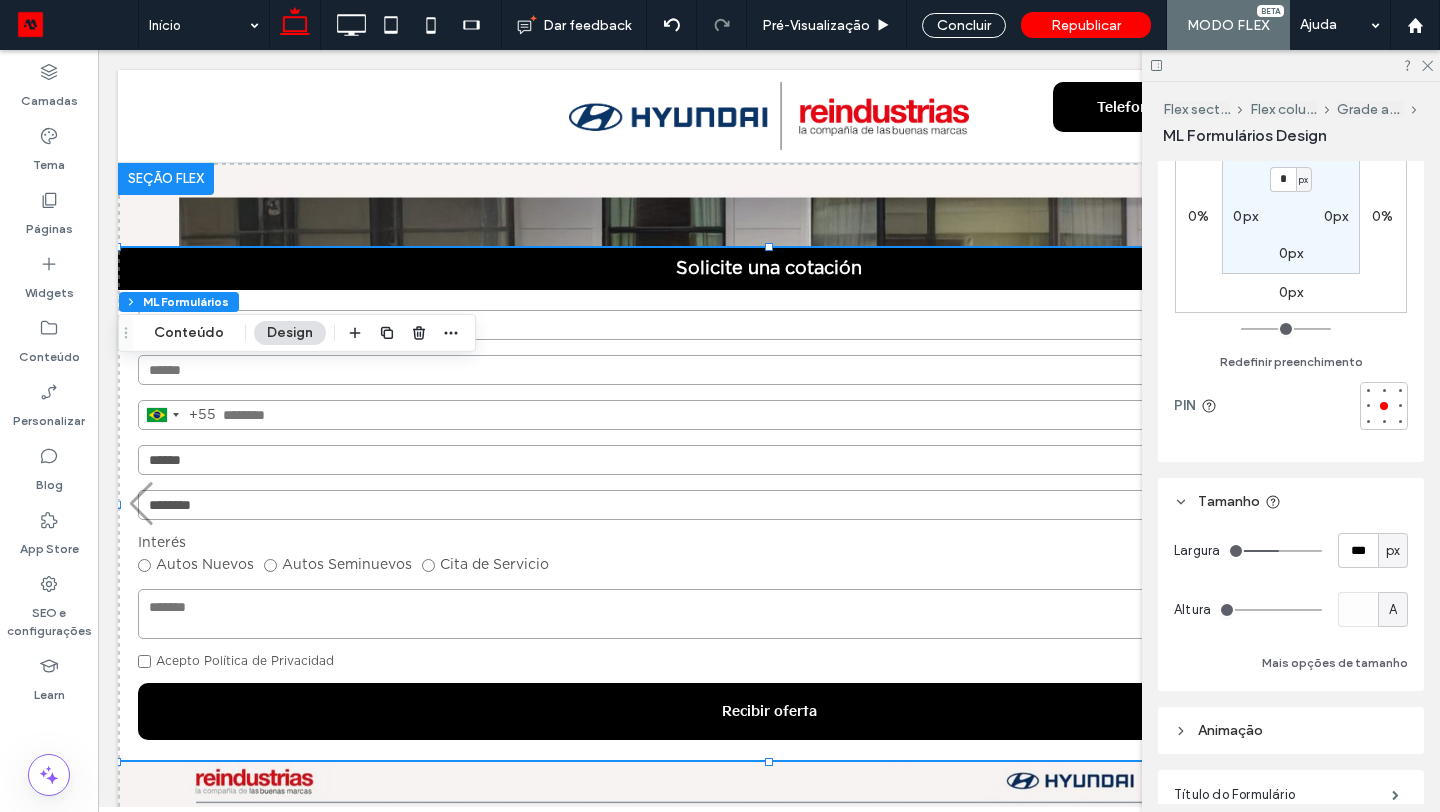 type on "***" 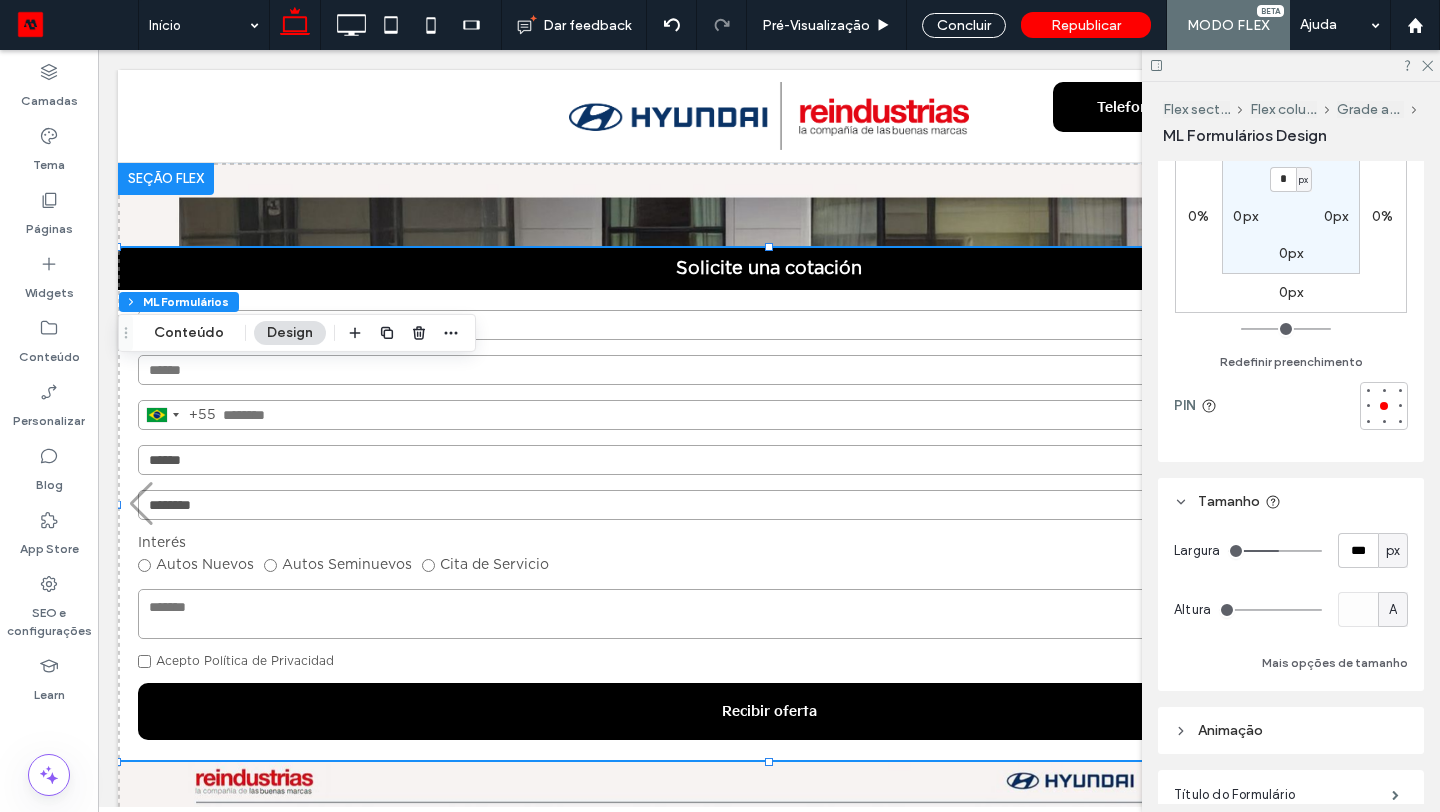 type on "***" 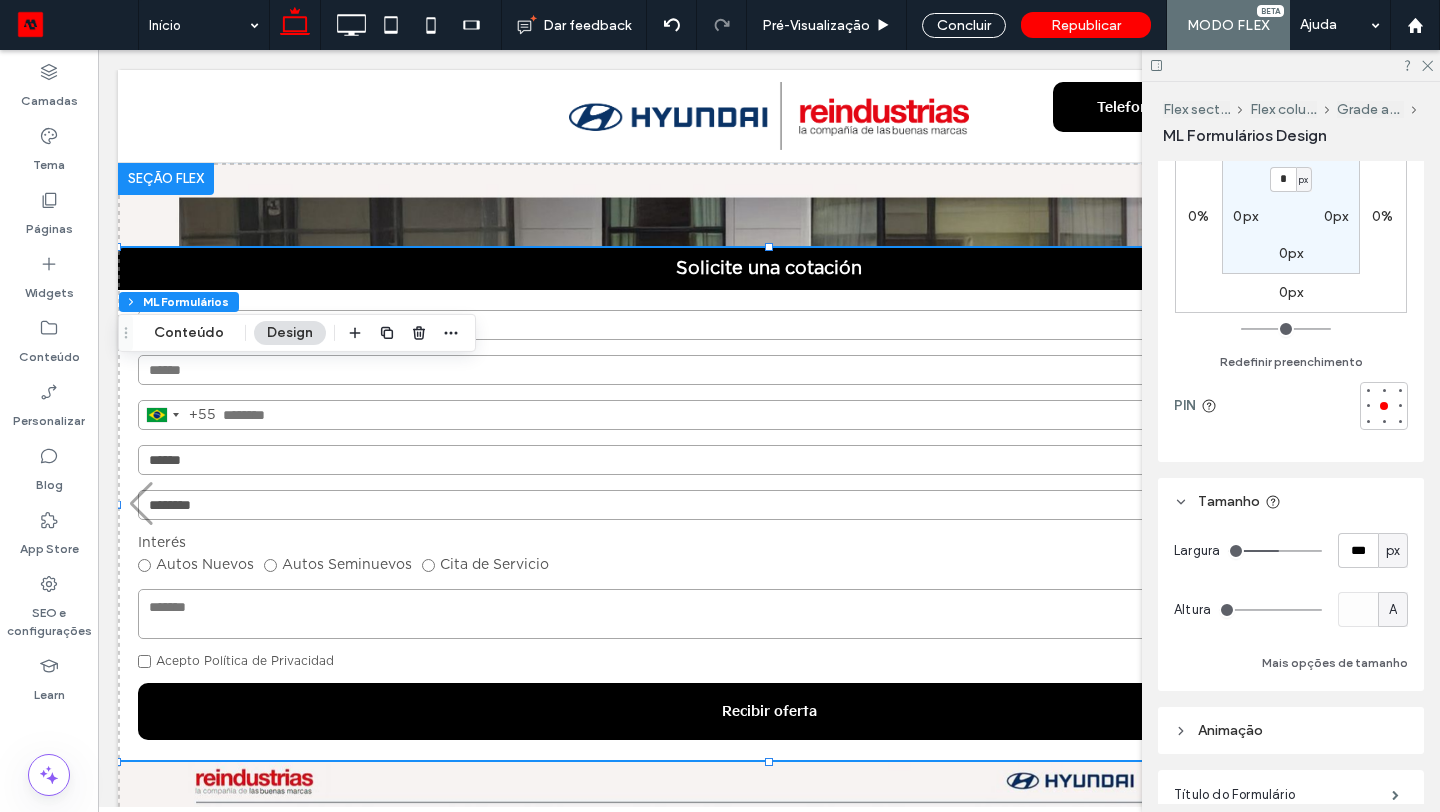type on "***" 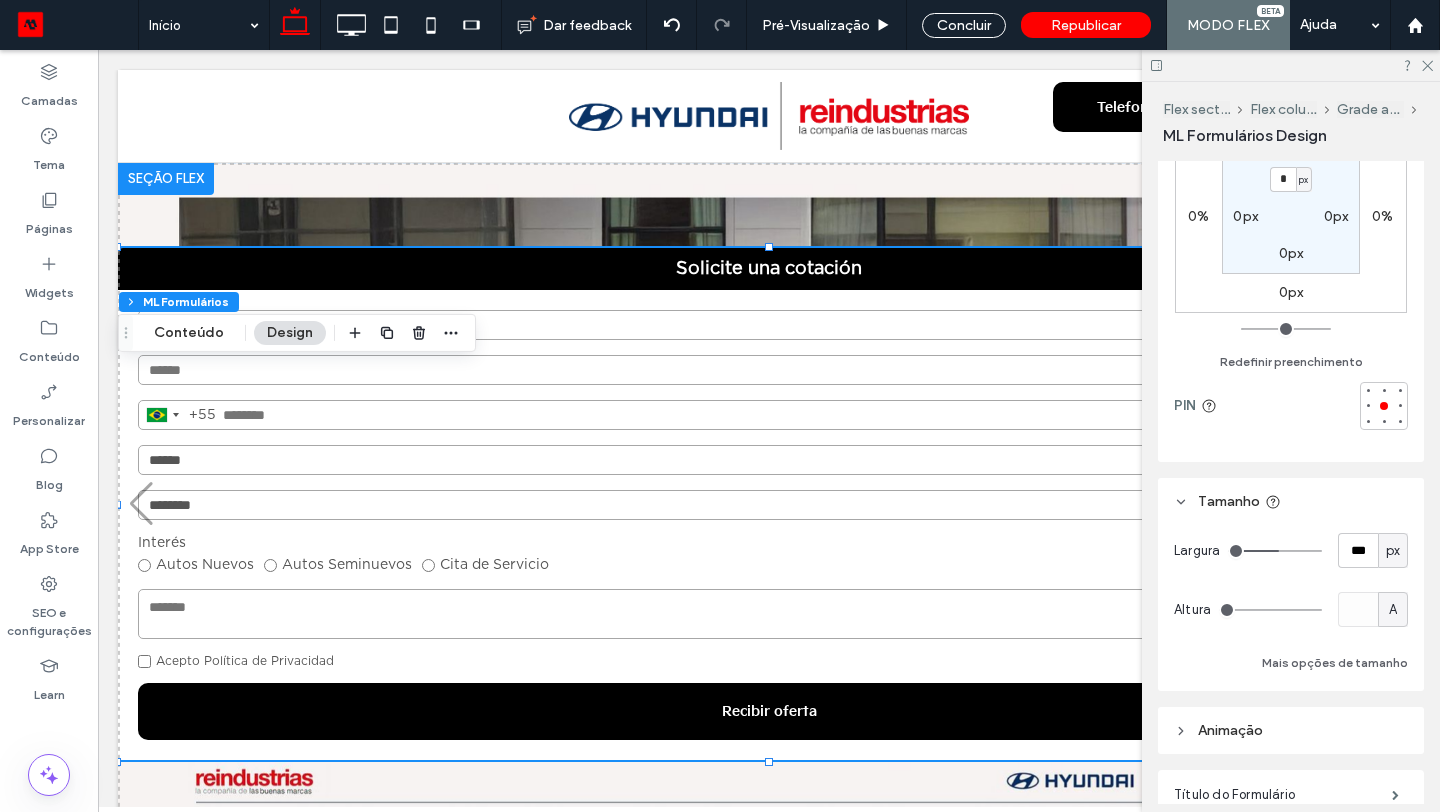 type on "***" 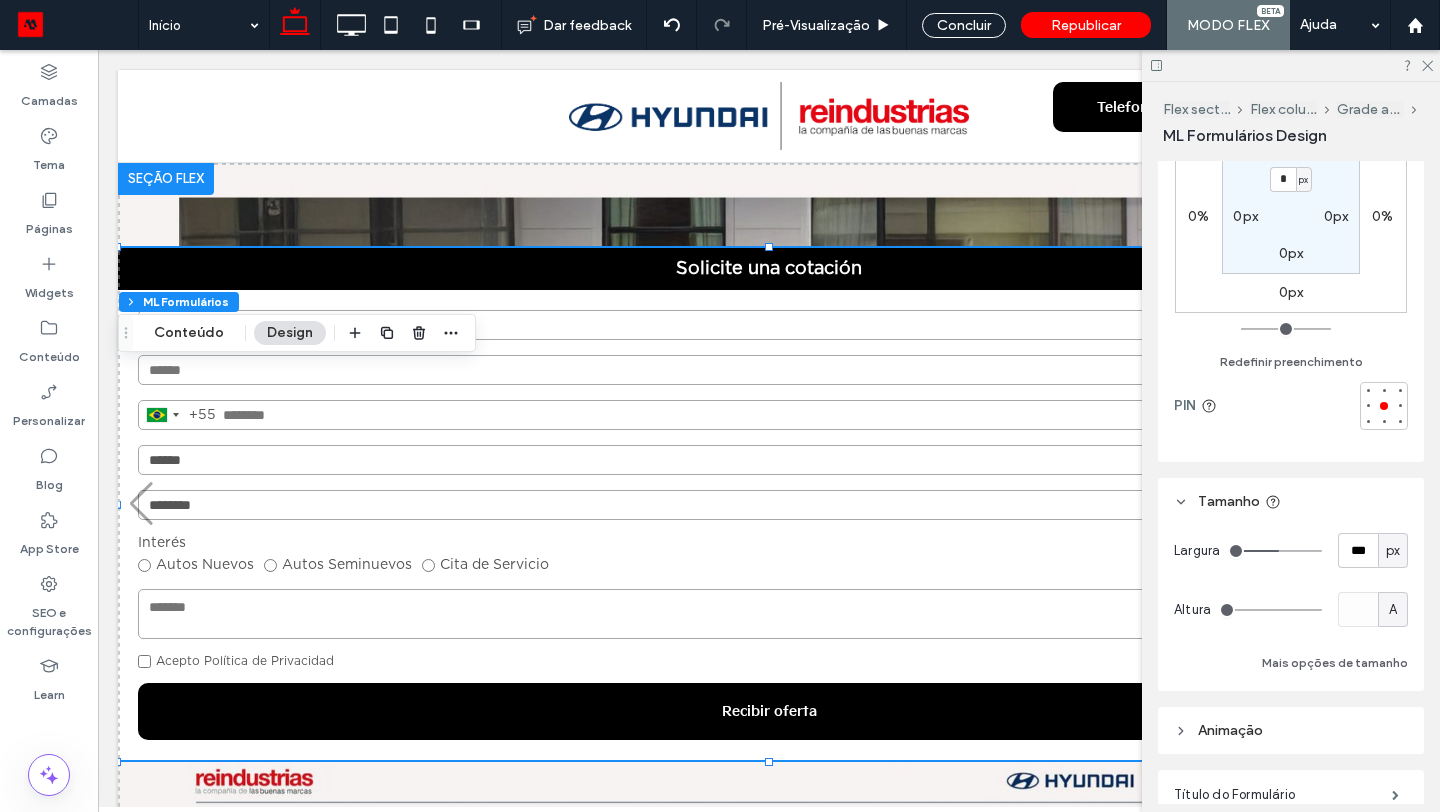 type on "***" 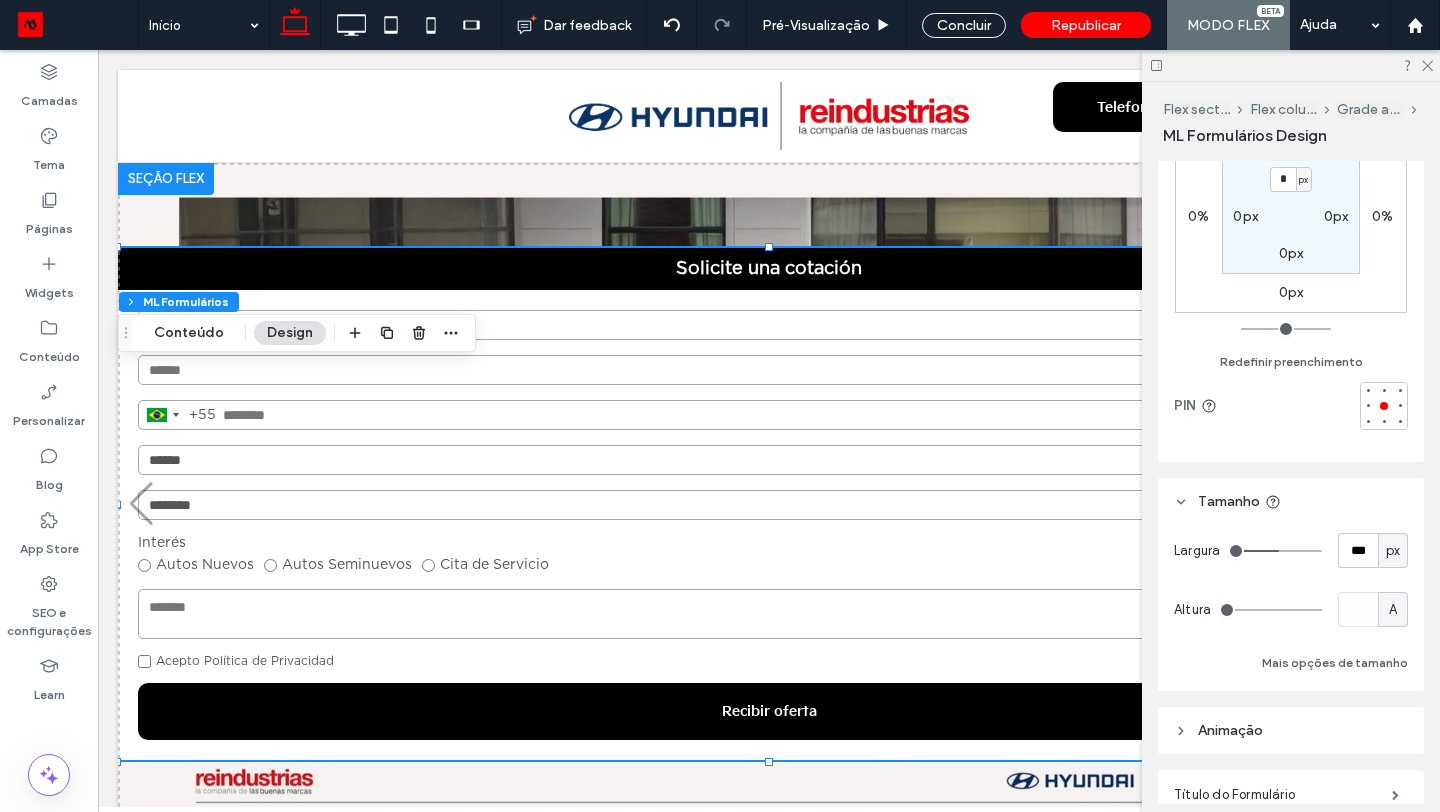 type on "***" 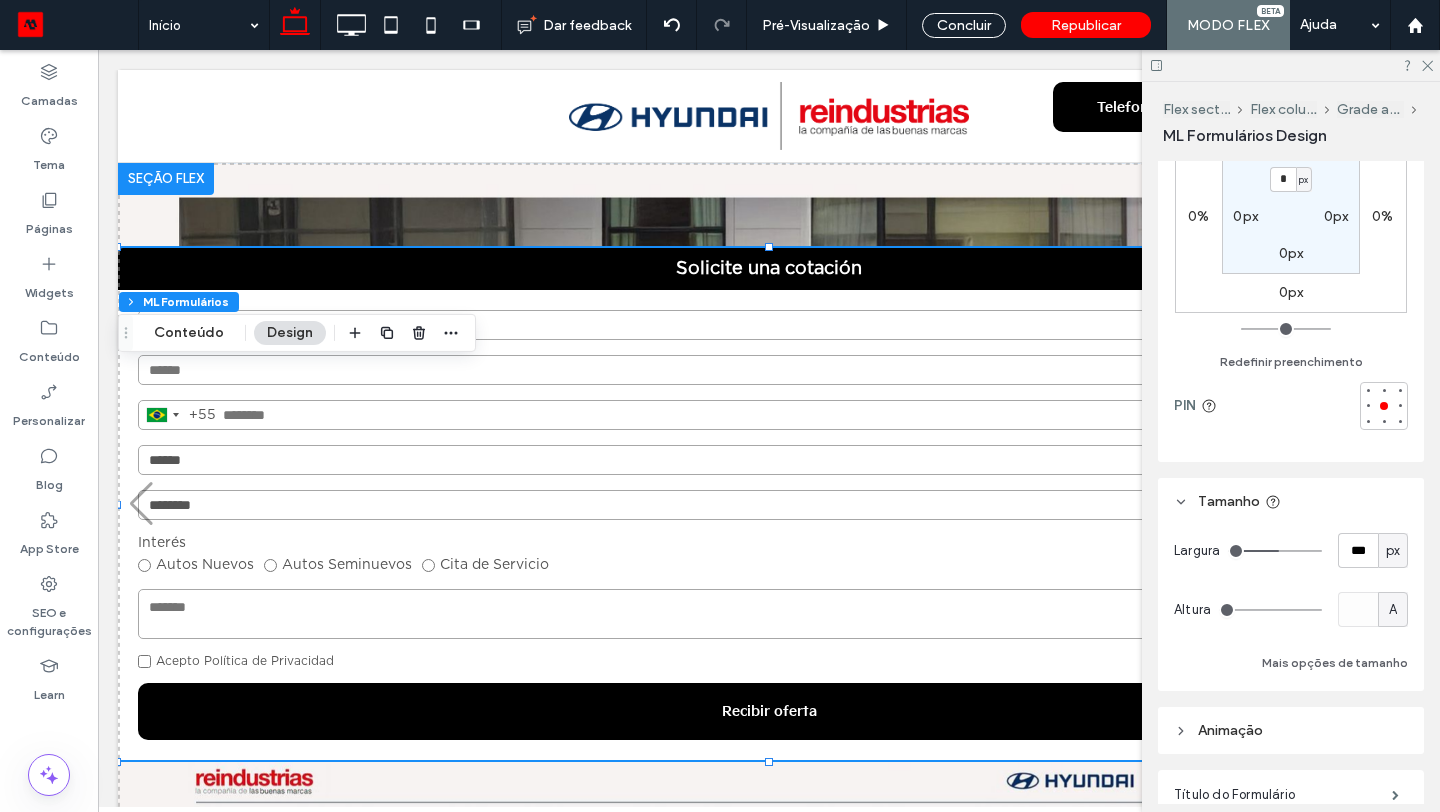 type on "***" 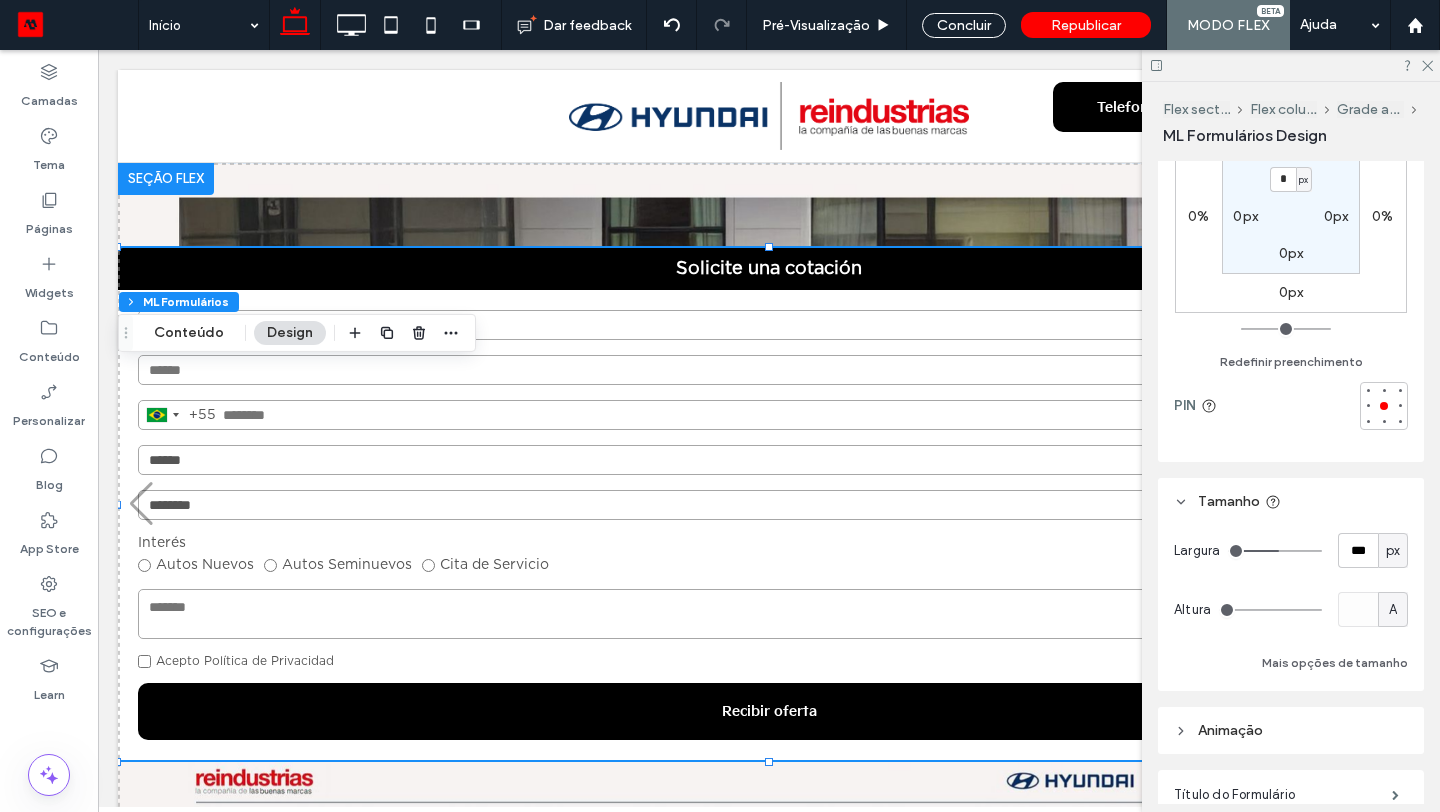 type on "***" 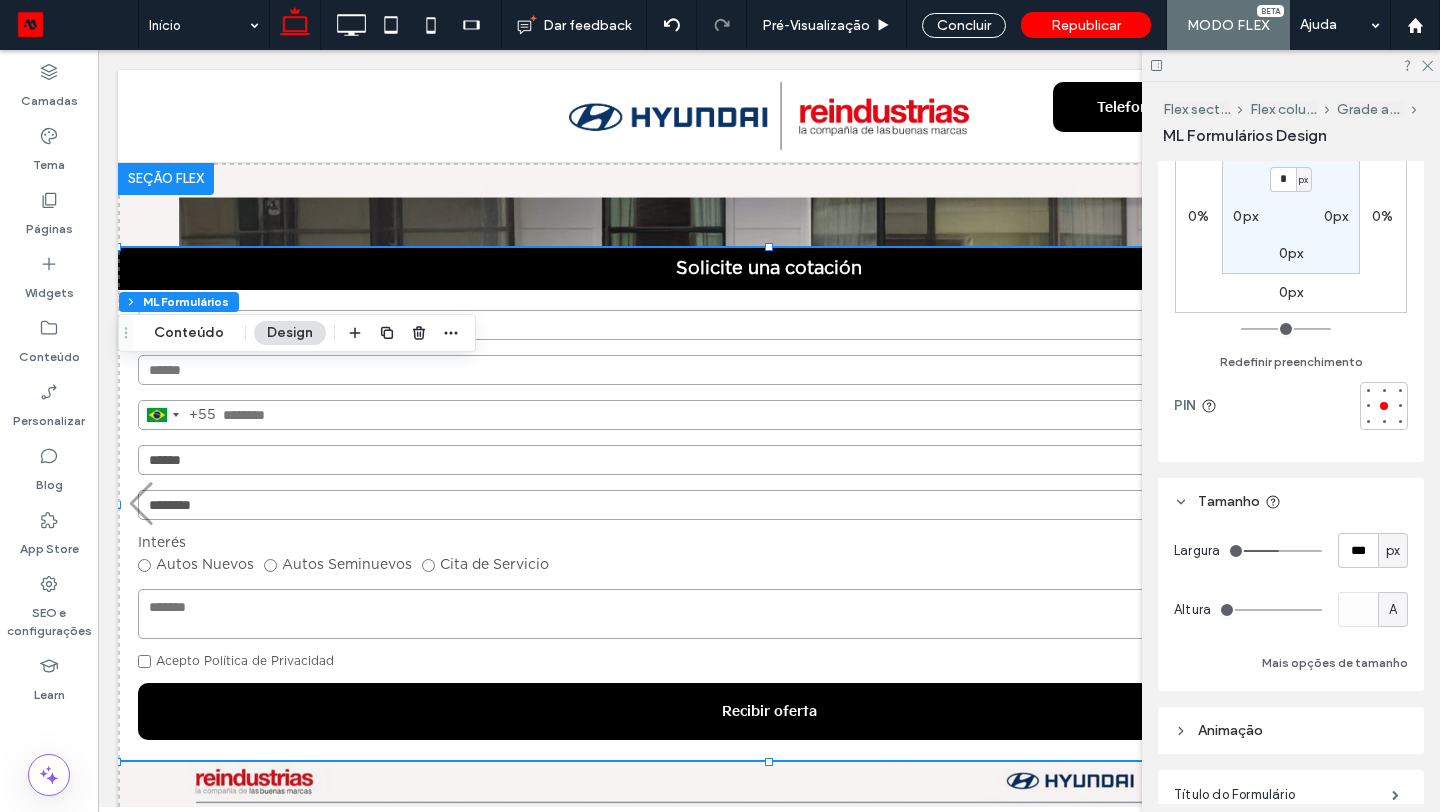 type on "***" 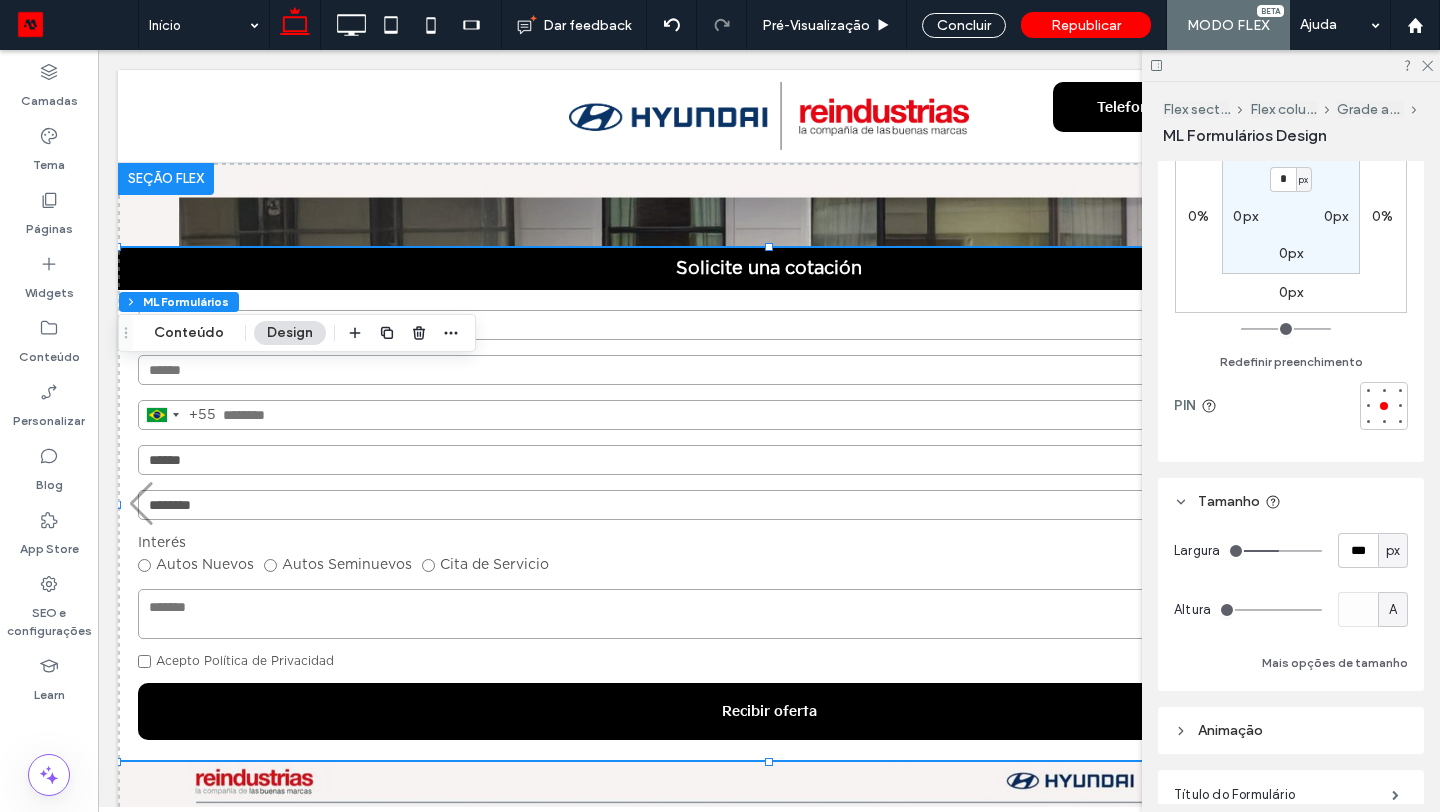 type on "***" 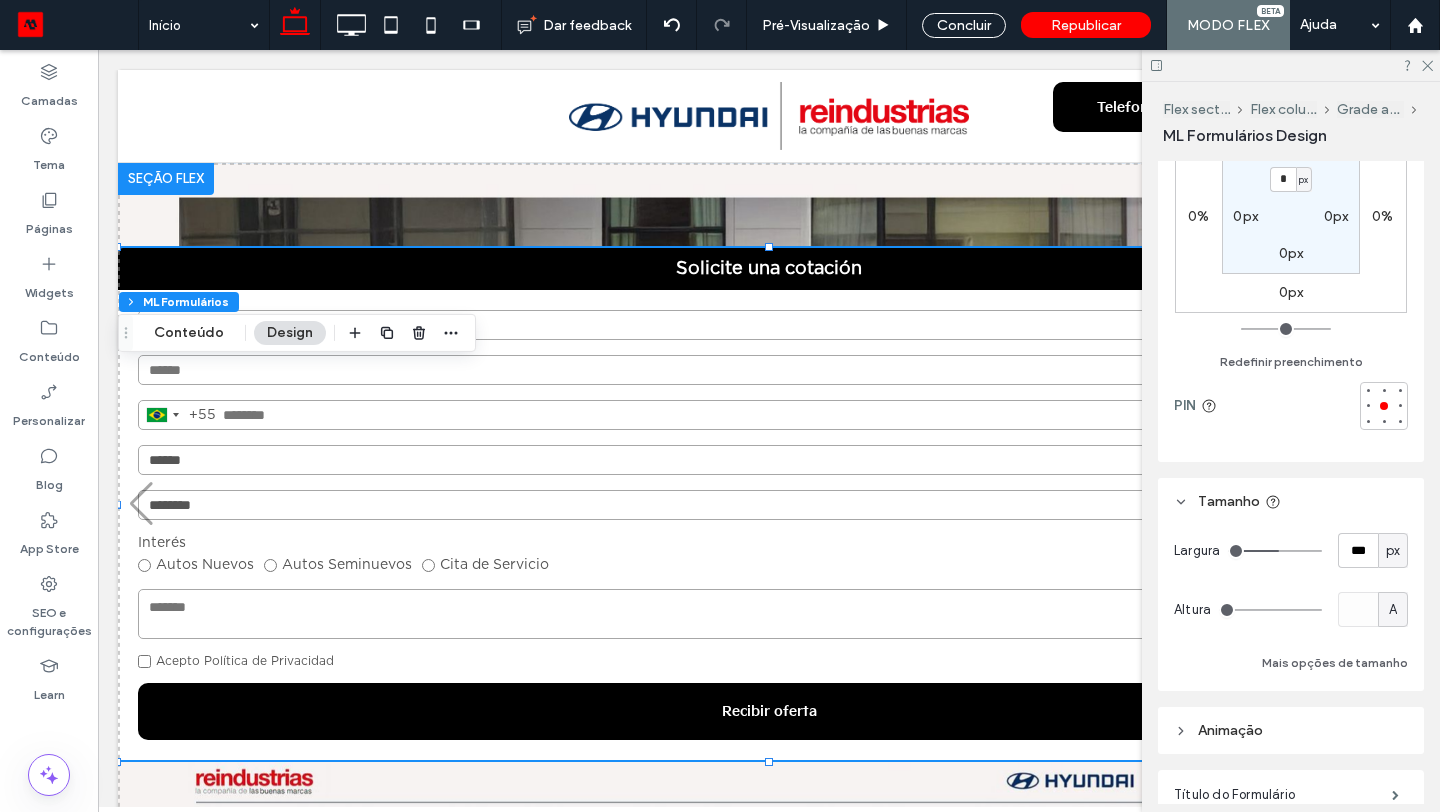 type on "***" 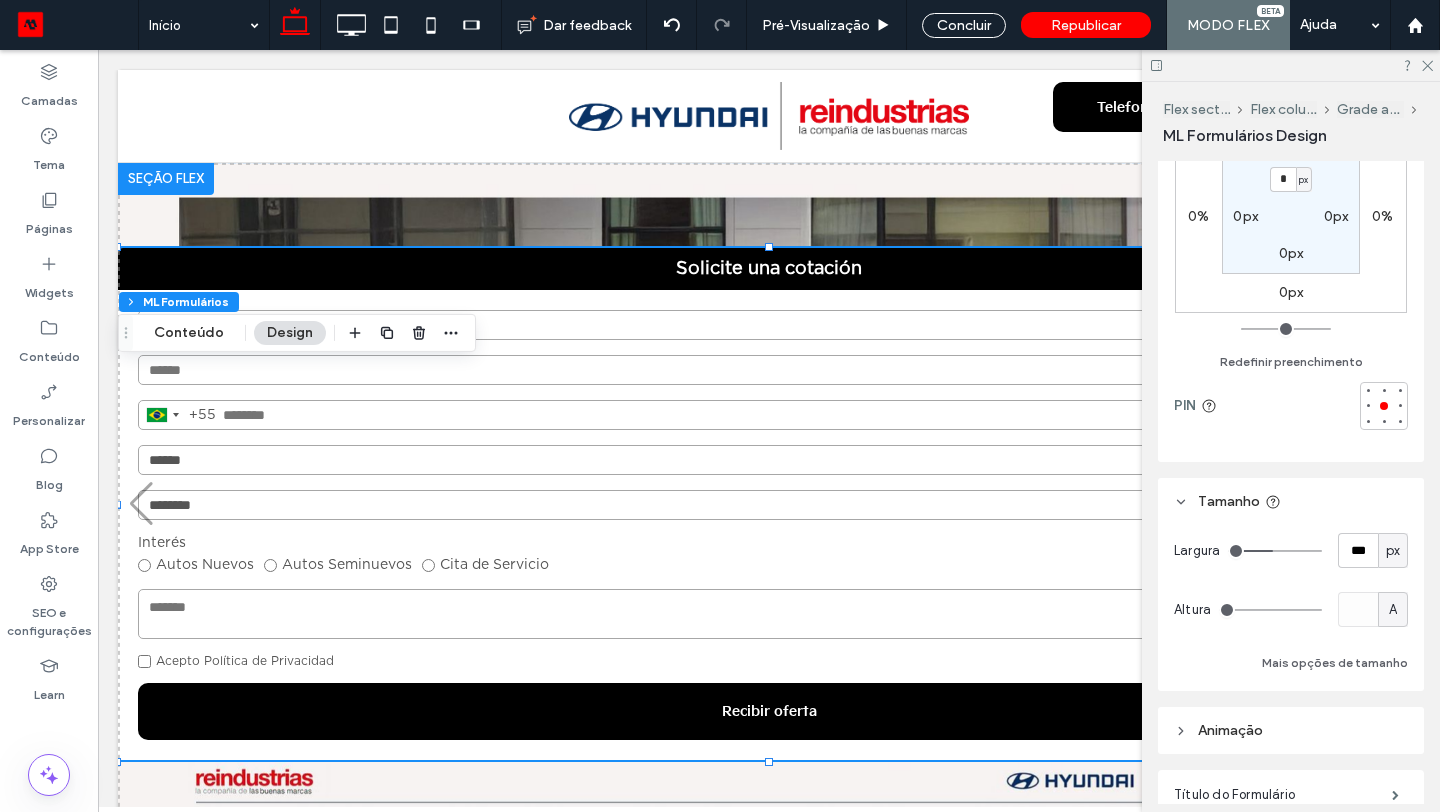 type on "***" 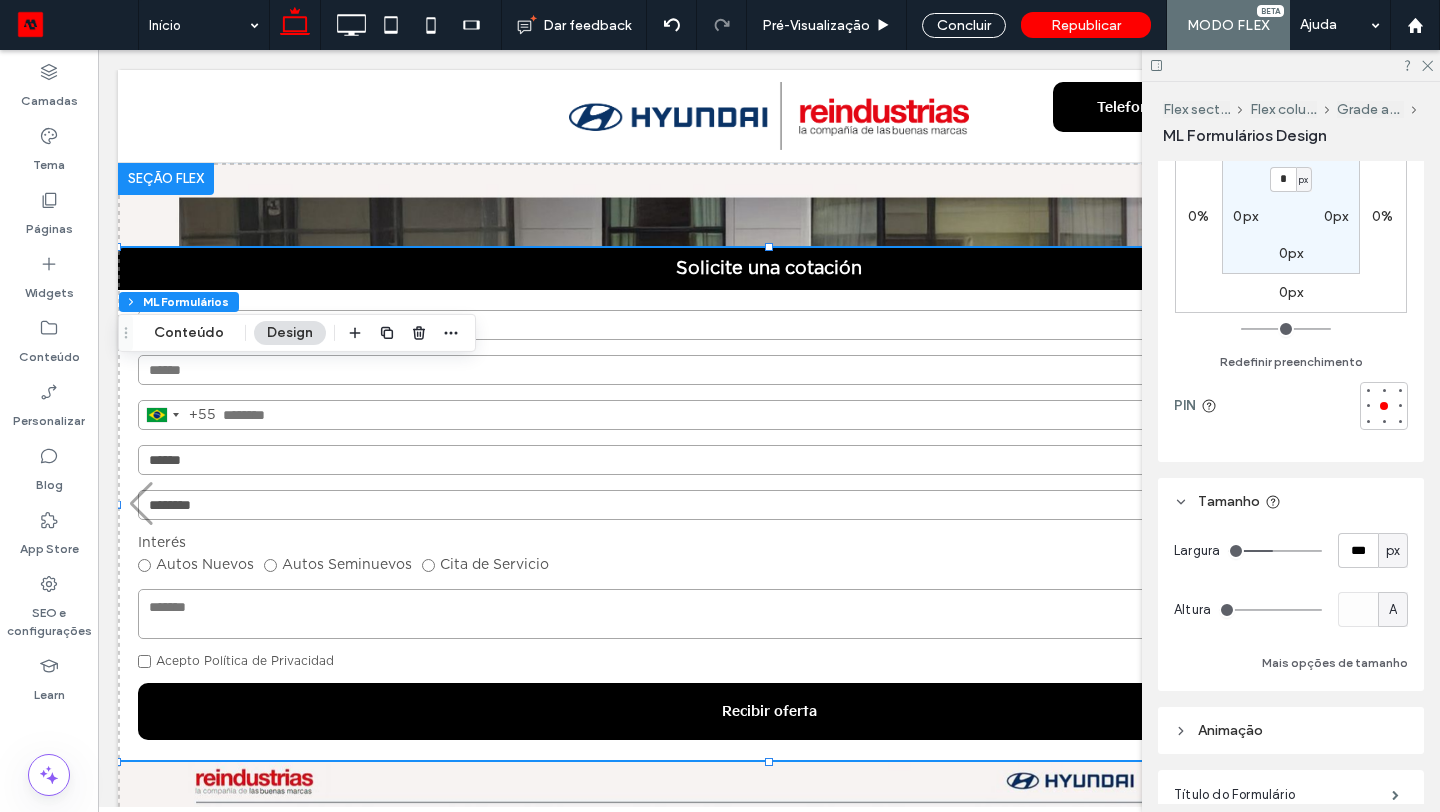 type on "***" 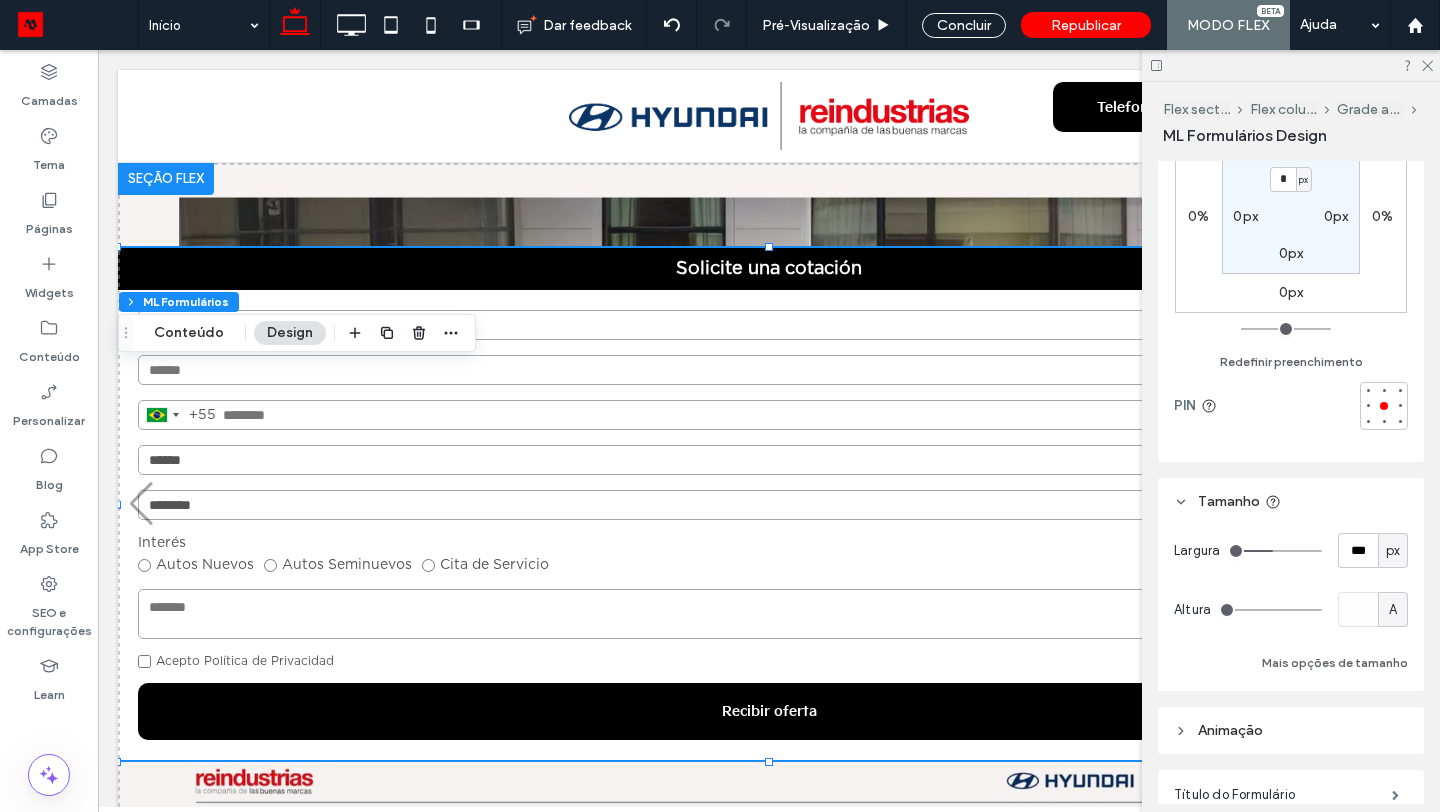 type on "***" 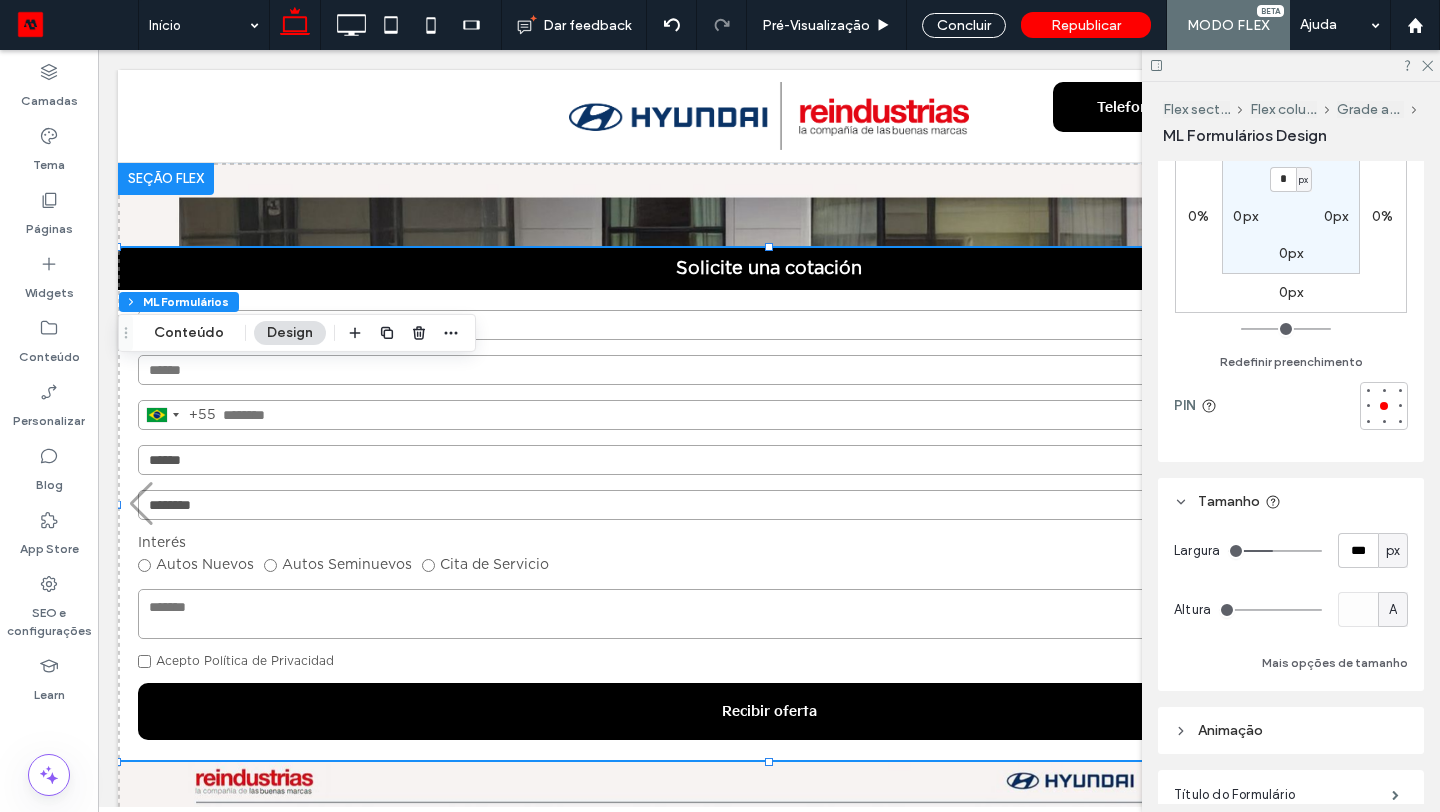 type on "***" 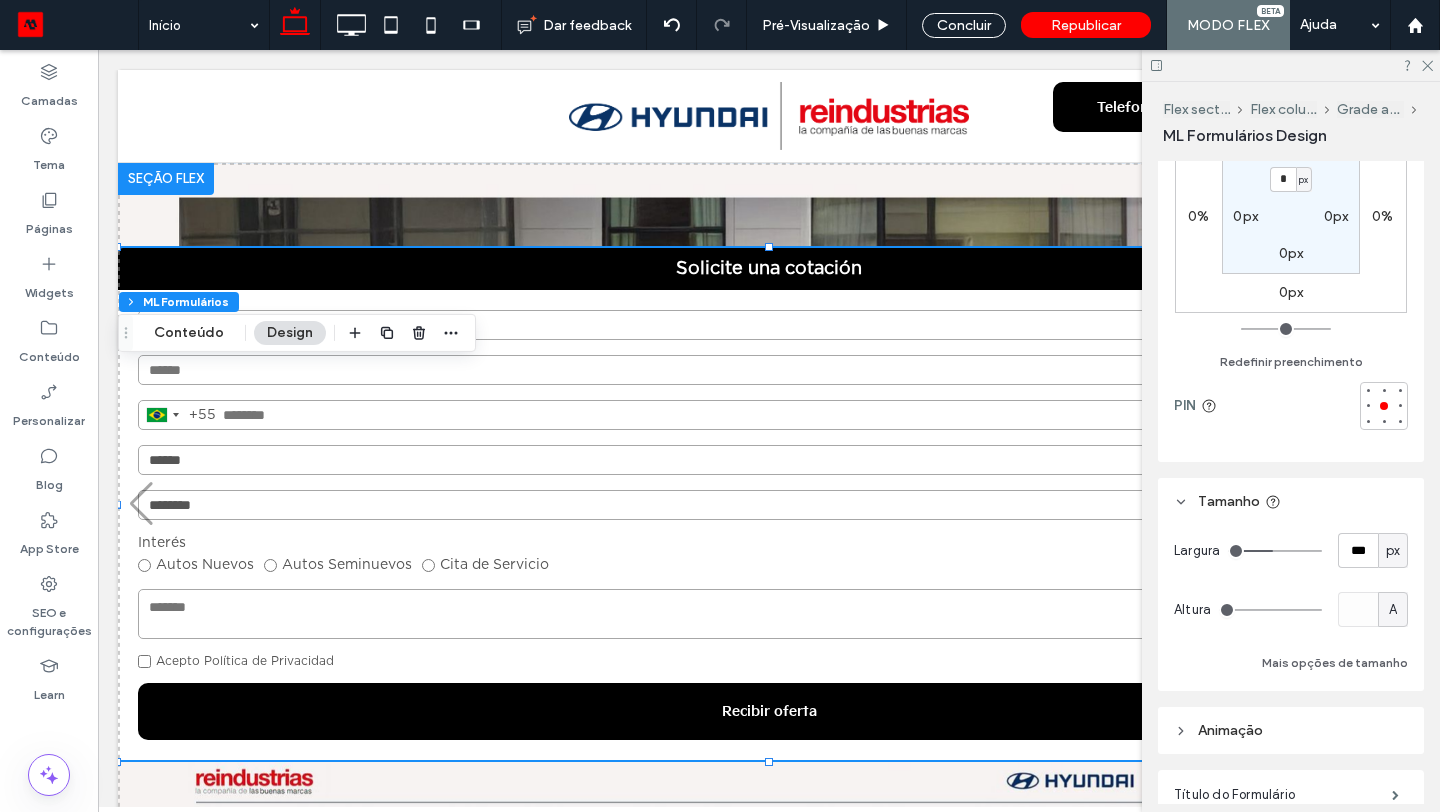 type on "***" 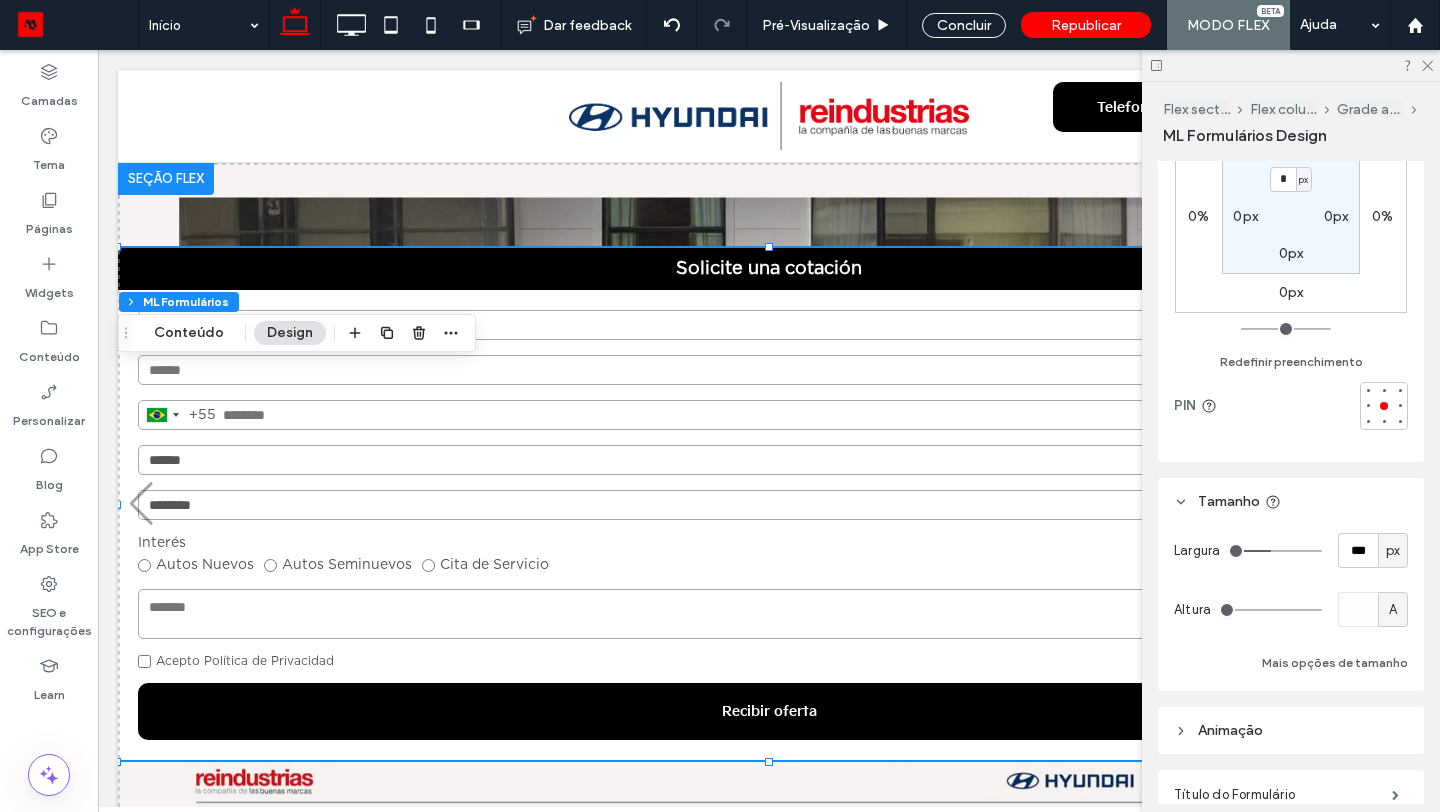 type on "***" 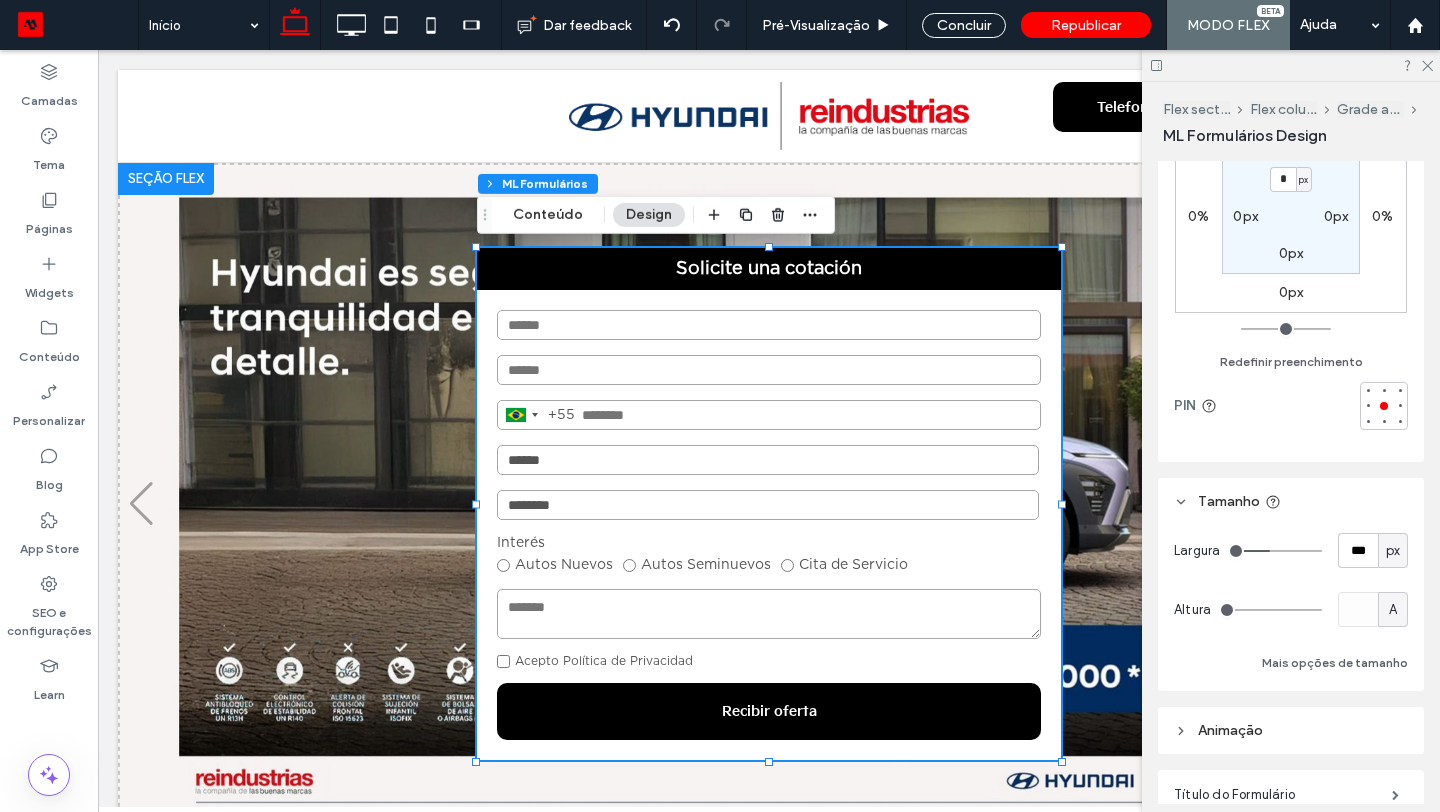 type on "***" 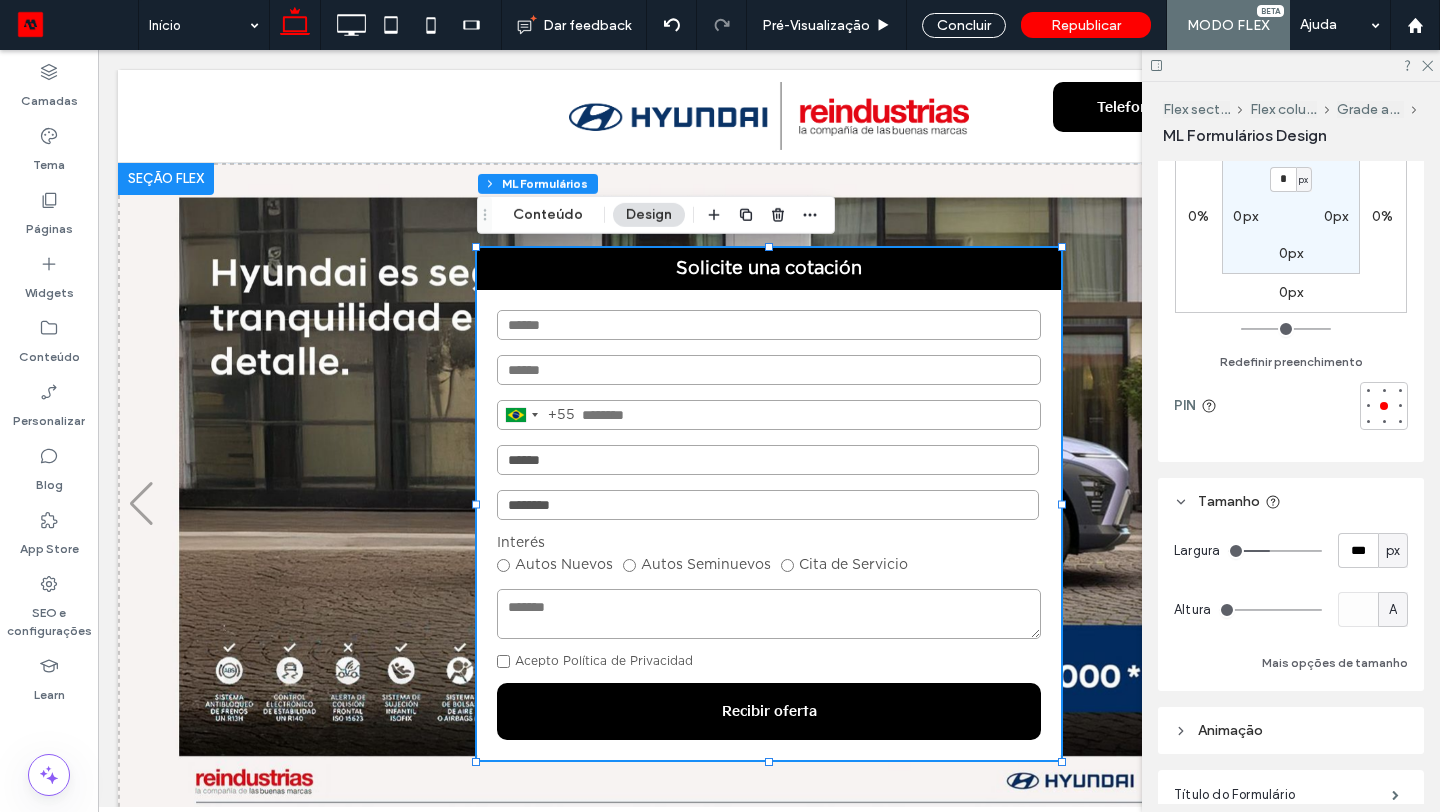 type on "***" 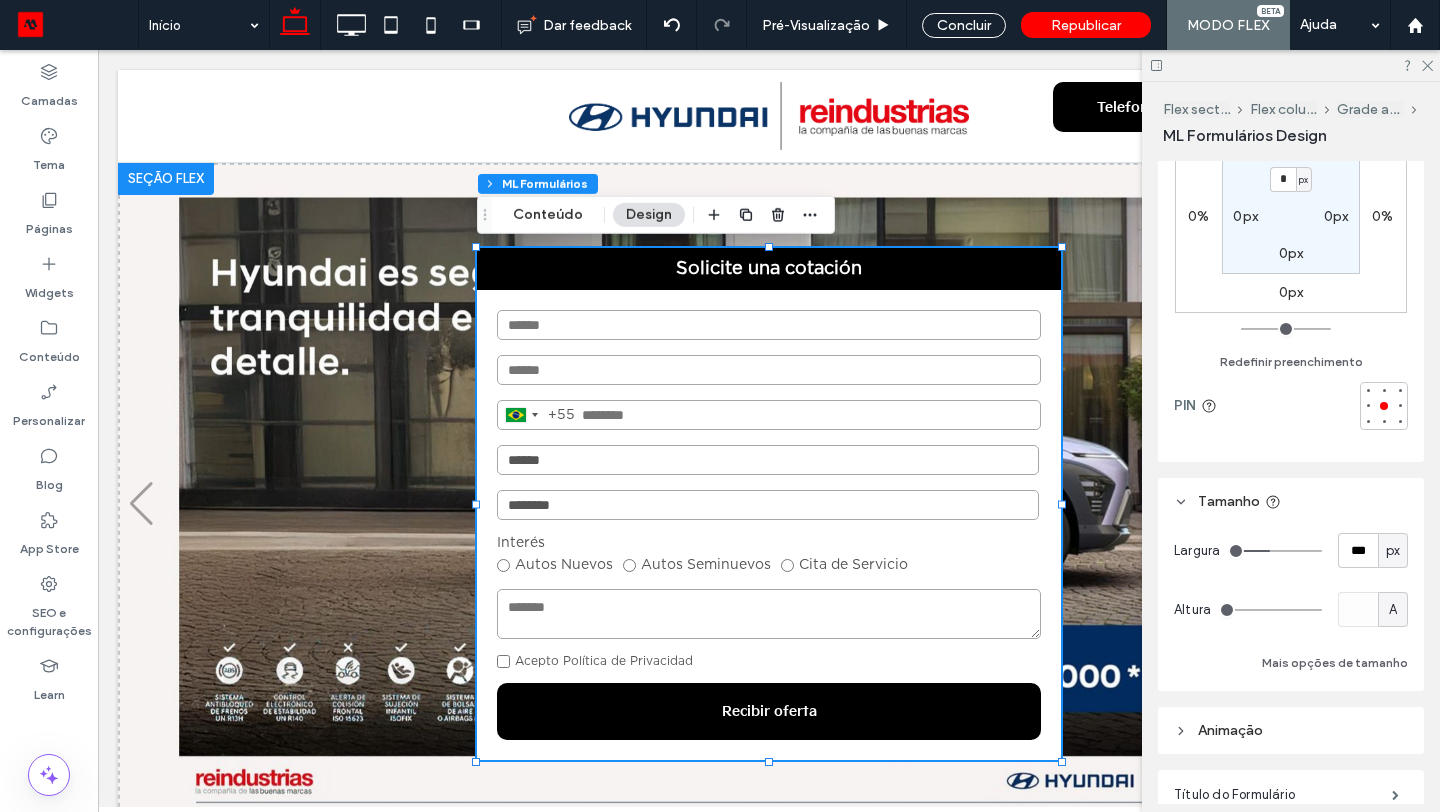 type on "***" 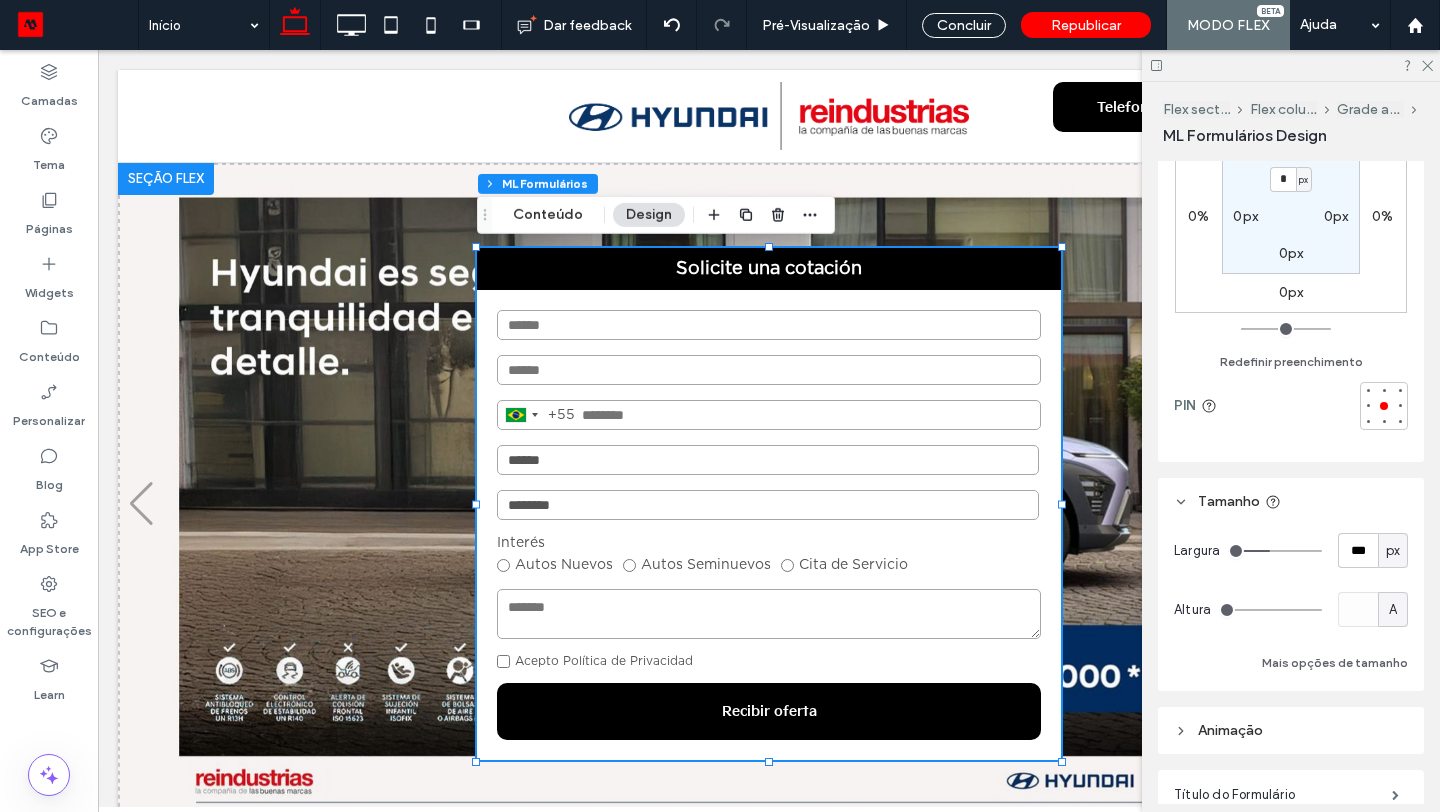 type on "***" 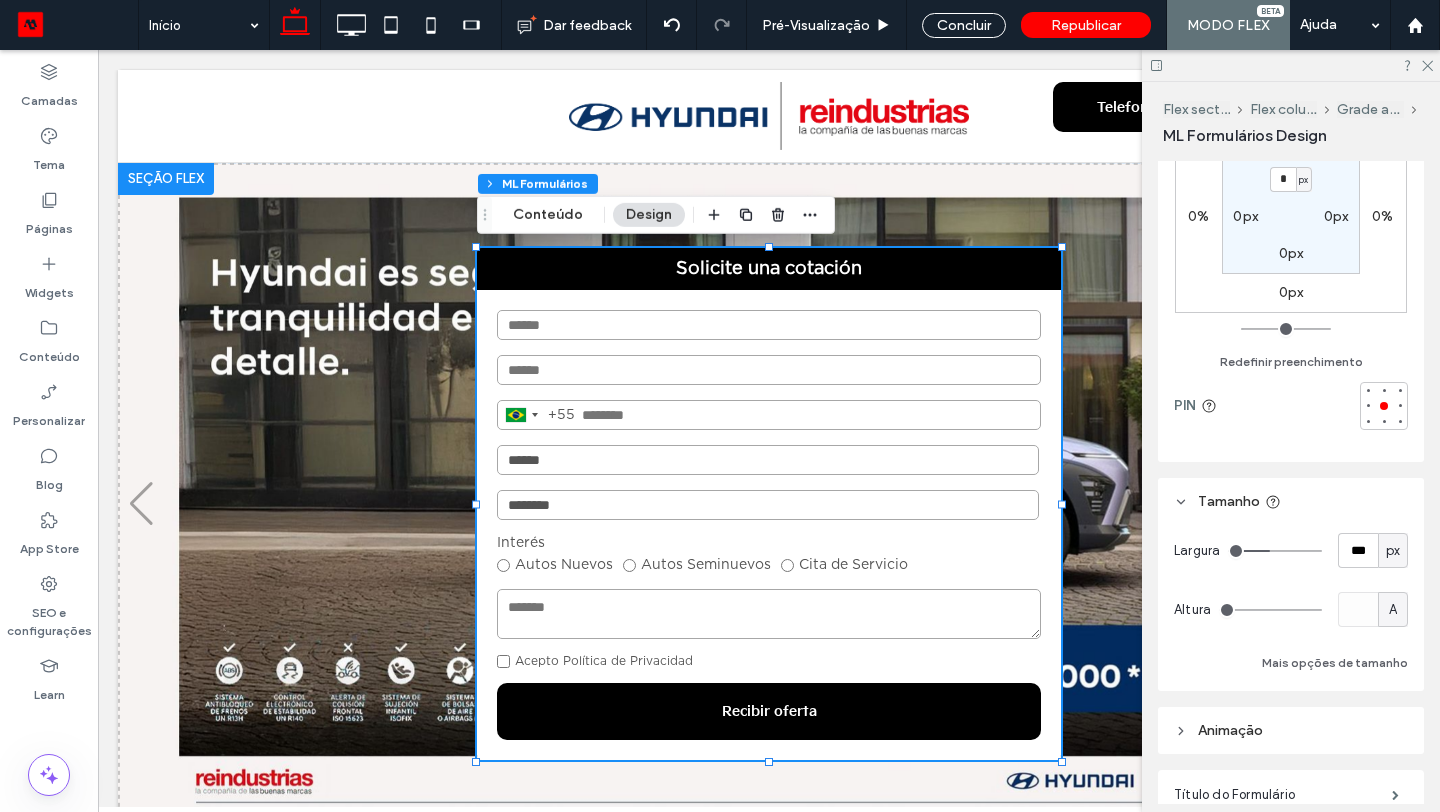type on "***" 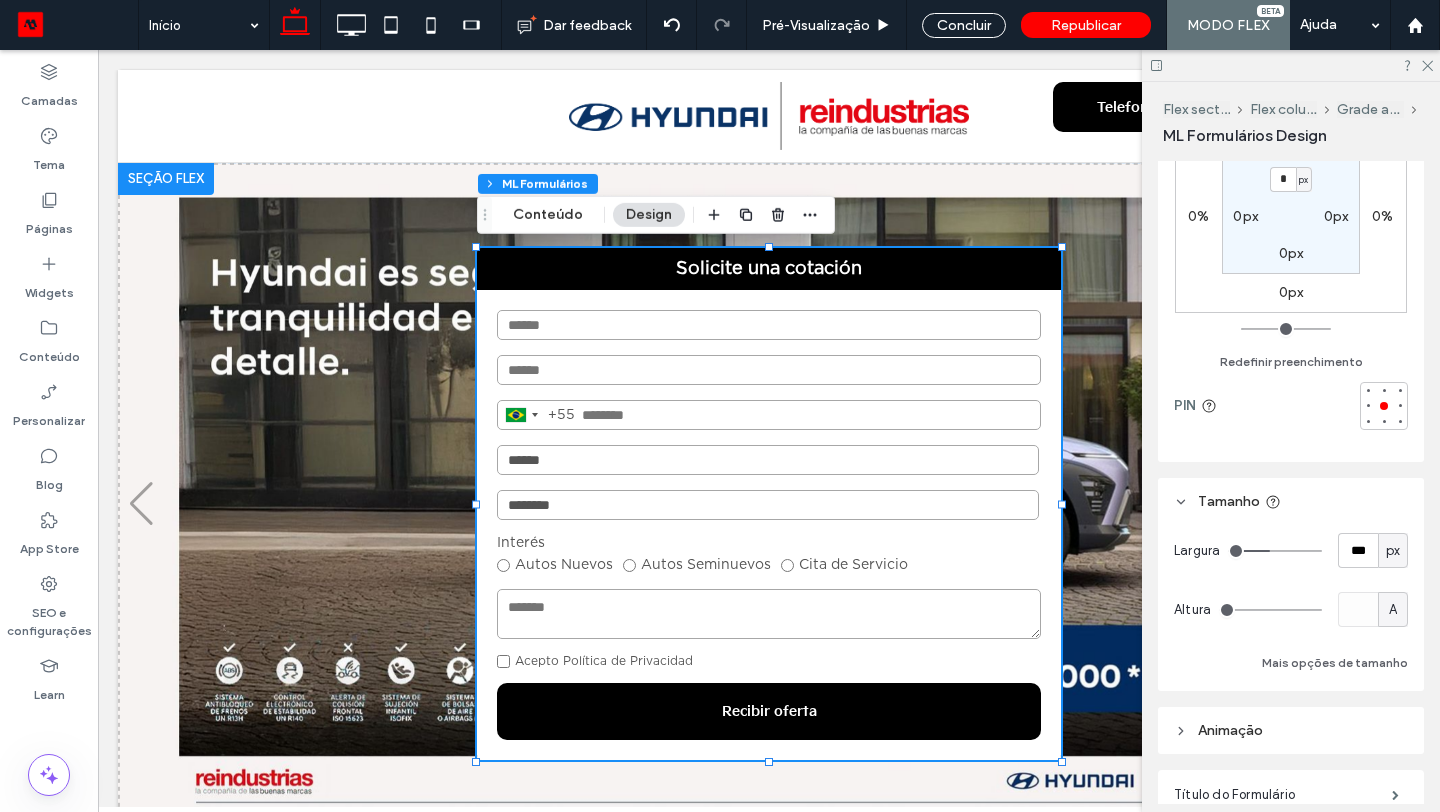 type on "***" 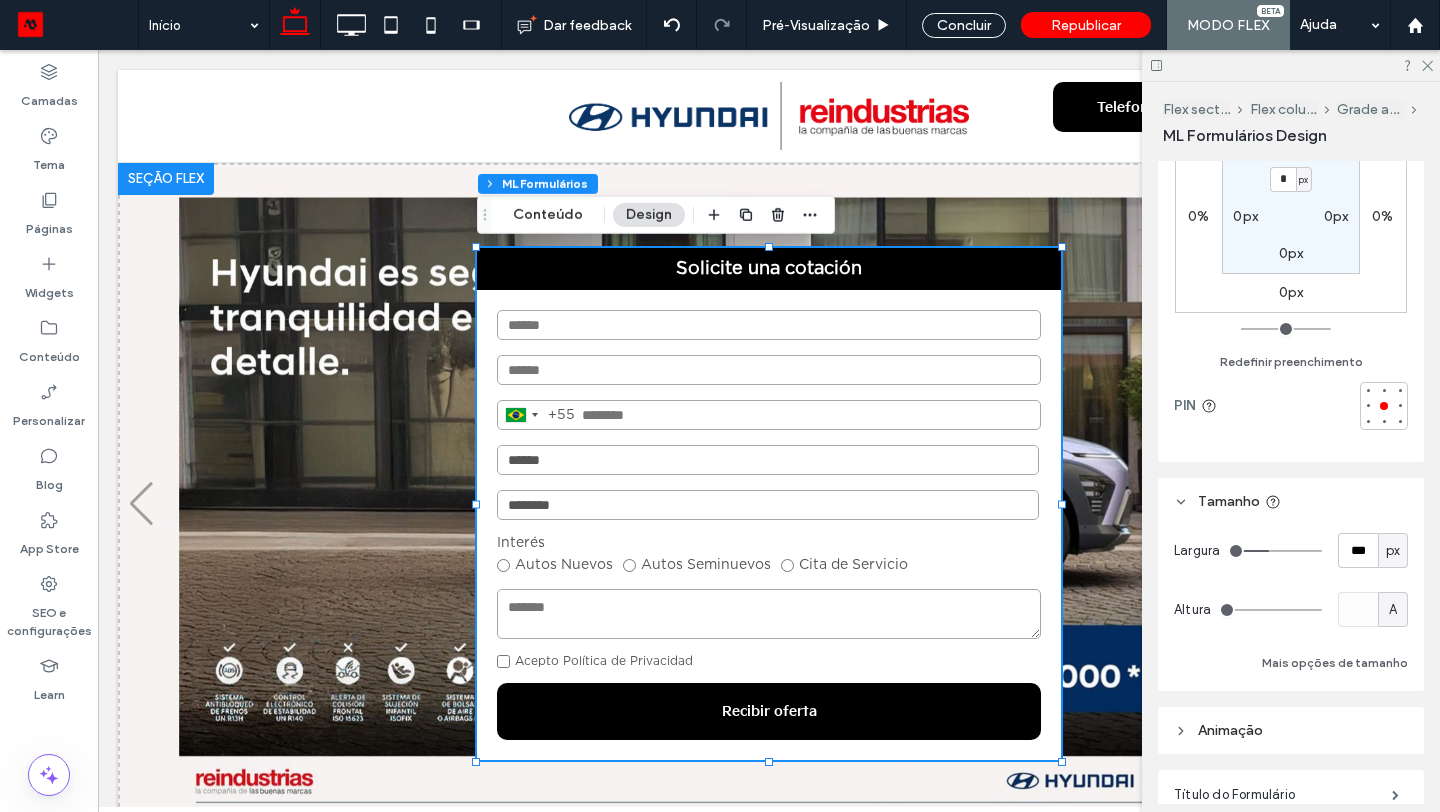 type on "***" 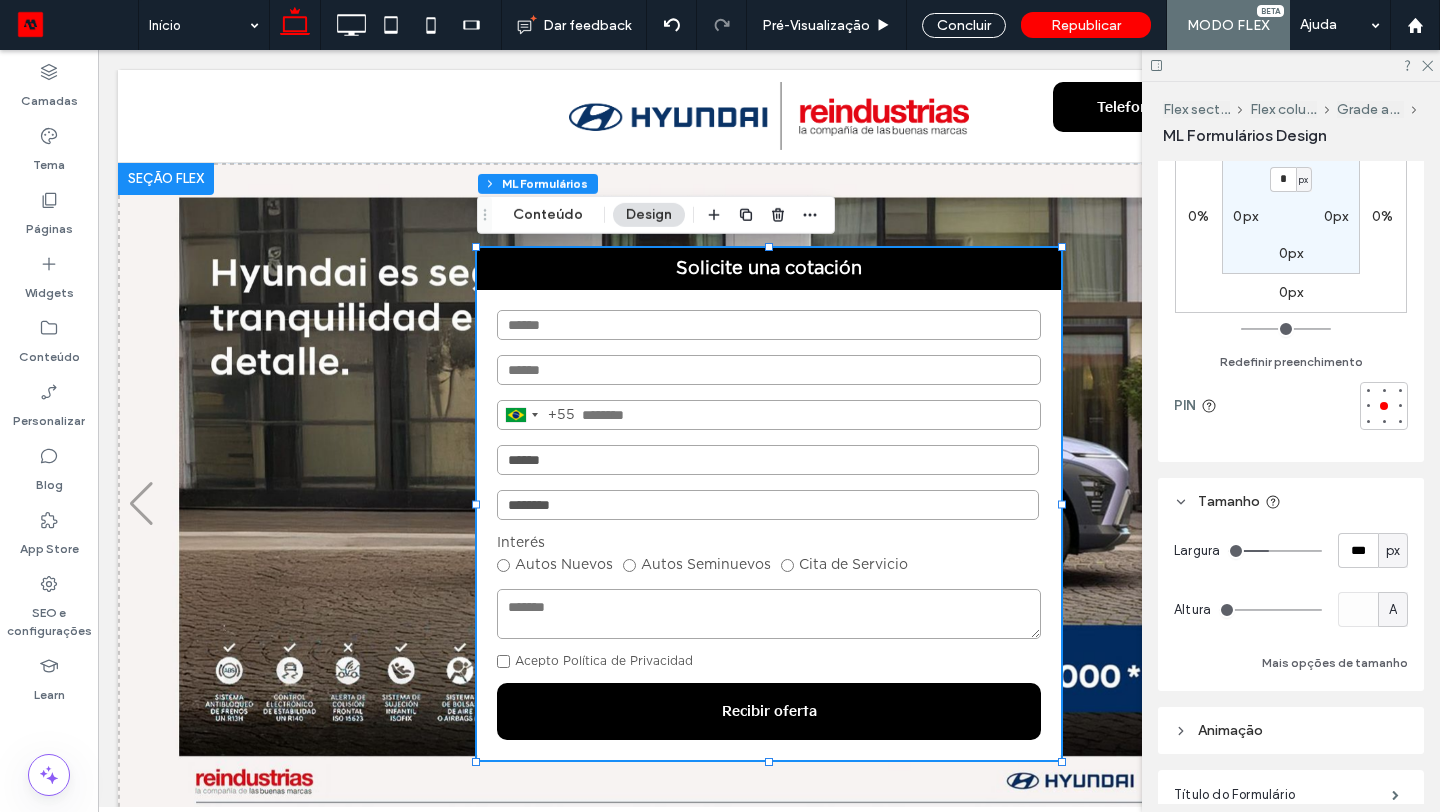 type on "***" 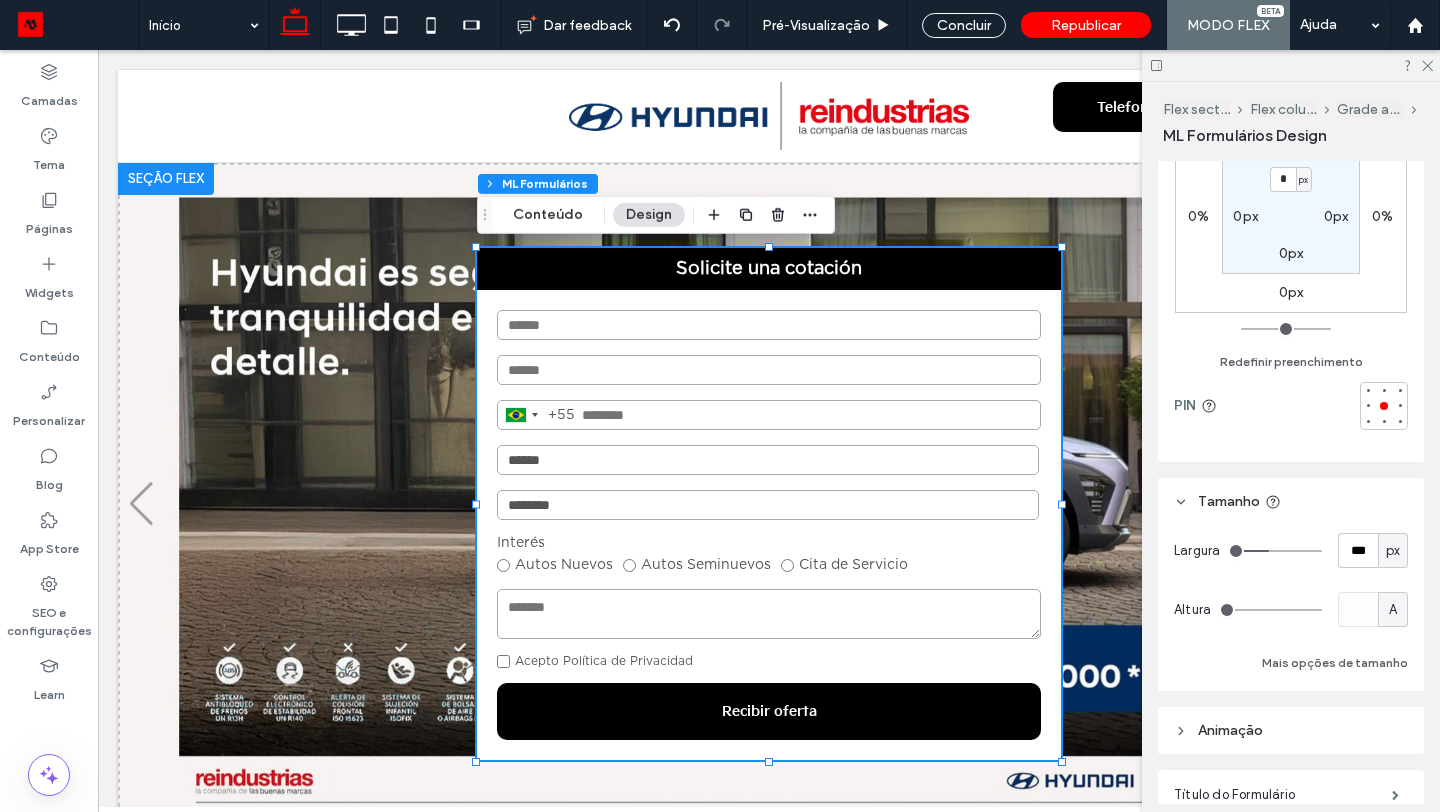 type on "***" 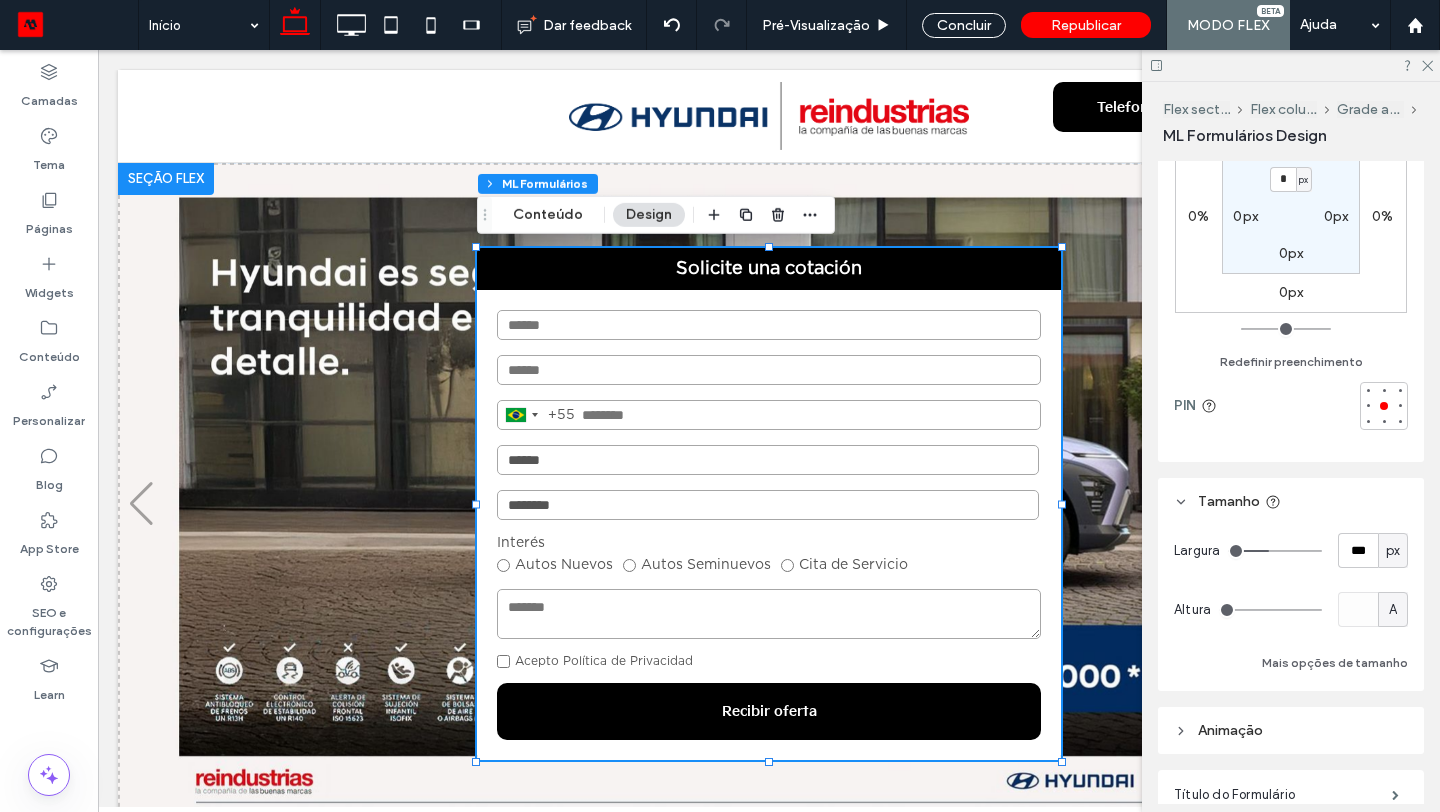 type on "***" 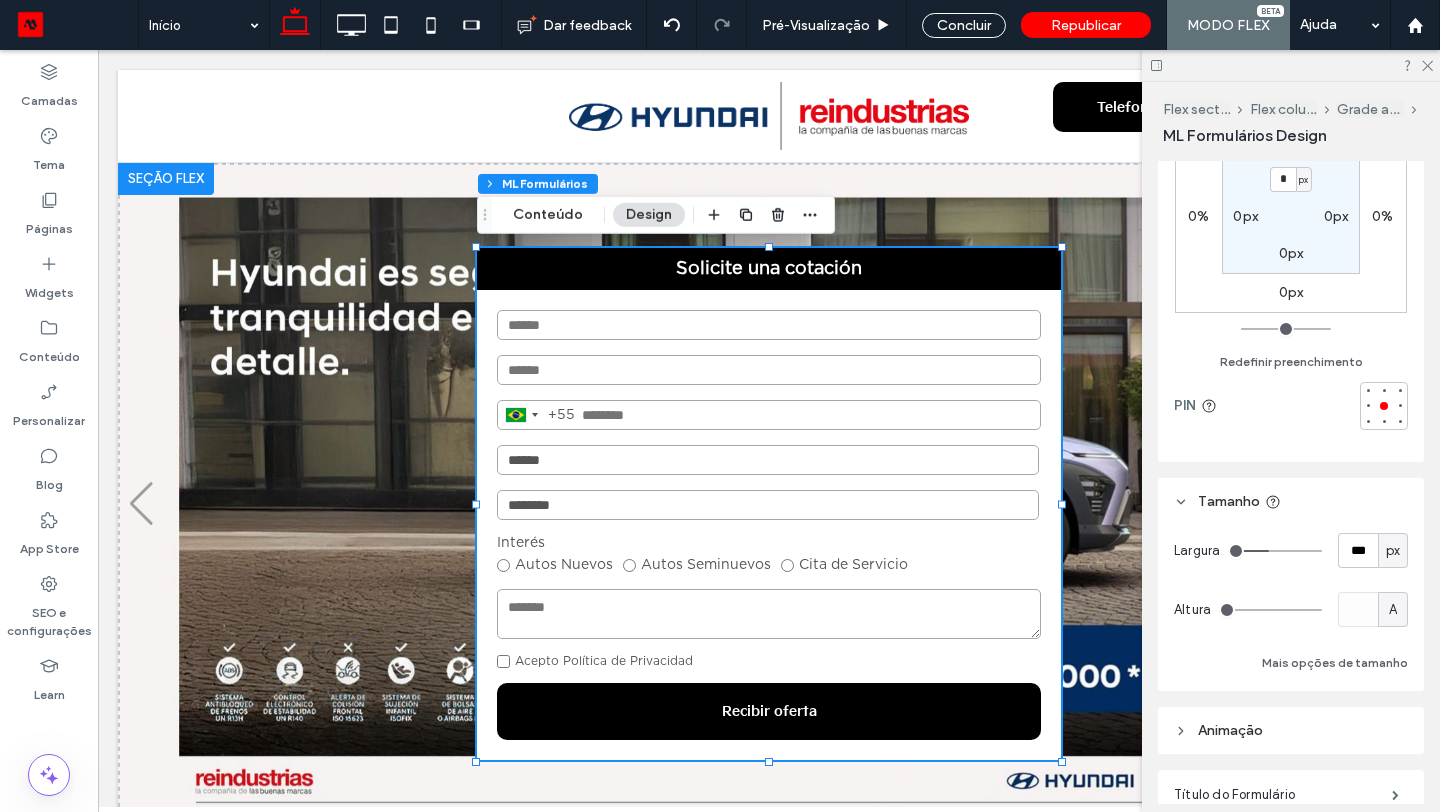 type on "***" 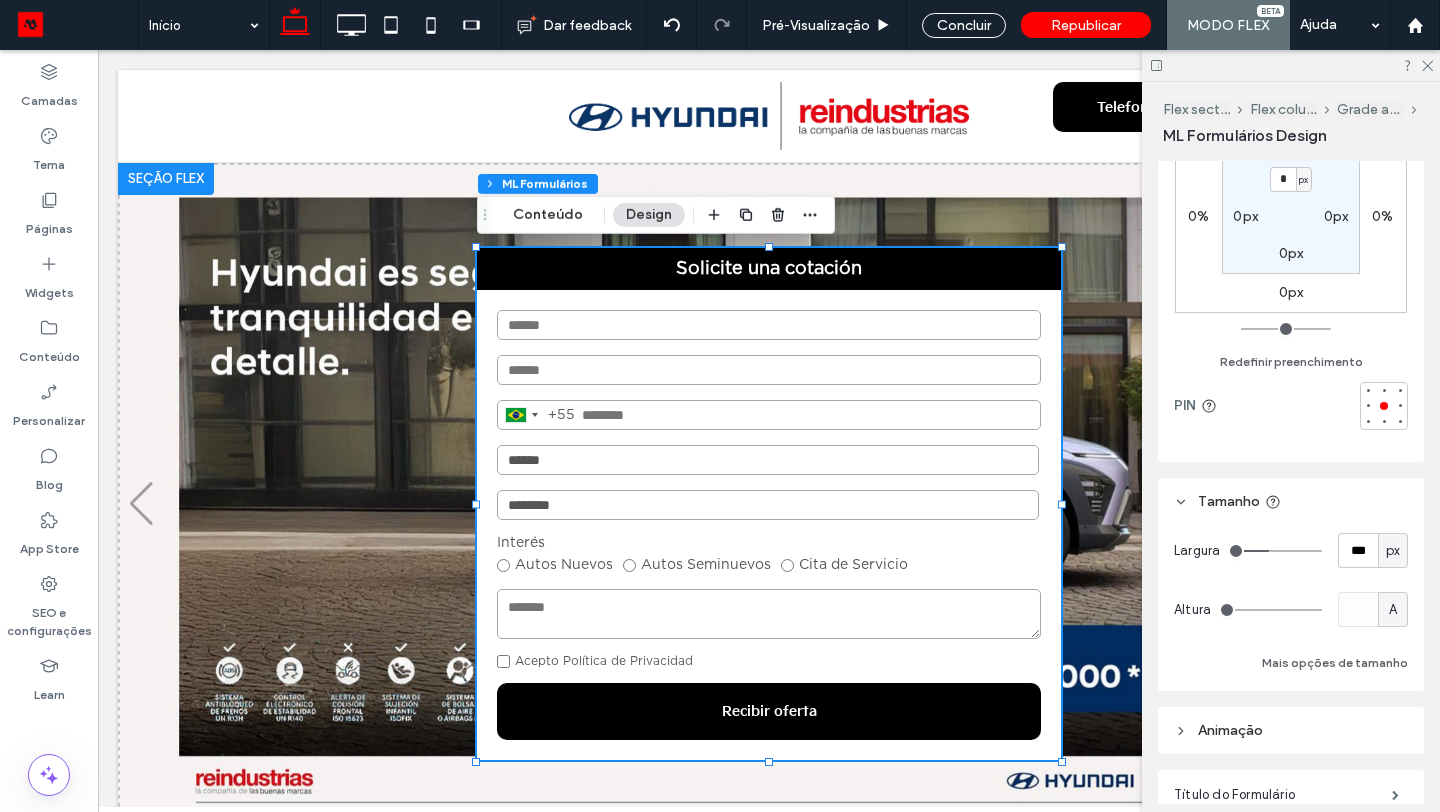 type on "***" 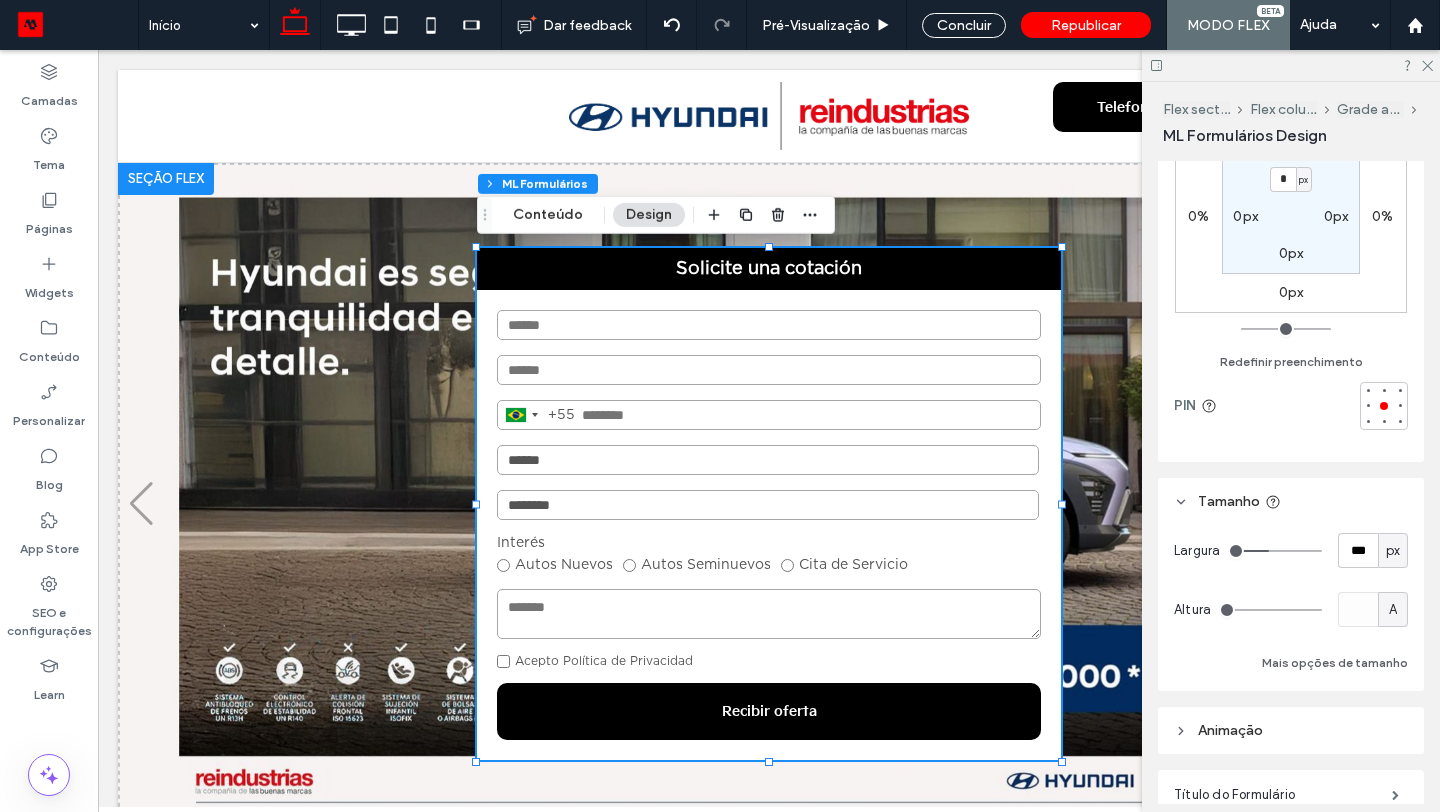 type on "***" 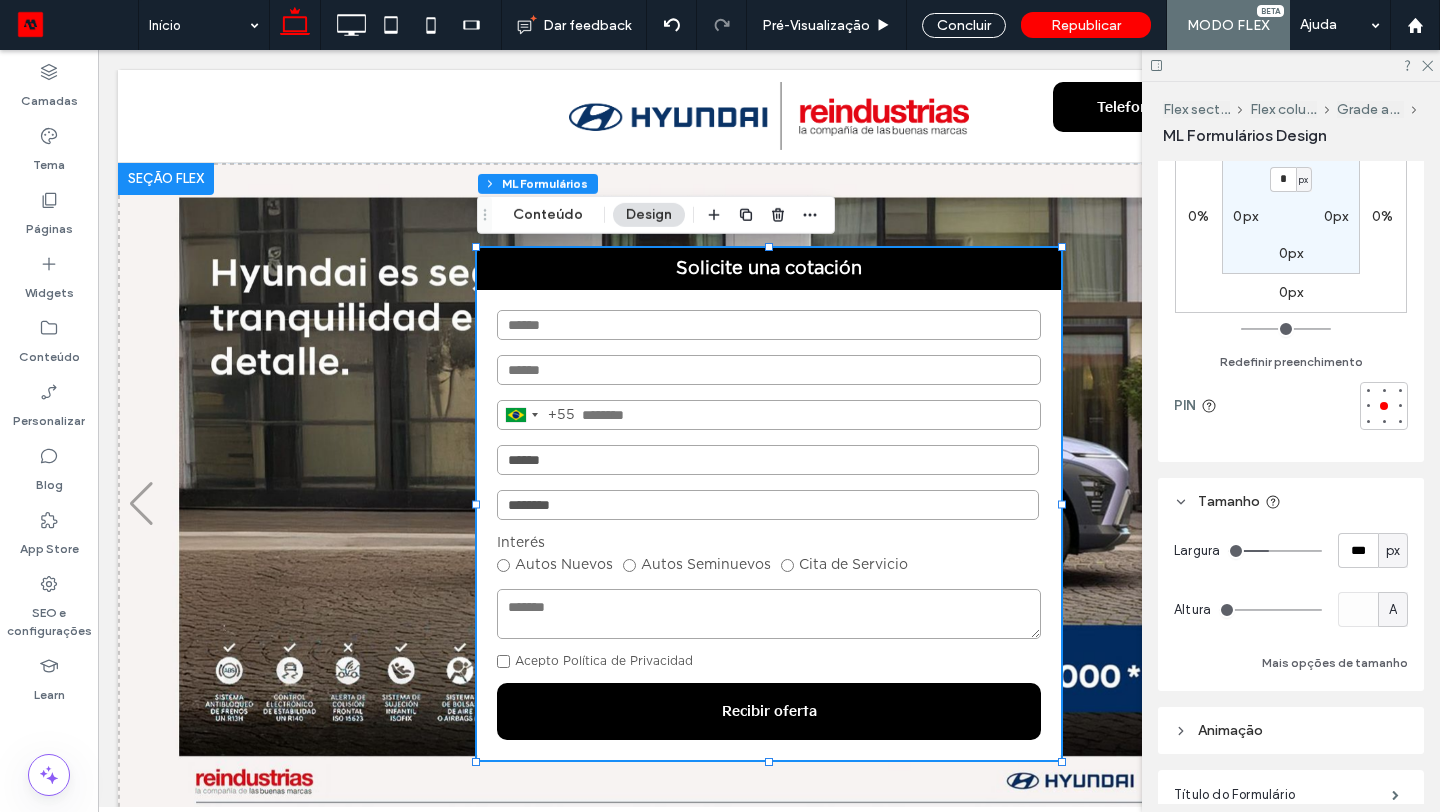 type on "***" 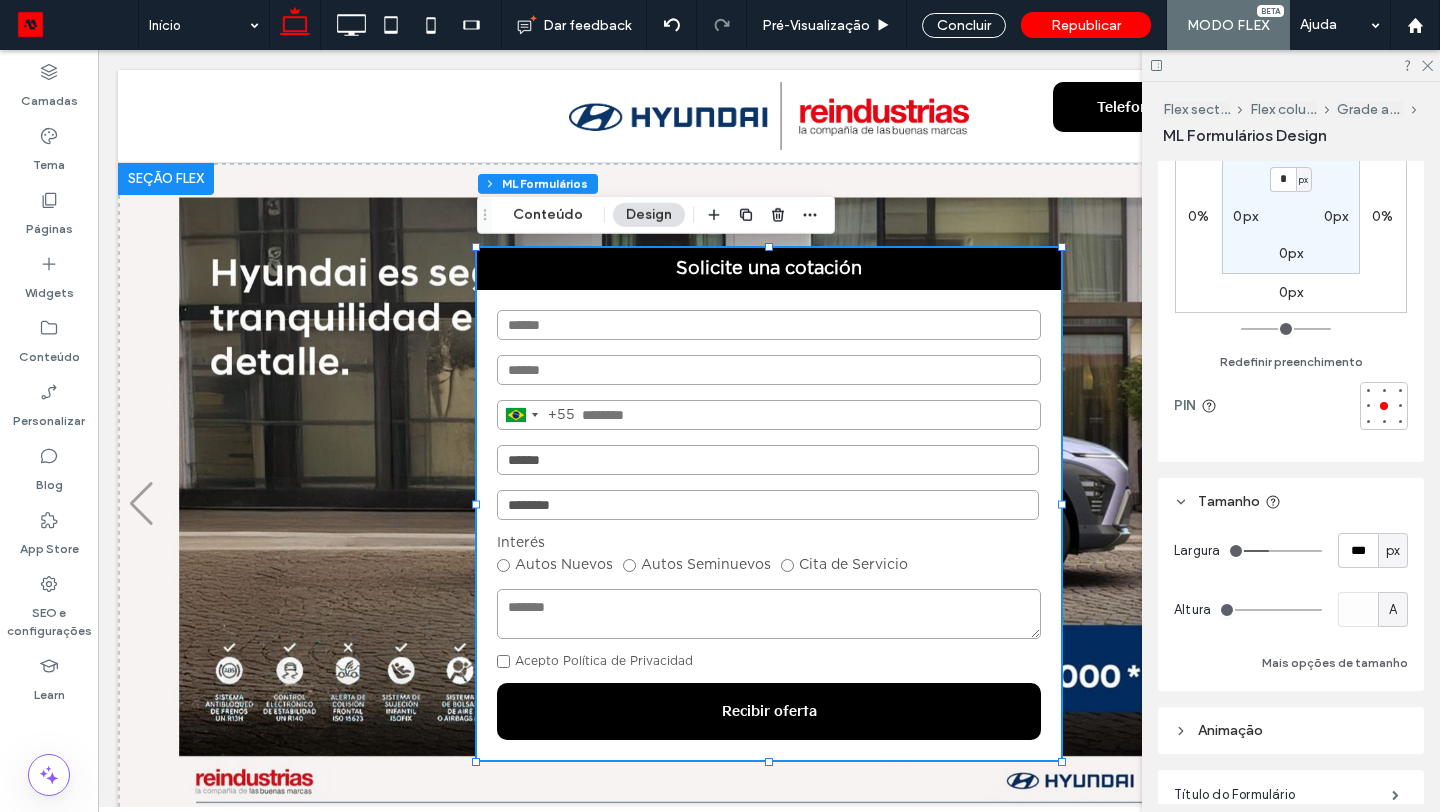 type on "***" 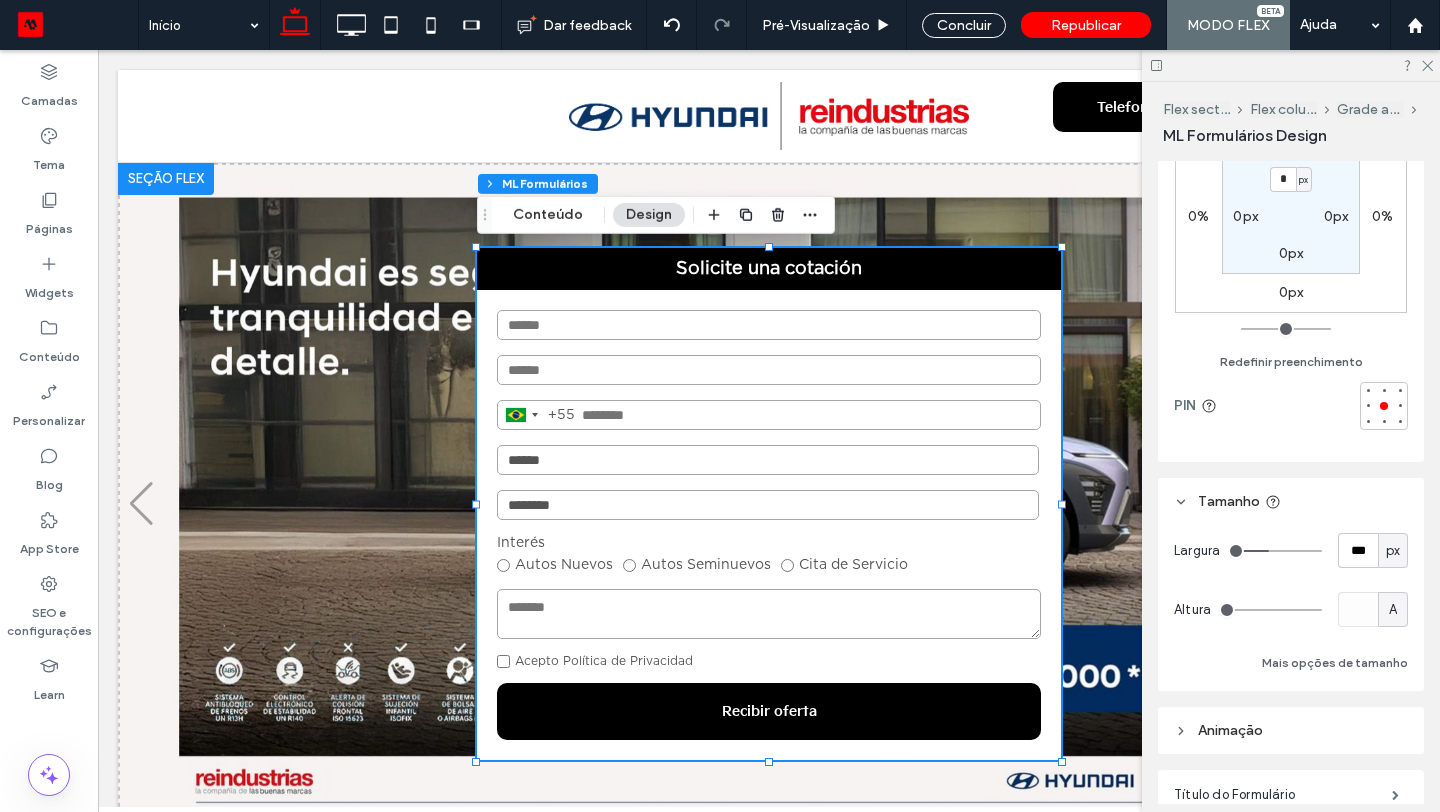type on "***" 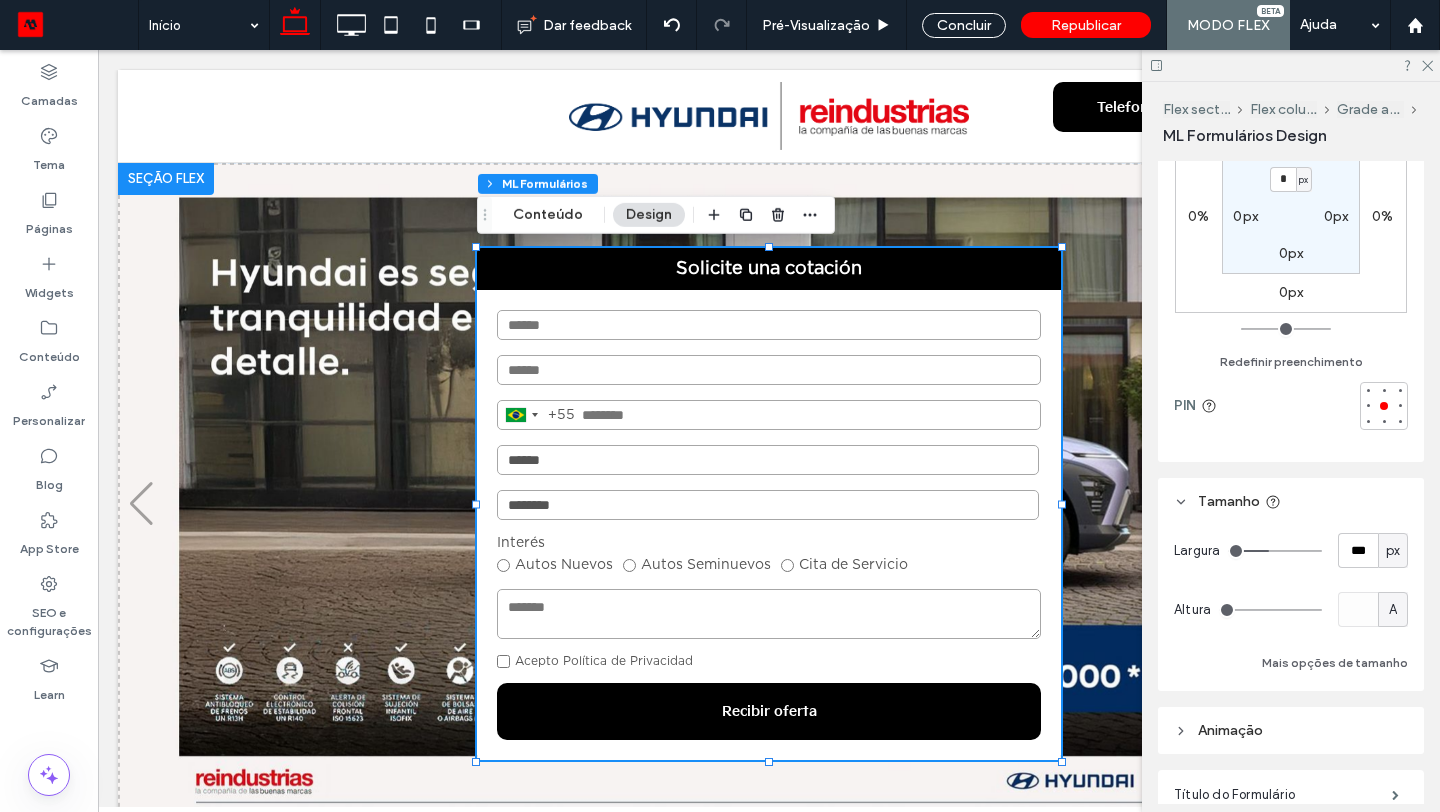 type on "***" 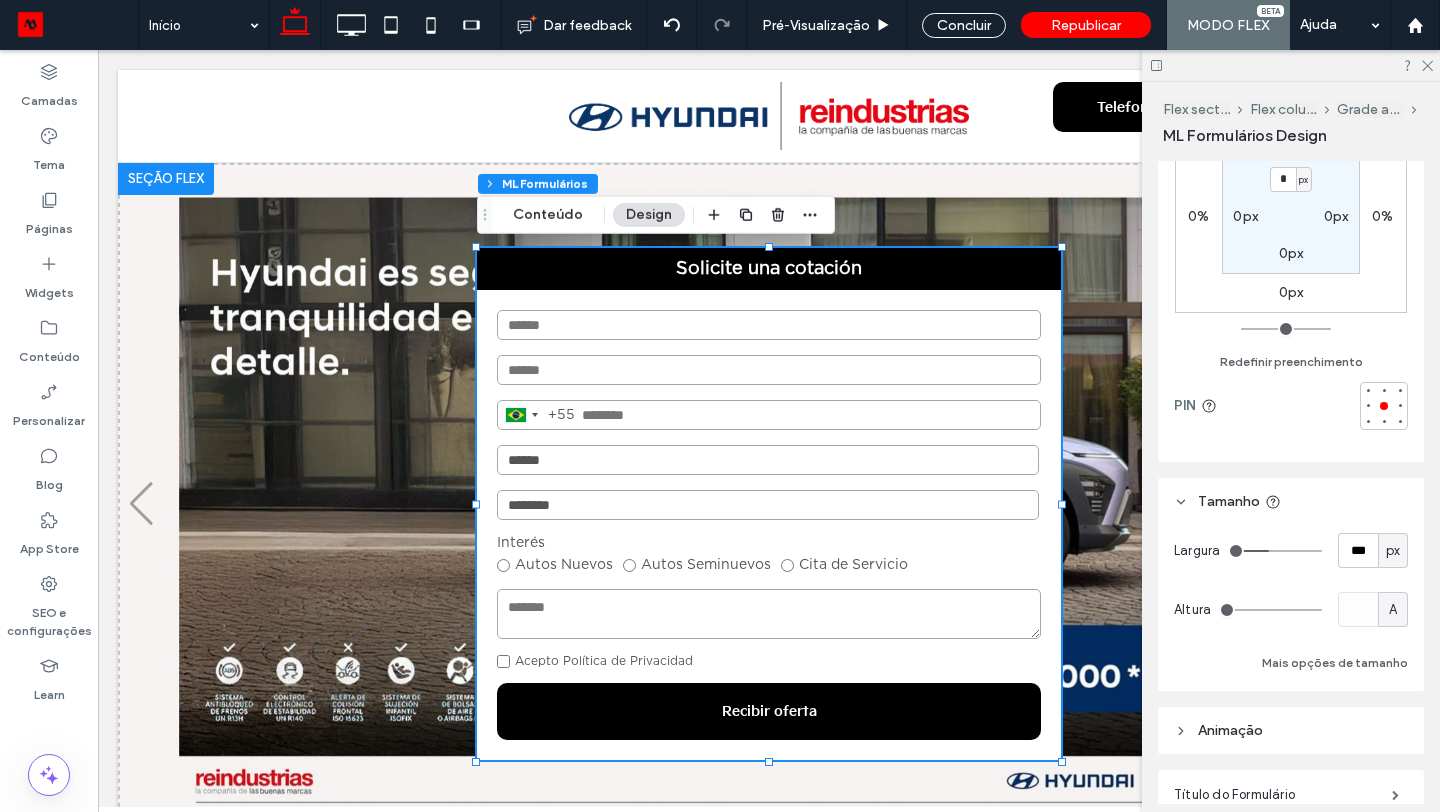 type on "***" 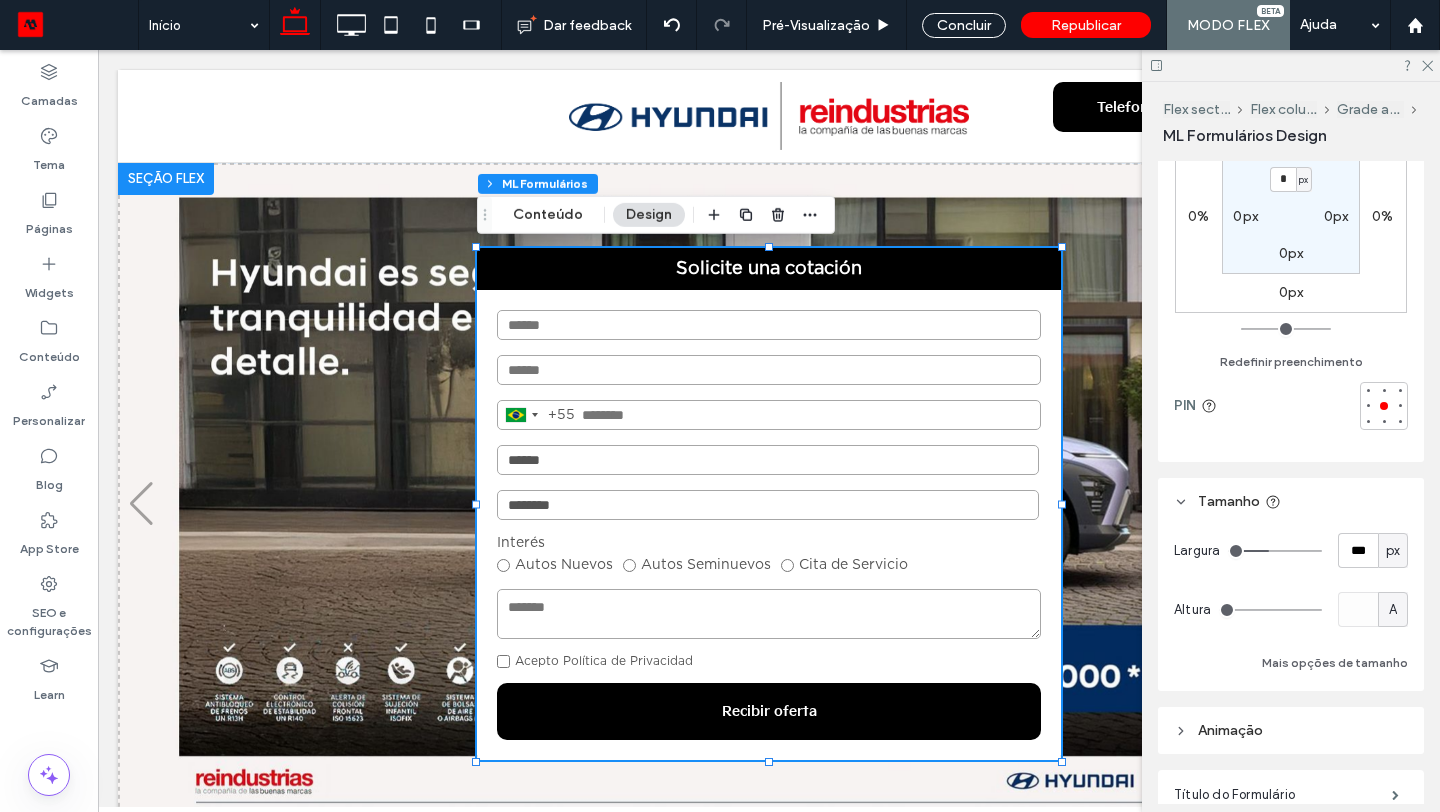 type on "***" 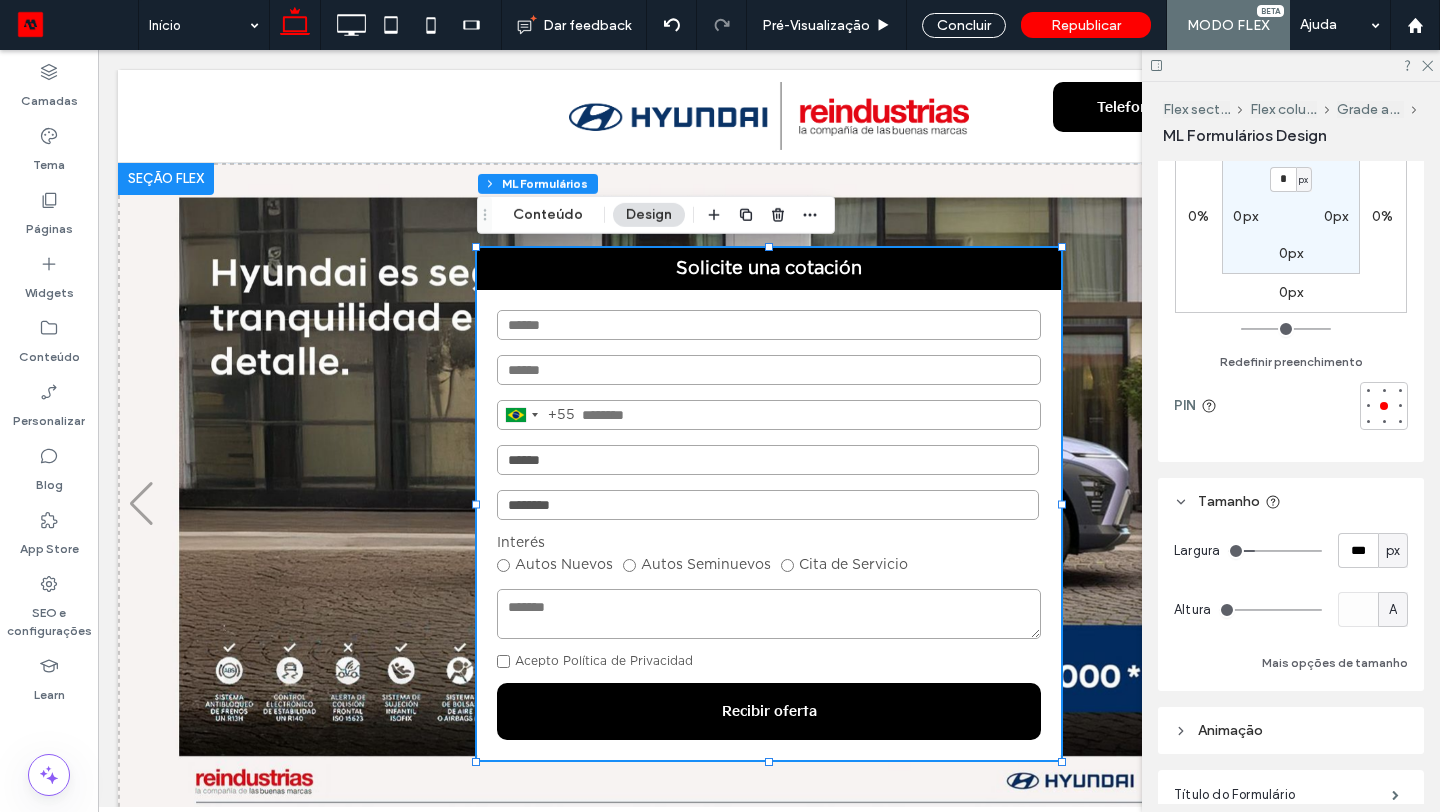 type on "***" 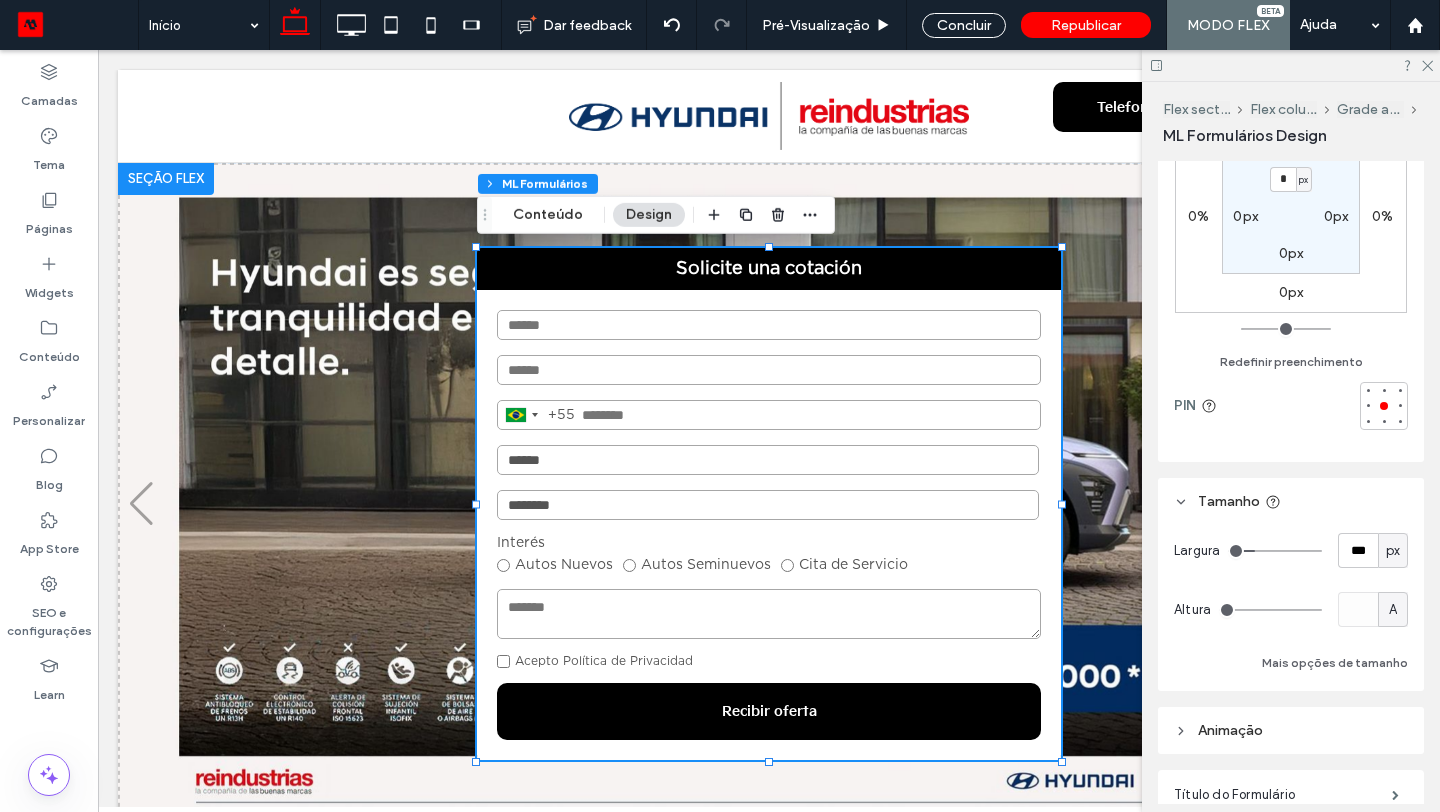 type on "***" 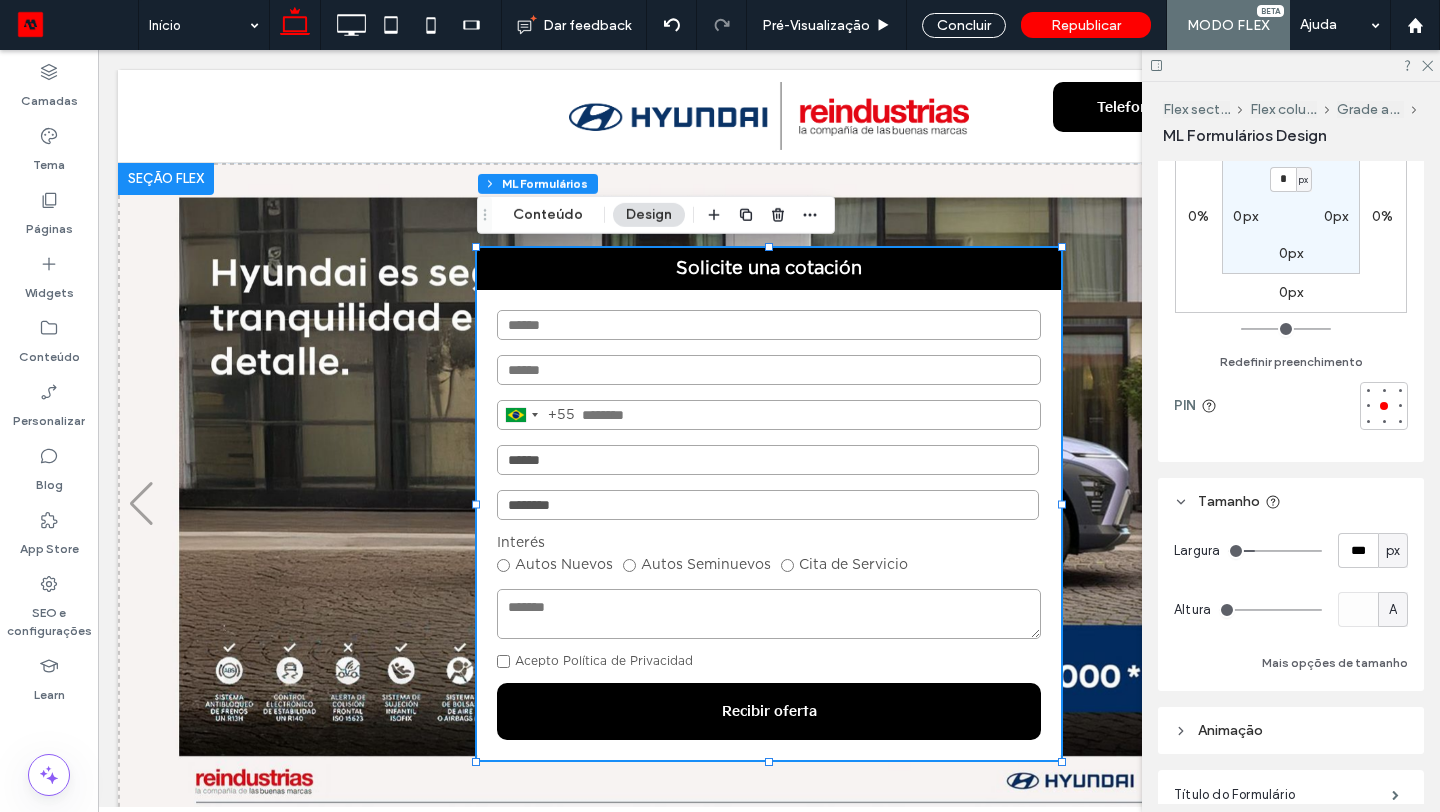 type on "***" 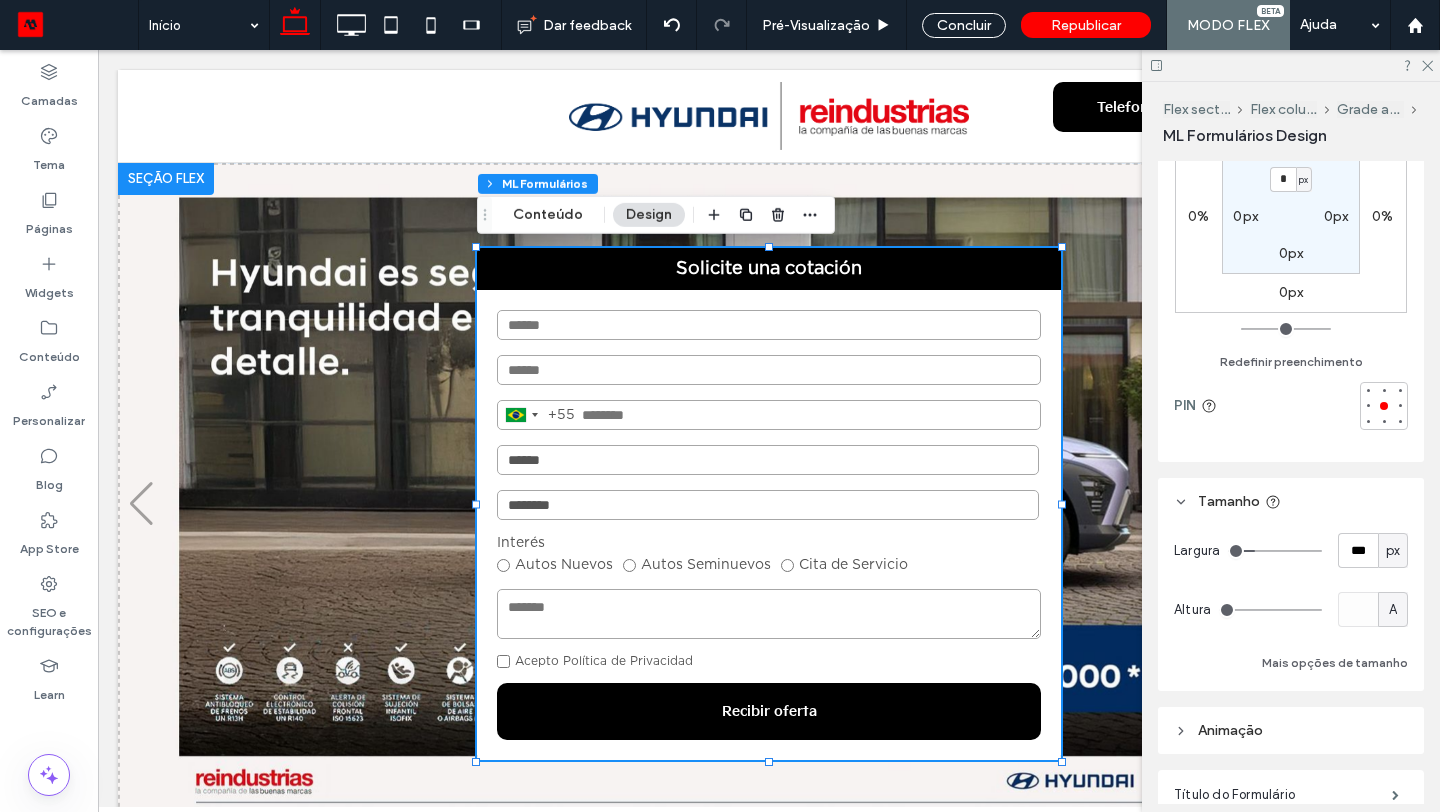 type on "***" 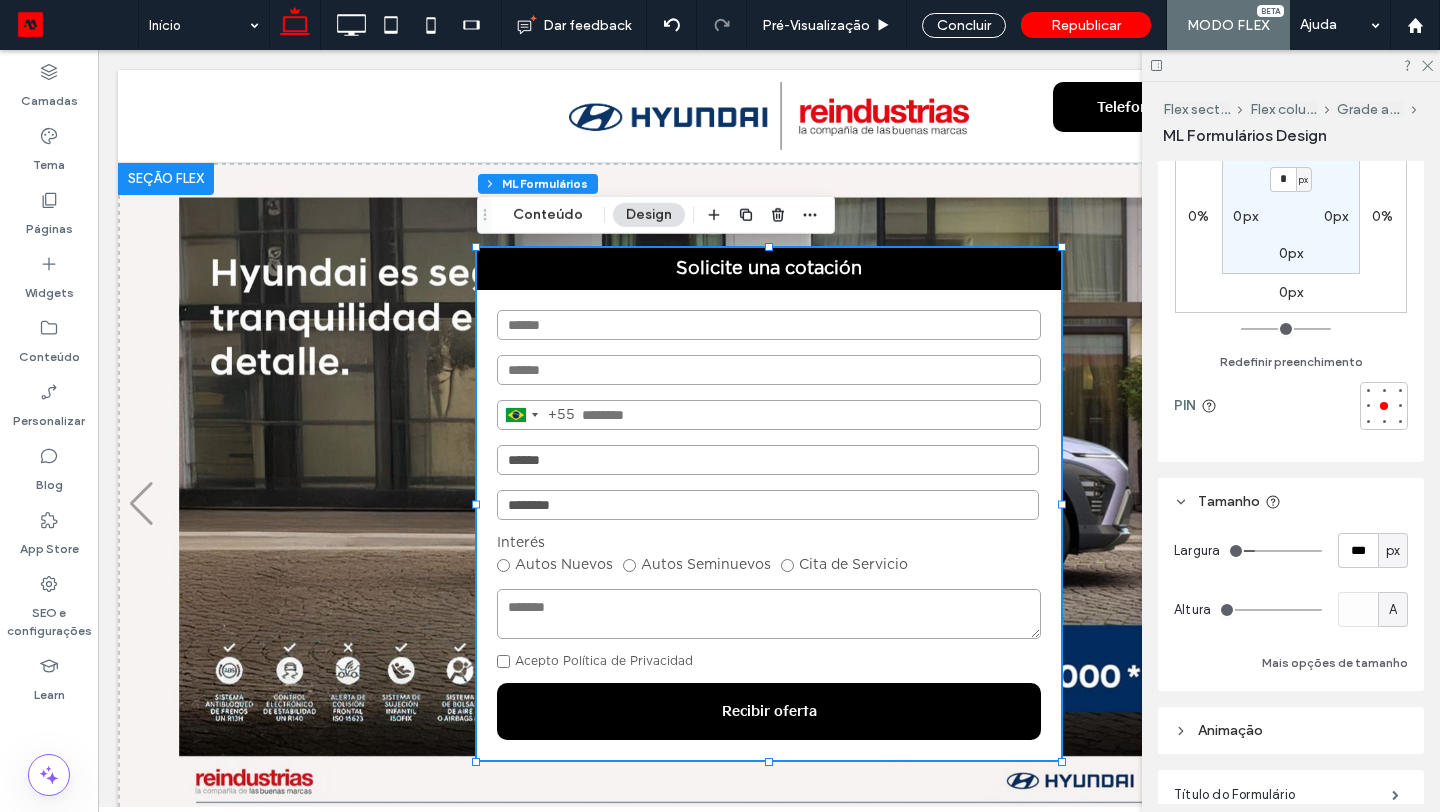 type on "***" 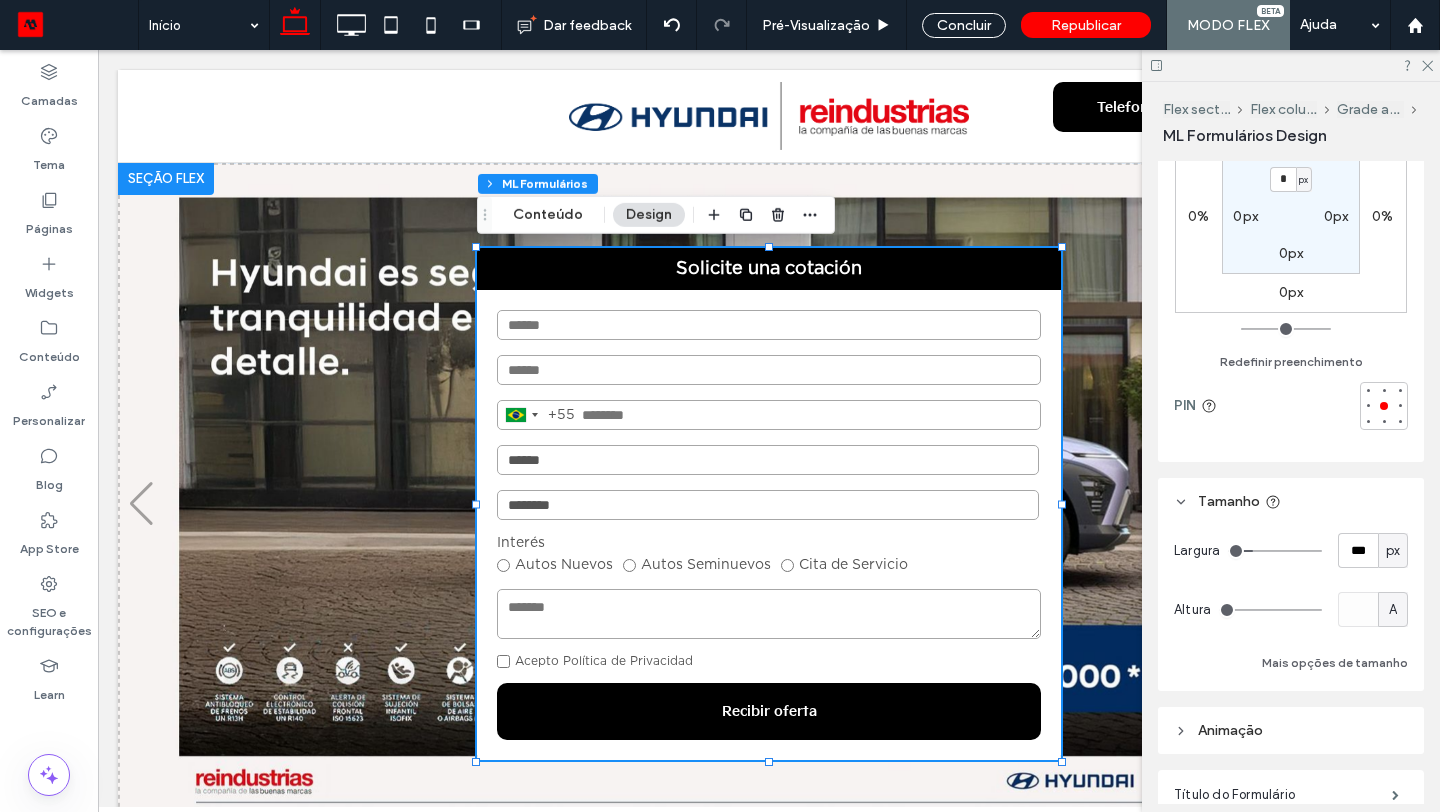 type on "***" 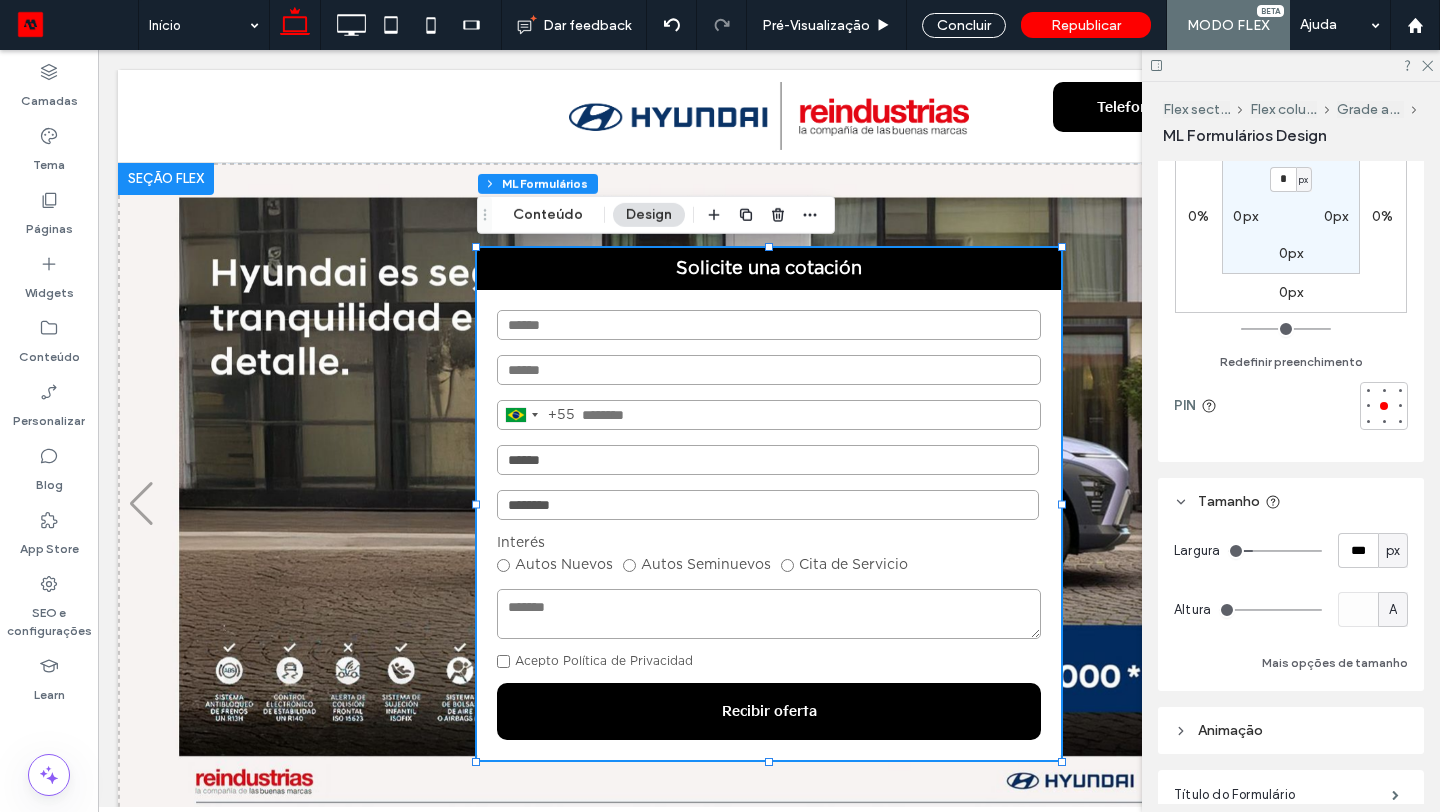 type on "***" 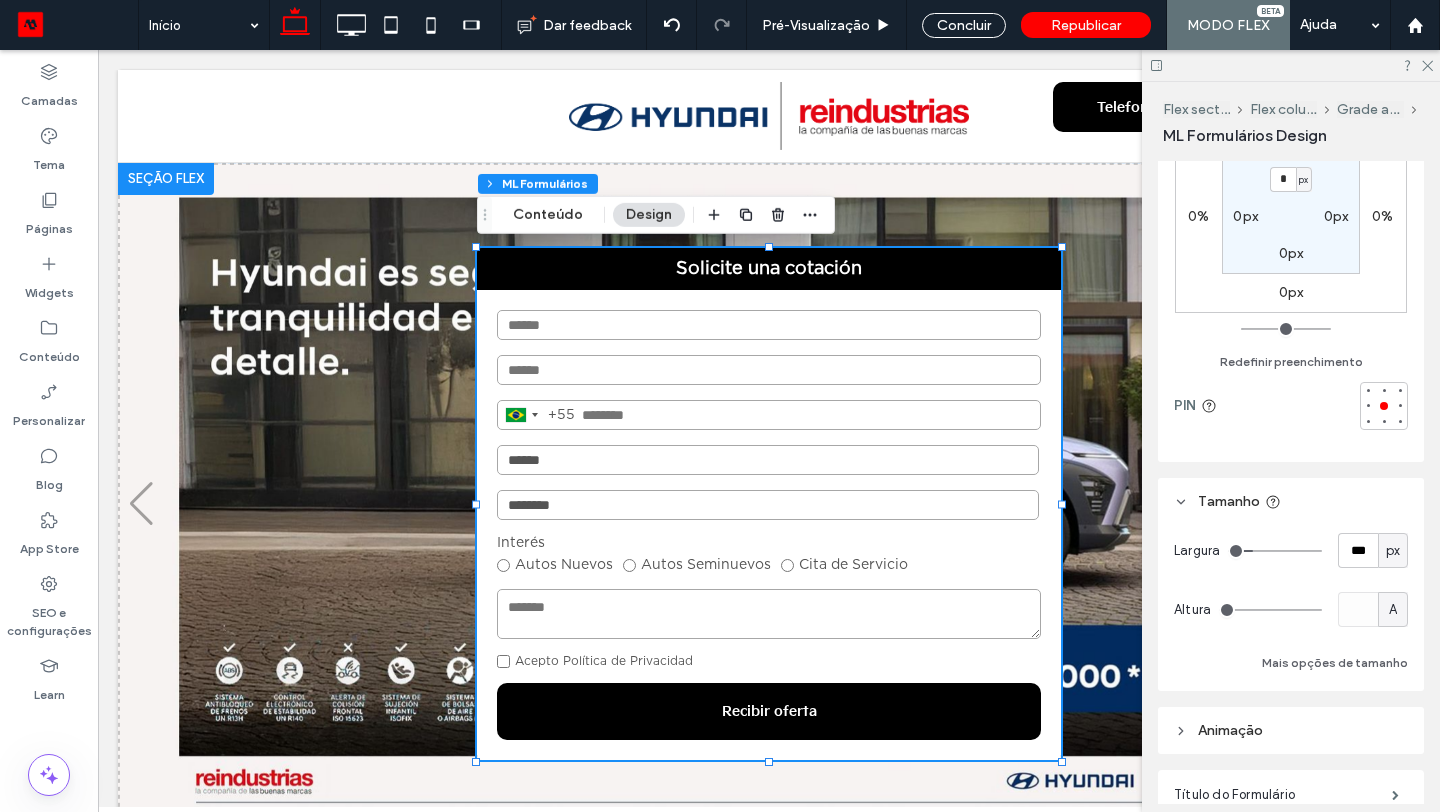 type on "***" 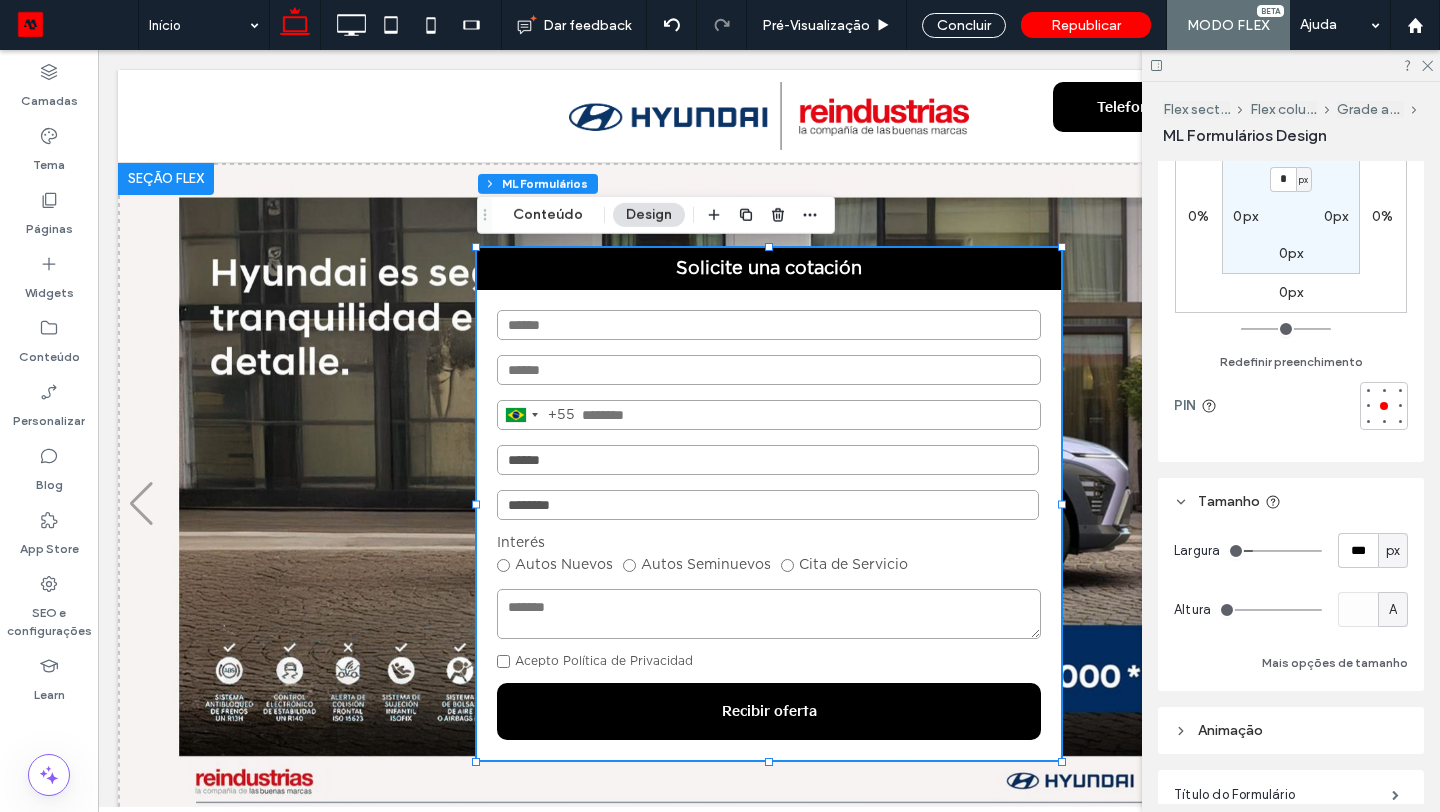 type on "***" 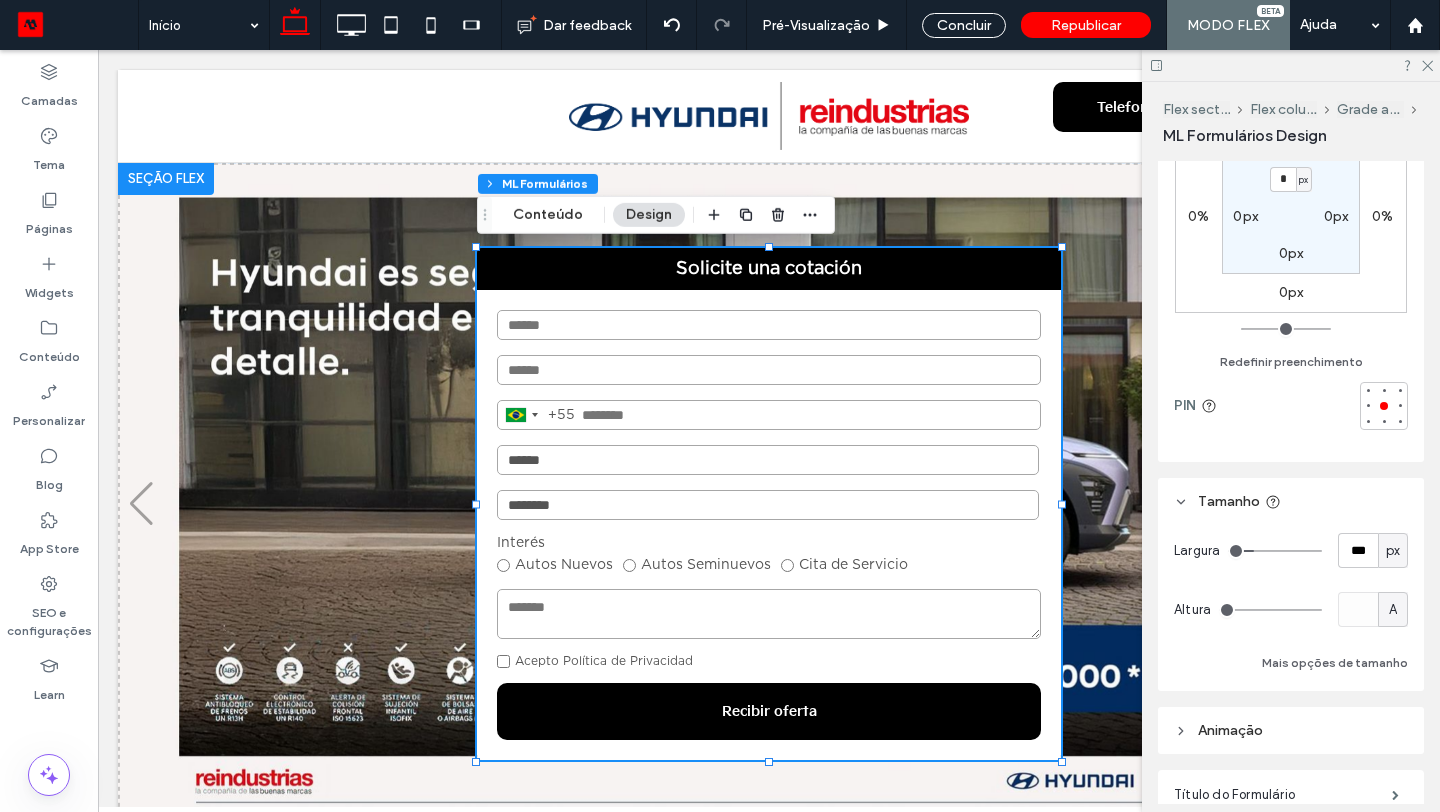 drag, startPoint x: 1271, startPoint y: 556, endPoint x: 1257, endPoint y: 558, distance: 14.142136 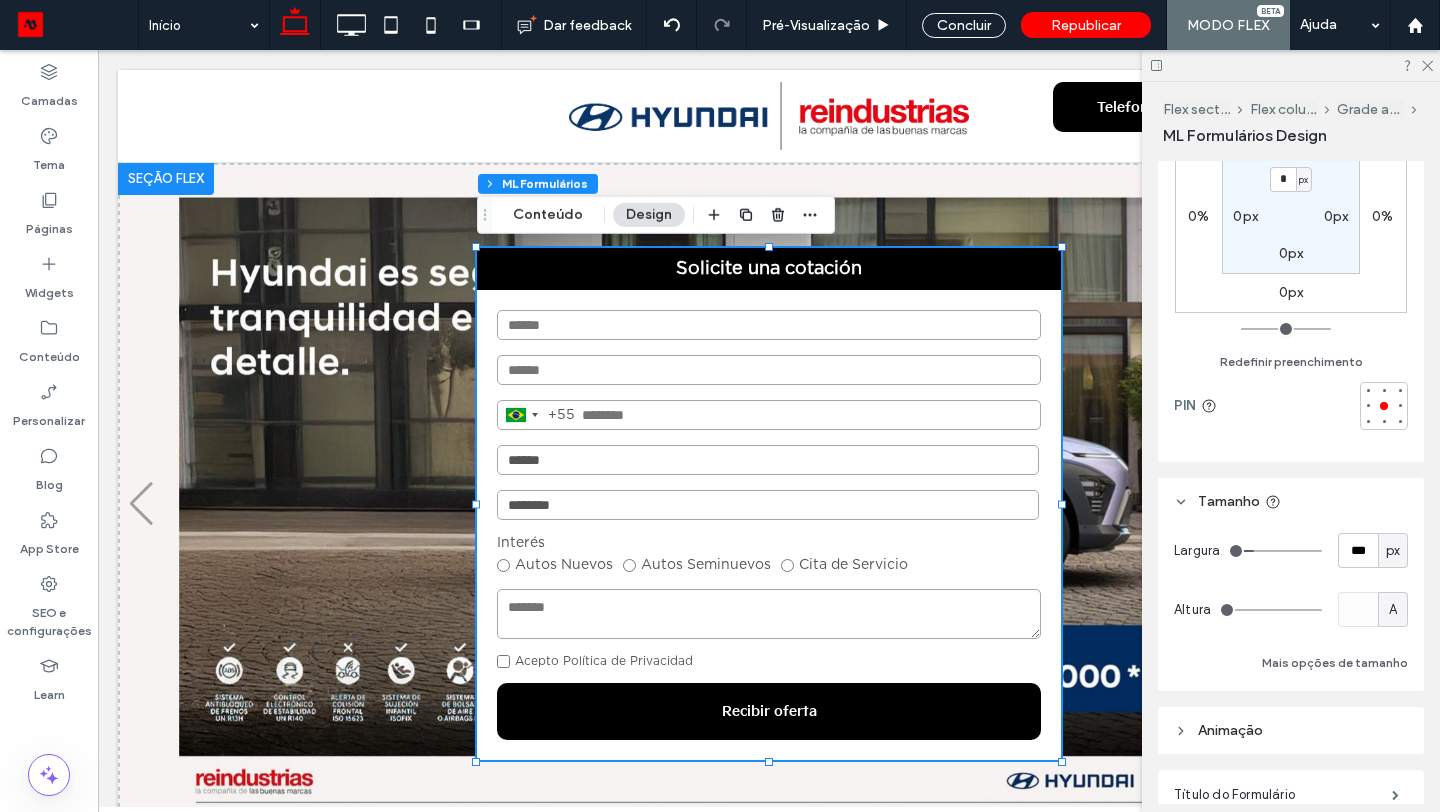 click at bounding box center [1275, 551] 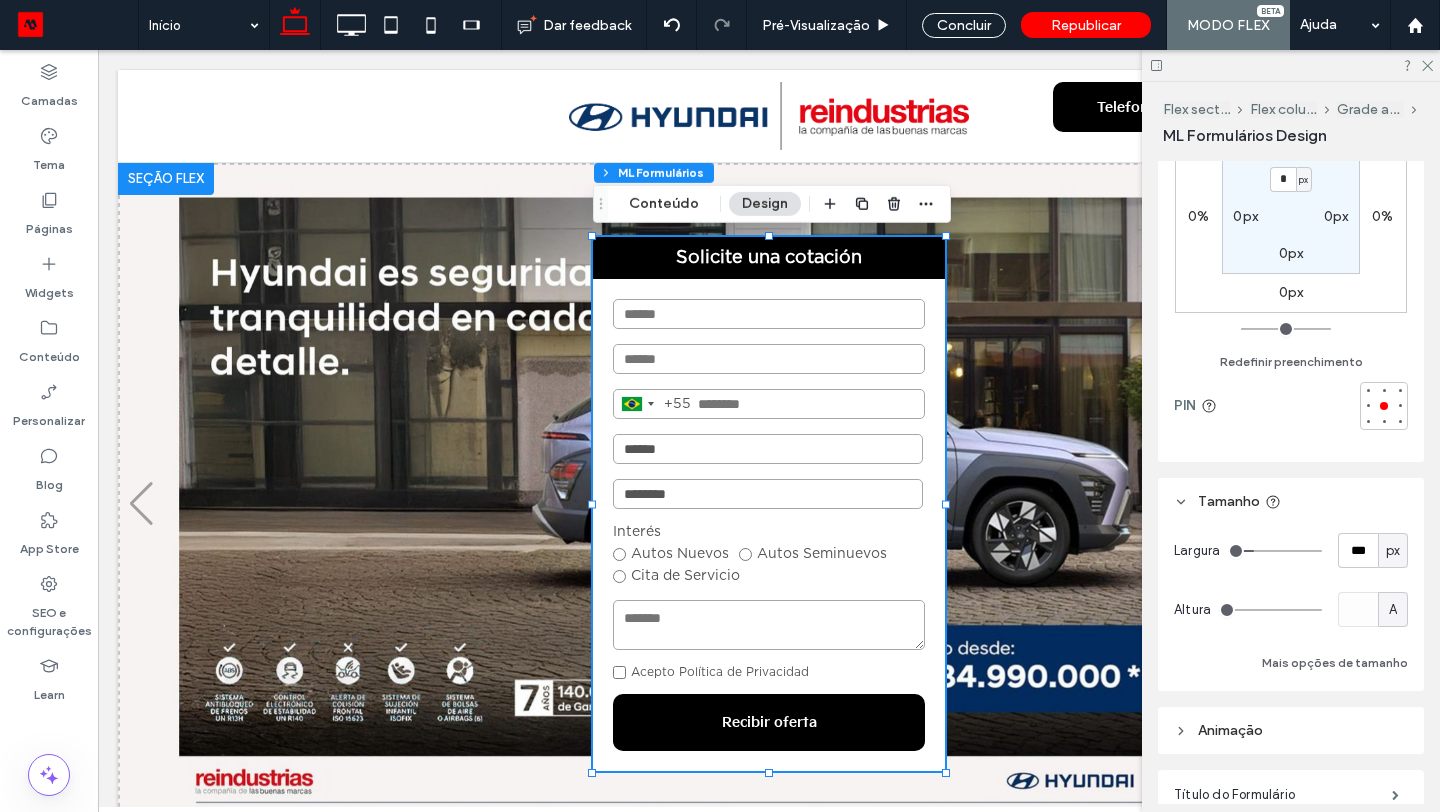 type on "***" 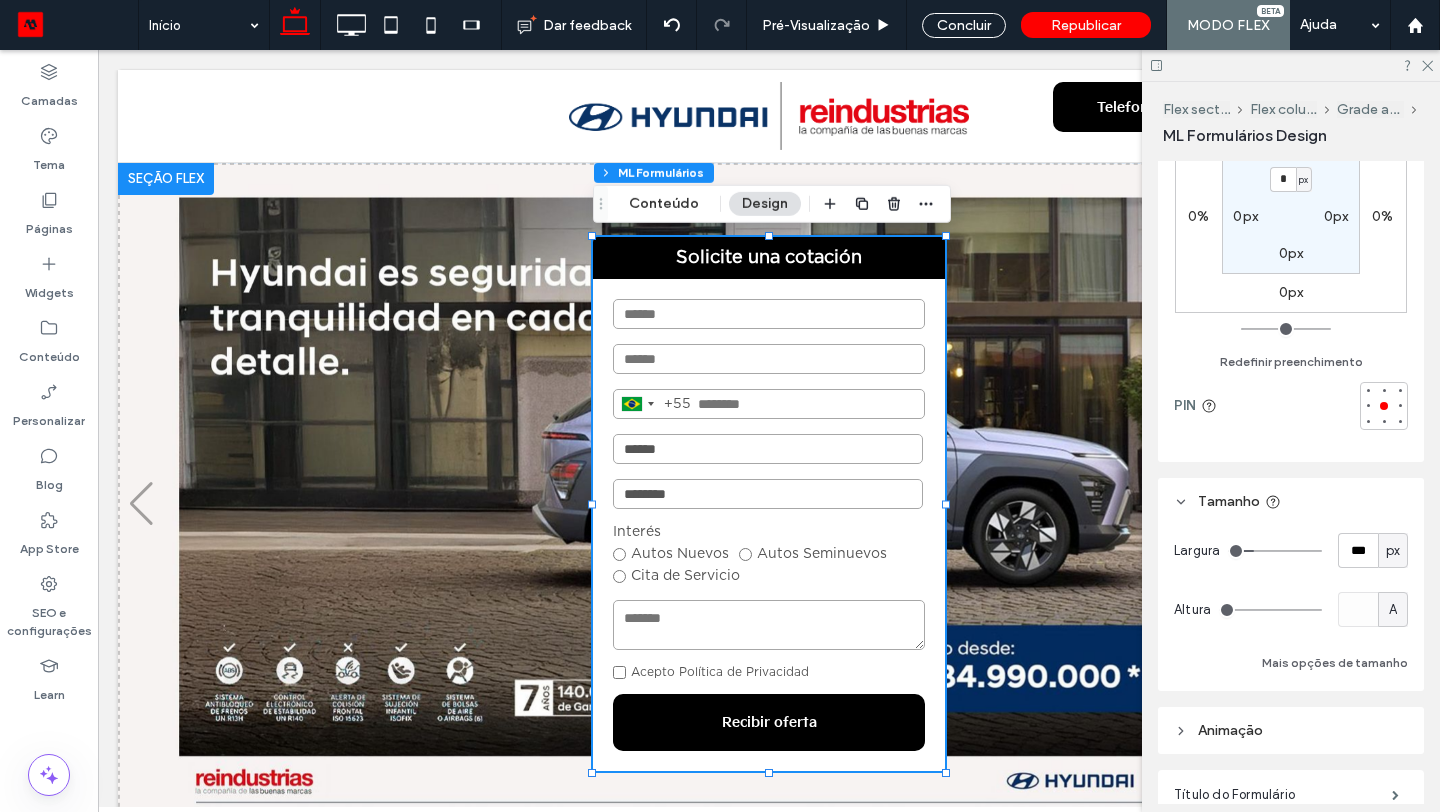 type on "***" 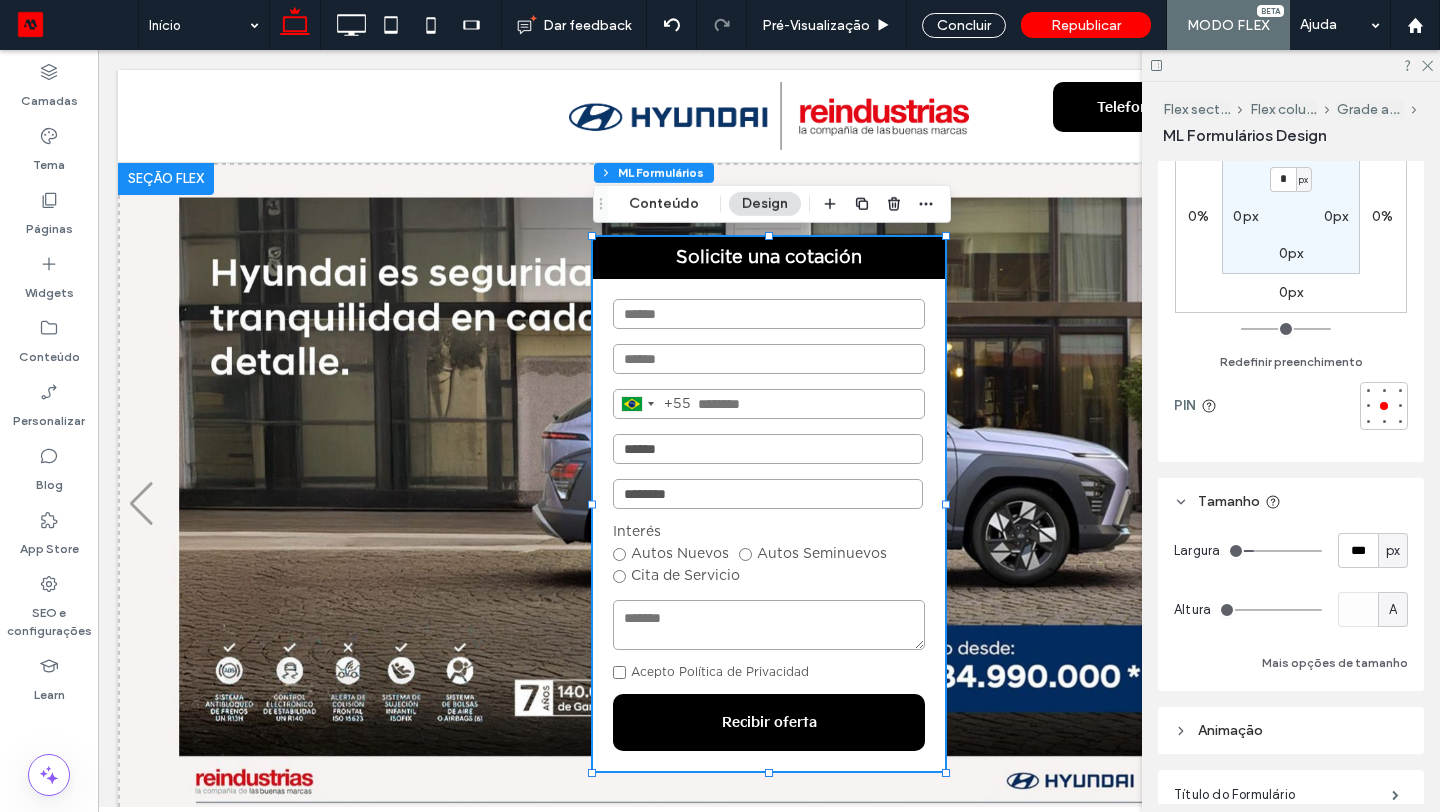 type on "***" 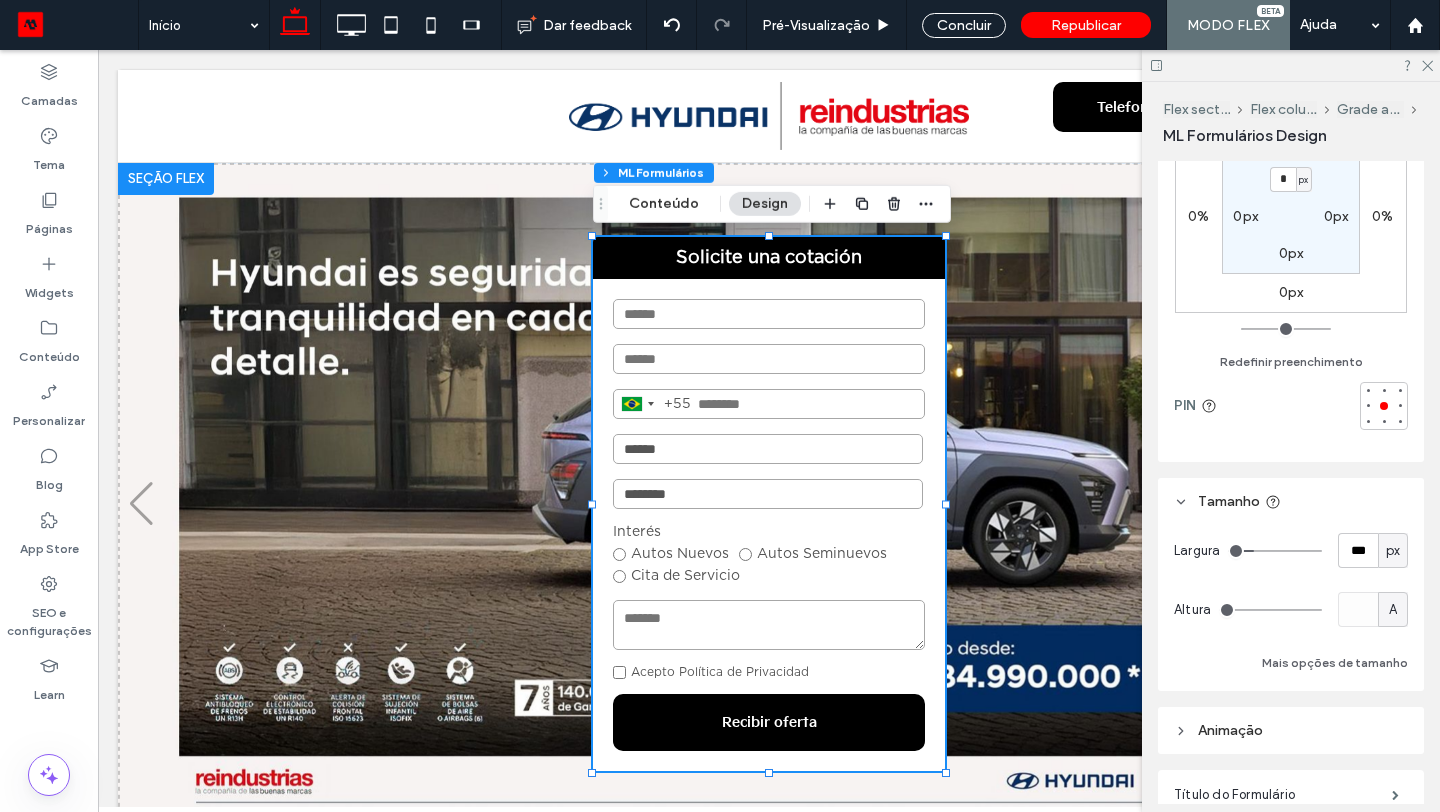 type on "***" 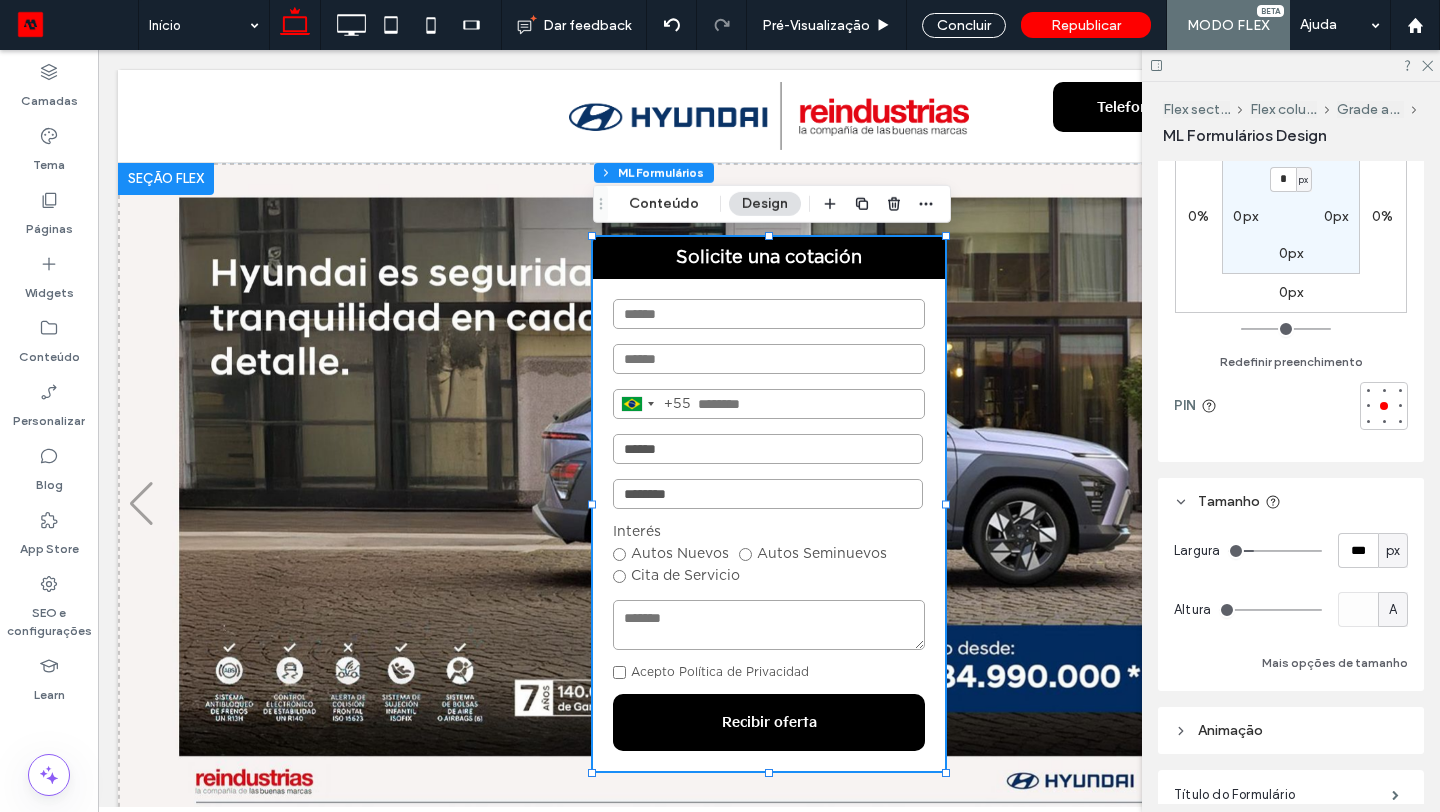 type on "***" 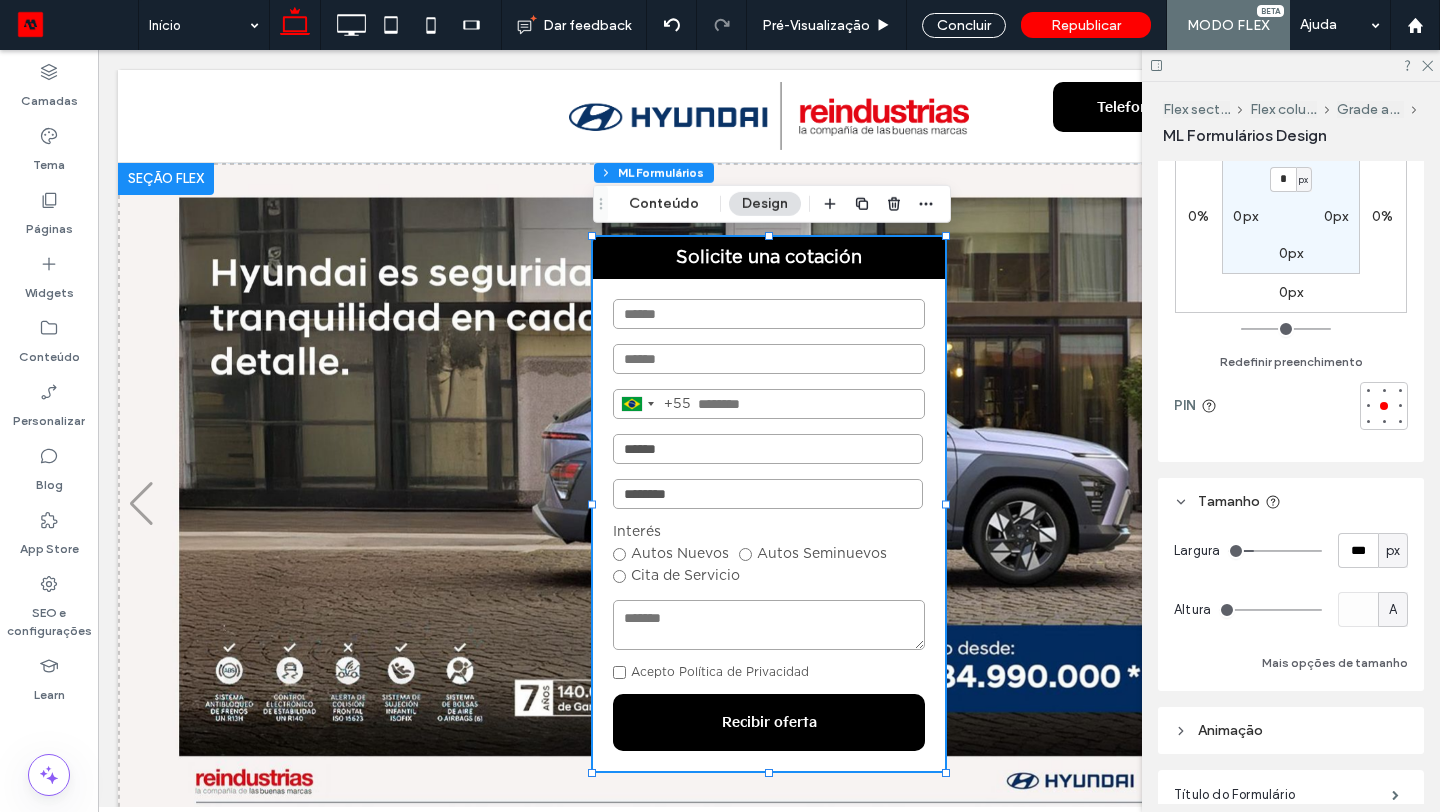 type on "***" 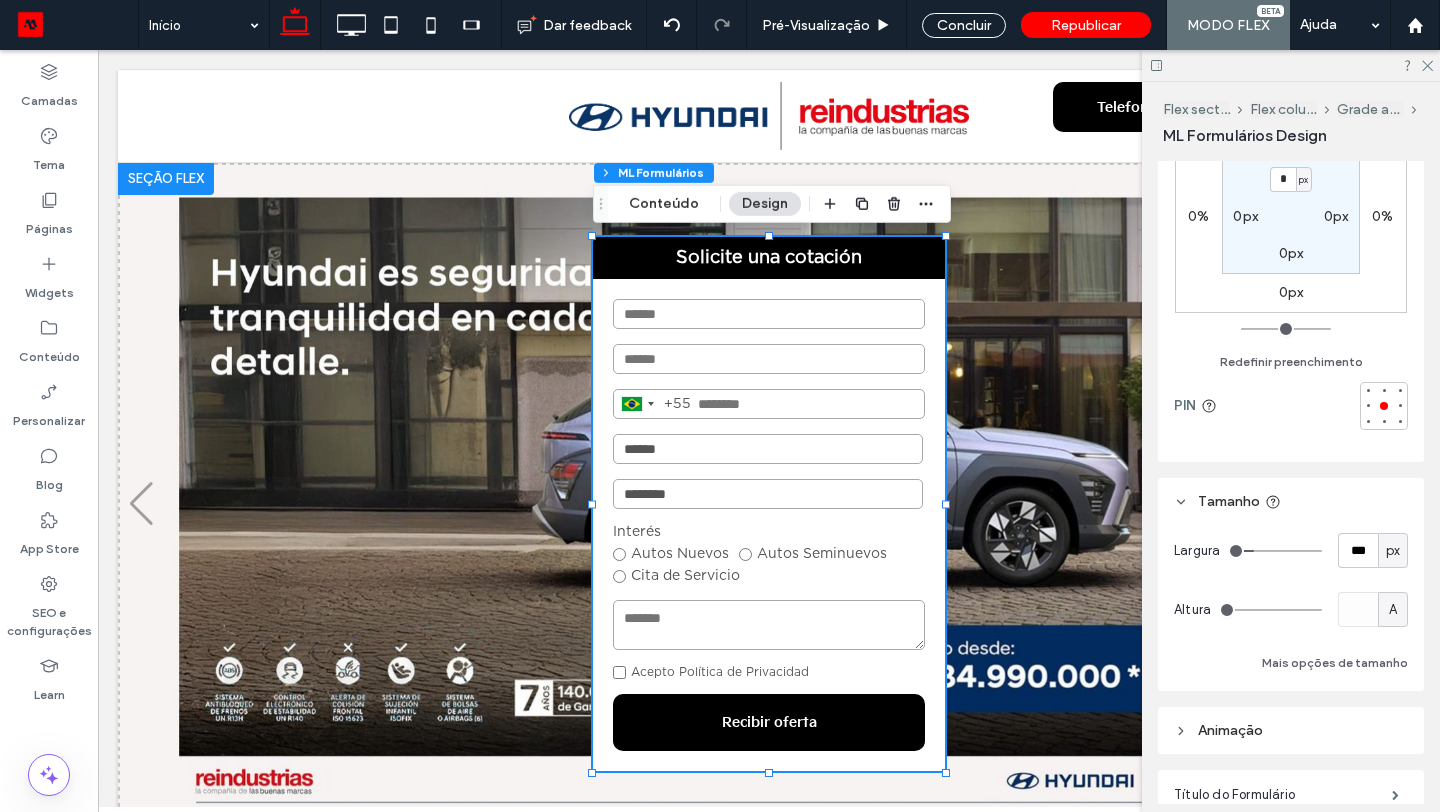type on "***" 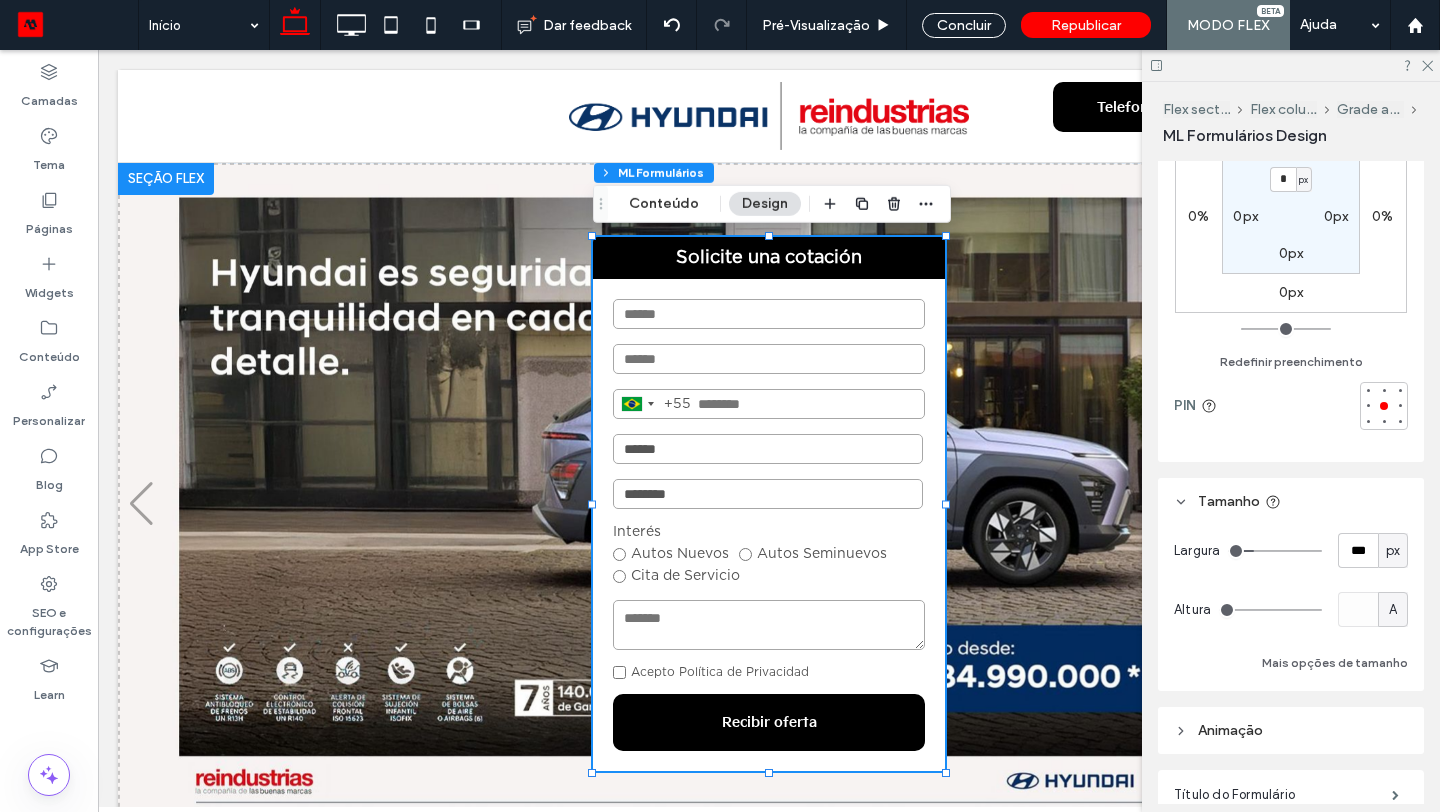 type on "***" 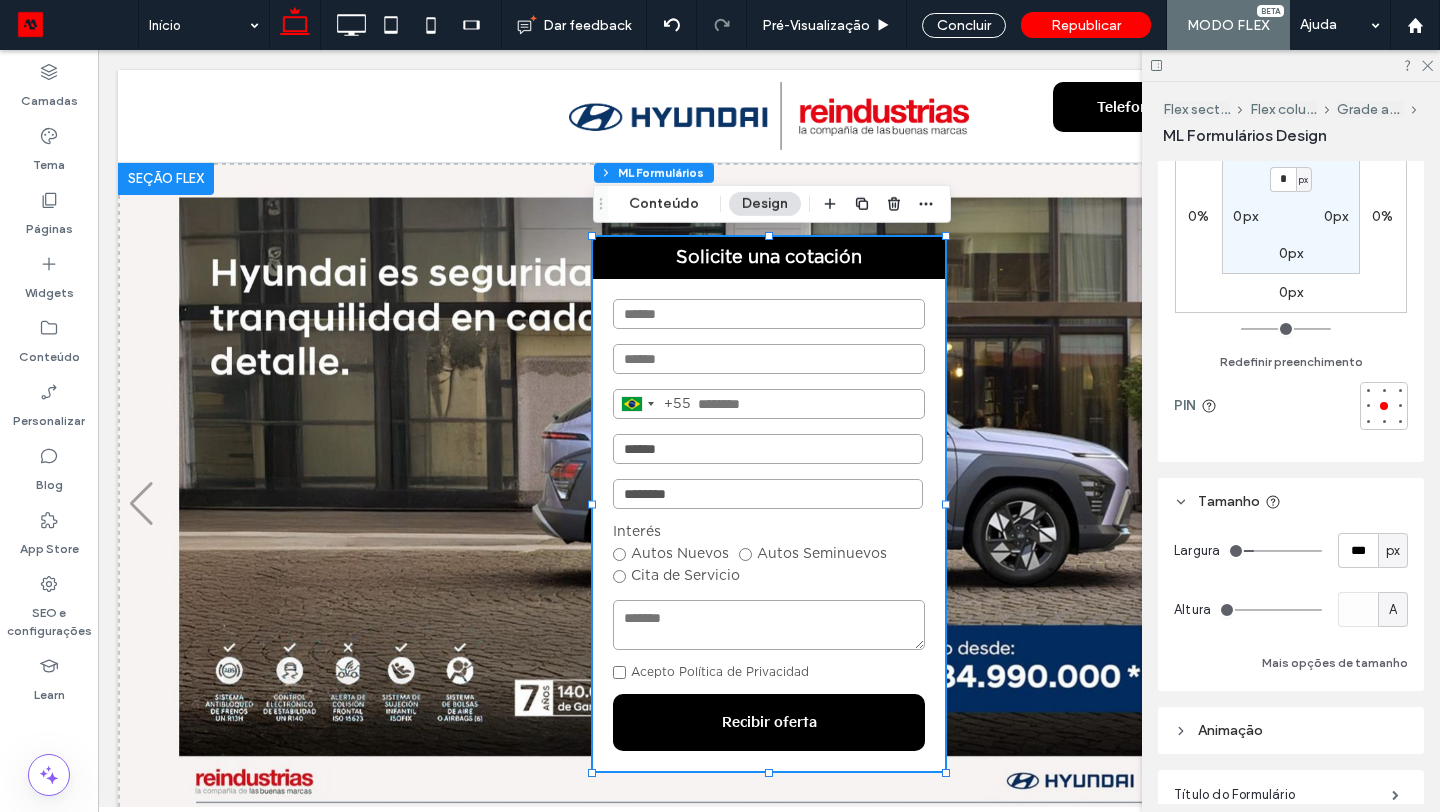 type on "***" 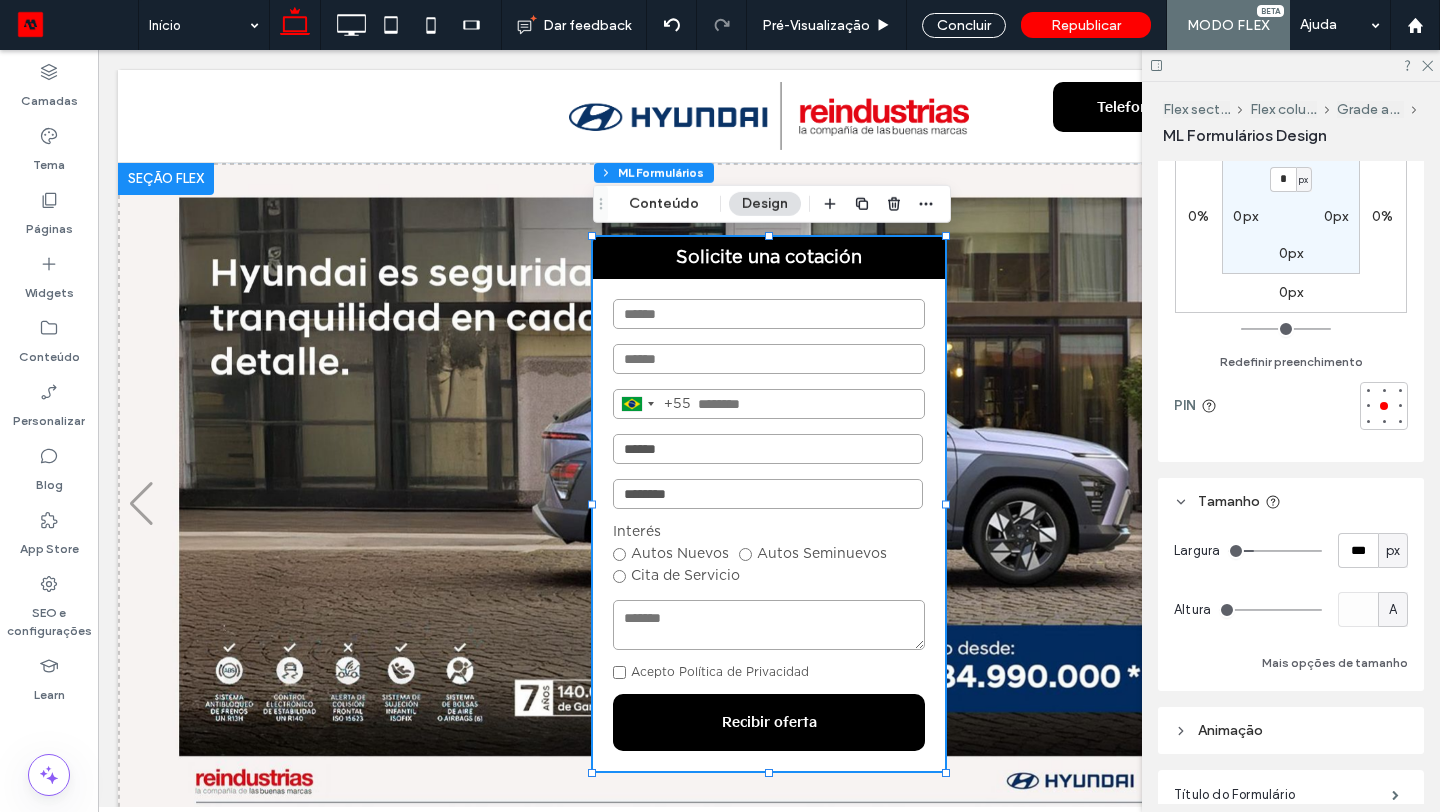 type on "***" 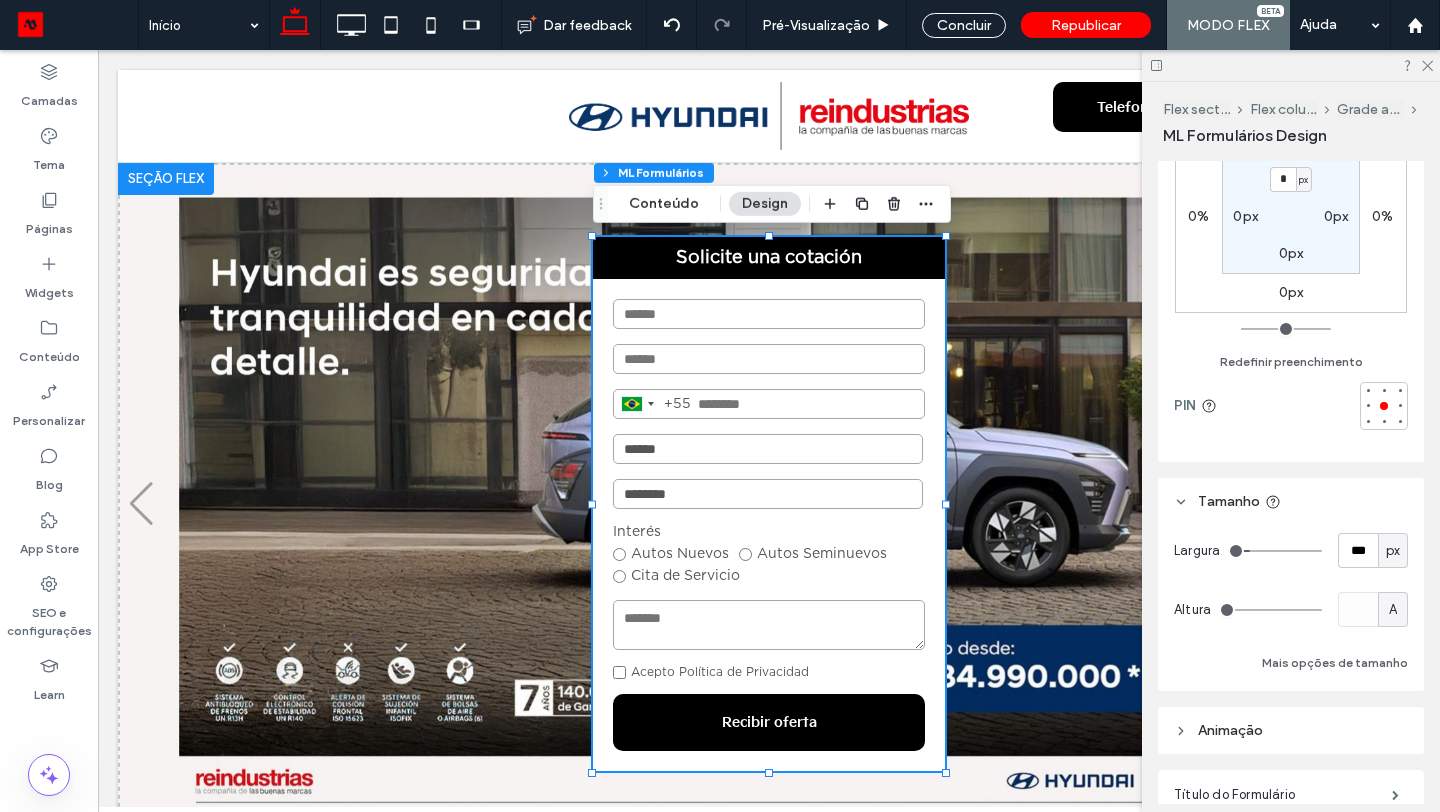 type on "***" 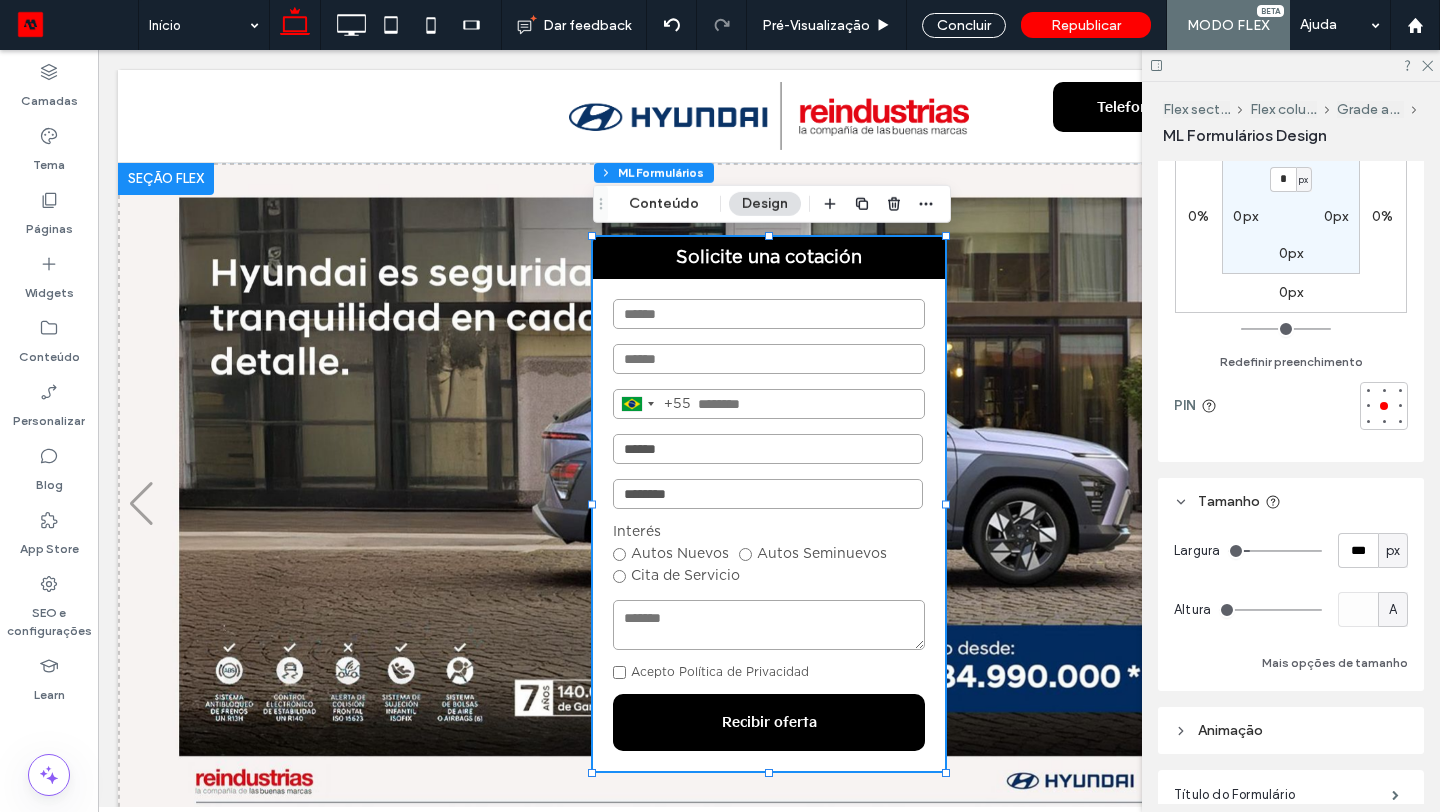 type on "***" 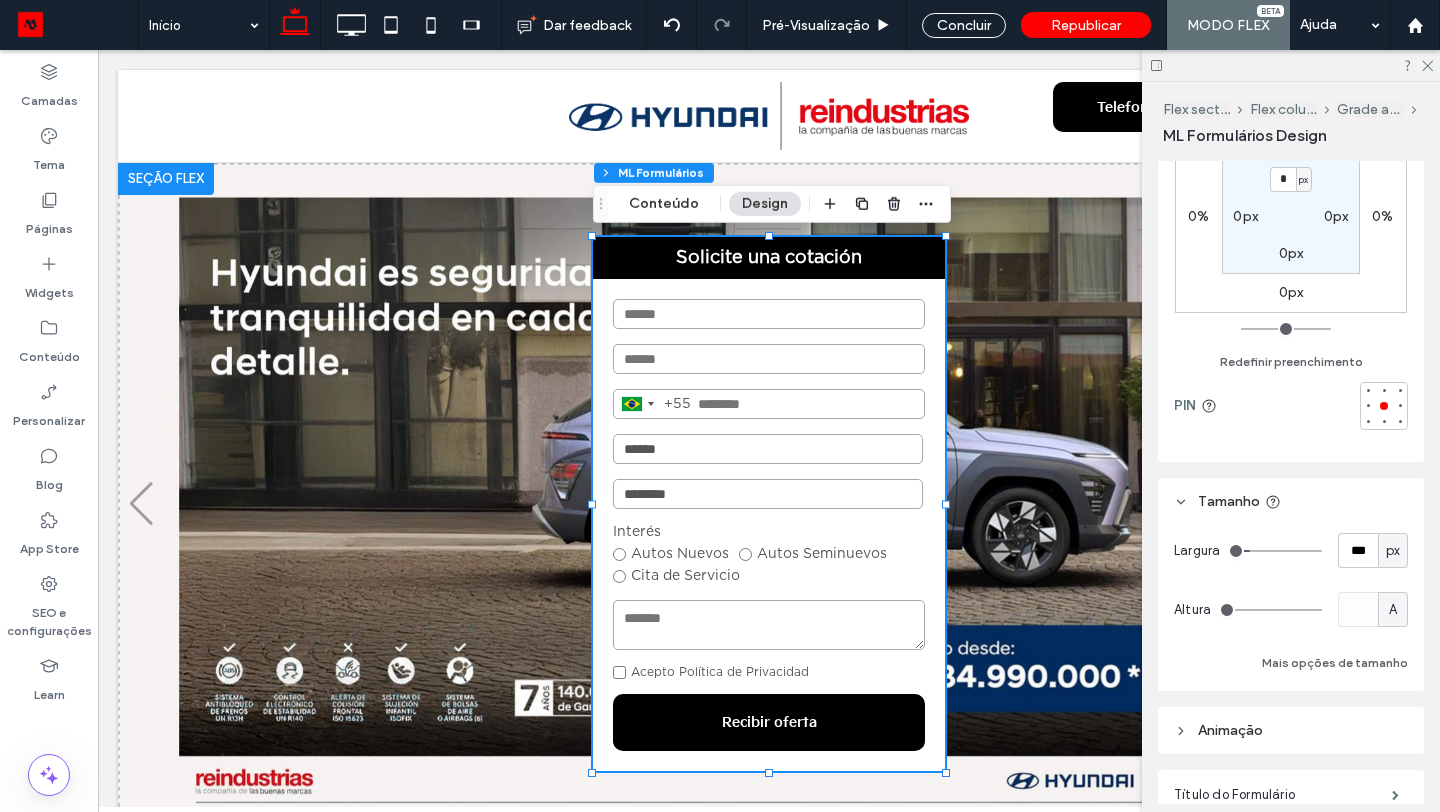 type on "***" 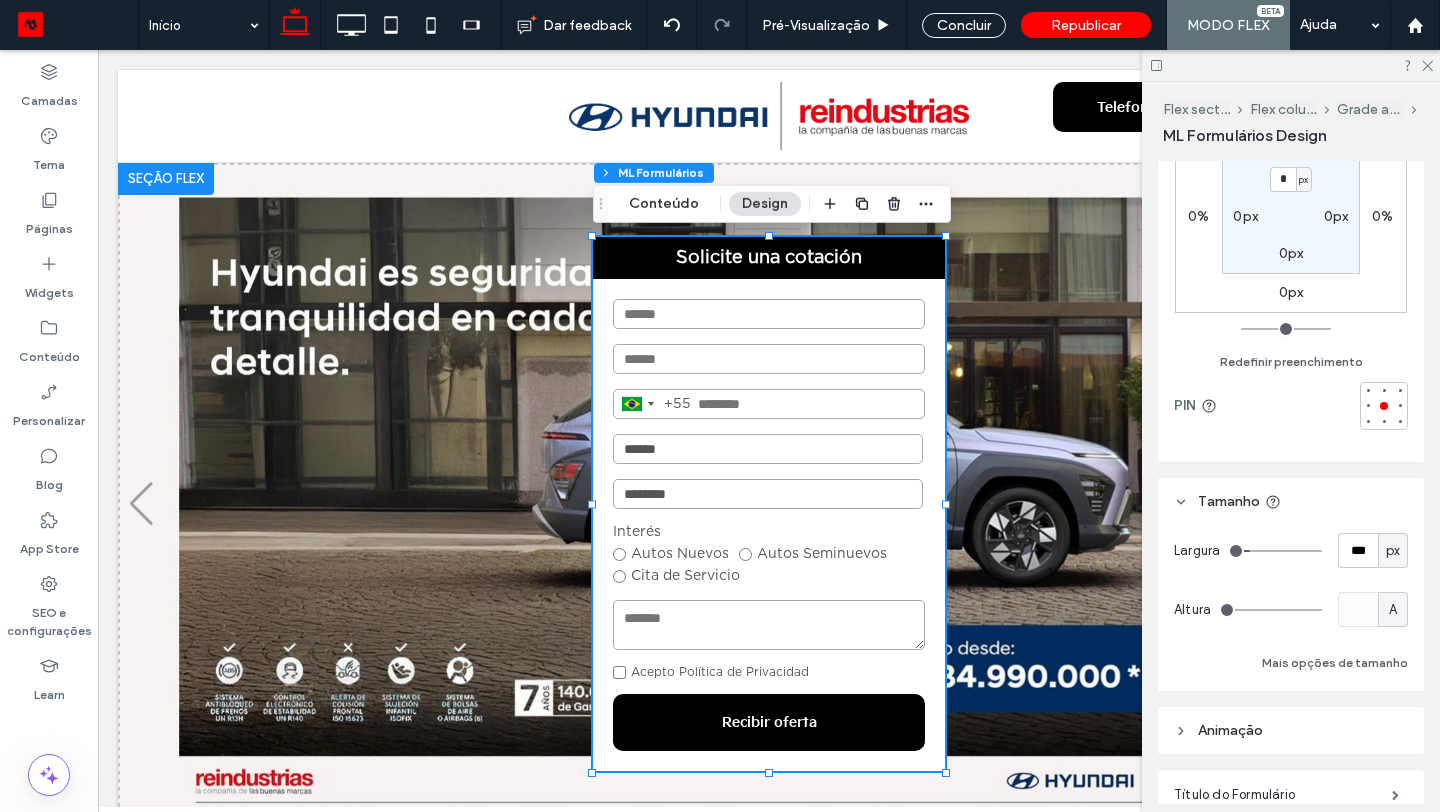 type on "***" 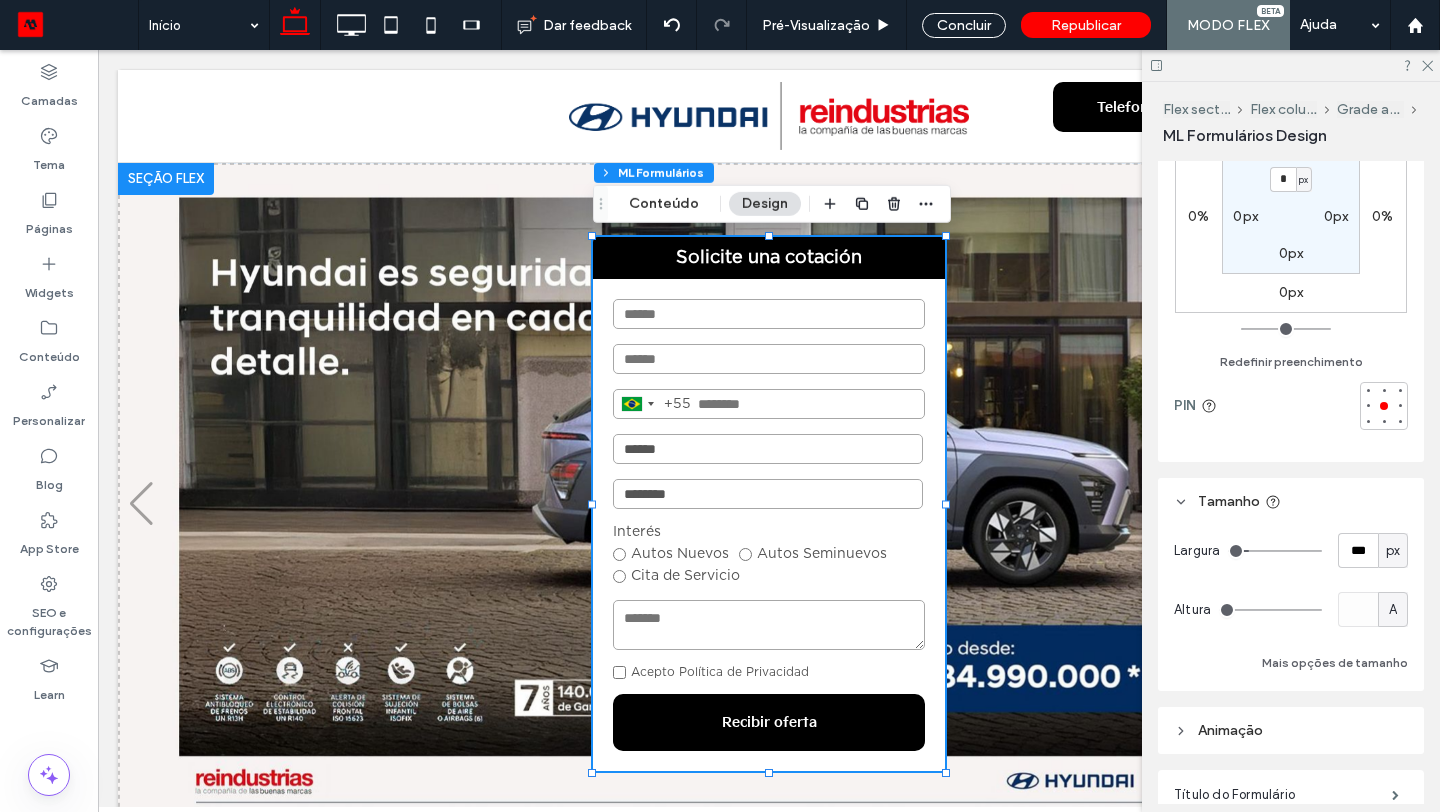 type on "***" 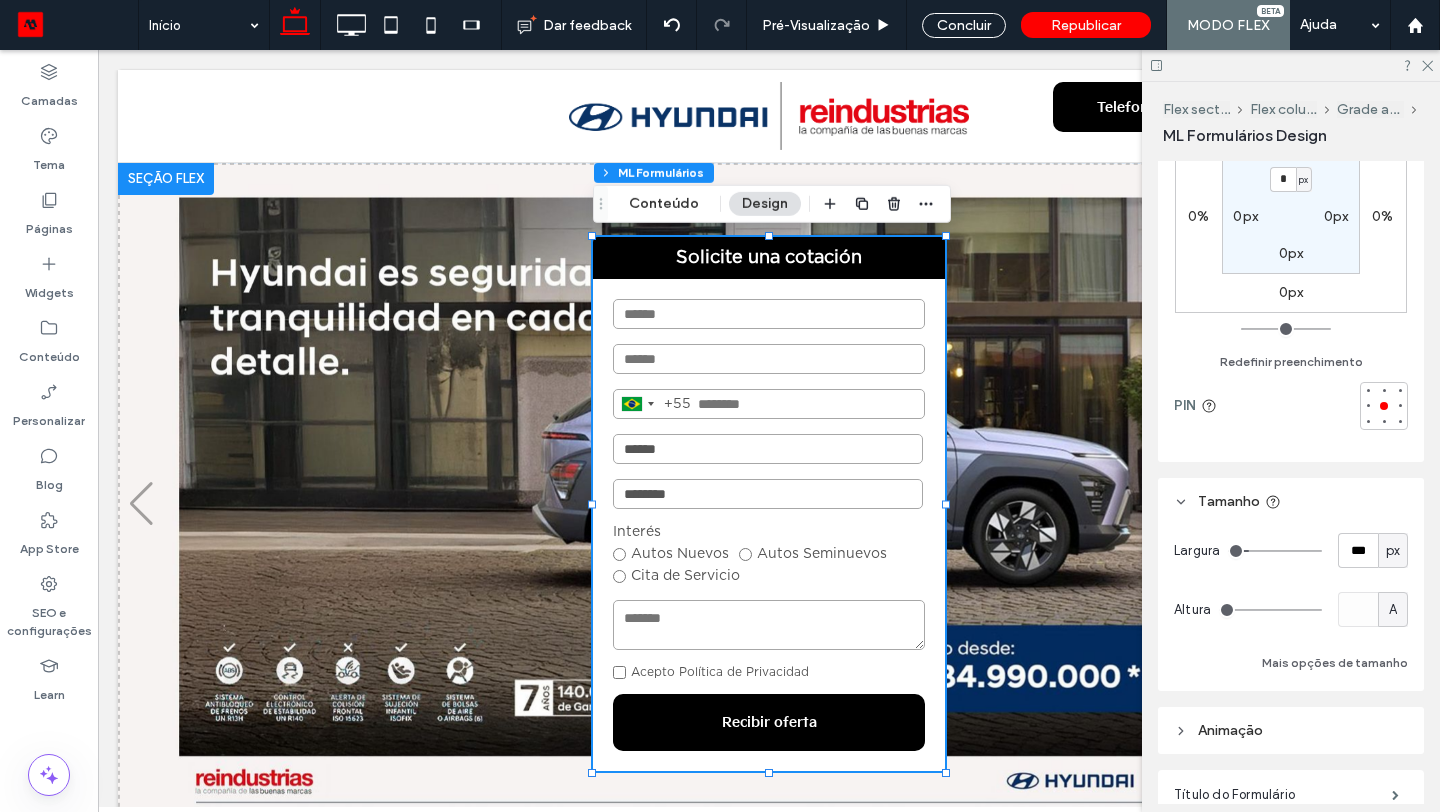 type on "***" 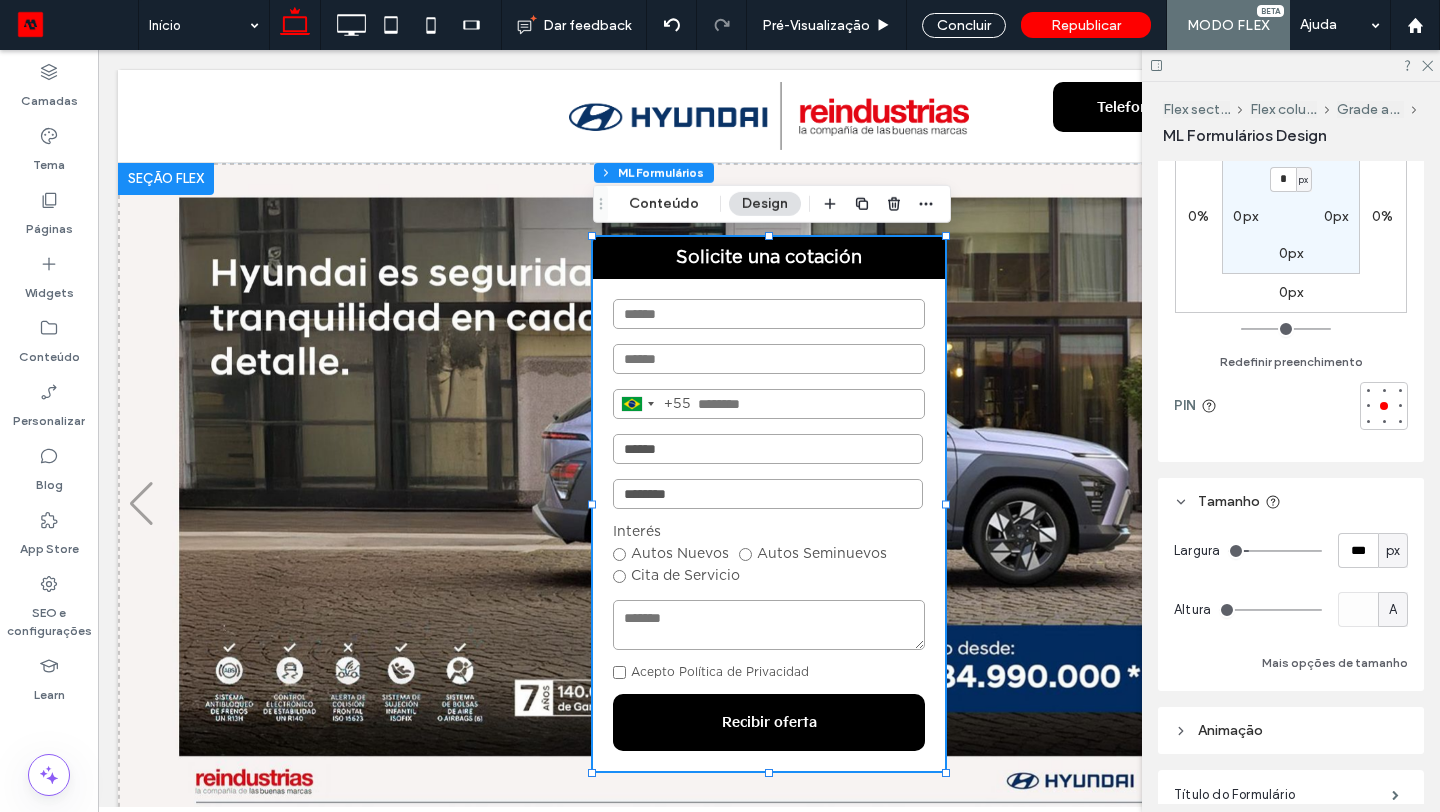 type on "***" 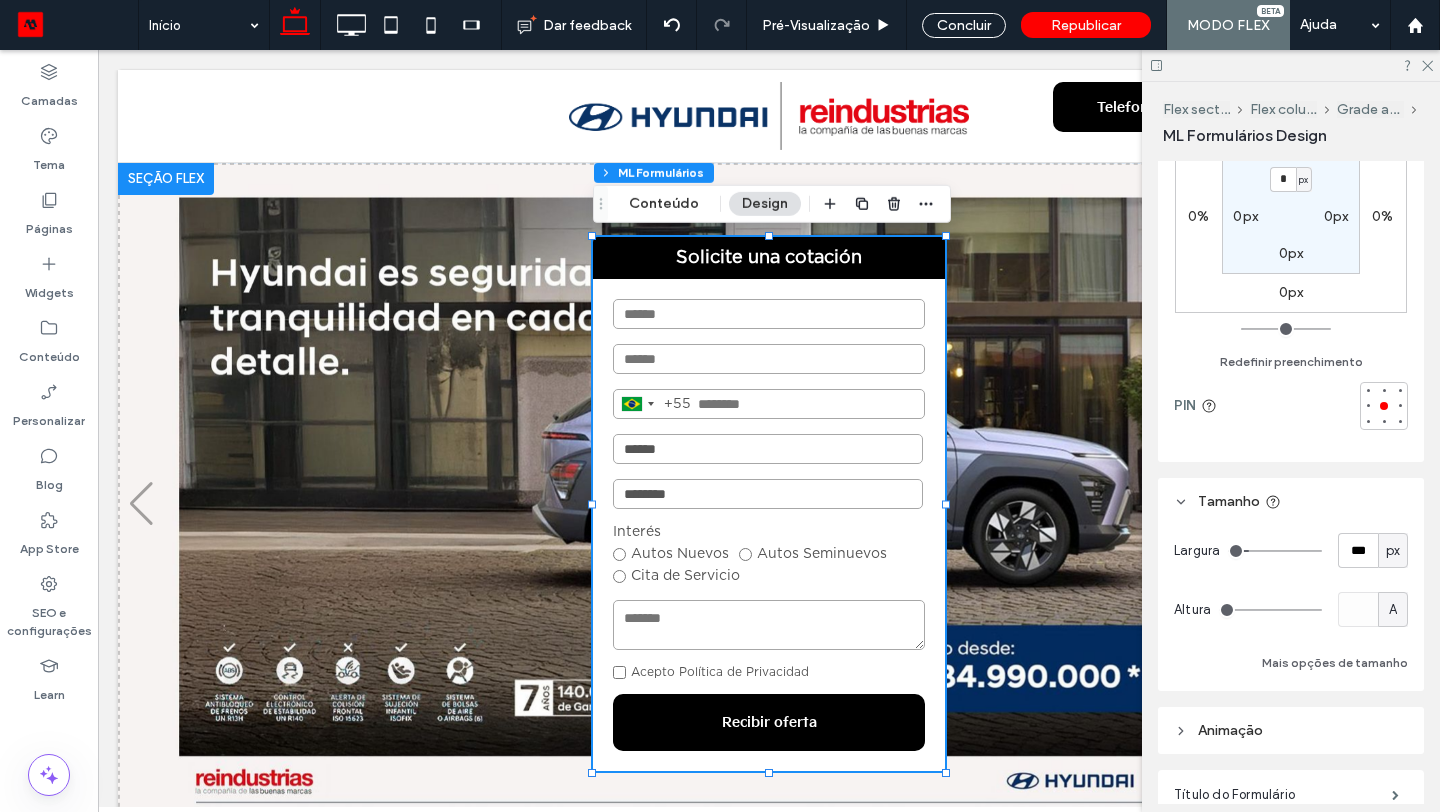 type on "***" 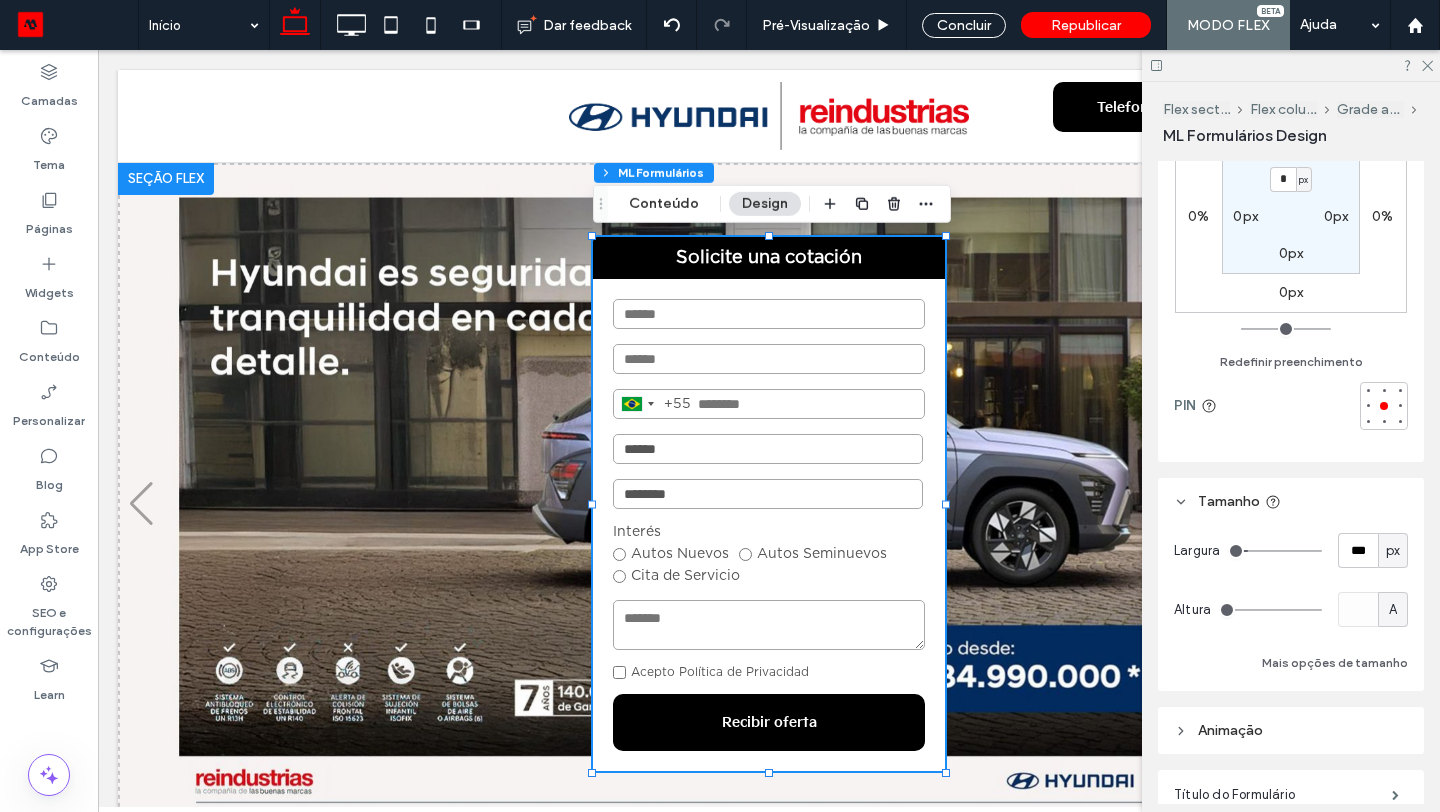 type on "***" 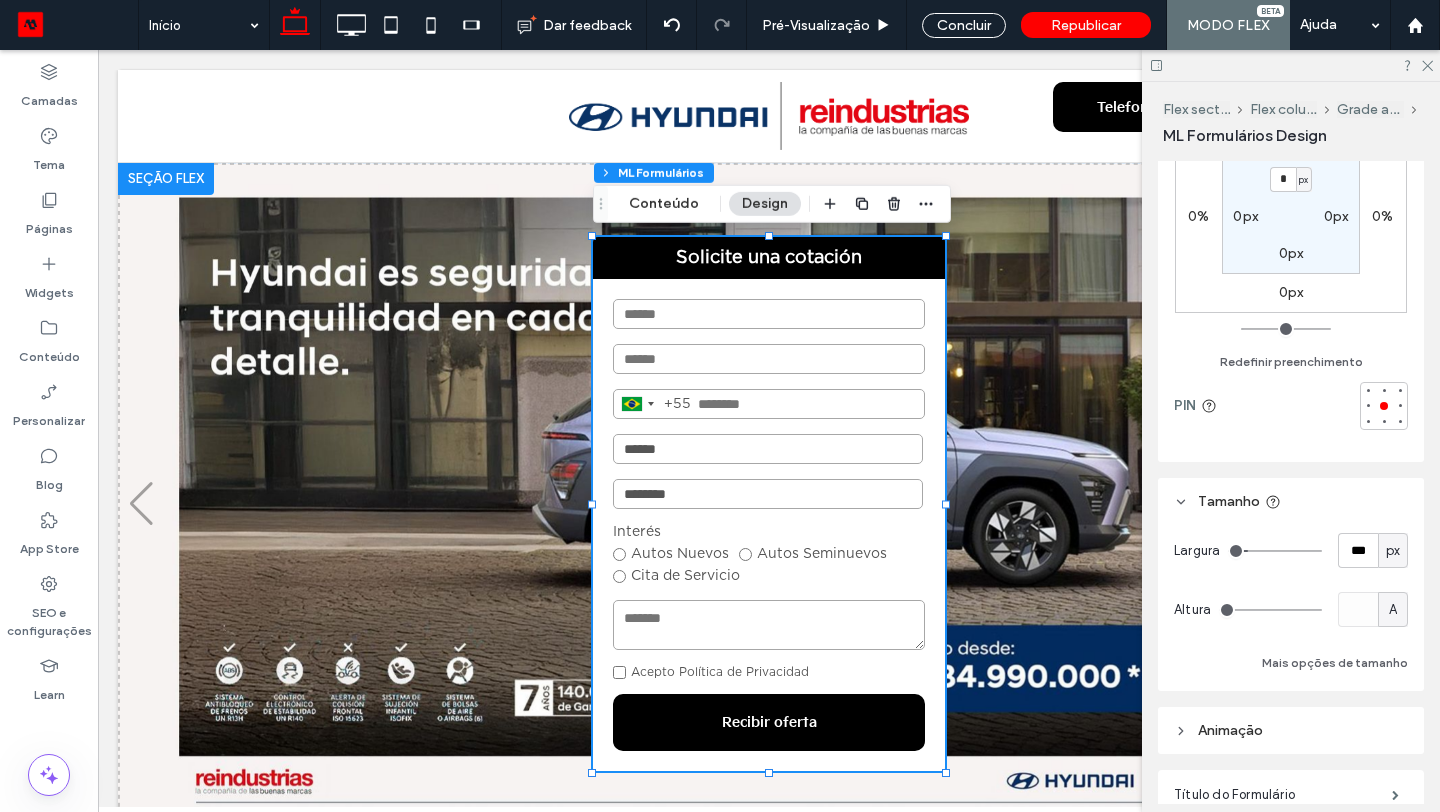 type on "***" 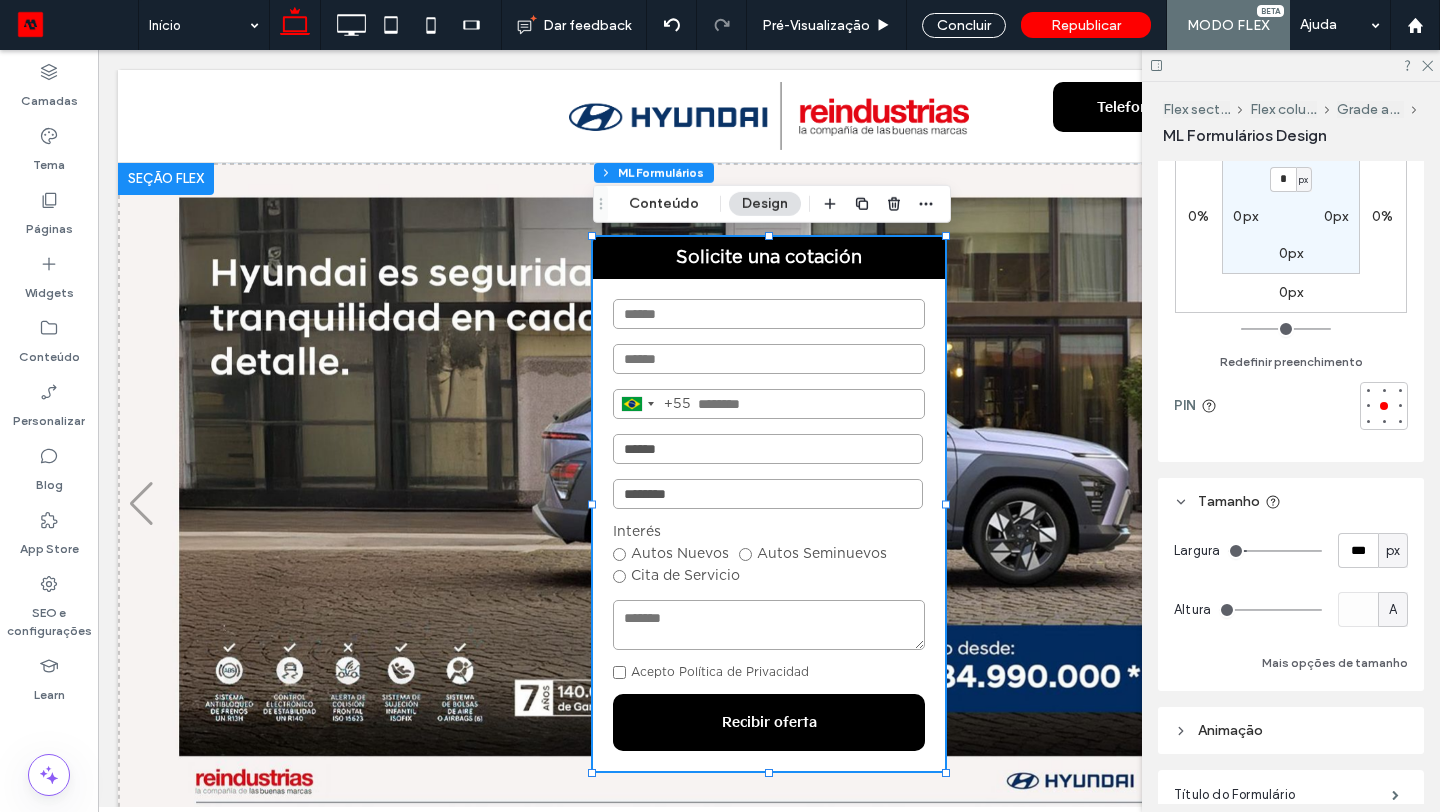 type on "***" 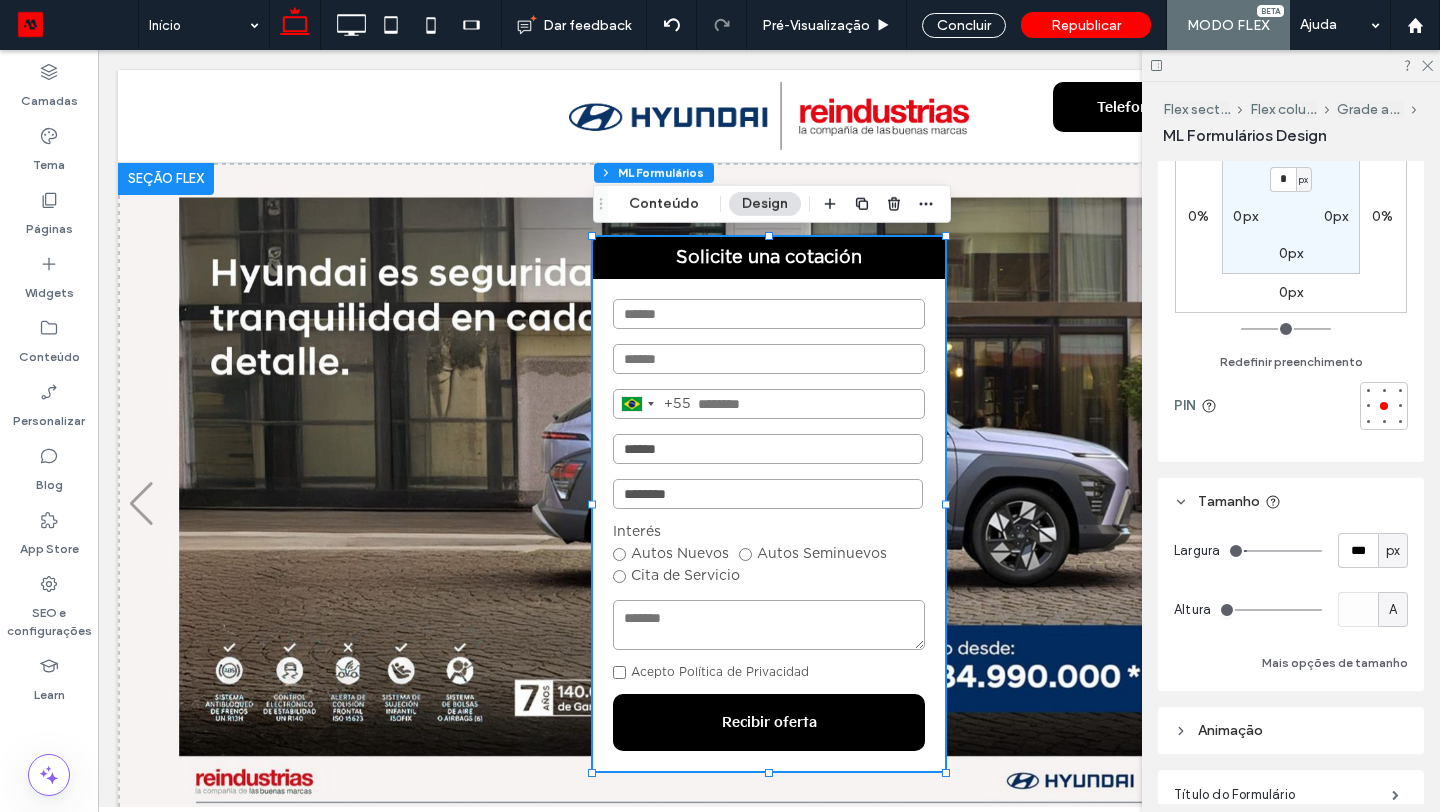type on "***" 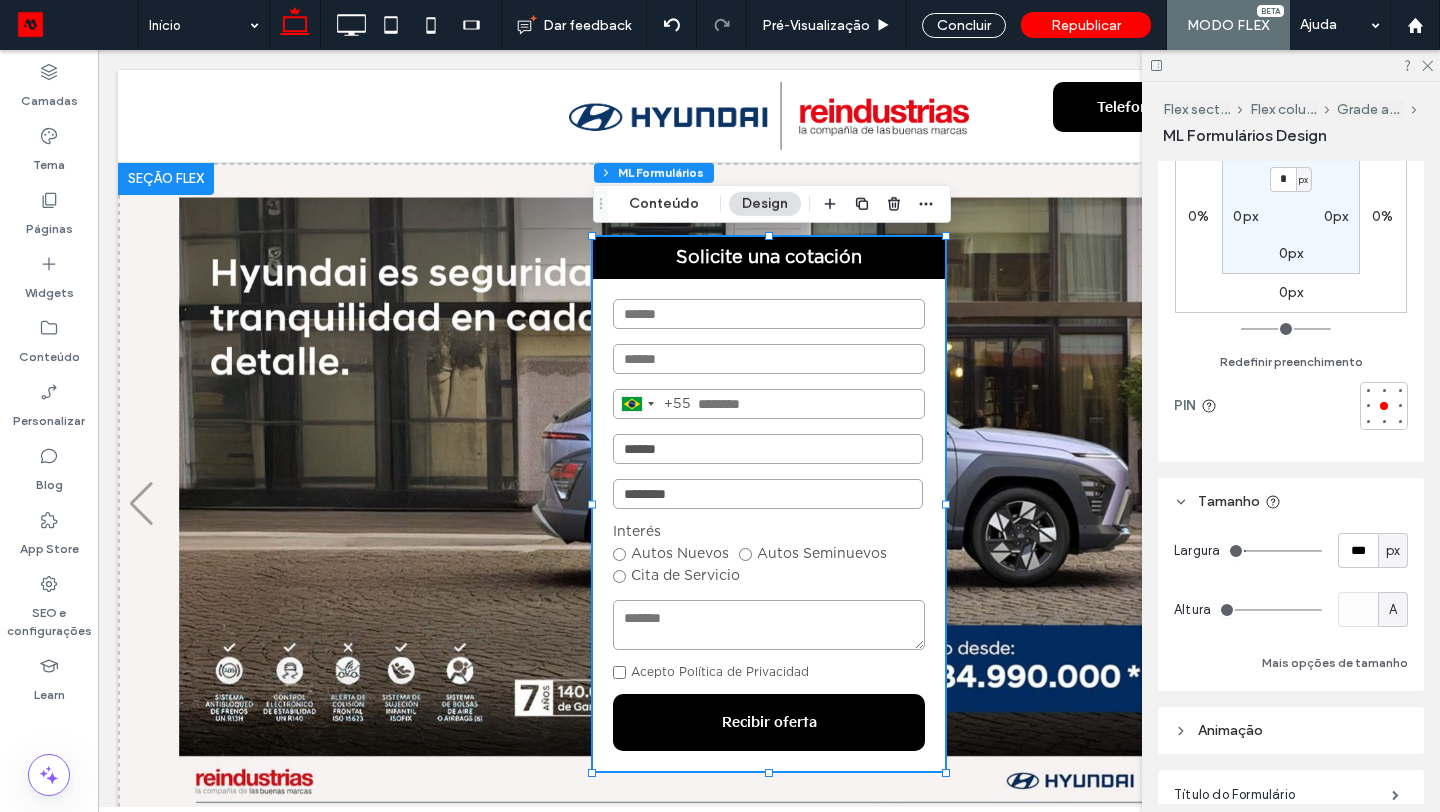 type on "***" 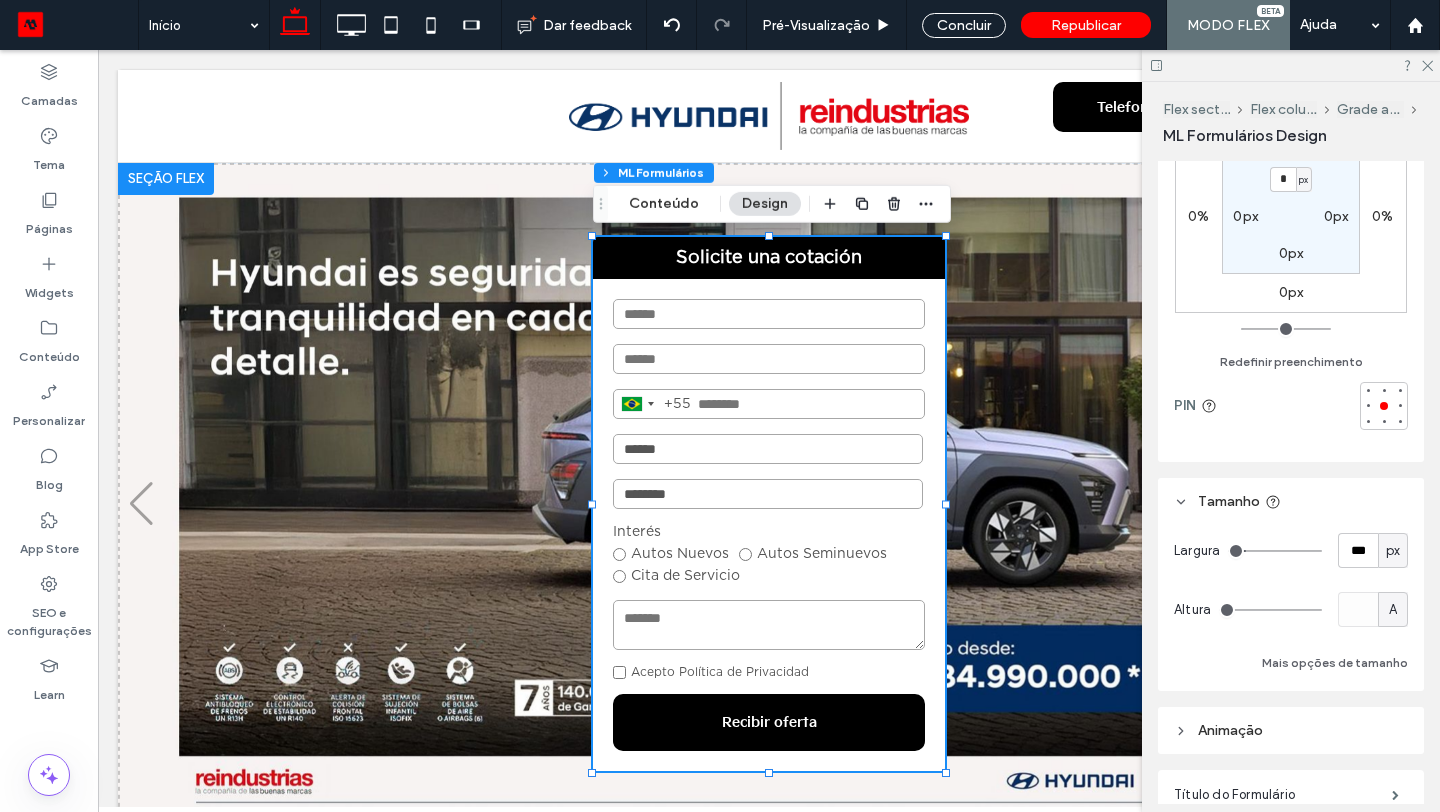 type on "***" 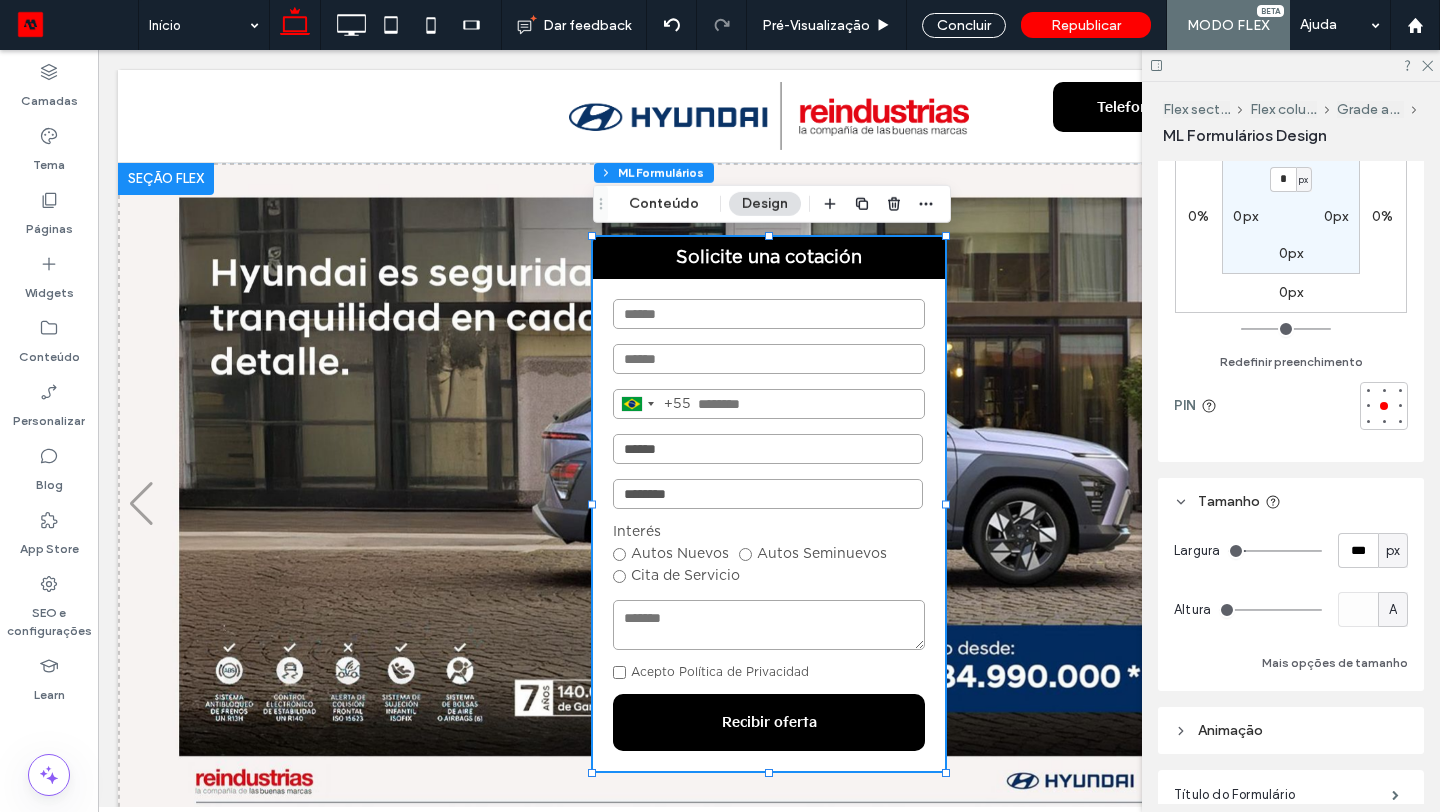 type on "***" 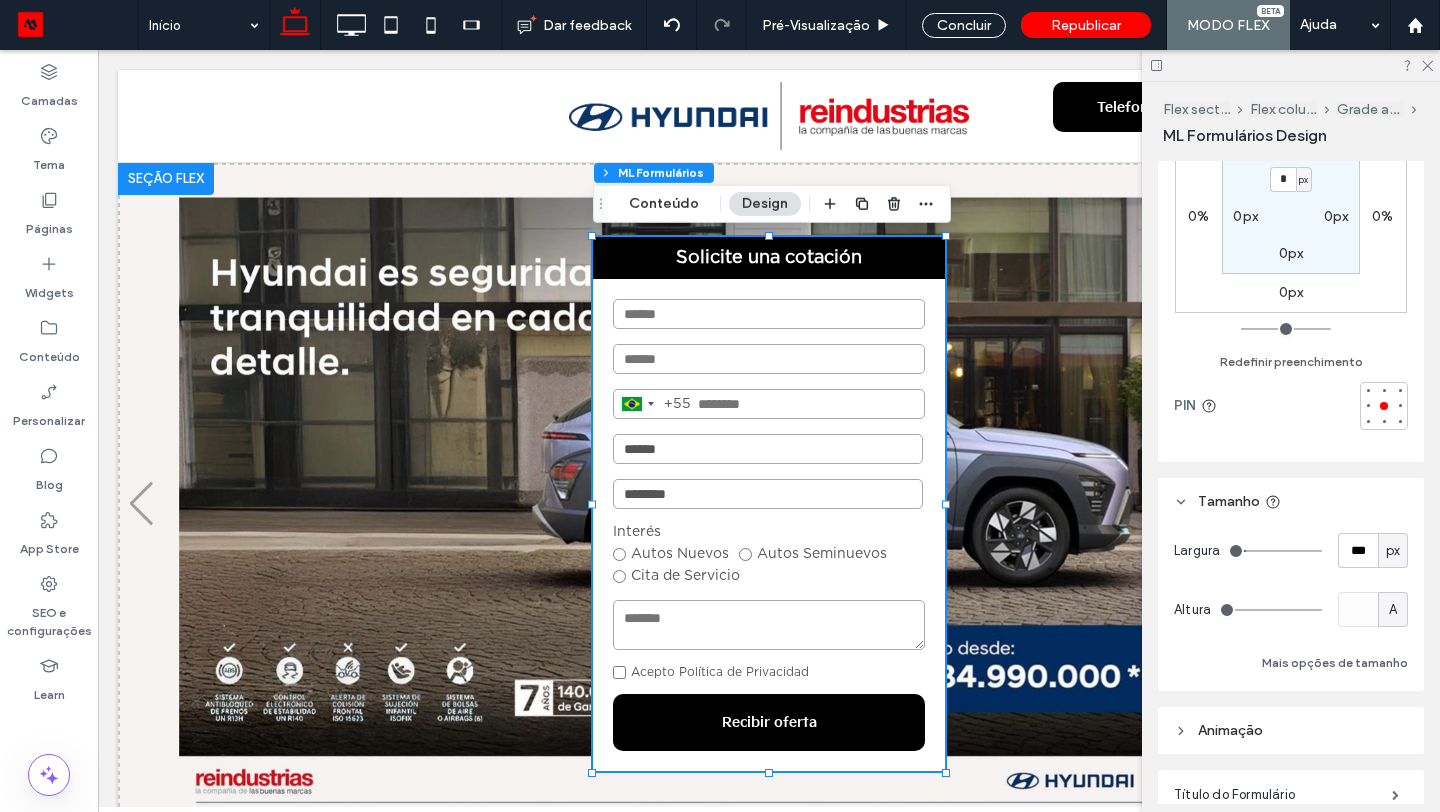 click at bounding box center (1275, 551) 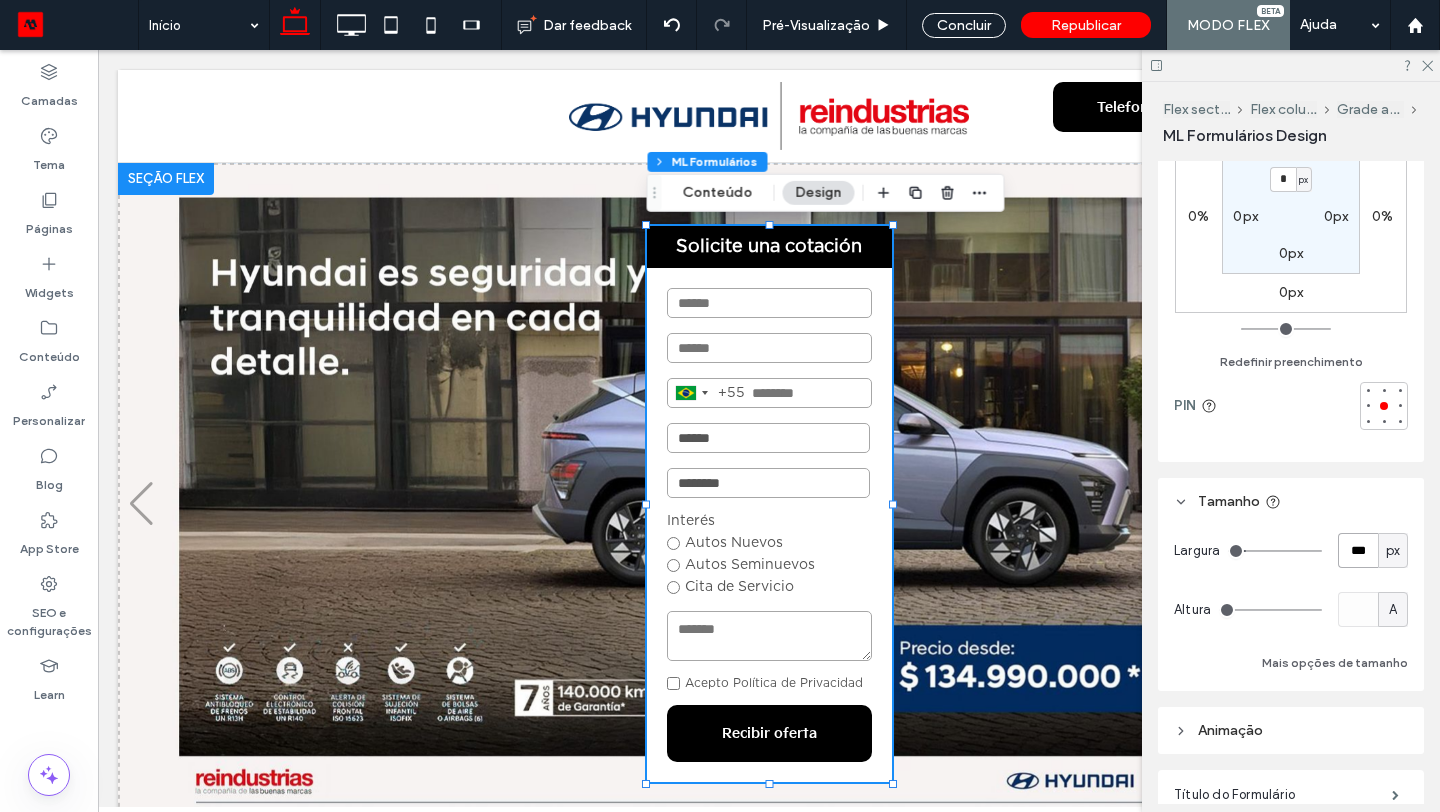 click on "***" at bounding box center [1358, 550] 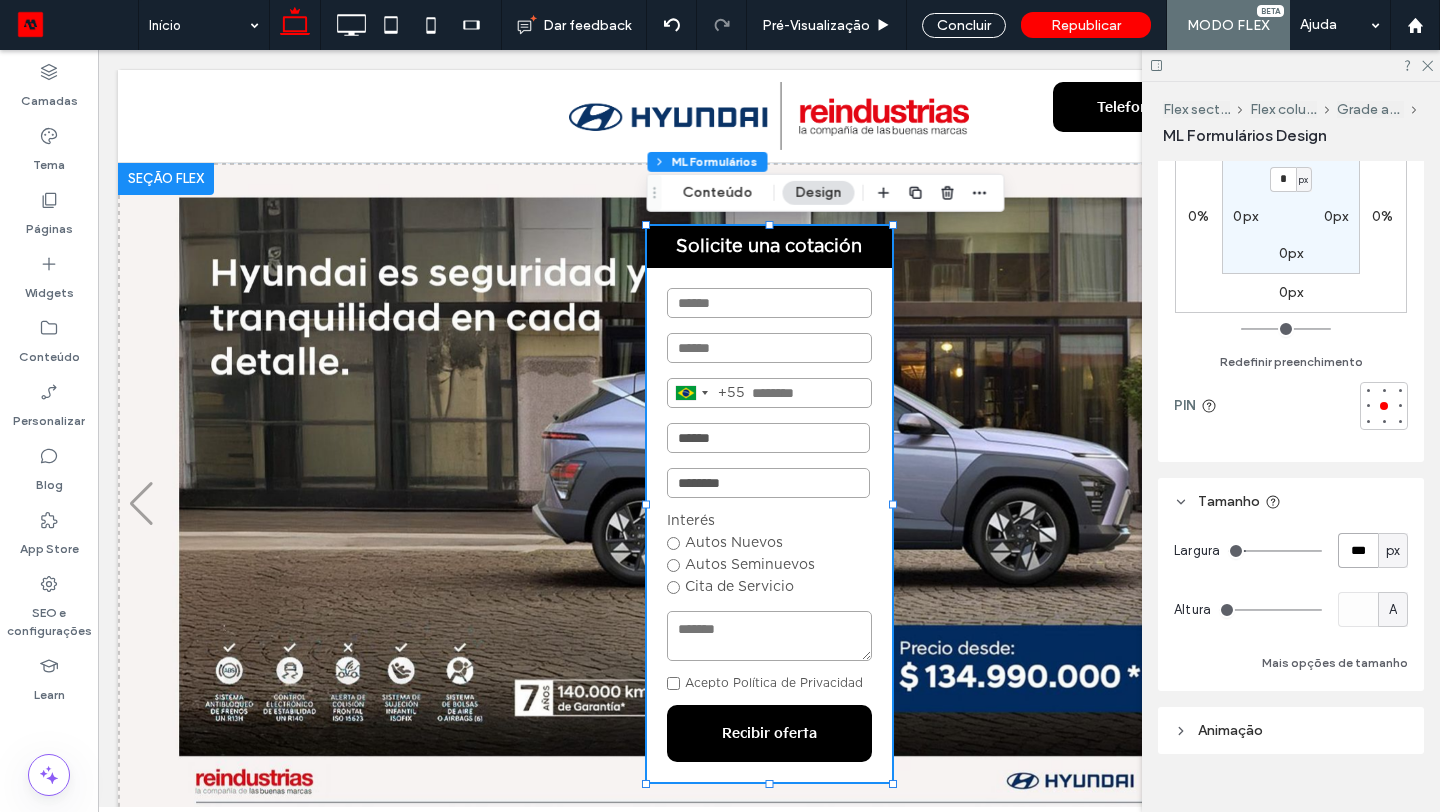 type on "***" 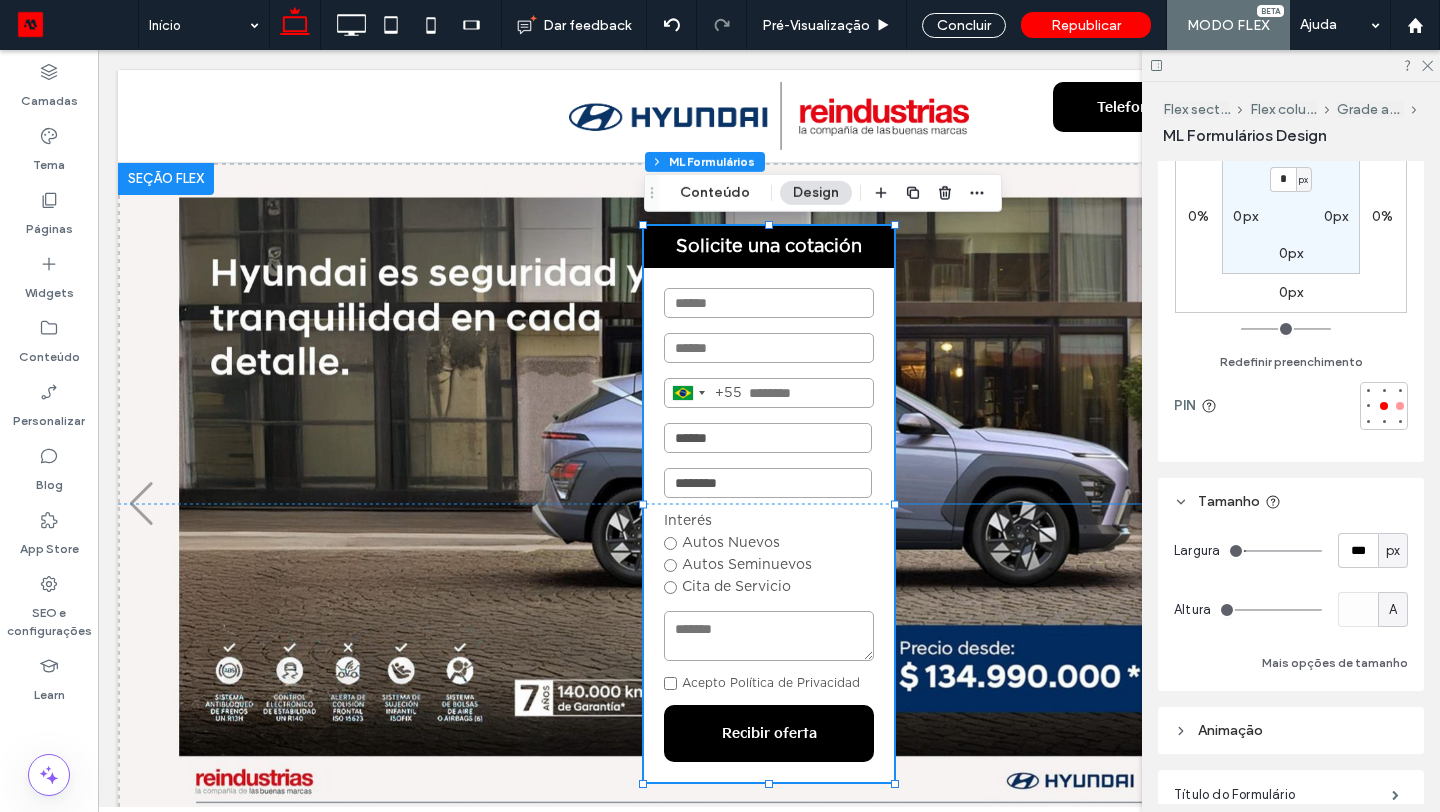 click at bounding box center [1400, 406] 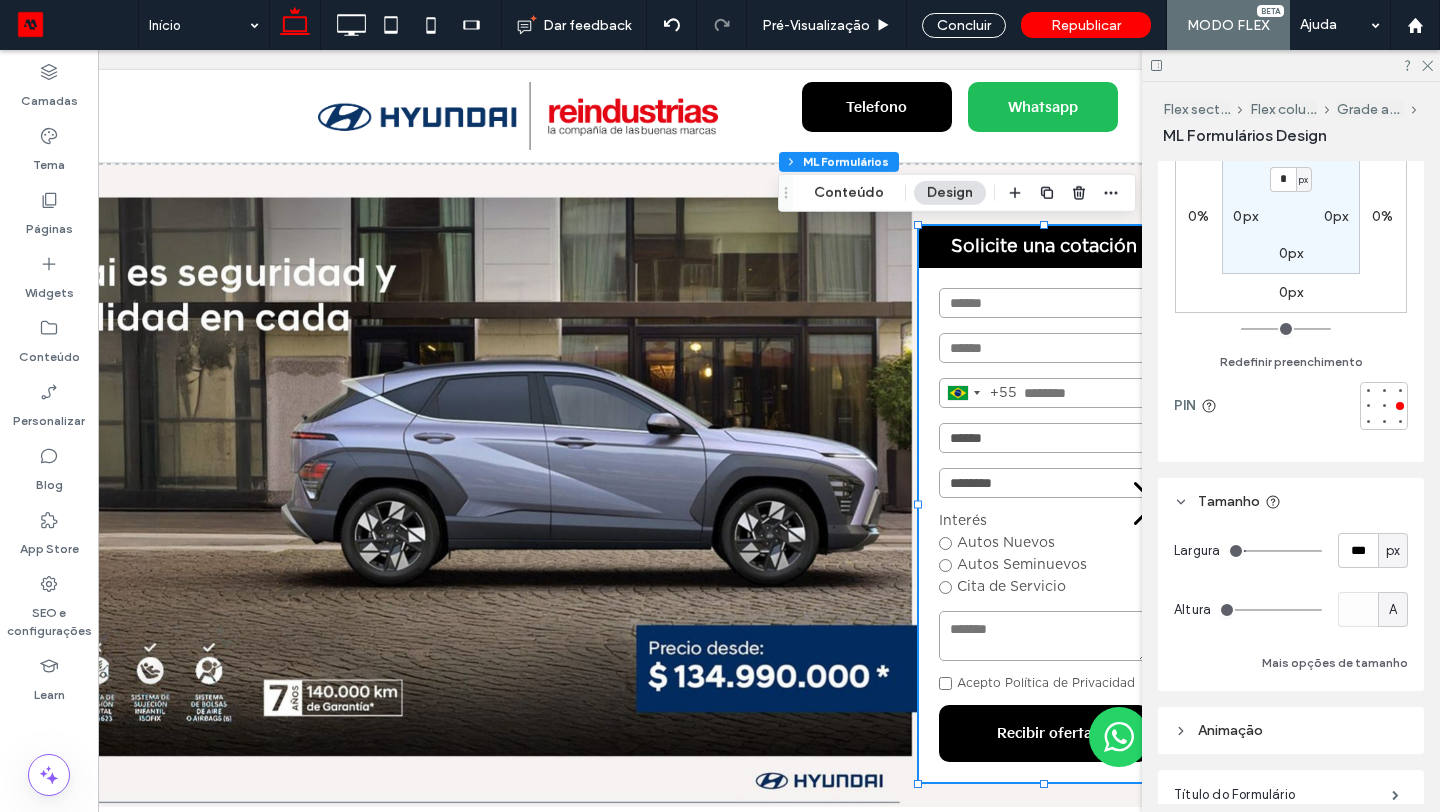 scroll, scrollTop: 0, scrollLeft: 298, axis: horizontal 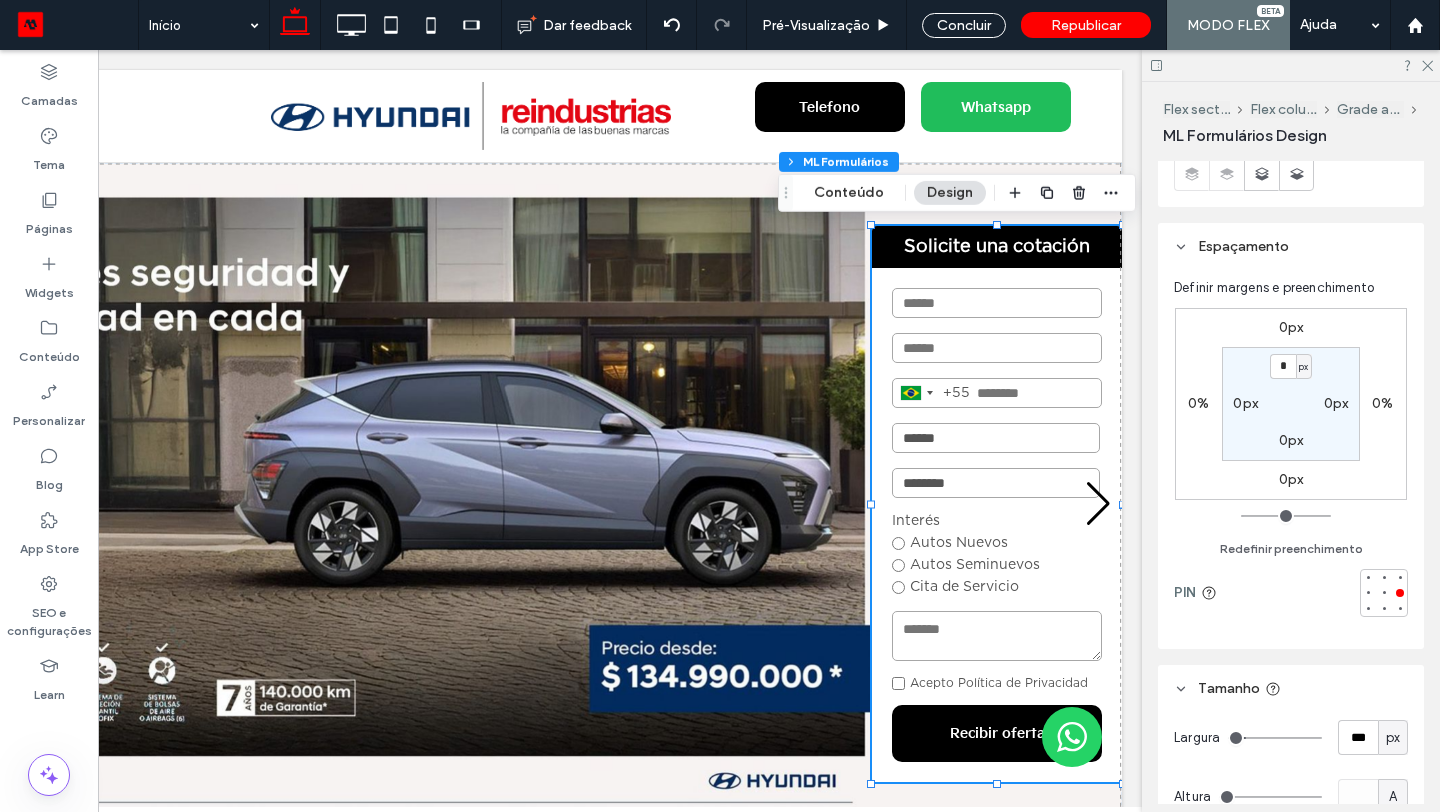 click on "0%" at bounding box center (1382, 403) 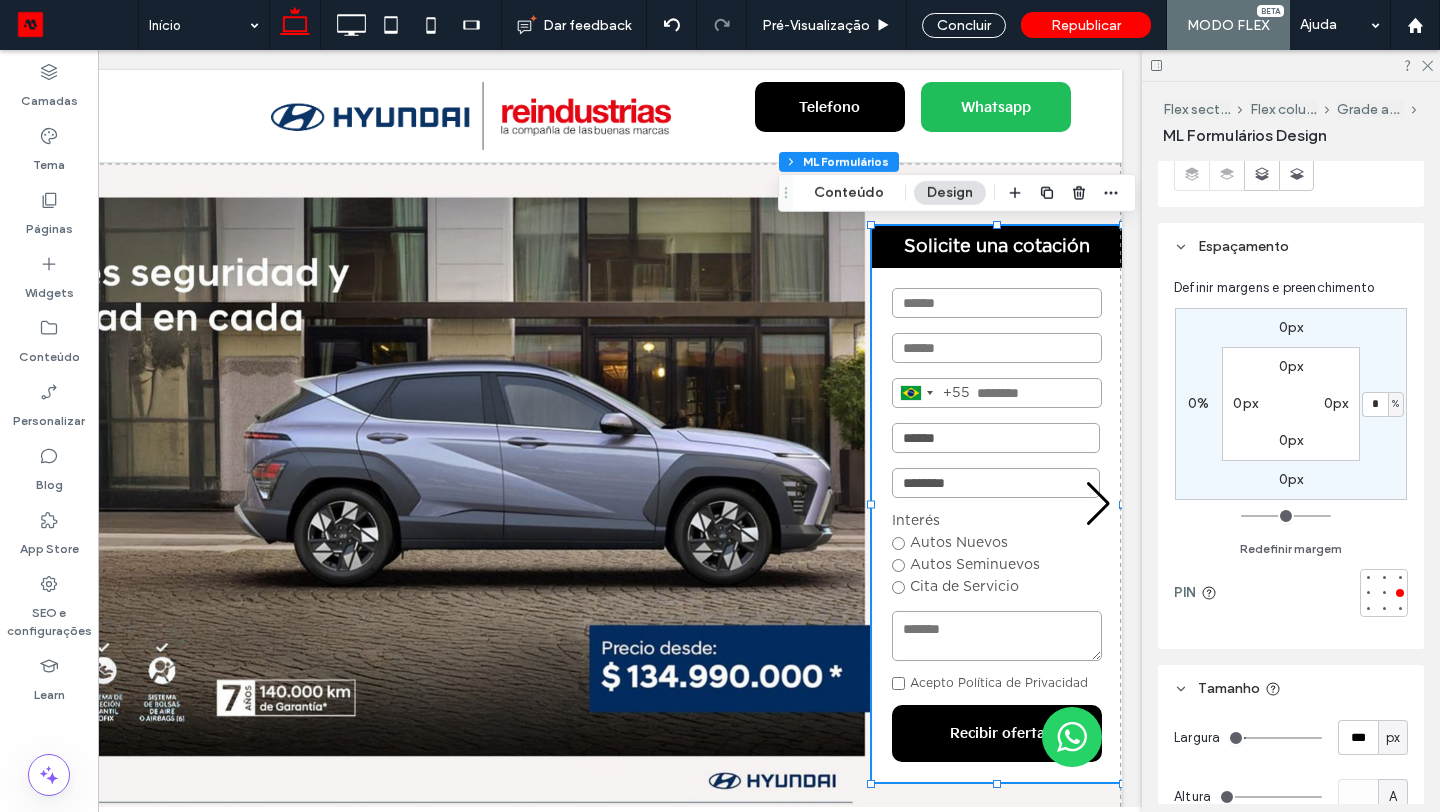 click on "%" at bounding box center [1395, 404] 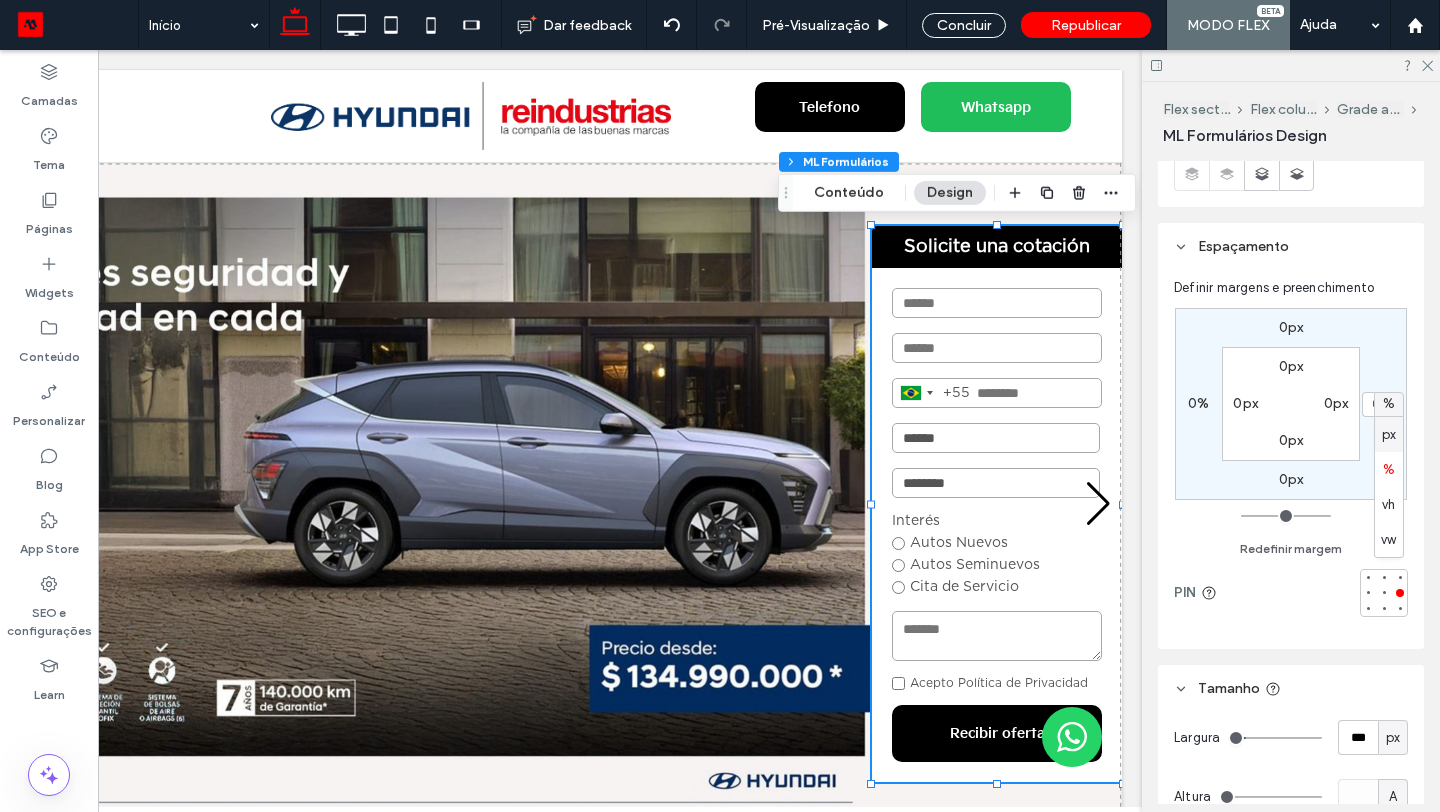 click on "px" at bounding box center [1389, 435] 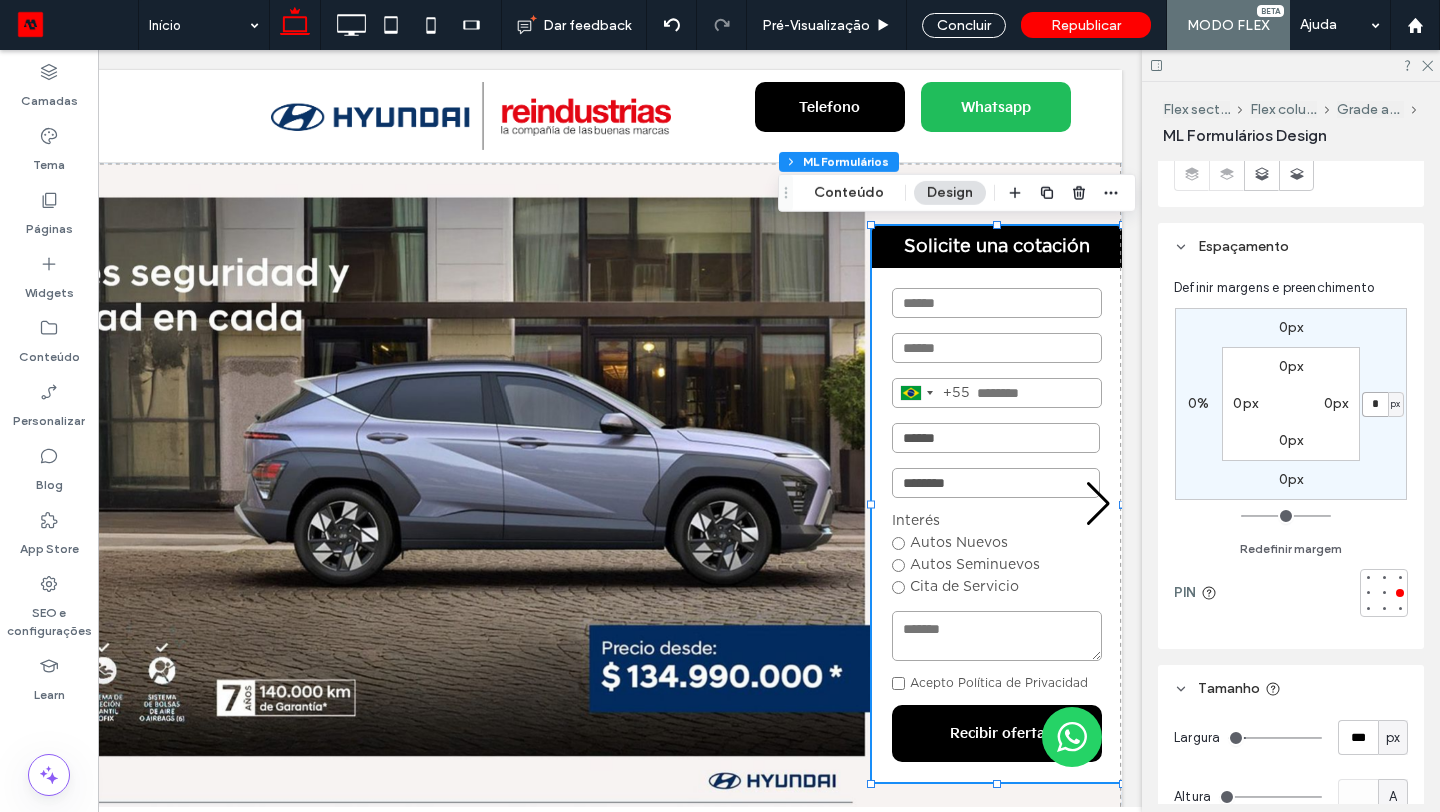 click on "*" at bounding box center (1375, 404) 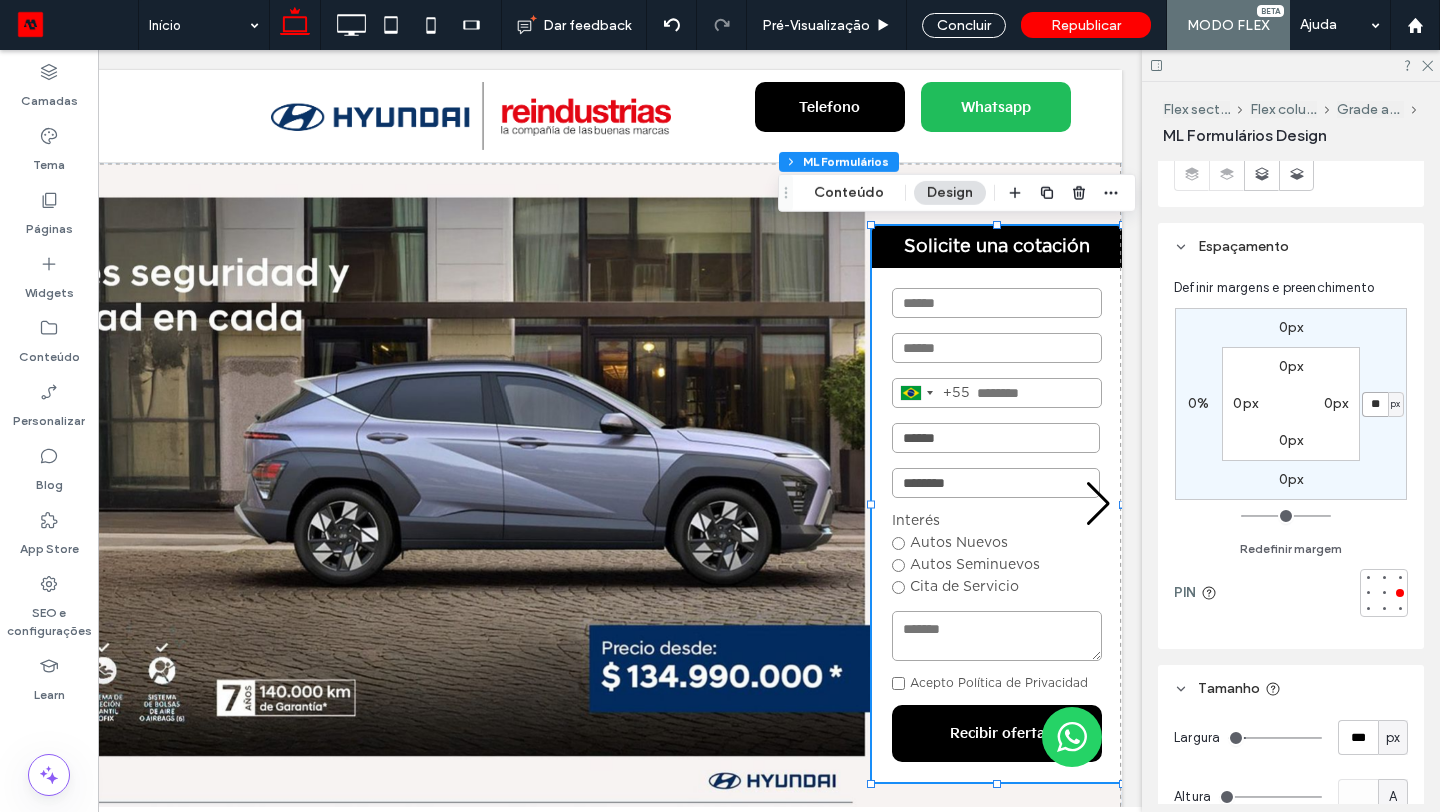 type on "**" 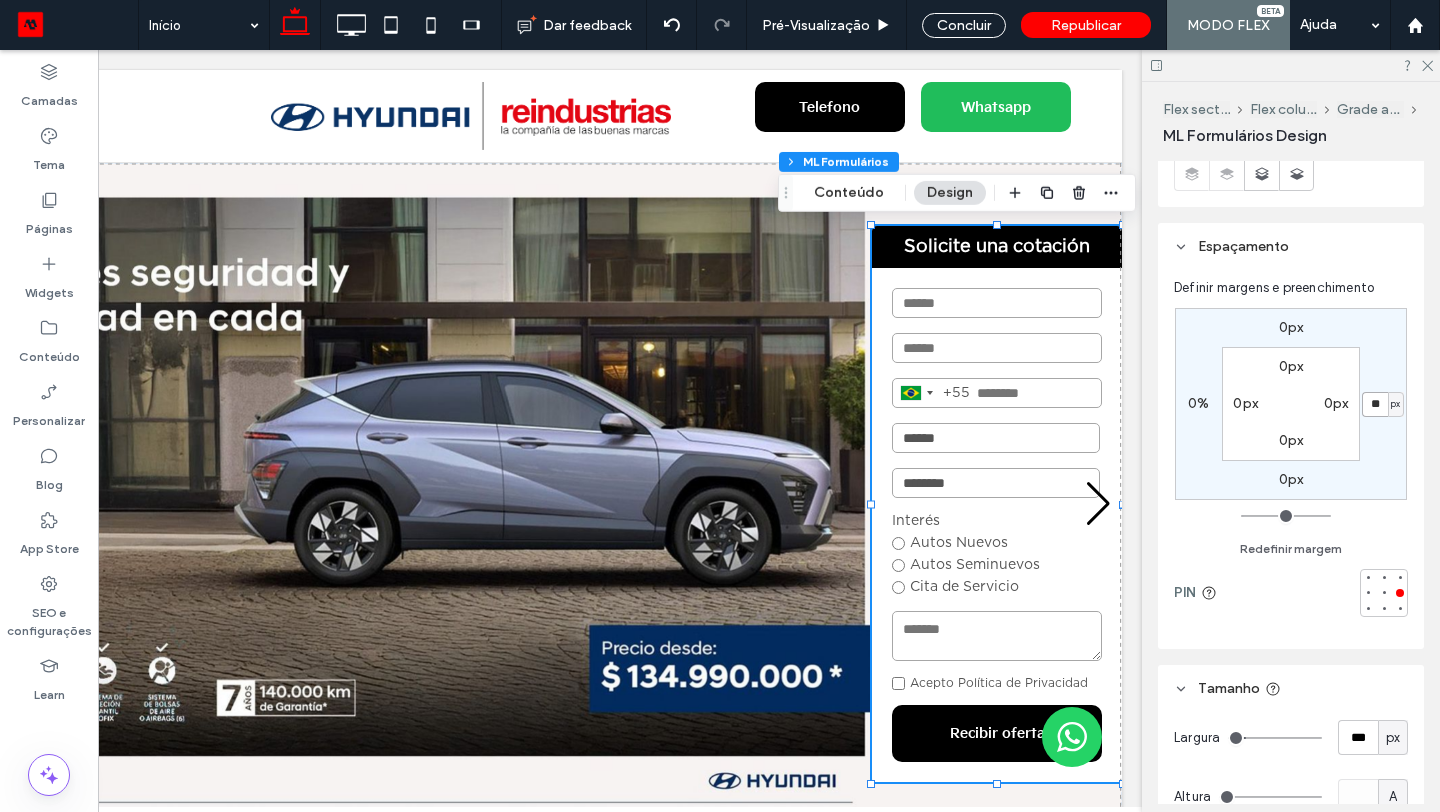type on "**" 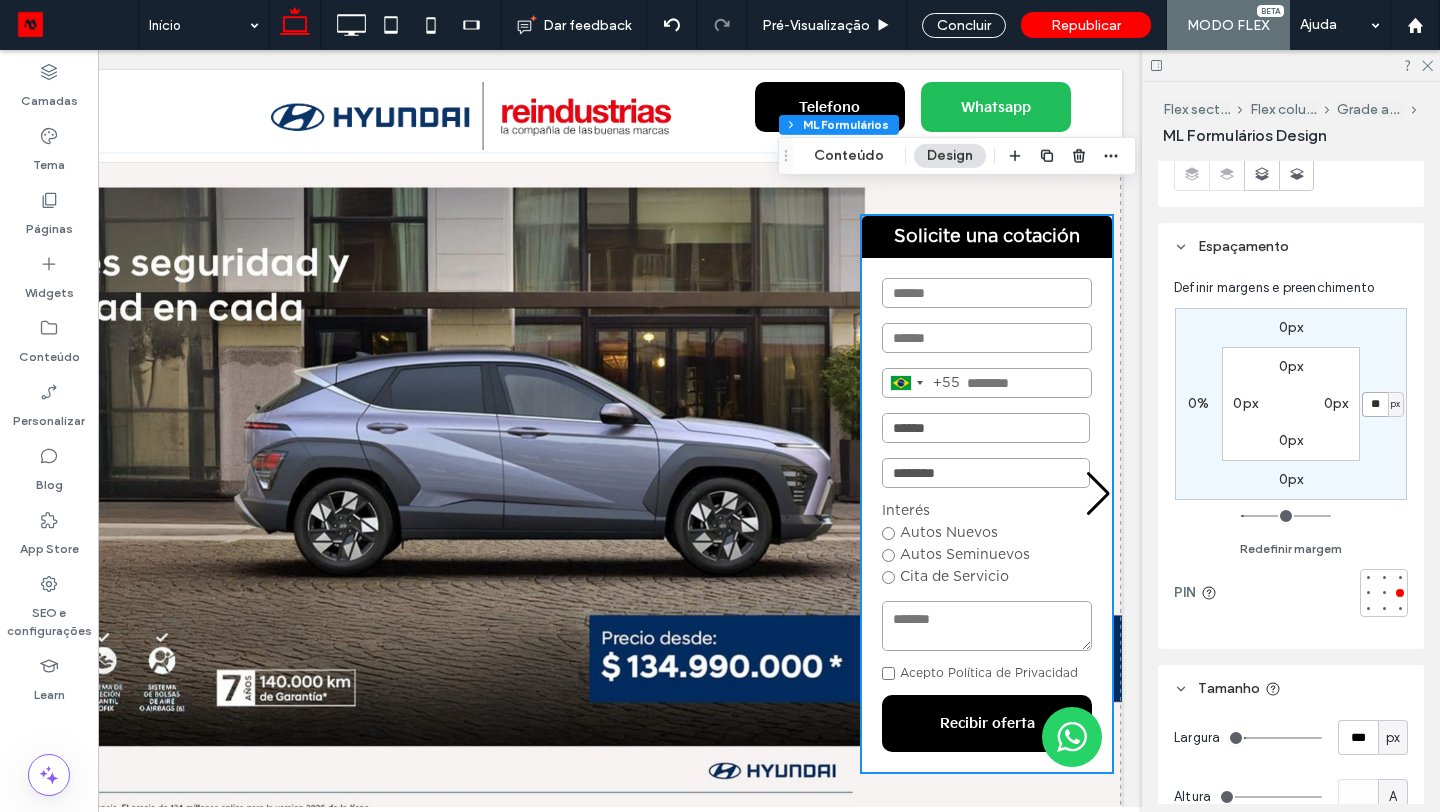 scroll, scrollTop: 0, scrollLeft: 0, axis: both 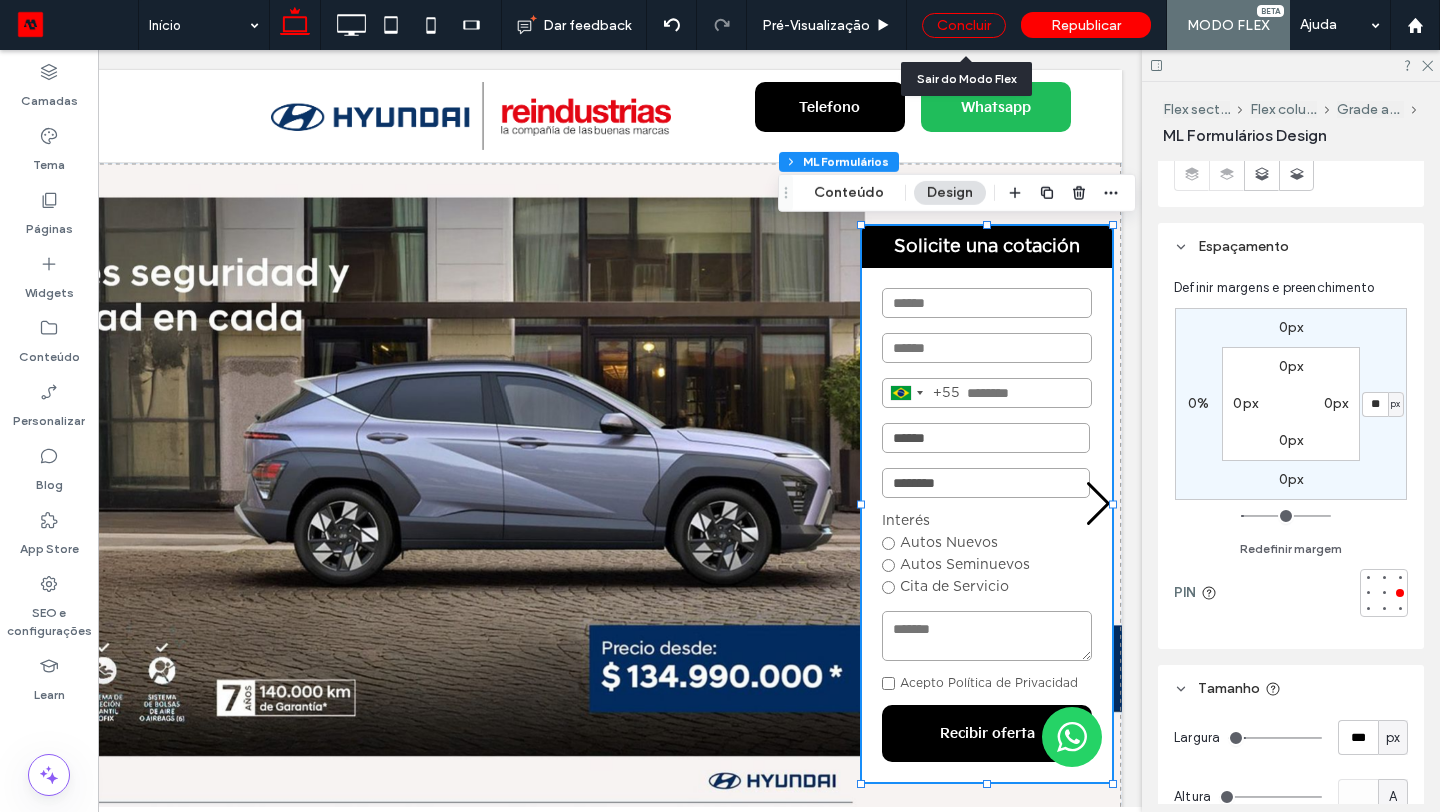 click on "Concluir" at bounding box center (964, 25) 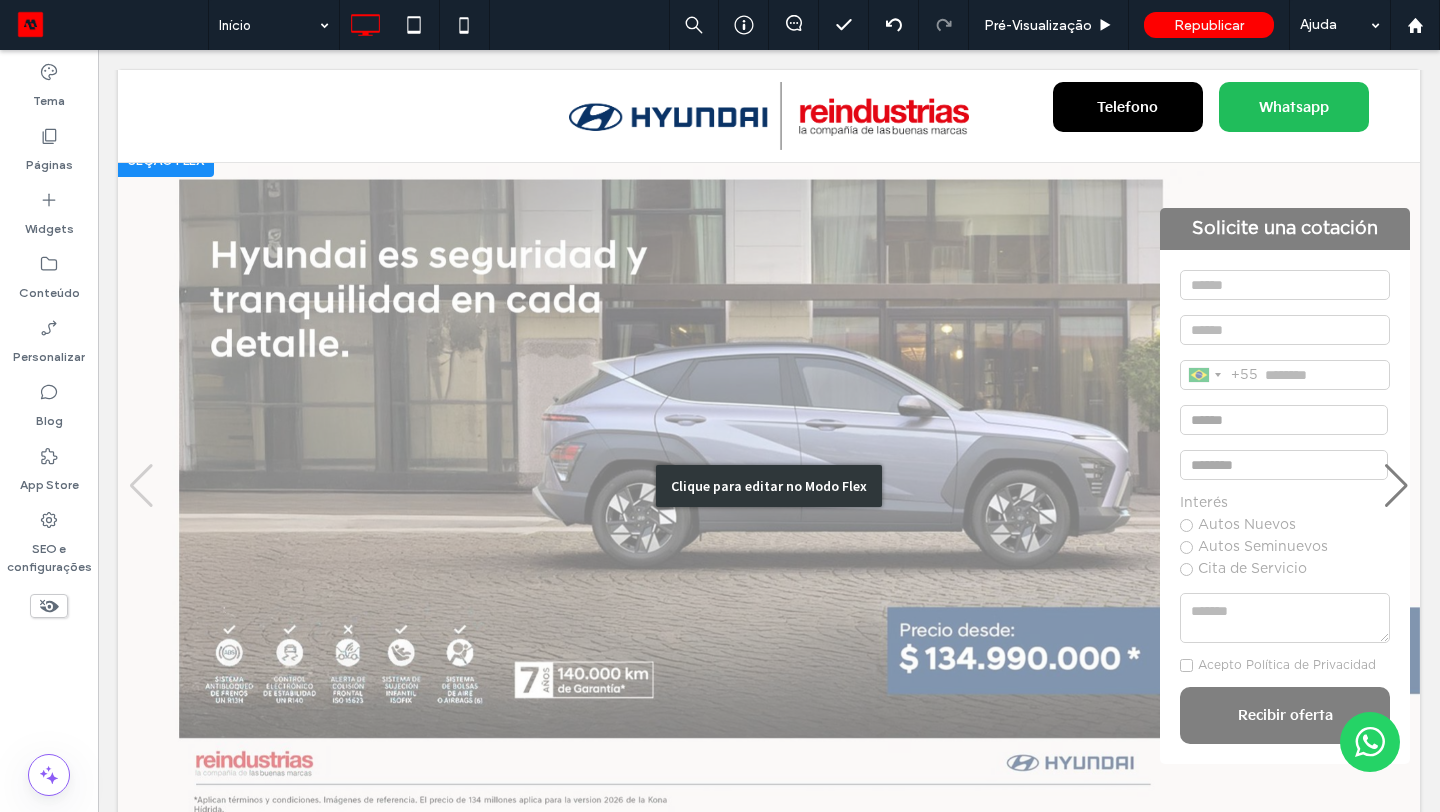 scroll, scrollTop: 0, scrollLeft: 0, axis: both 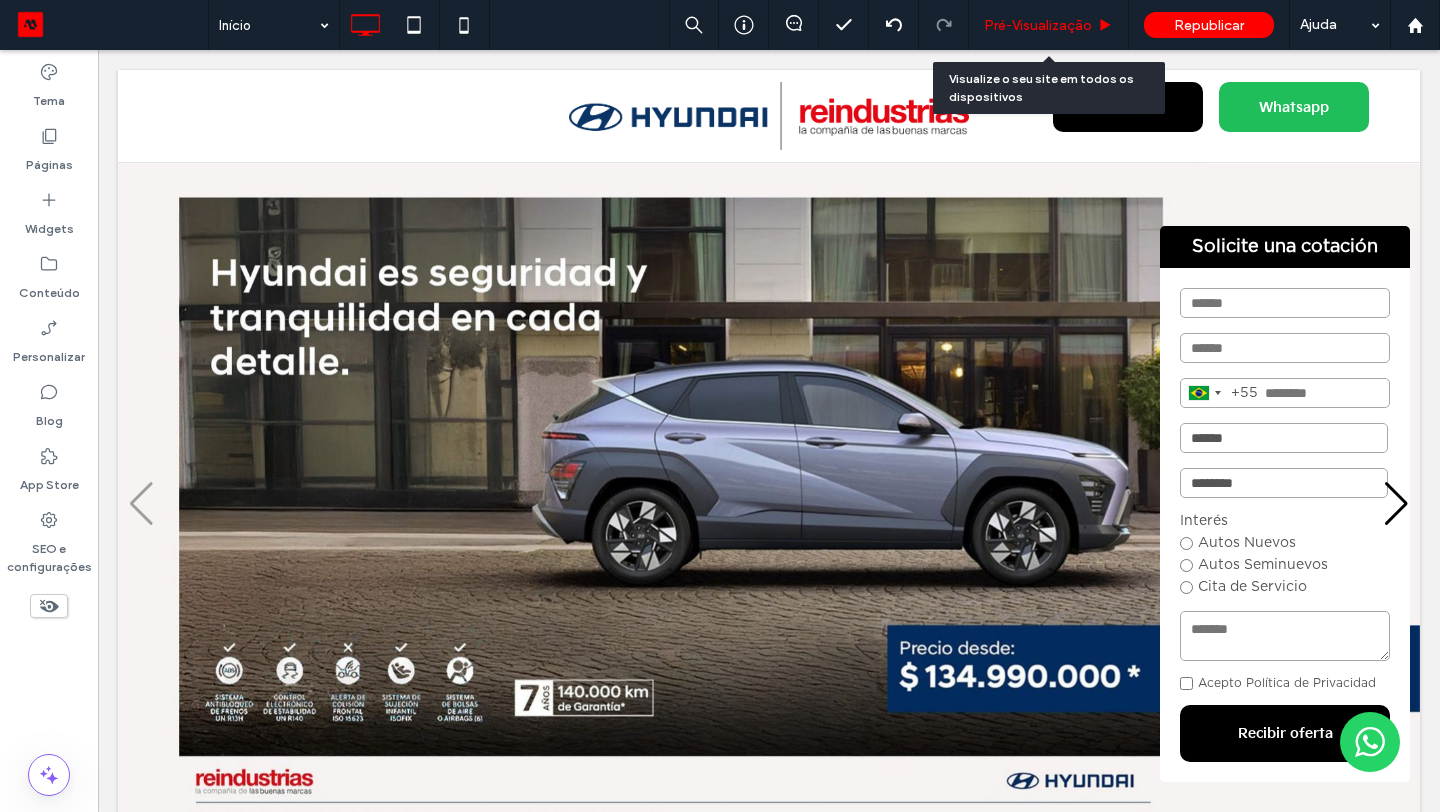 click on "Pré-Visualizaçāo" at bounding box center (1038, 25) 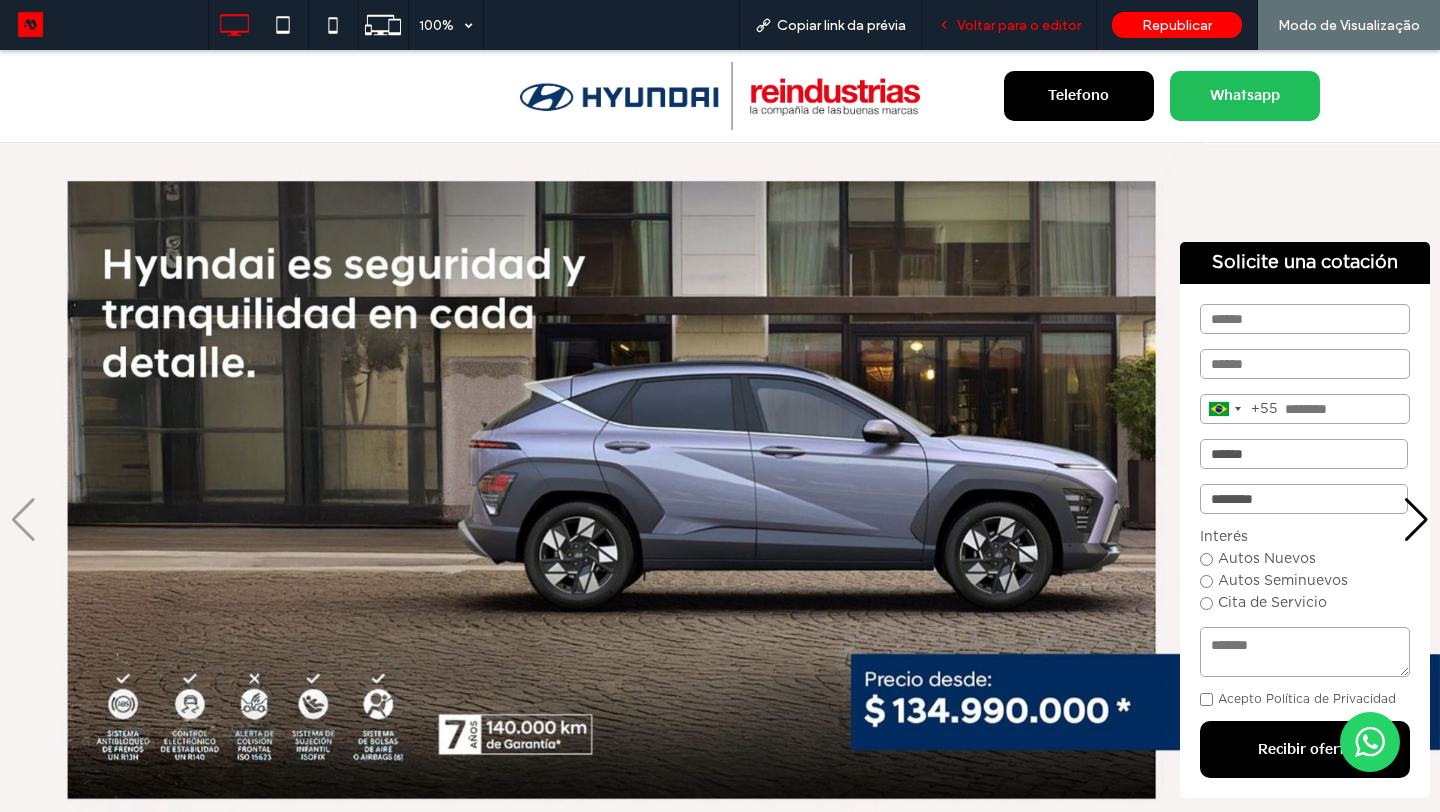 click on "Voltar para o editor" at bounding box center (1019, 25) 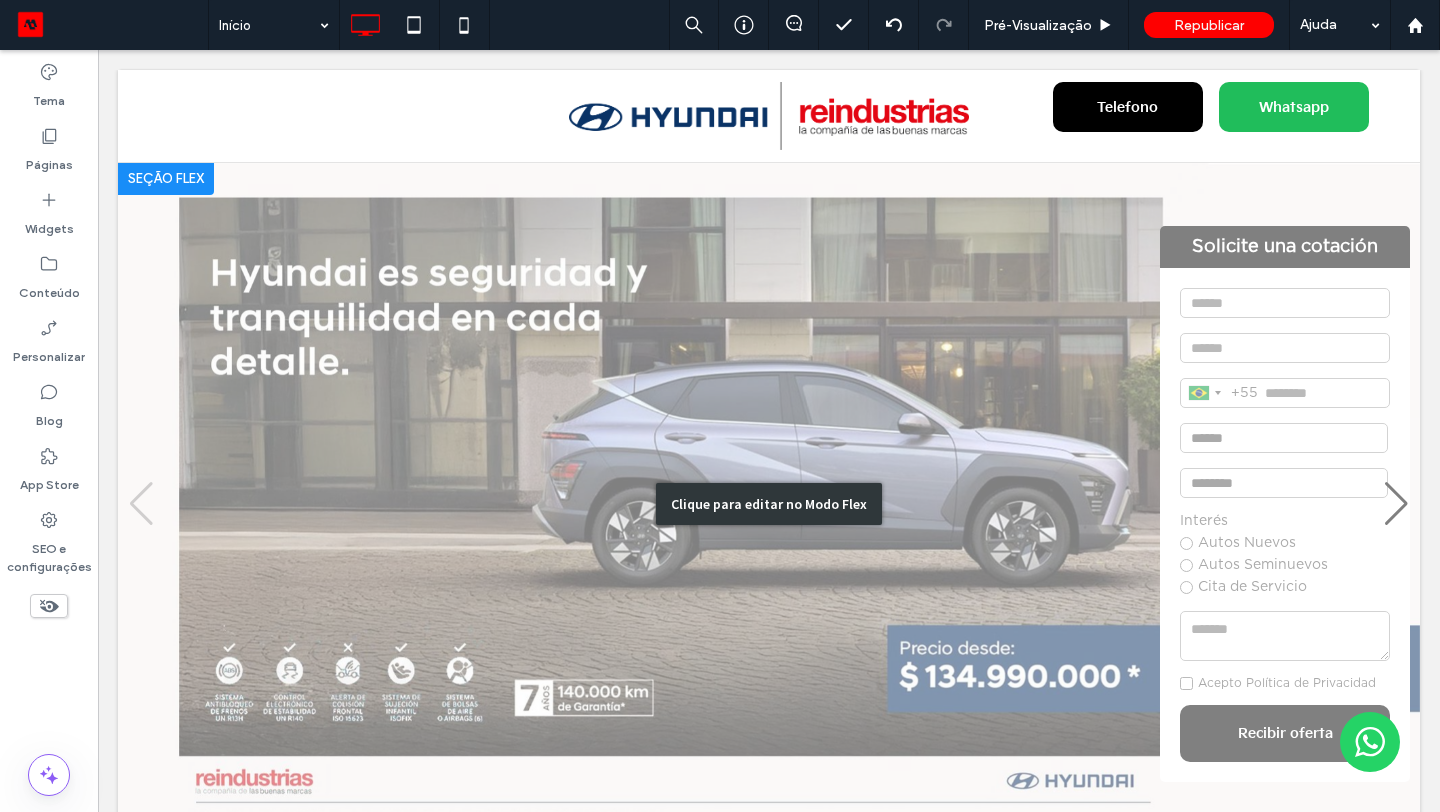 click on "Clique para editar no Modo Flex" at bounding box center [769, 504] 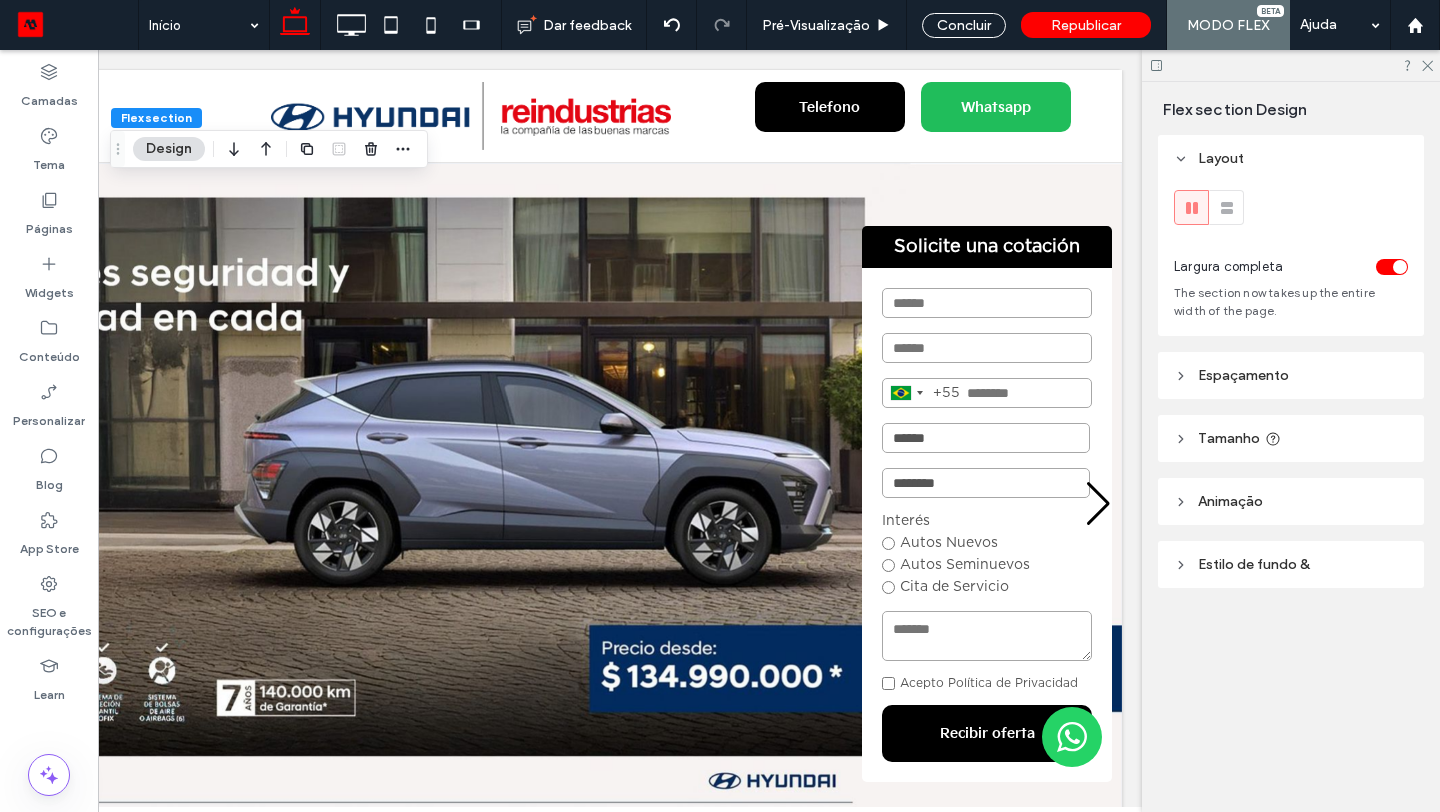 click at bounding box center (987, 303) 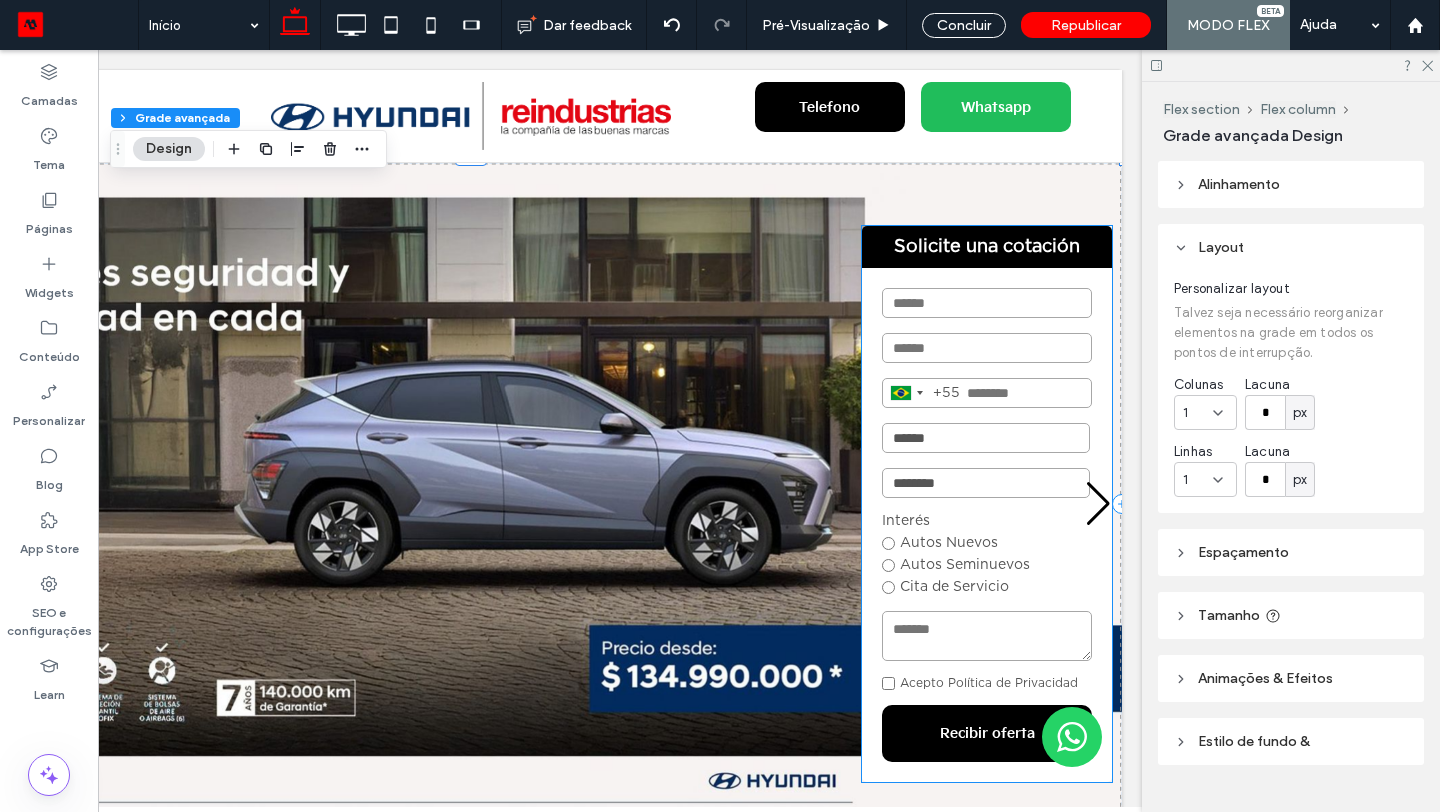 click on "[COUNTRY] [PHONE] [PHONE]
[MASKED] [MASKED] [MASKED] [MASKED] [MASKED] [MASKED] [MASKED] [MASKED] [MASKED] [MASKED] [MASKED] [MASKED] [MASKED]
[NUMBER] [NUMBER] [NUMBER] [NUMBER] [NUMBER] [NUMBER] [NUMBER] [NUMBER] [NUMBER] [NUMBER] [NUMBER] [NUMBER] [NUMBER] [NUMBER] [NUMBER] [NUMBER] [NUMBER] [NUMBER] [NUMBER]
Recibir oferta" at bounding box center [987, 525] 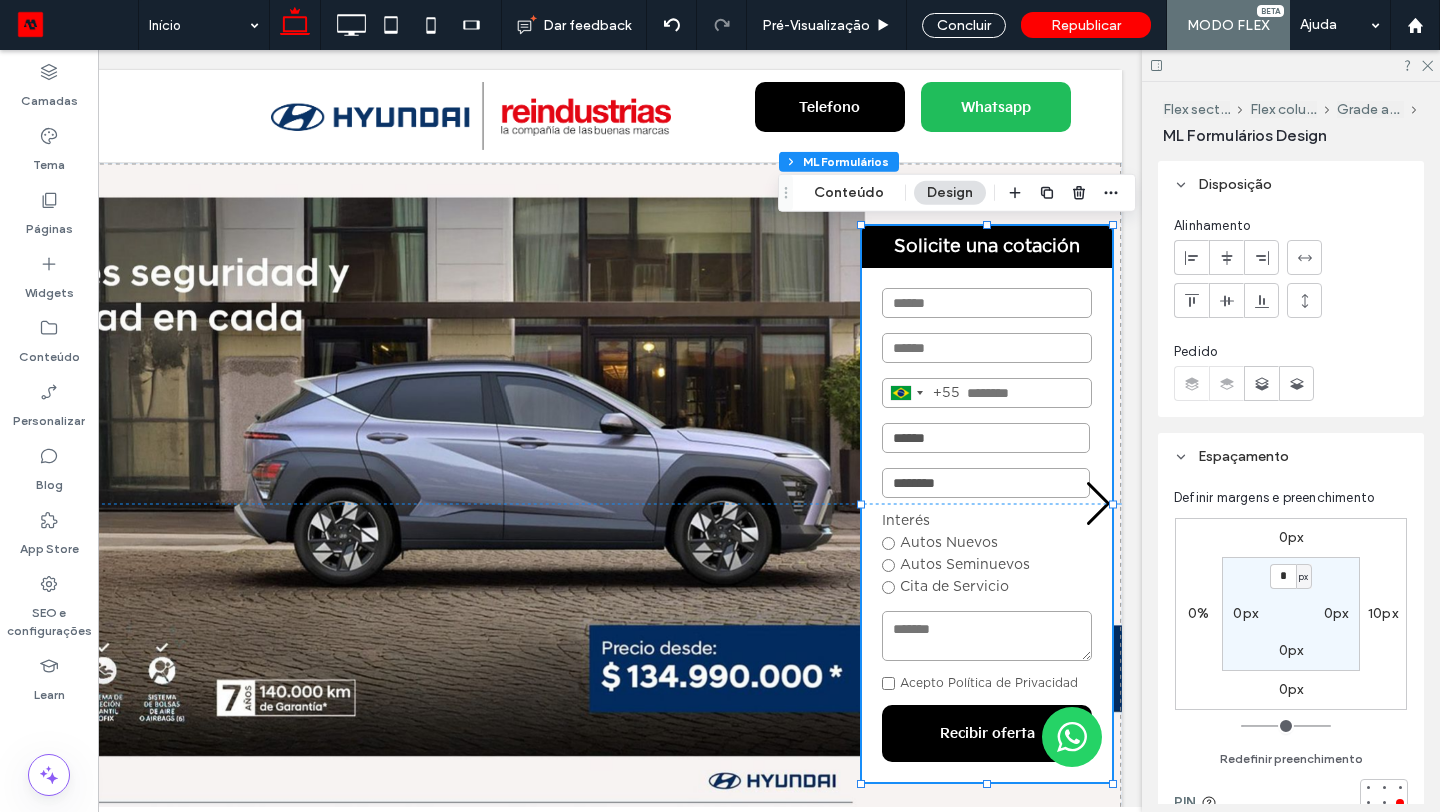 click on "0px" at bounding box center [1291, 689] 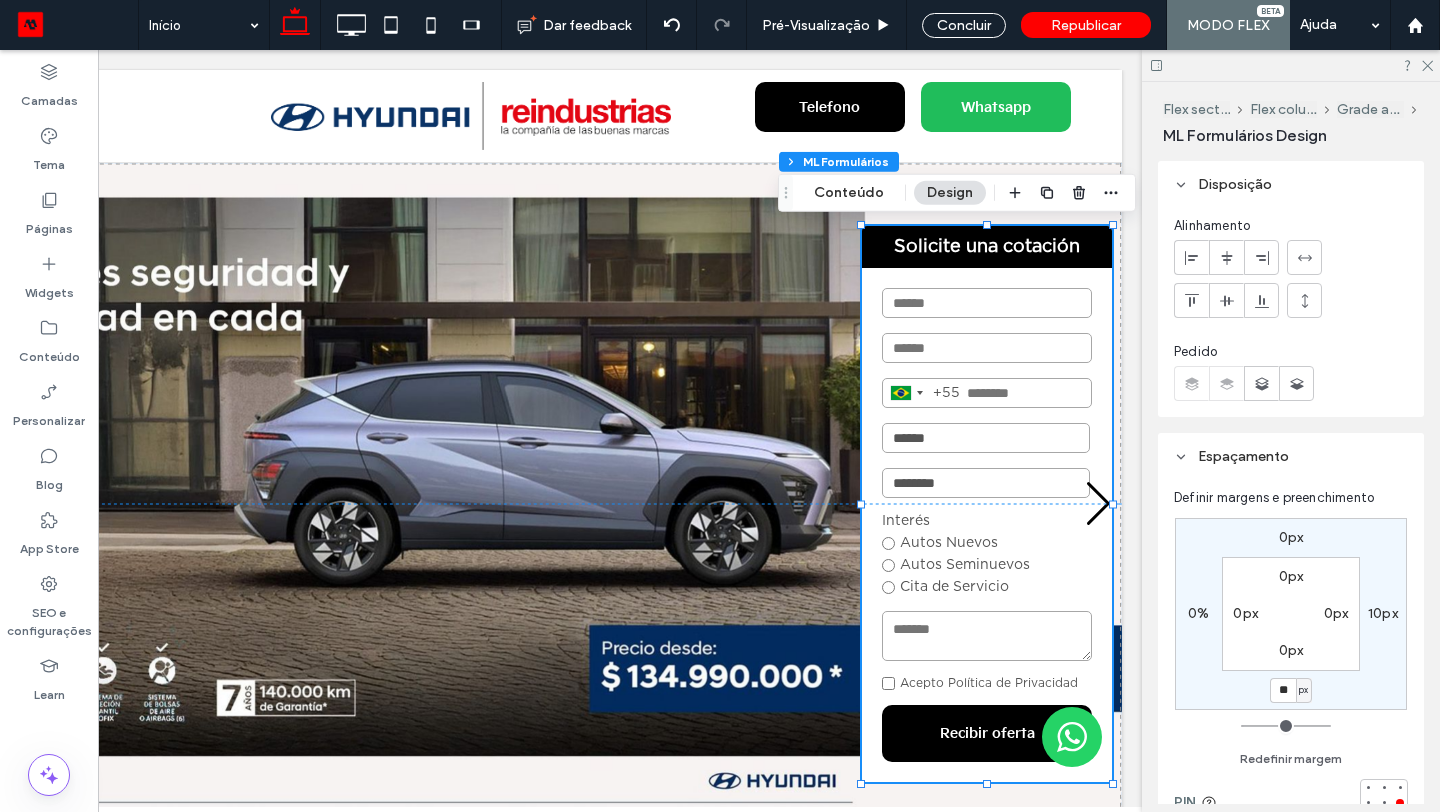 type on "**" 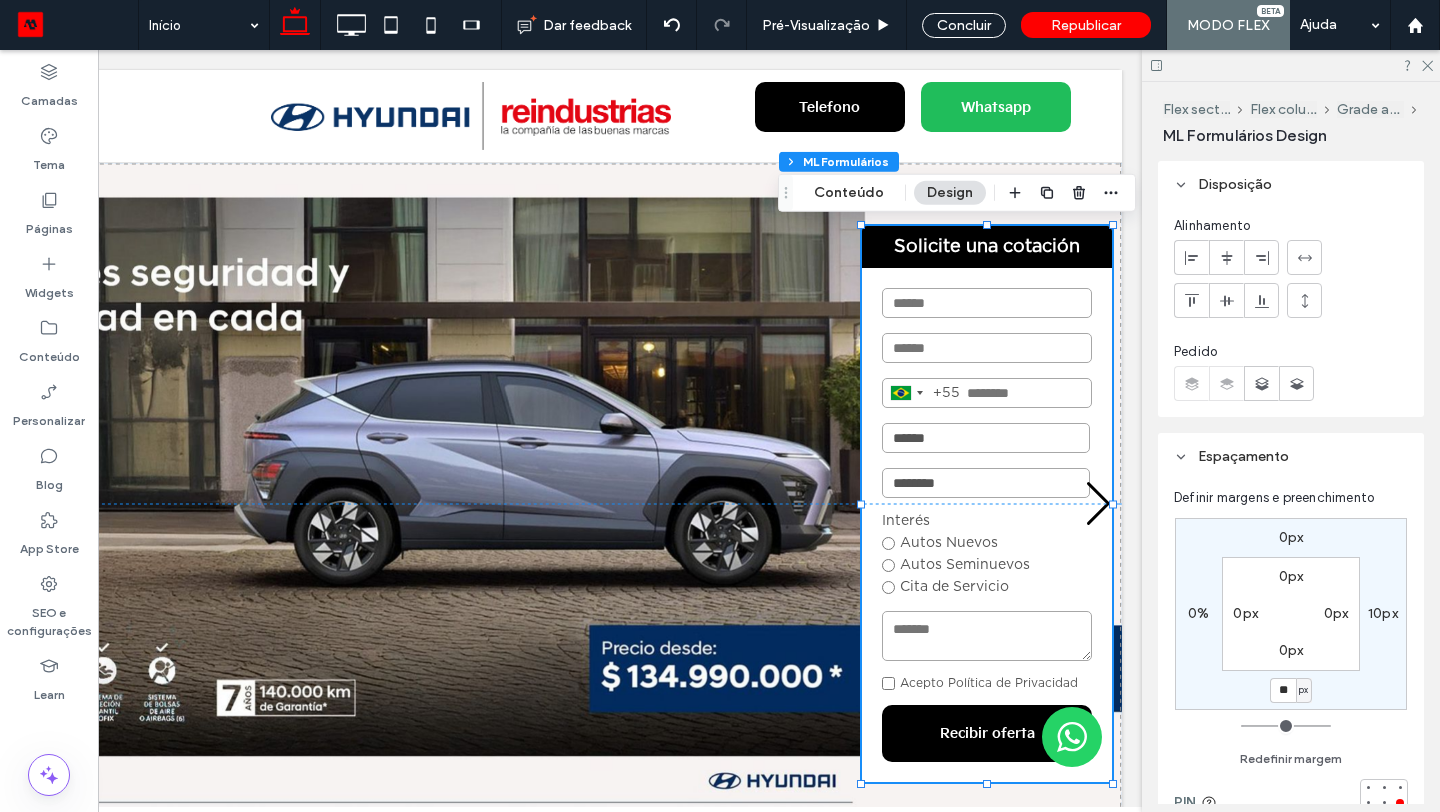 type on "**" 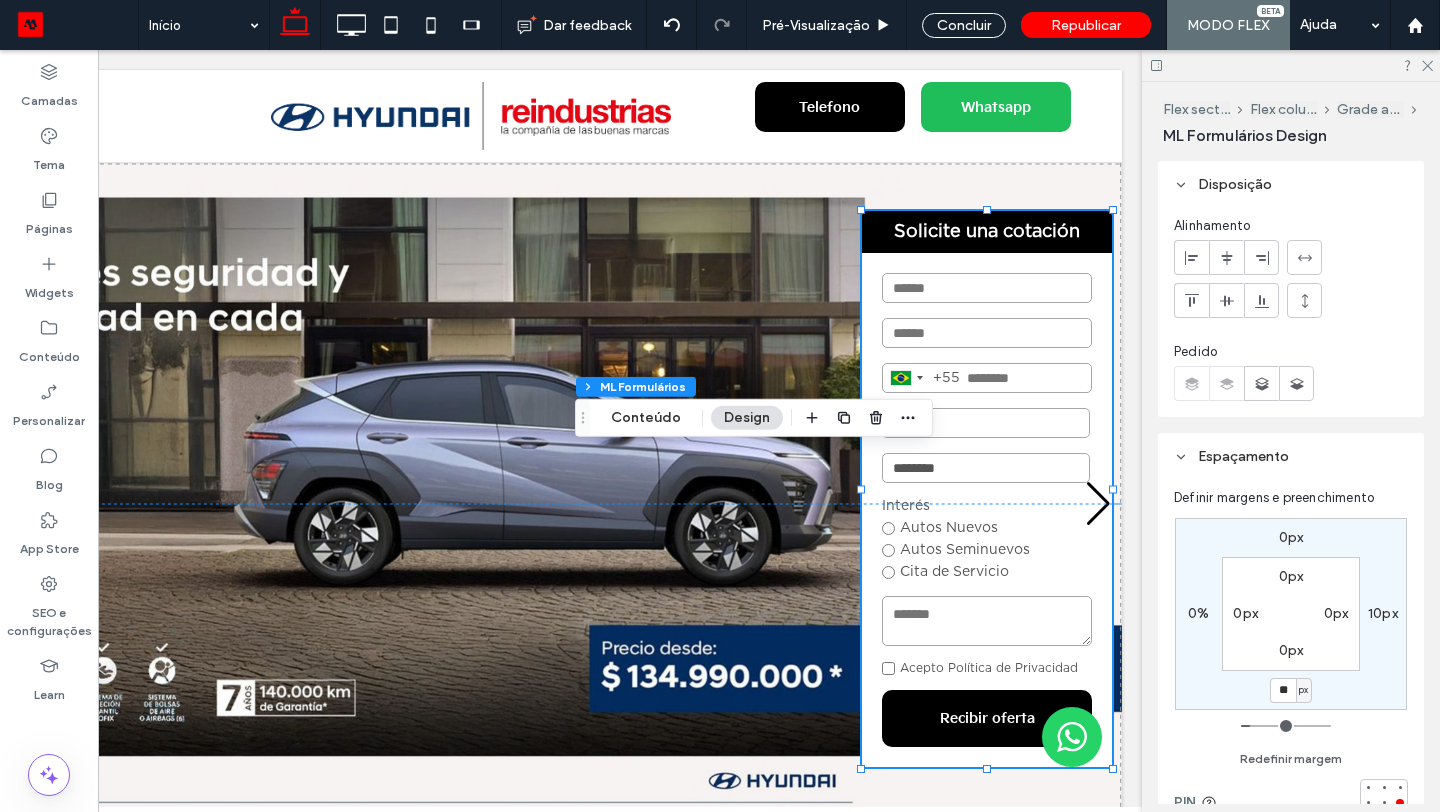 drag, startPoint x: 782, startPoint y: 201, endPoint x: 577, endPoint y: 424, distance: 302.90924 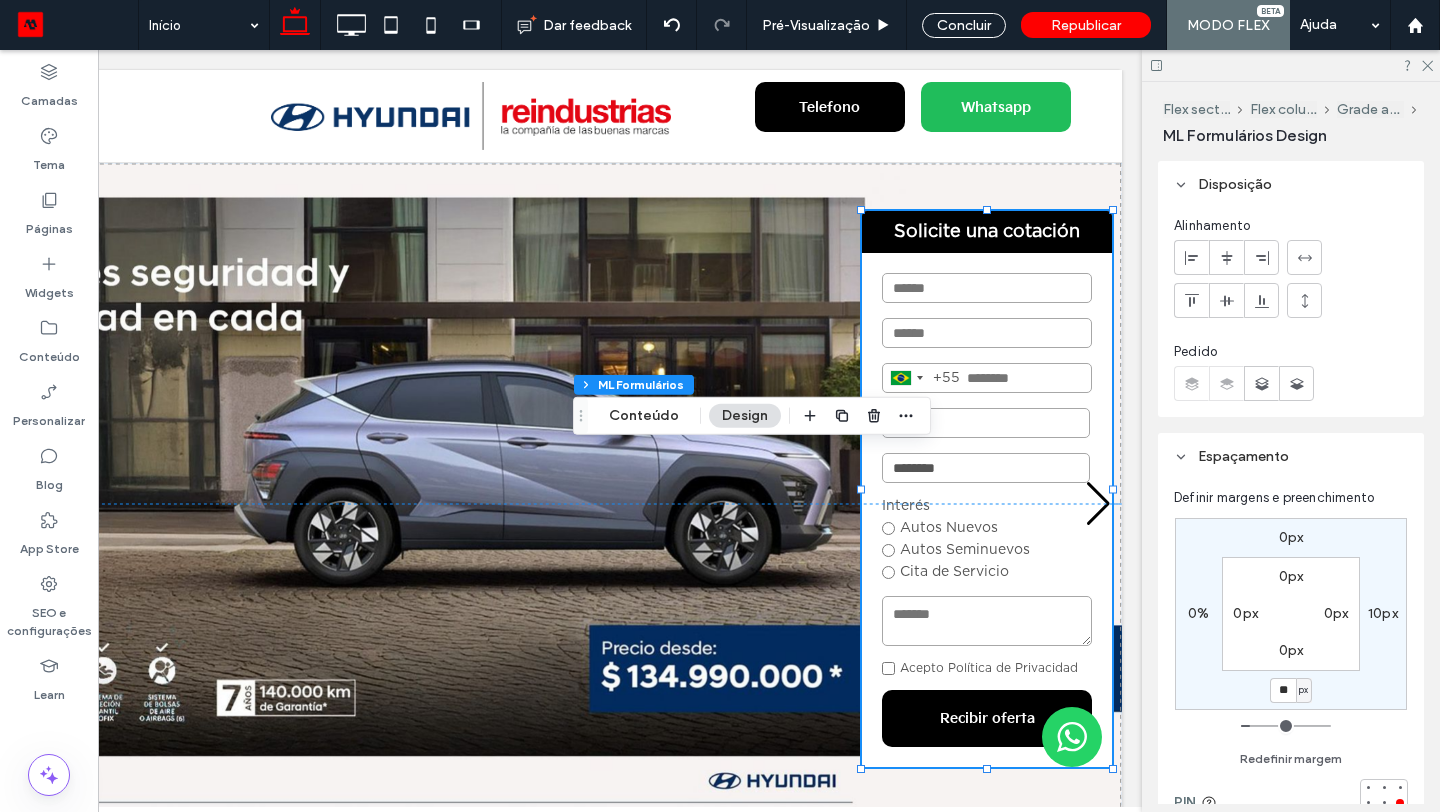 type on "*" 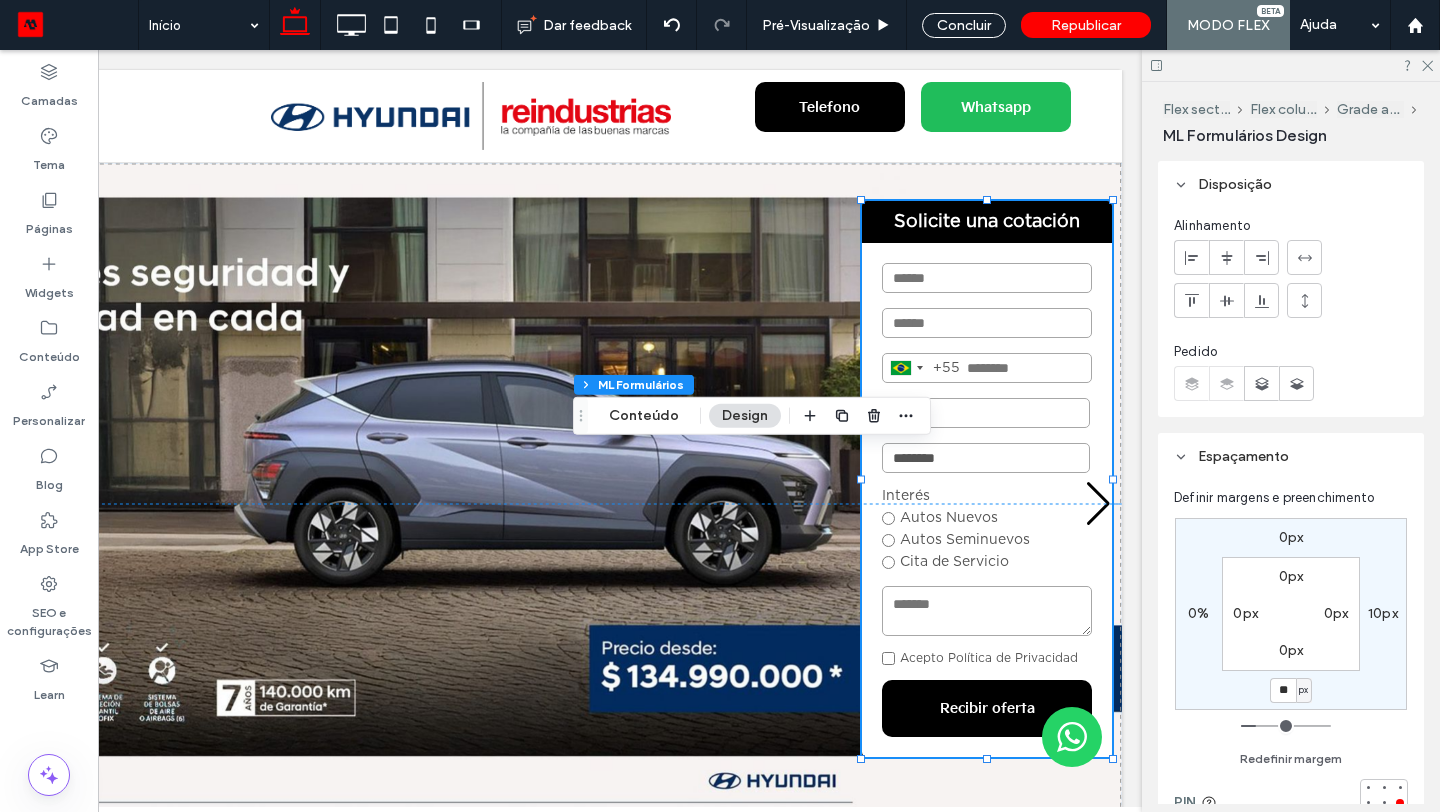 type on "**" 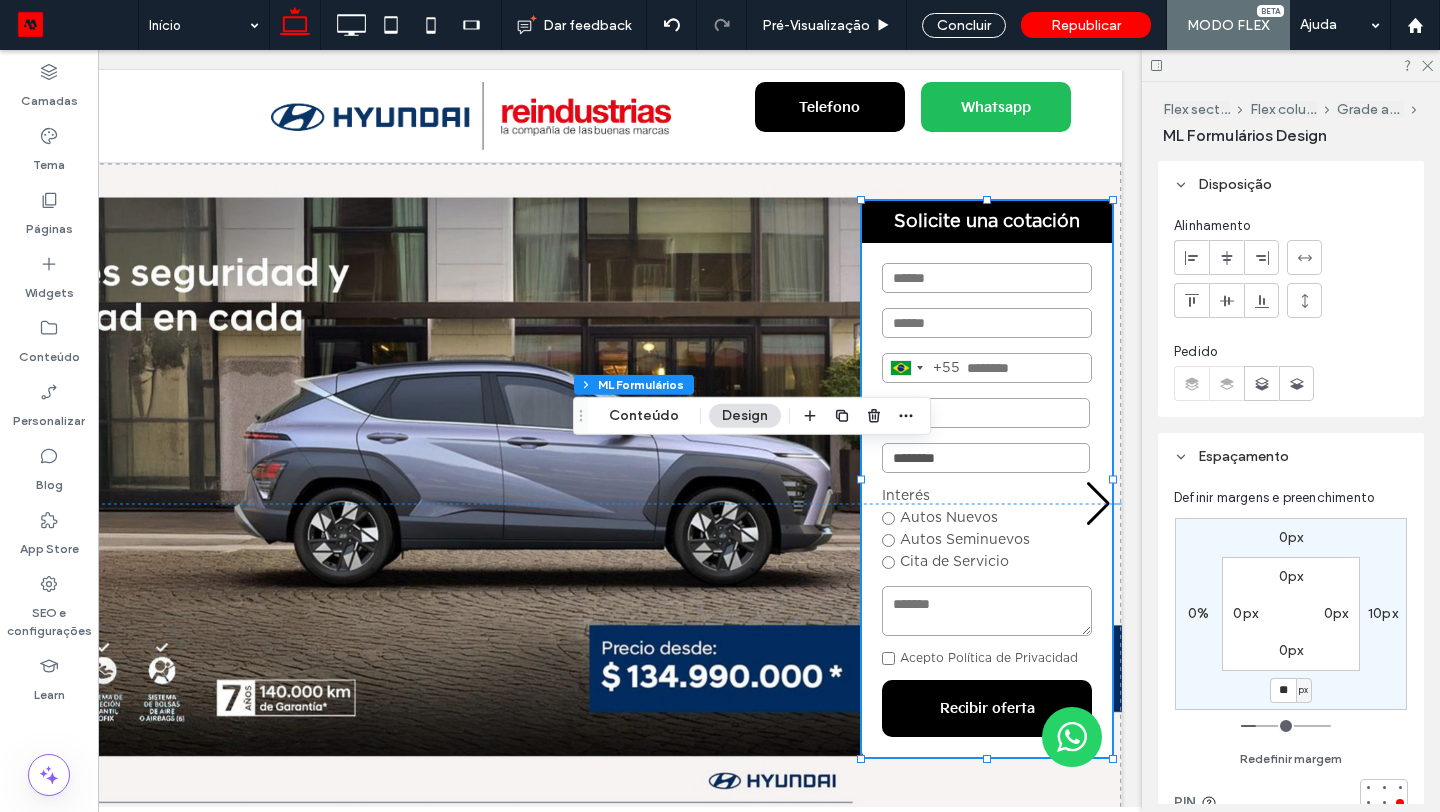 type on "**" 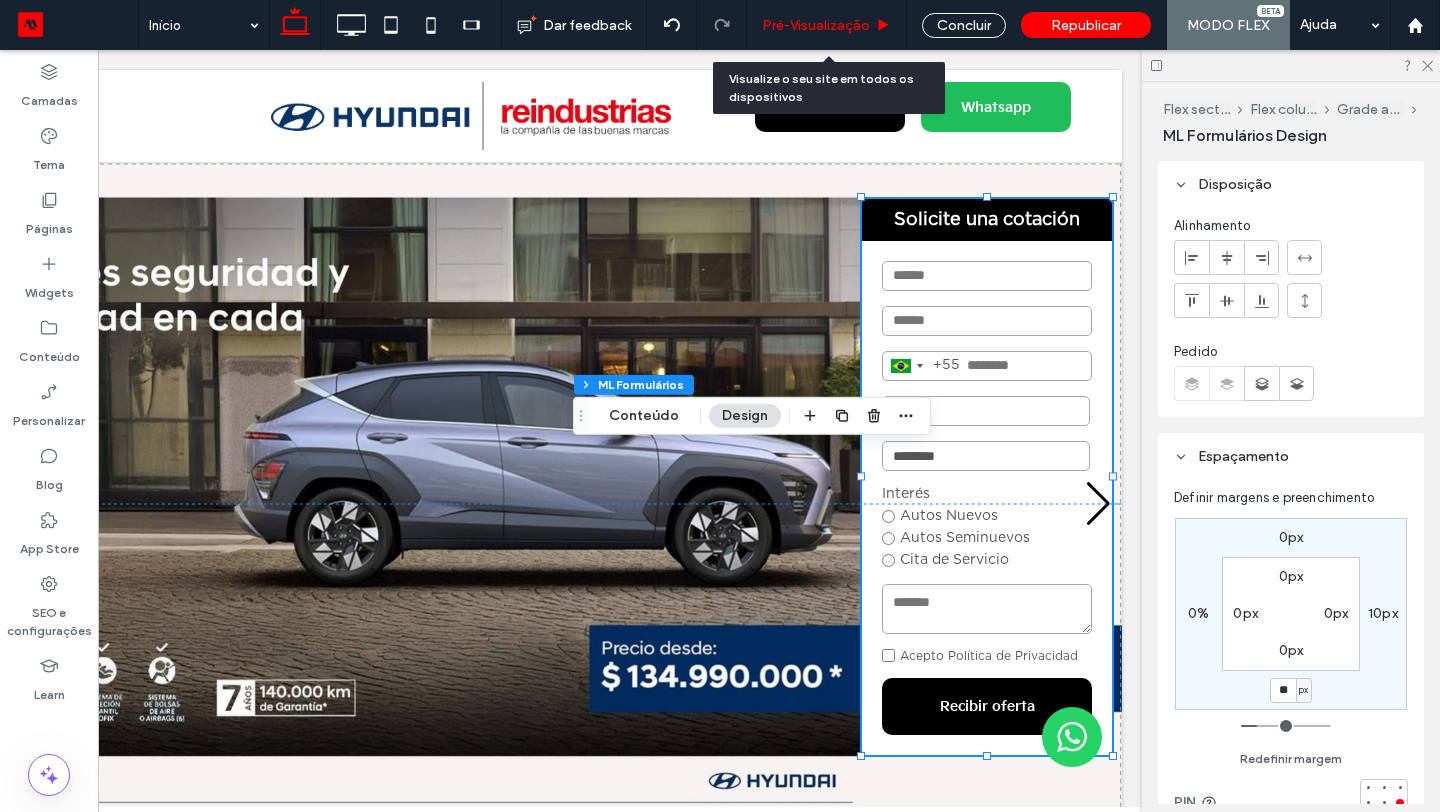 click 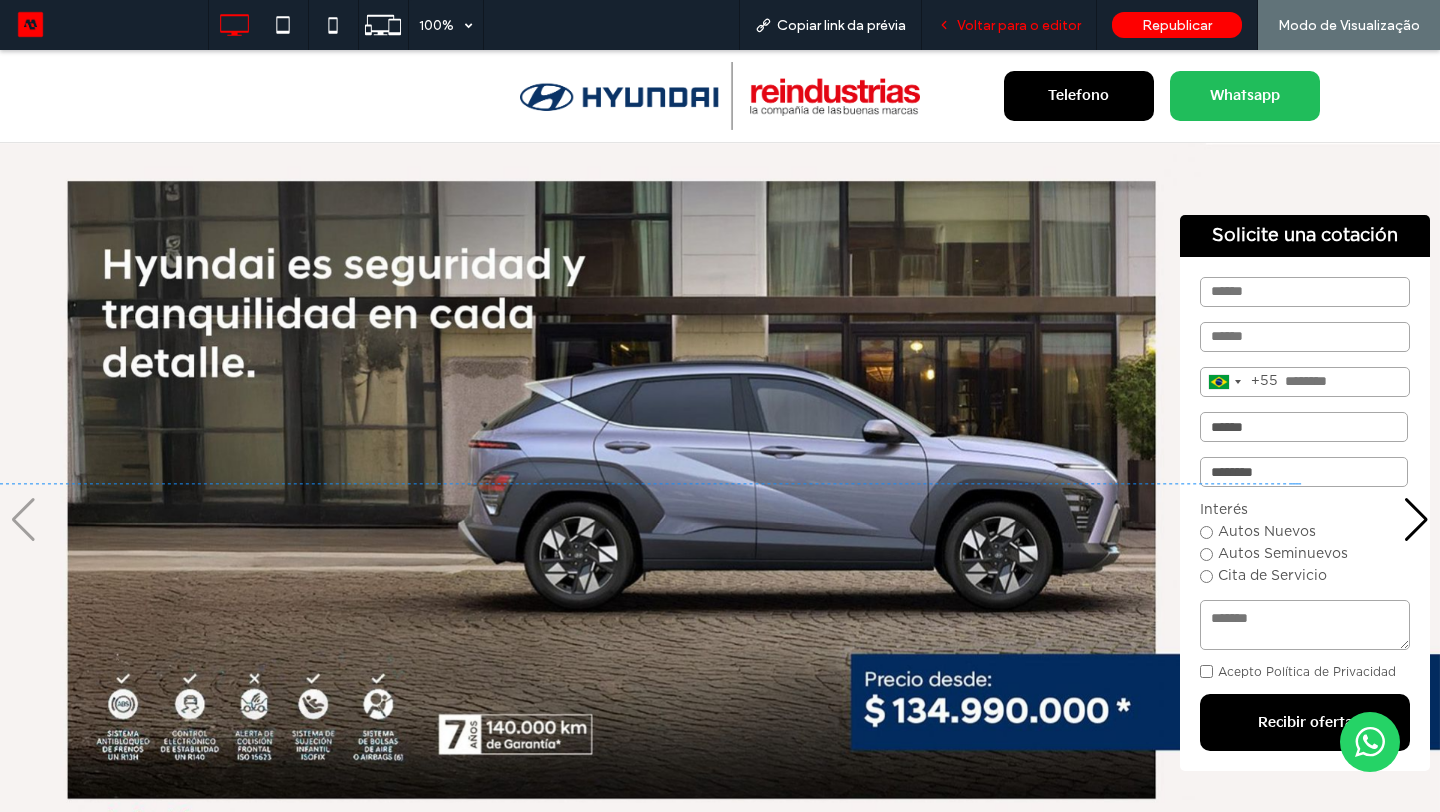 click on "Voltar para o editor" at bounding box center [1019, 25] 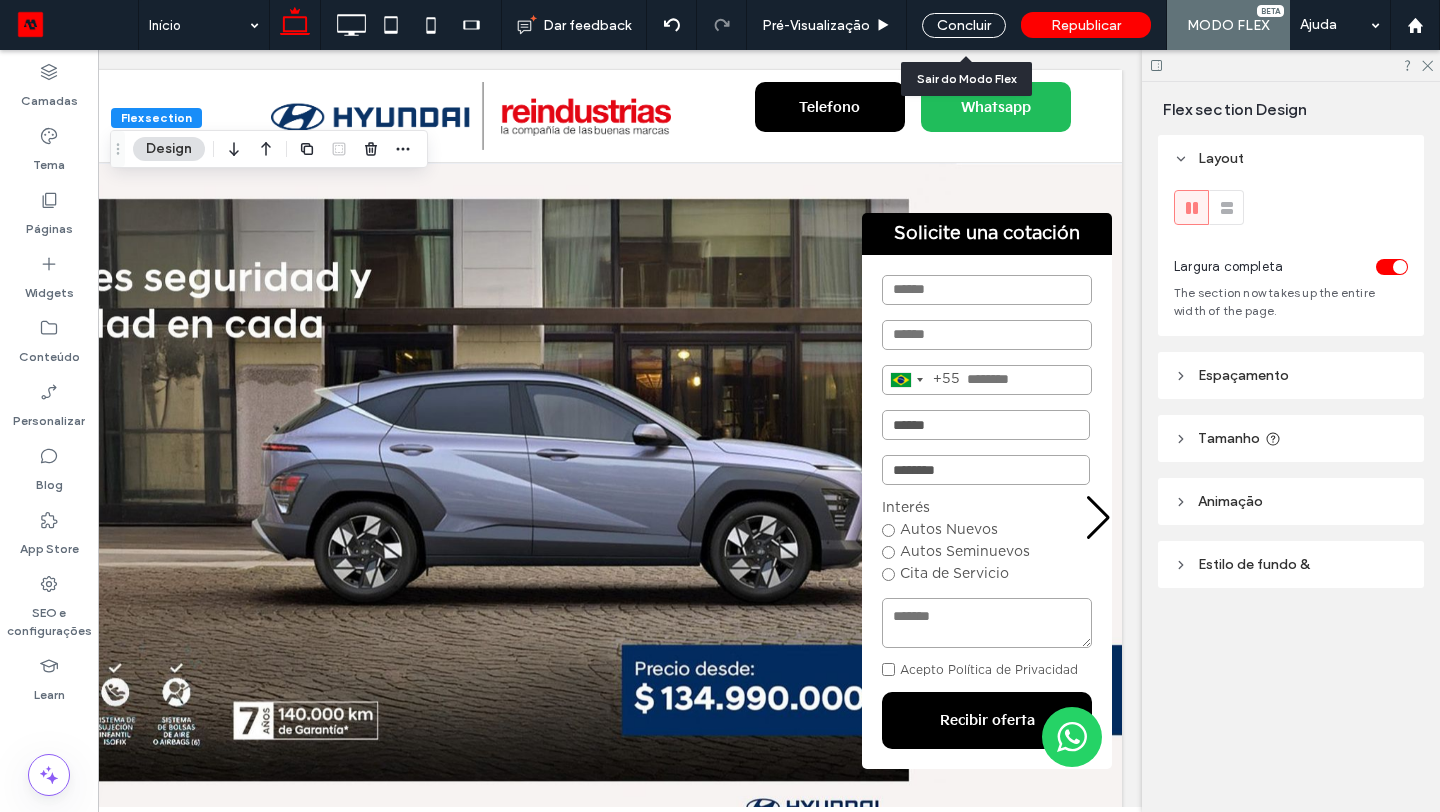 scroll, scrollTop: 0, scrollLeft: 257, axis: horizontal 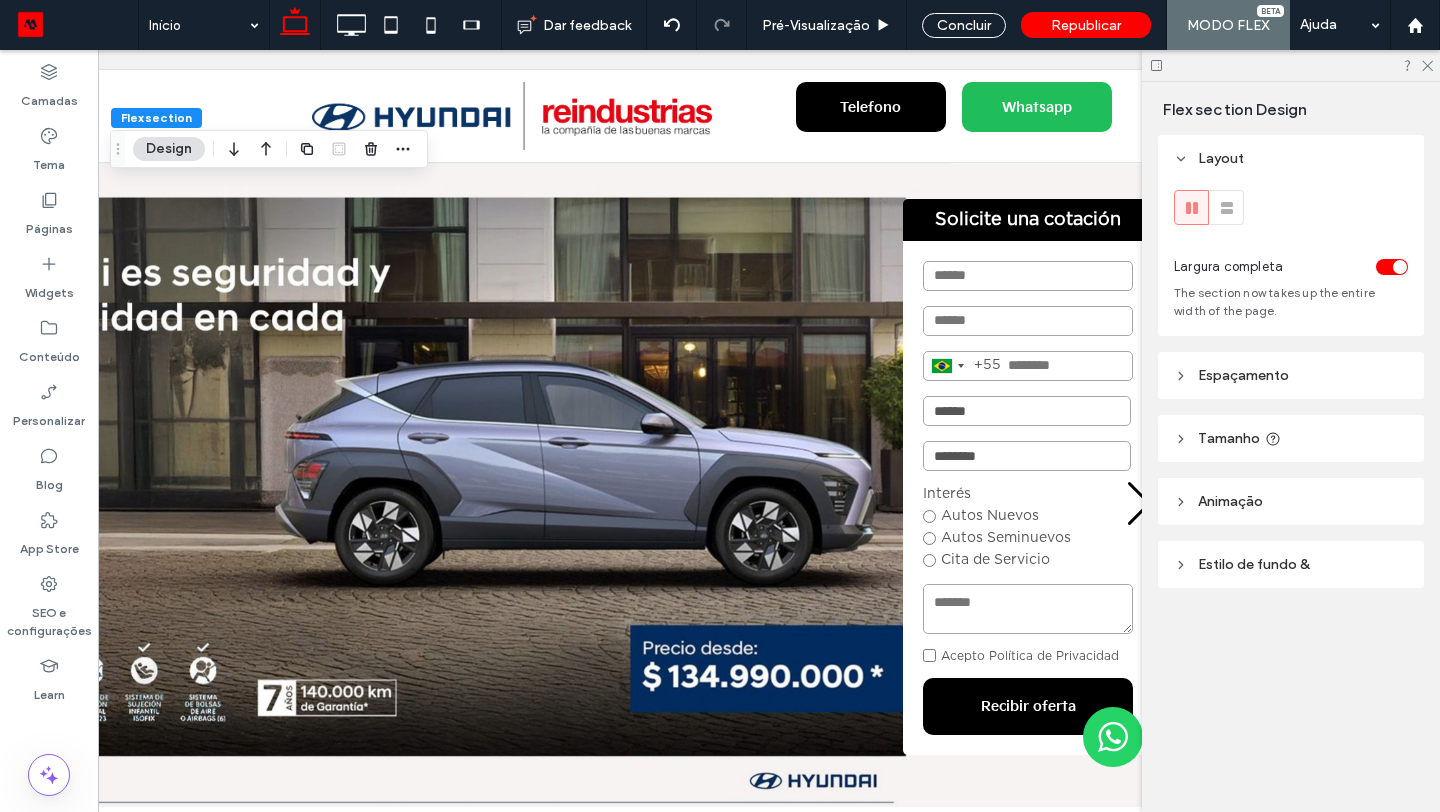 click on "Solicite una cotación" at bounding box center [1028, 220] 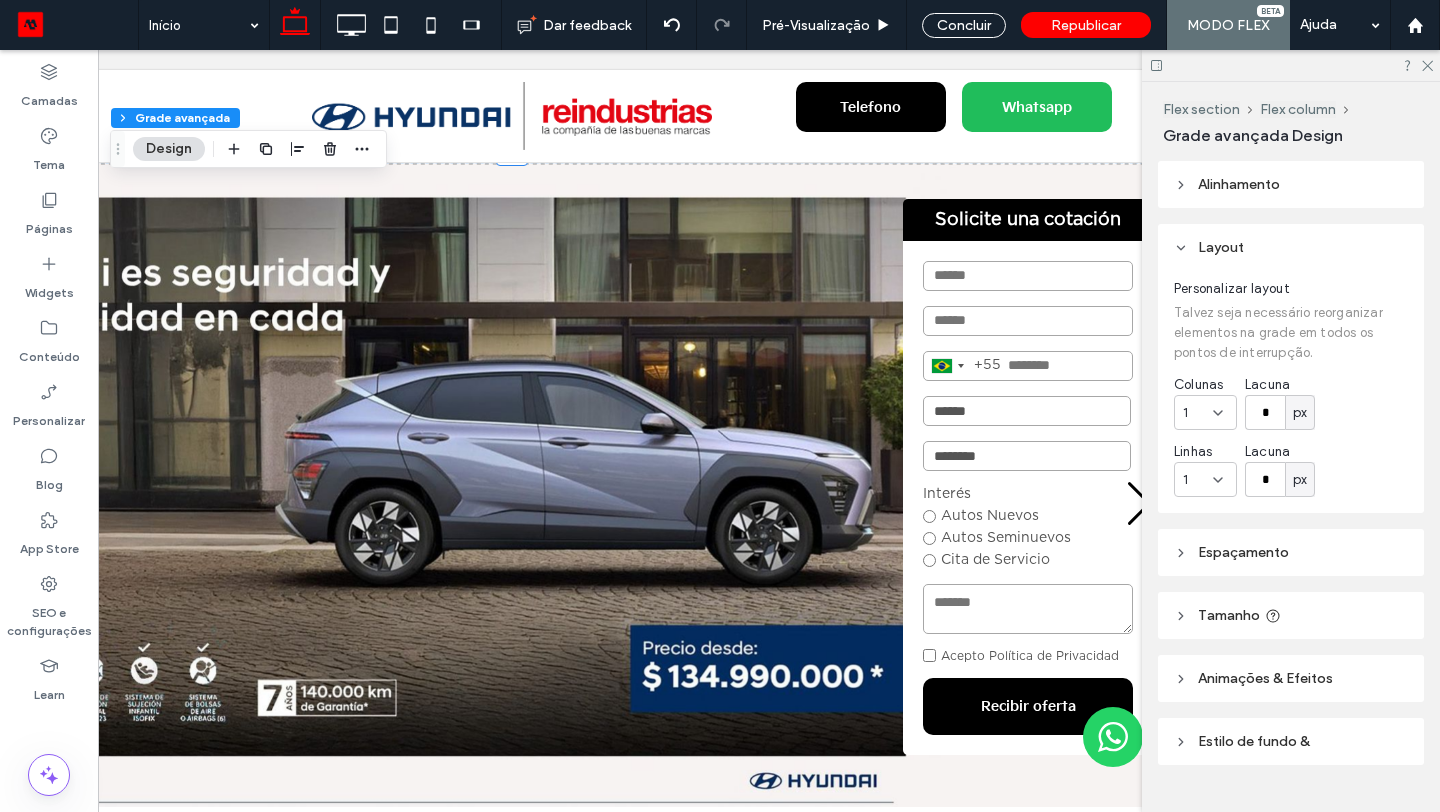 click on "Solicite una cotación" at bounding box center [1028, 220] 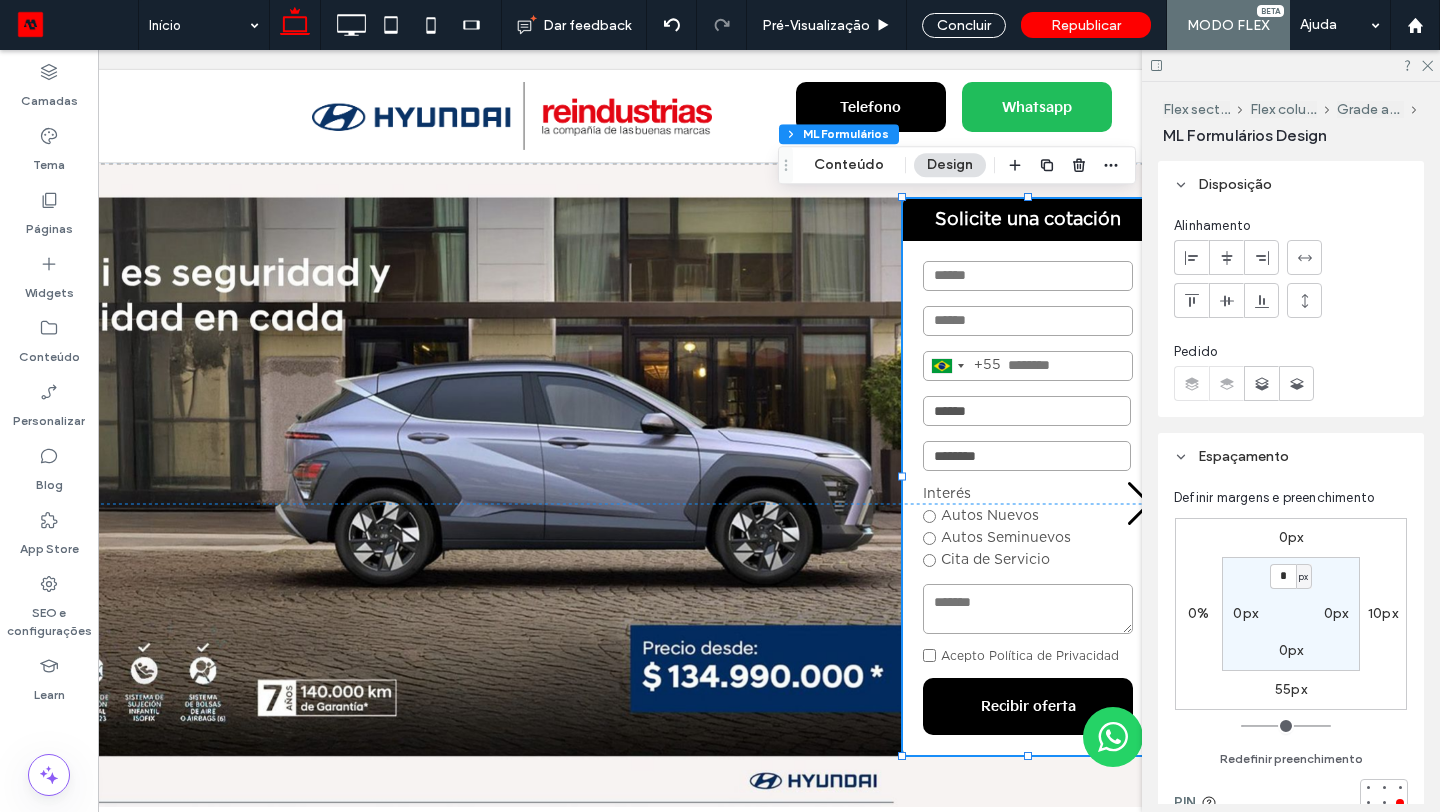 click on "55px" at bounding box center [1291, 689] 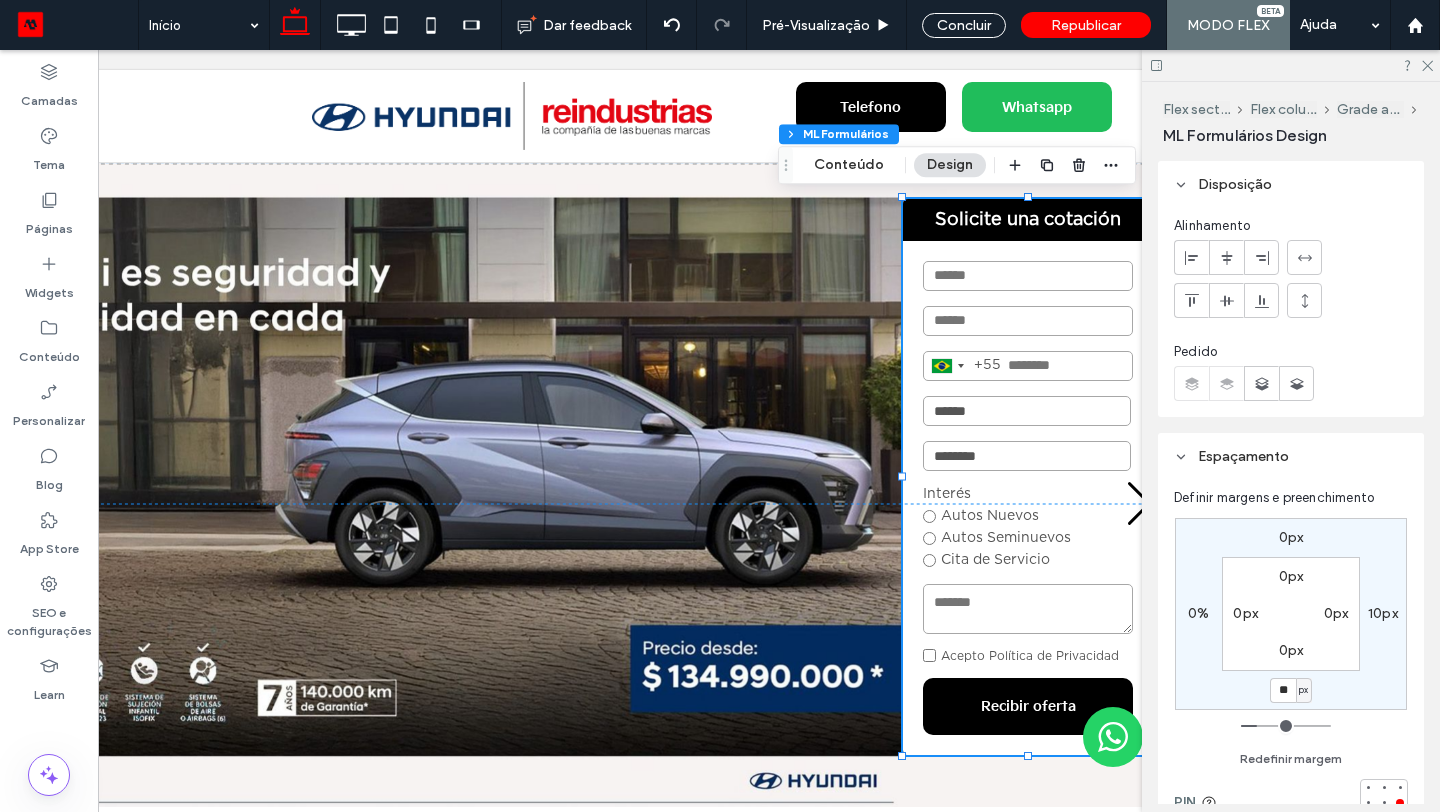 type on "**" 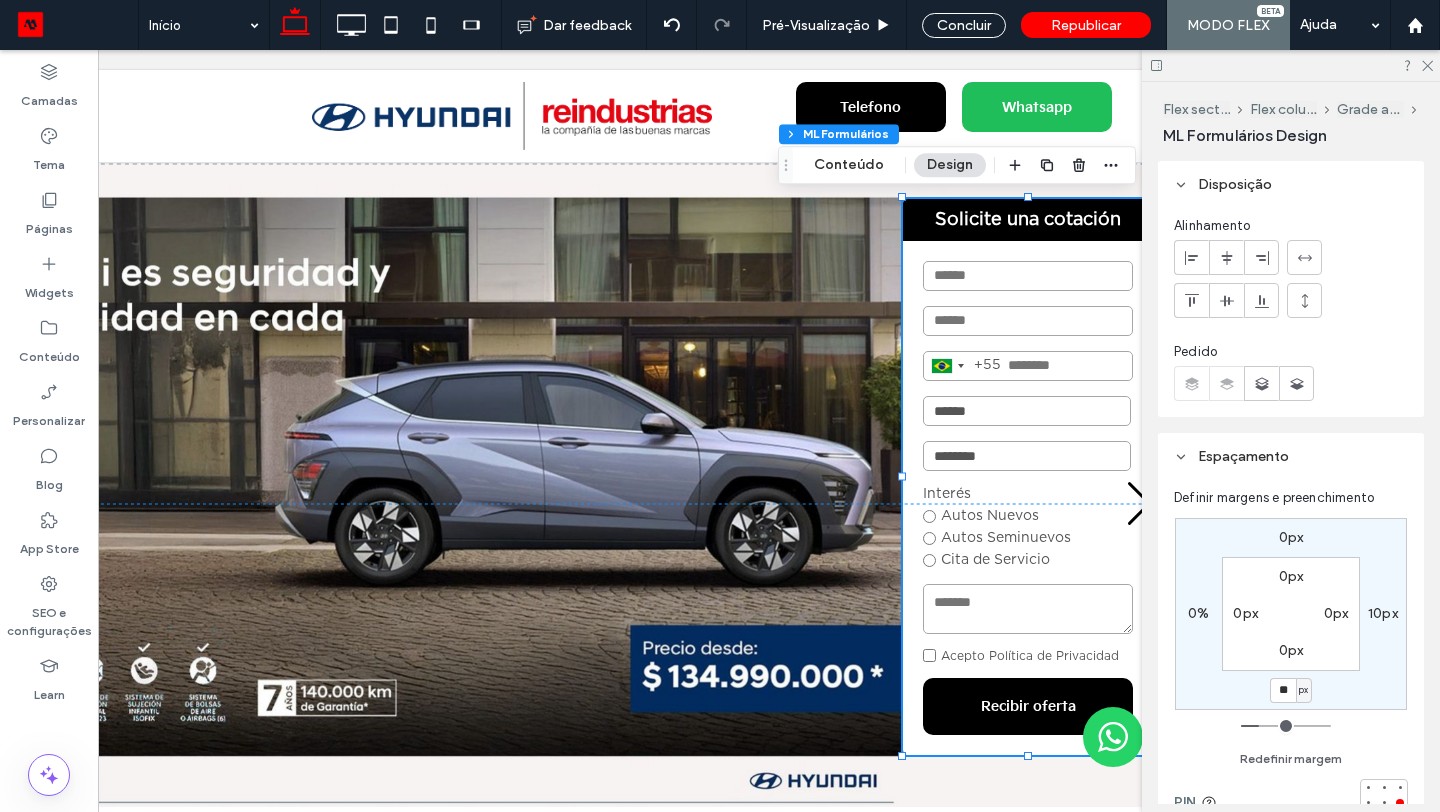 type on "**" 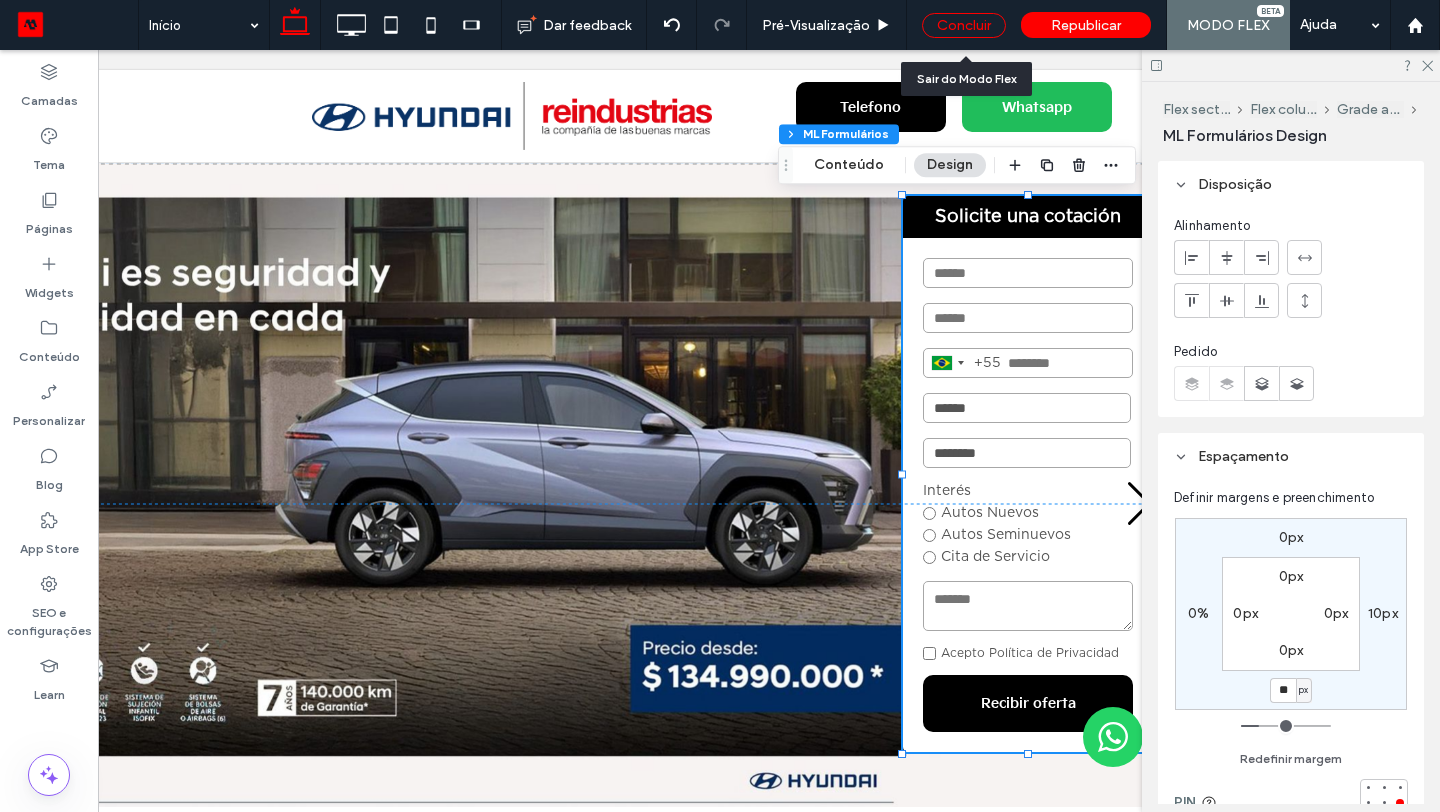 click on "Concluir" at bounding box center [964, 25] 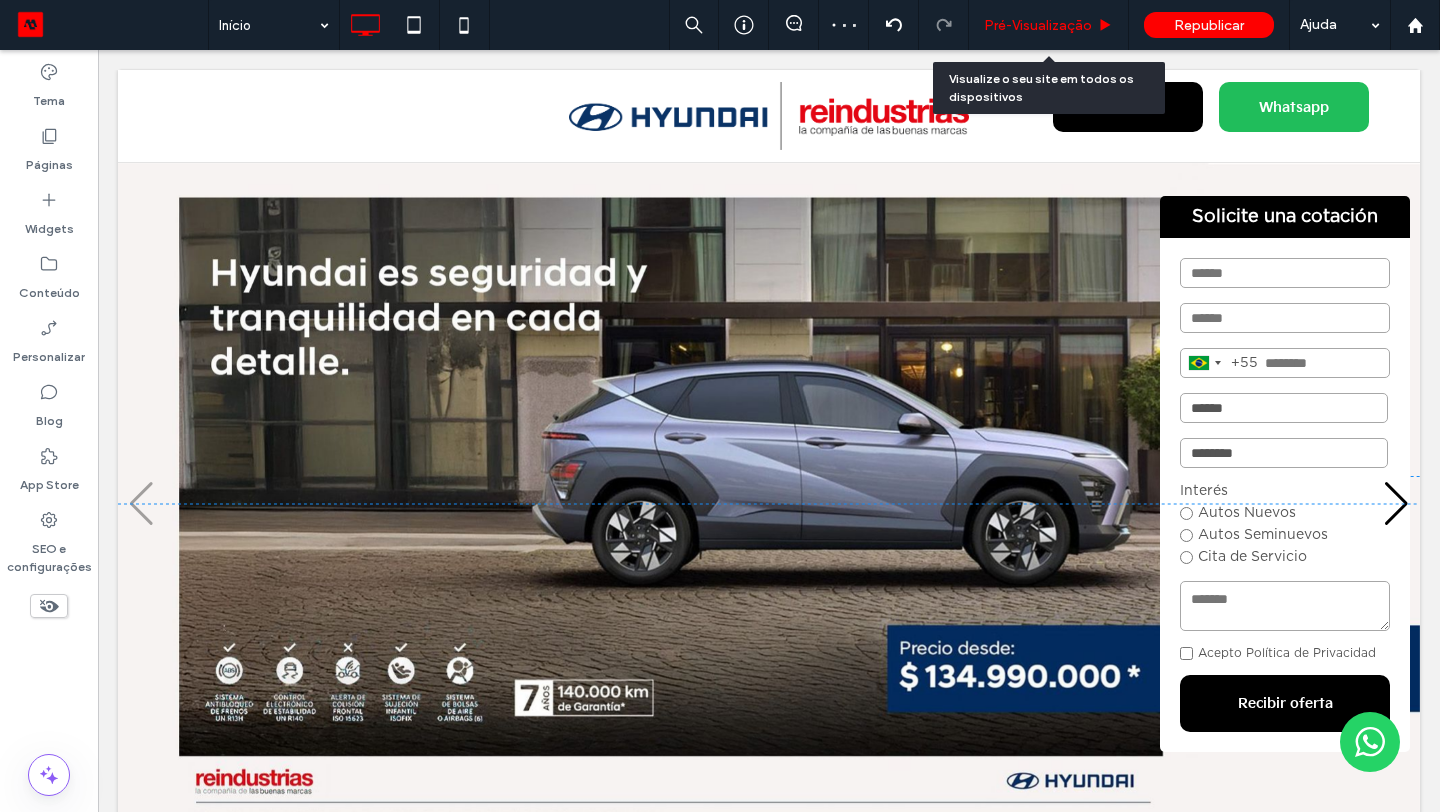click on "Pré-Visualizaçāo" at bounding box center [1038, 25] 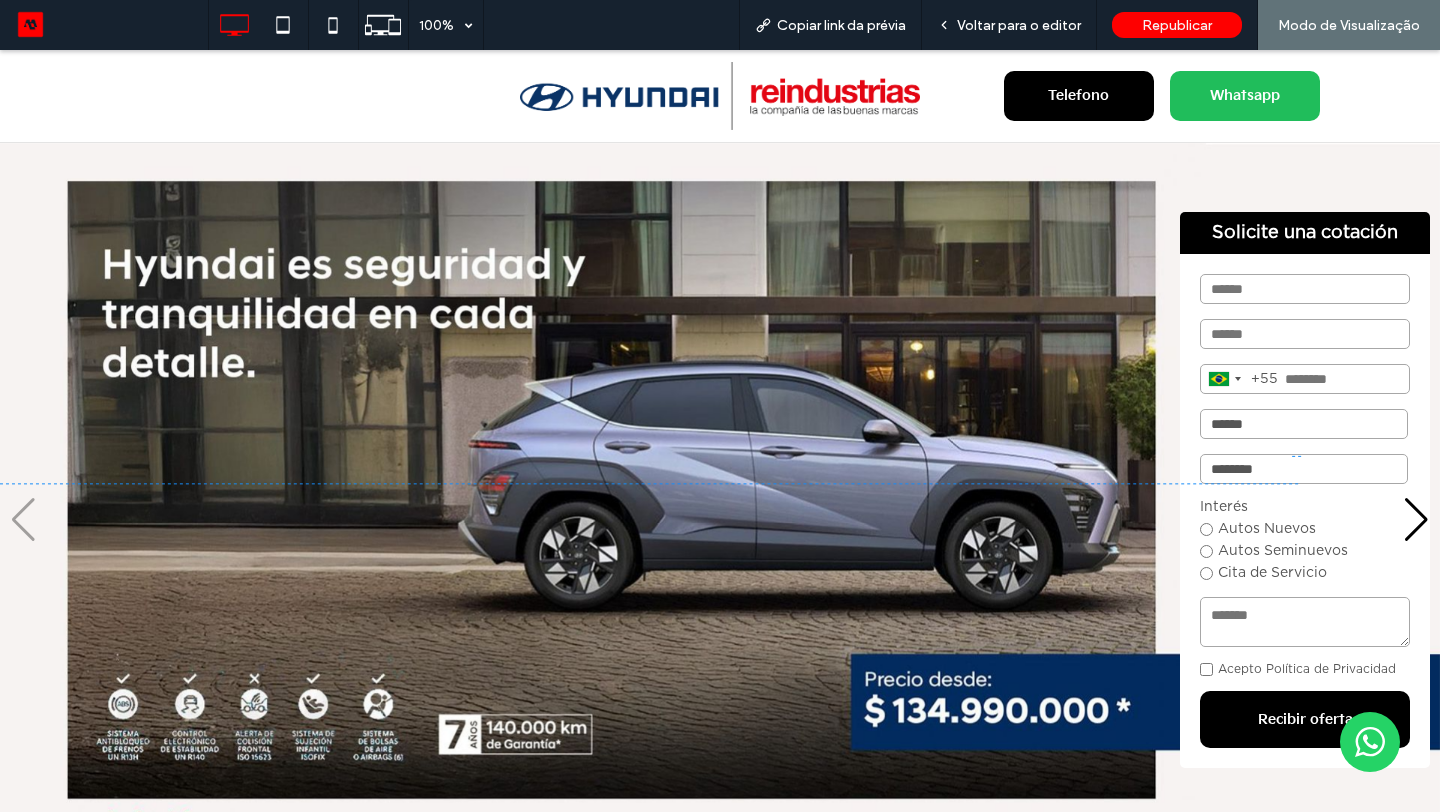 click on "Voltar para o editor" at bounding box center (1019, 25) 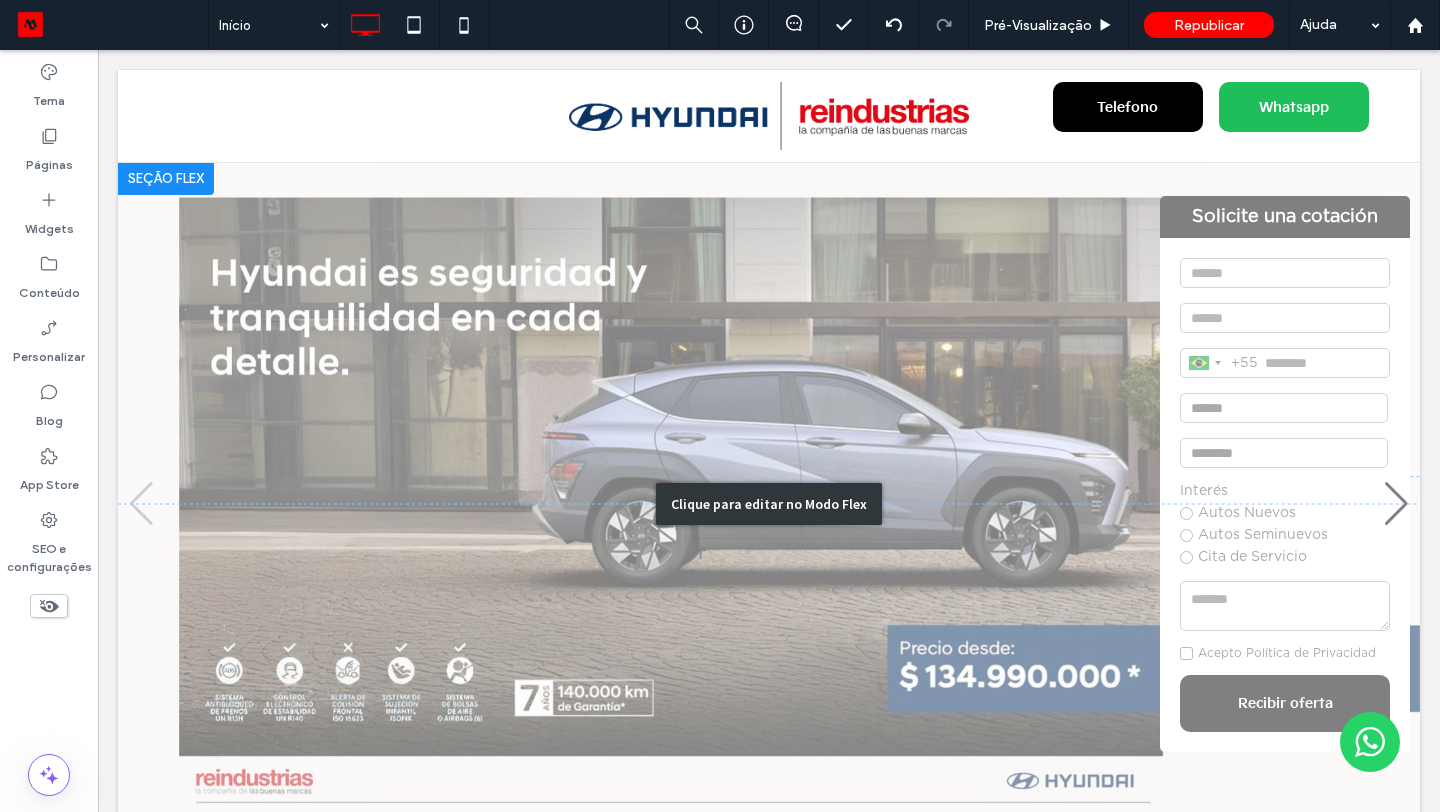 click on "Clique para editar no Modo Flex" at bounding box center [769, 504] 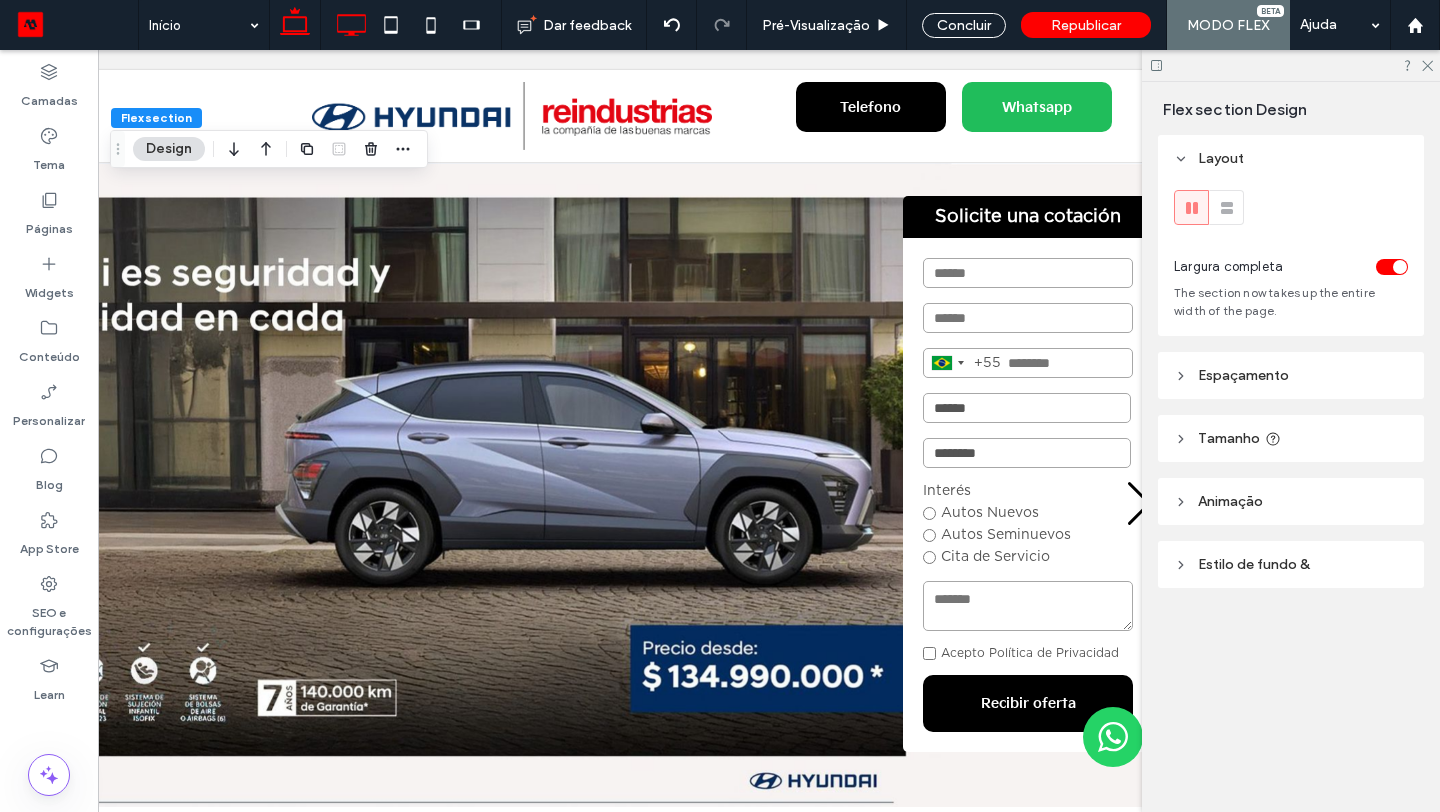 click 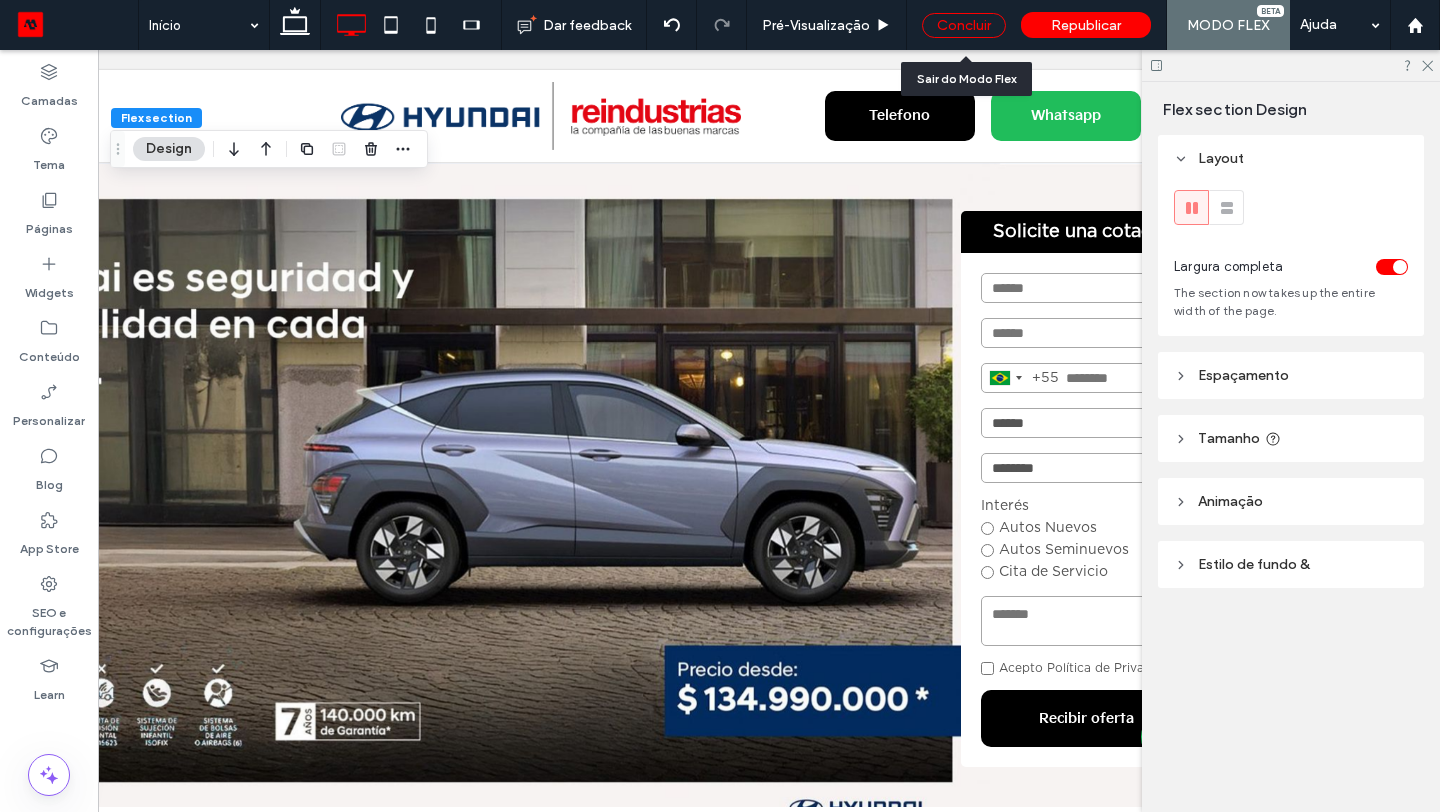 click on "Concluir" at bounding box center [964, 25] 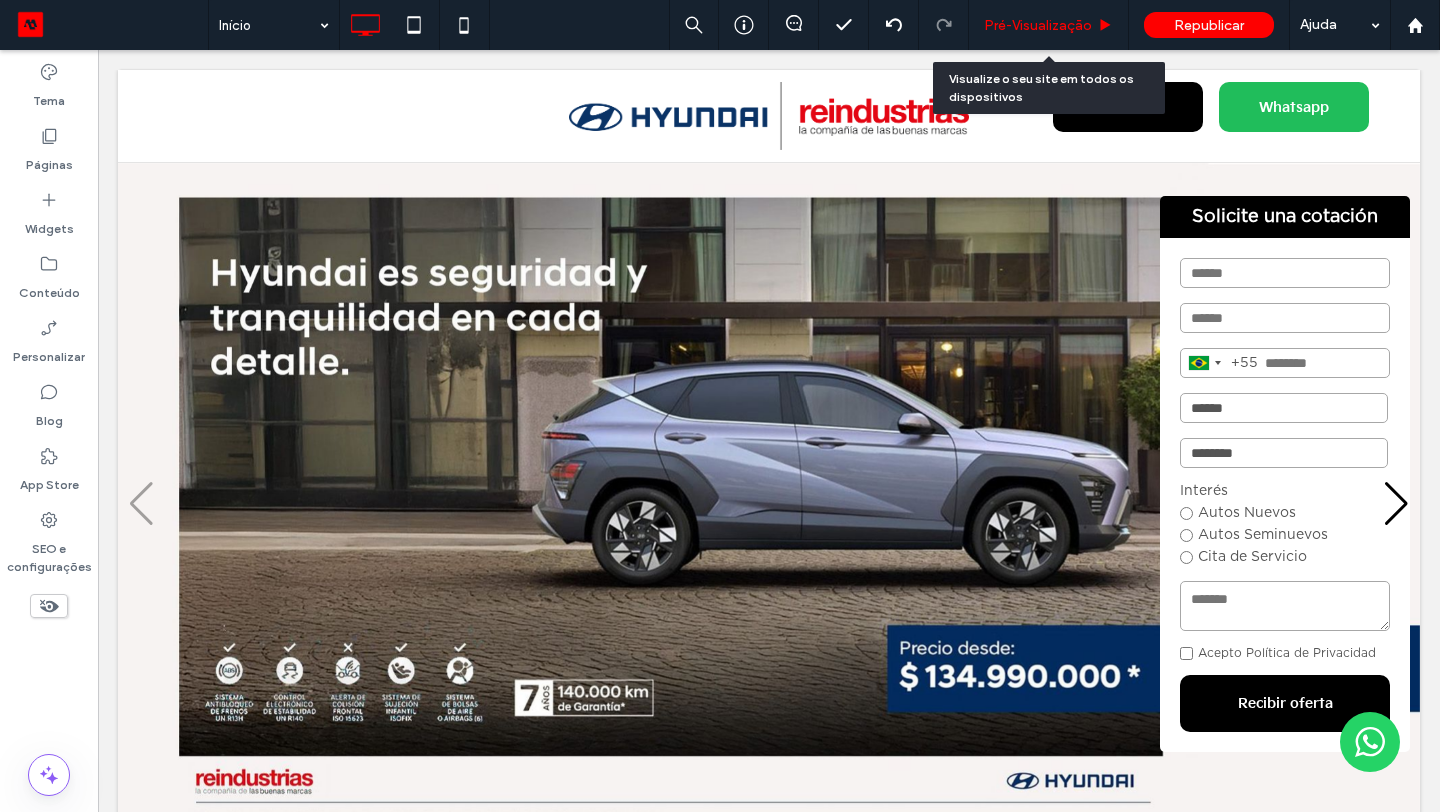 click on "Pré-Visualizaçāo" at bounding box center (1038, 25) 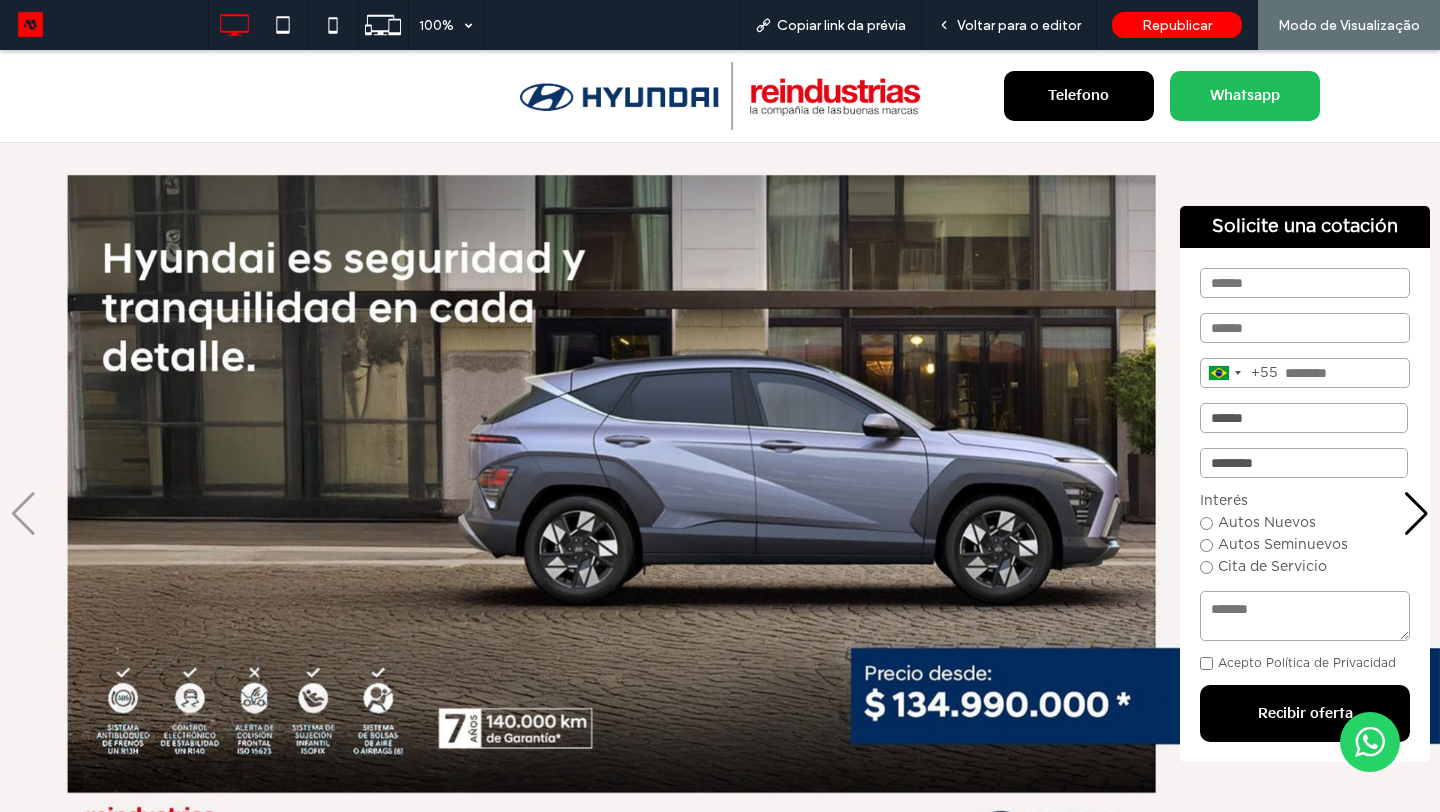 scroll, scrollTop: 0, scrollLeft: 0, axis: both 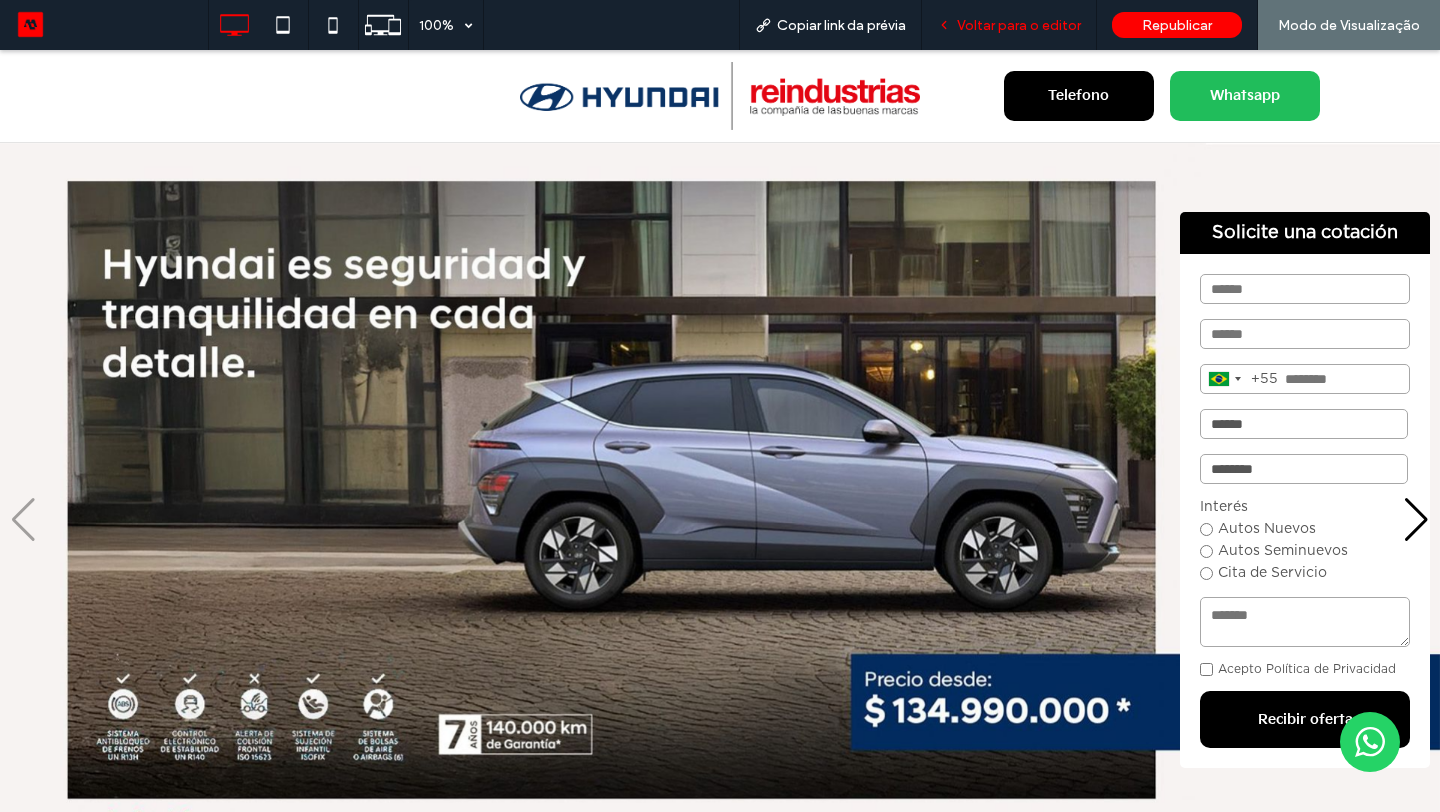 click on "Voltar para o editor" at bounding box center [1009, 25] 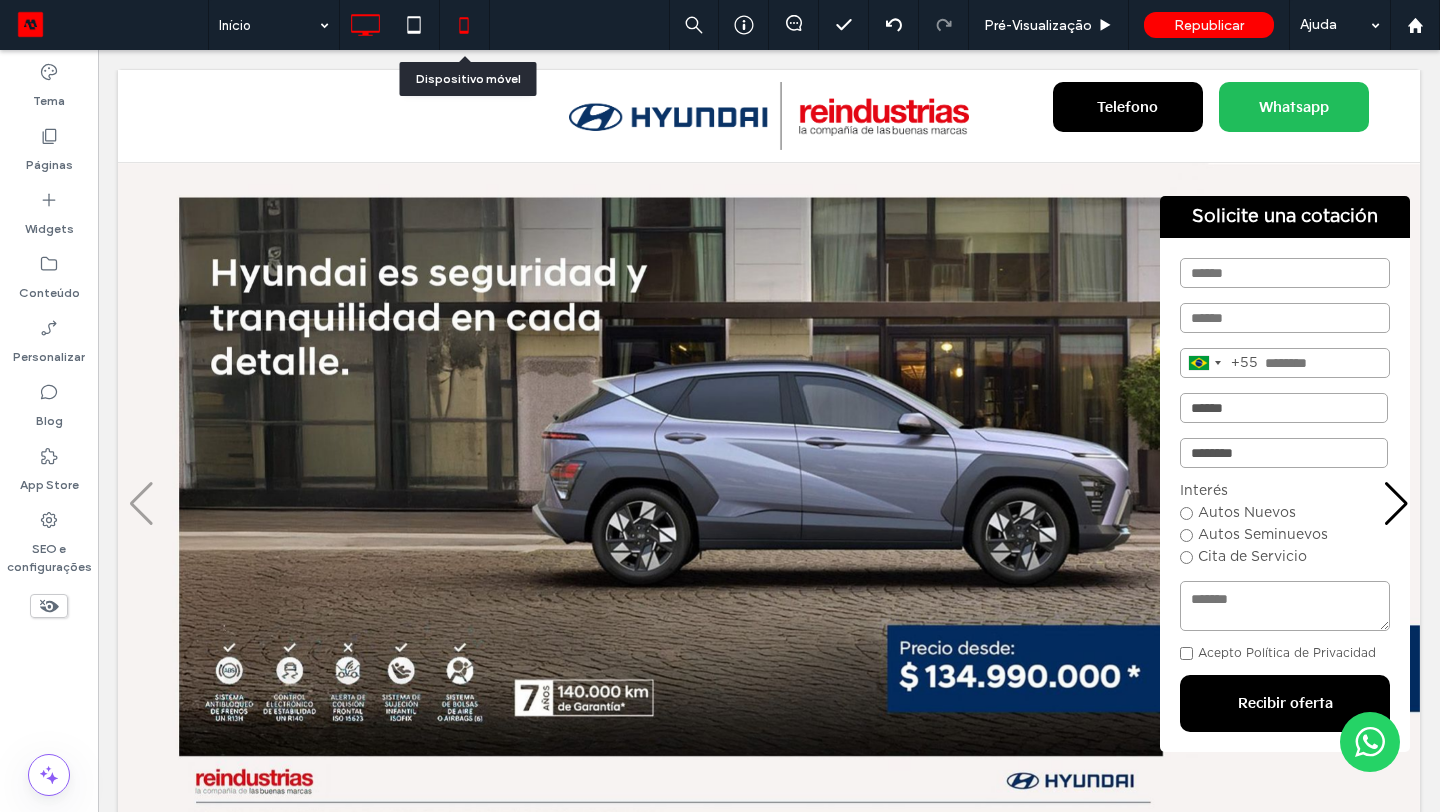 click 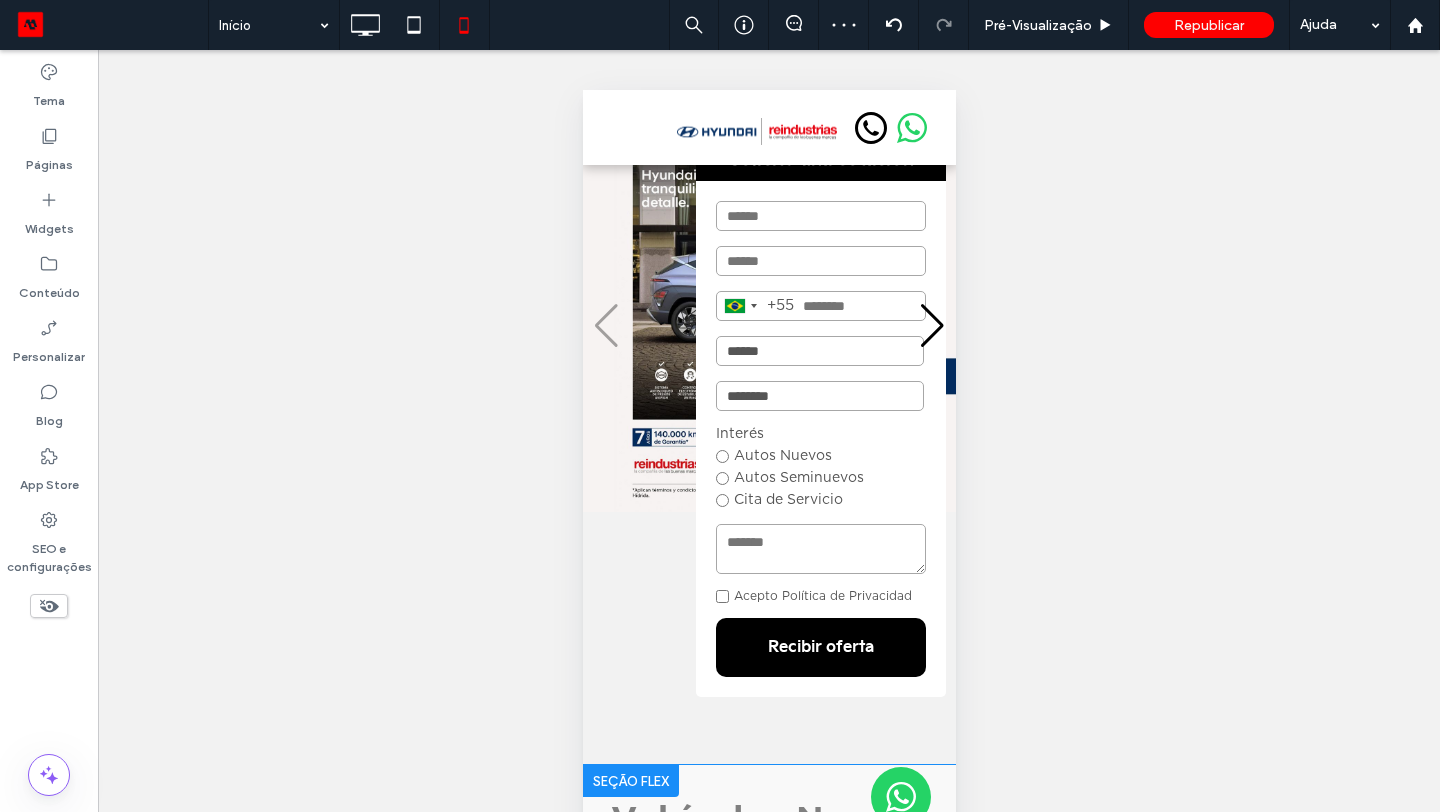 scroll, scrollTop: 0, scrollLeft: 0, axis: both 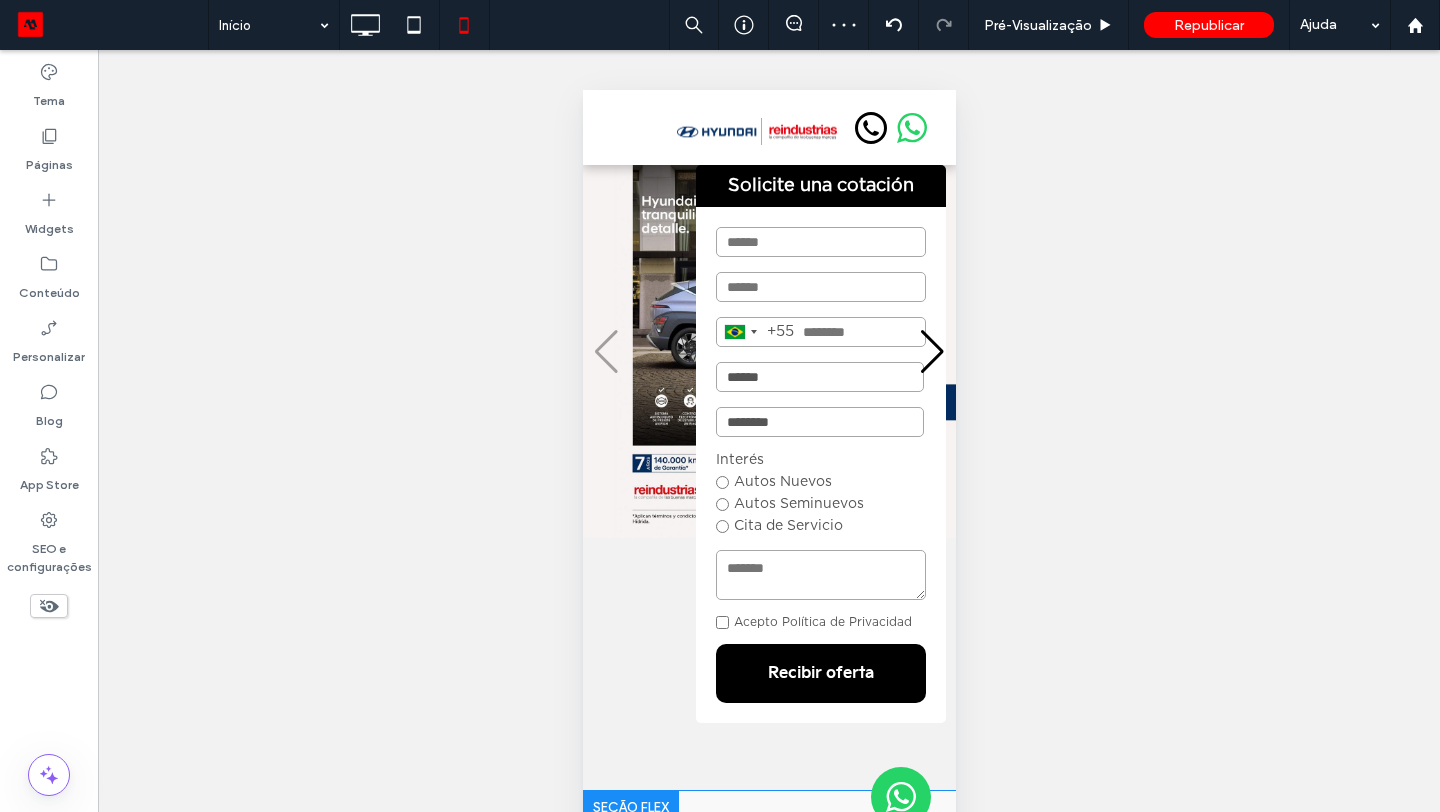 click on "Clique para editar no Modo Flex" at bounding box center [768, 478] 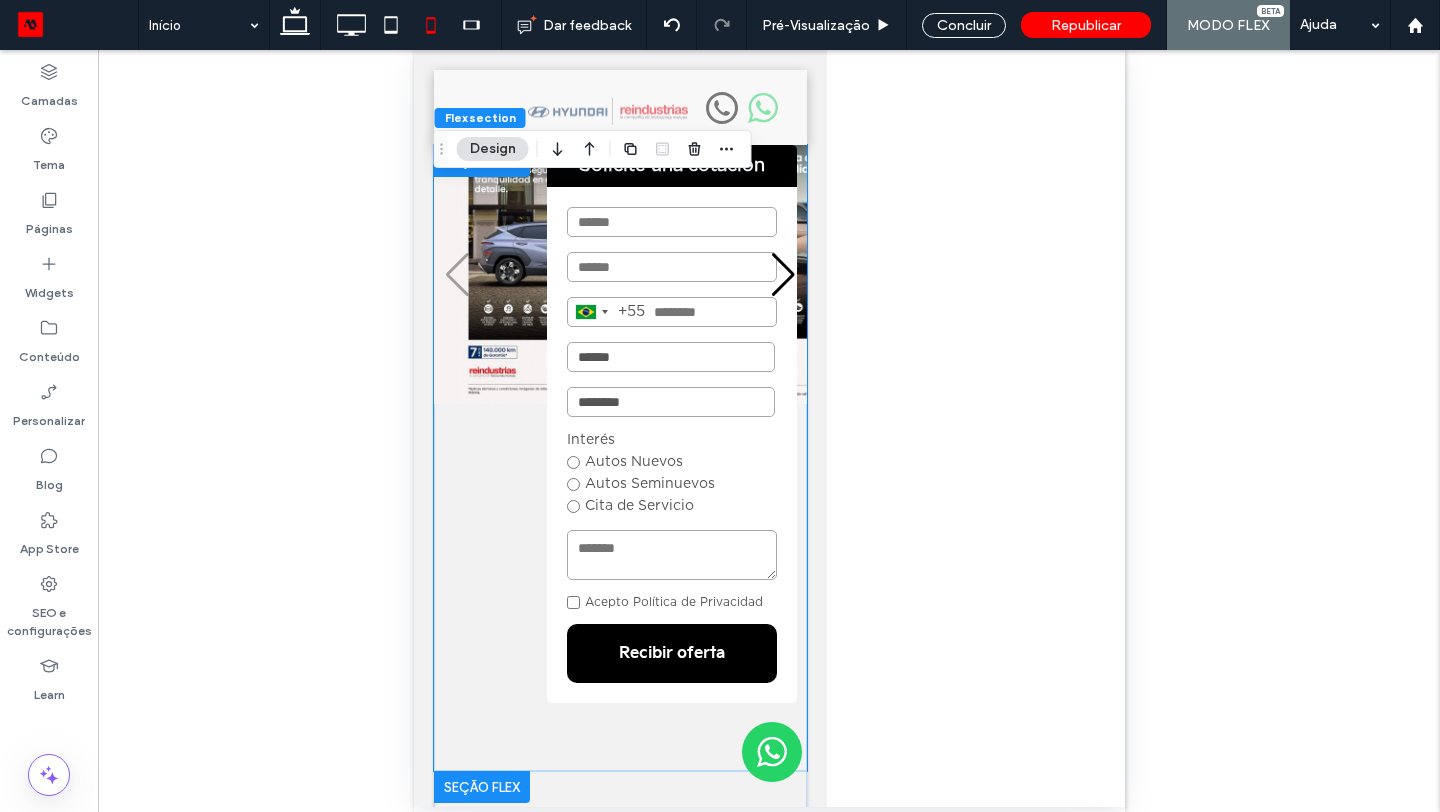 scroll, scrollTop: 0, scrollLeft: 0, axis: both 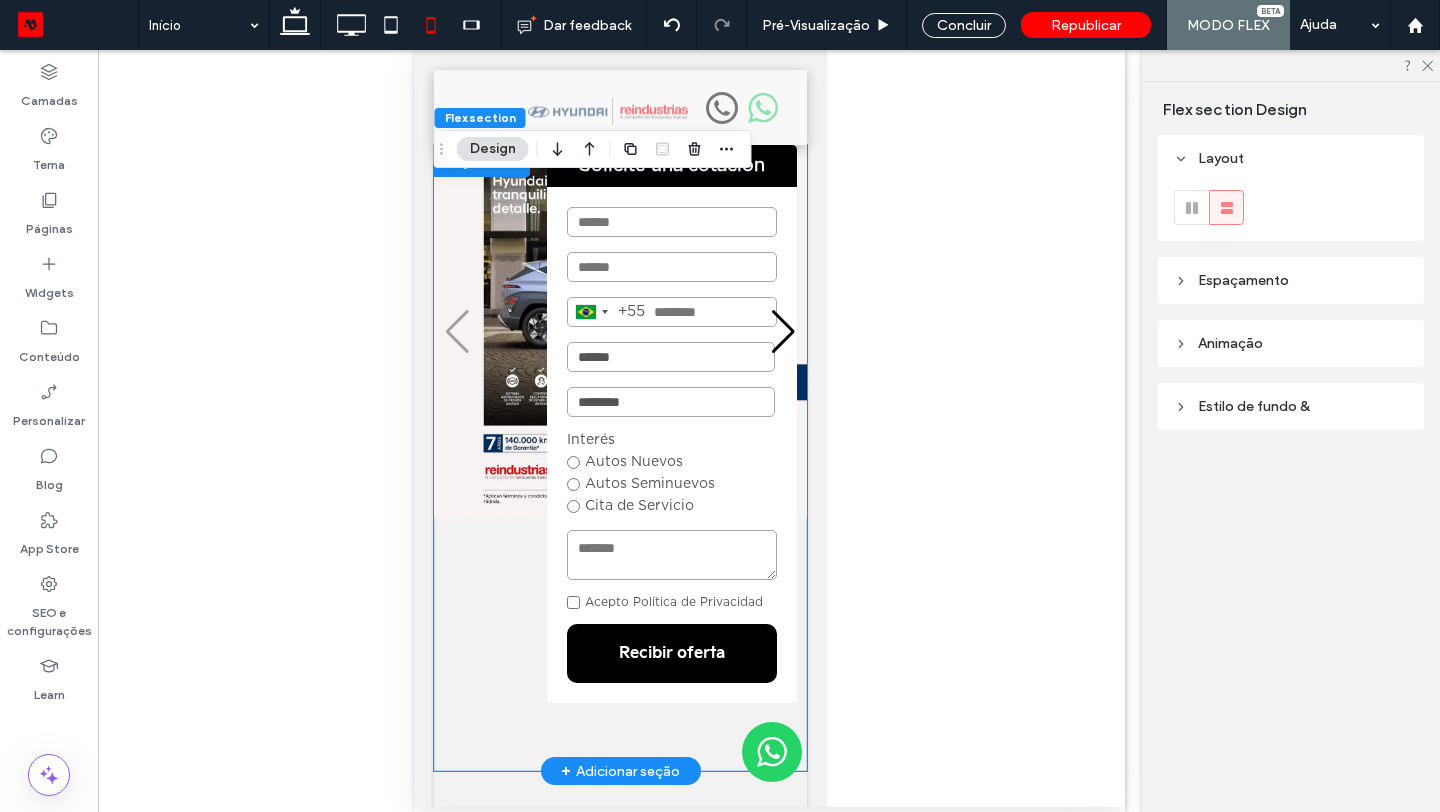 click on "Interés  Autos Nuevos  Autos Seminuevos  Cita de Servicio" at bounding box center [671, 473] 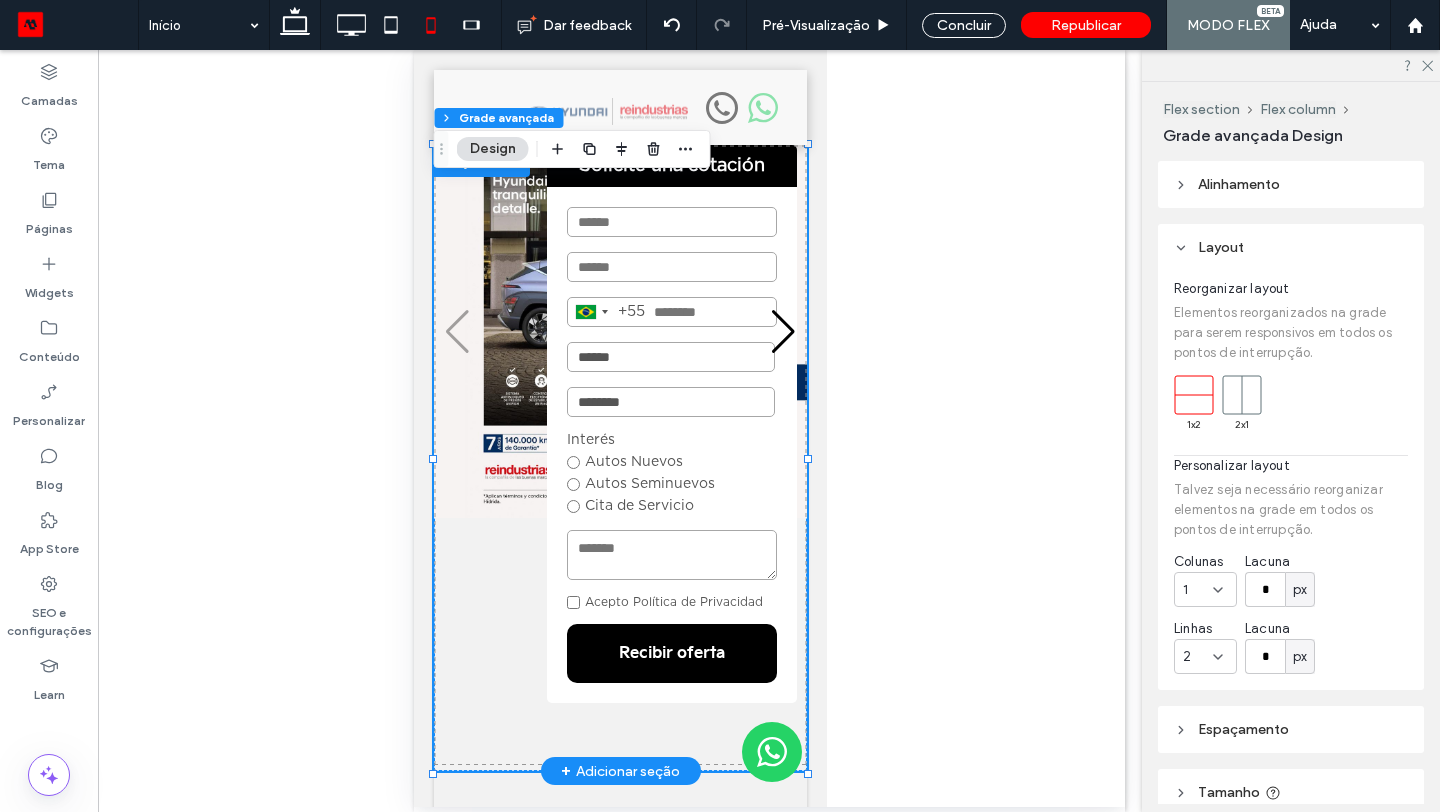 click on "Interés  Autos Nuevos  Autos Seminuevos  Cita de Servicio" at bounding box center [671, 473] 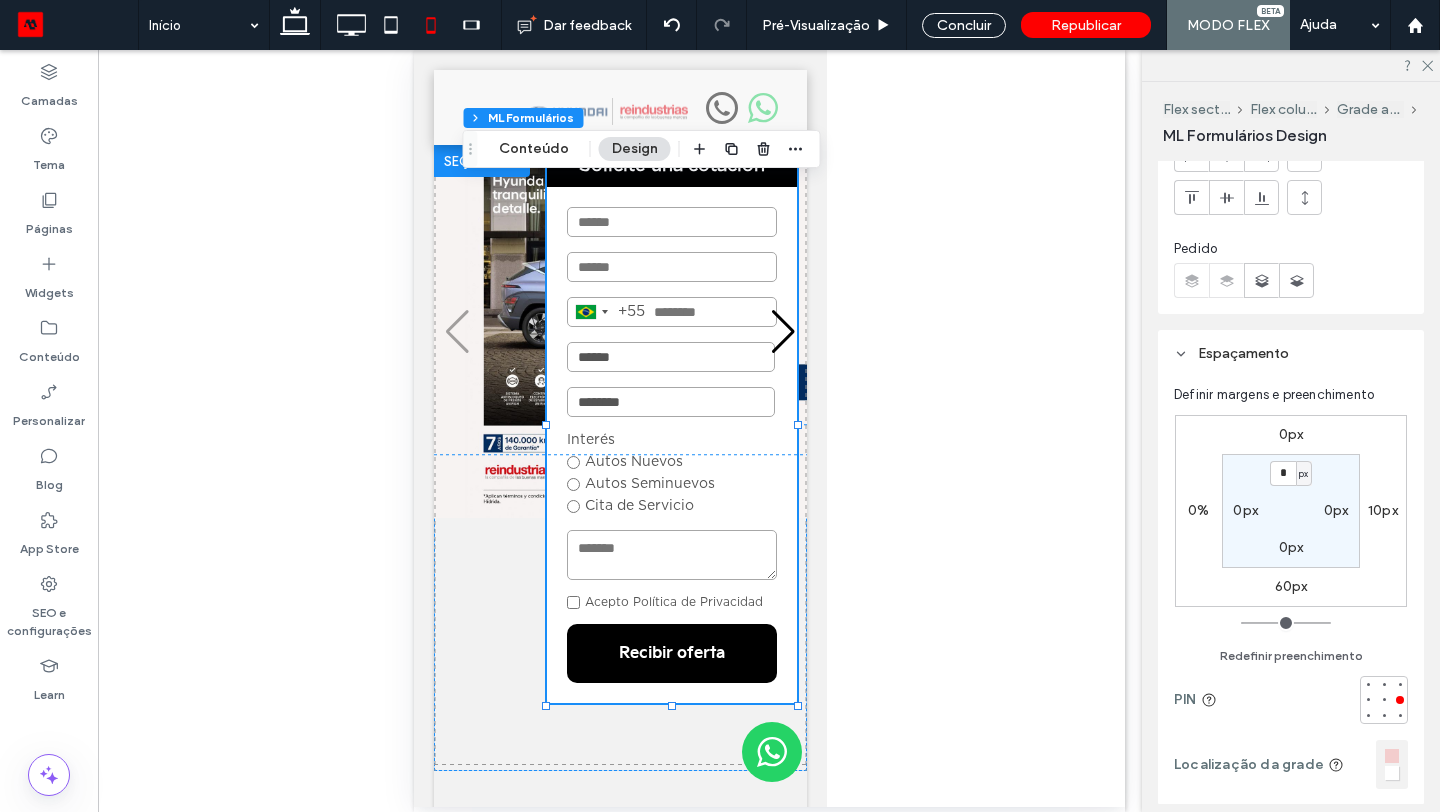 scroll, scrollTop: 153, scrollLeft: 0, axis: vertical 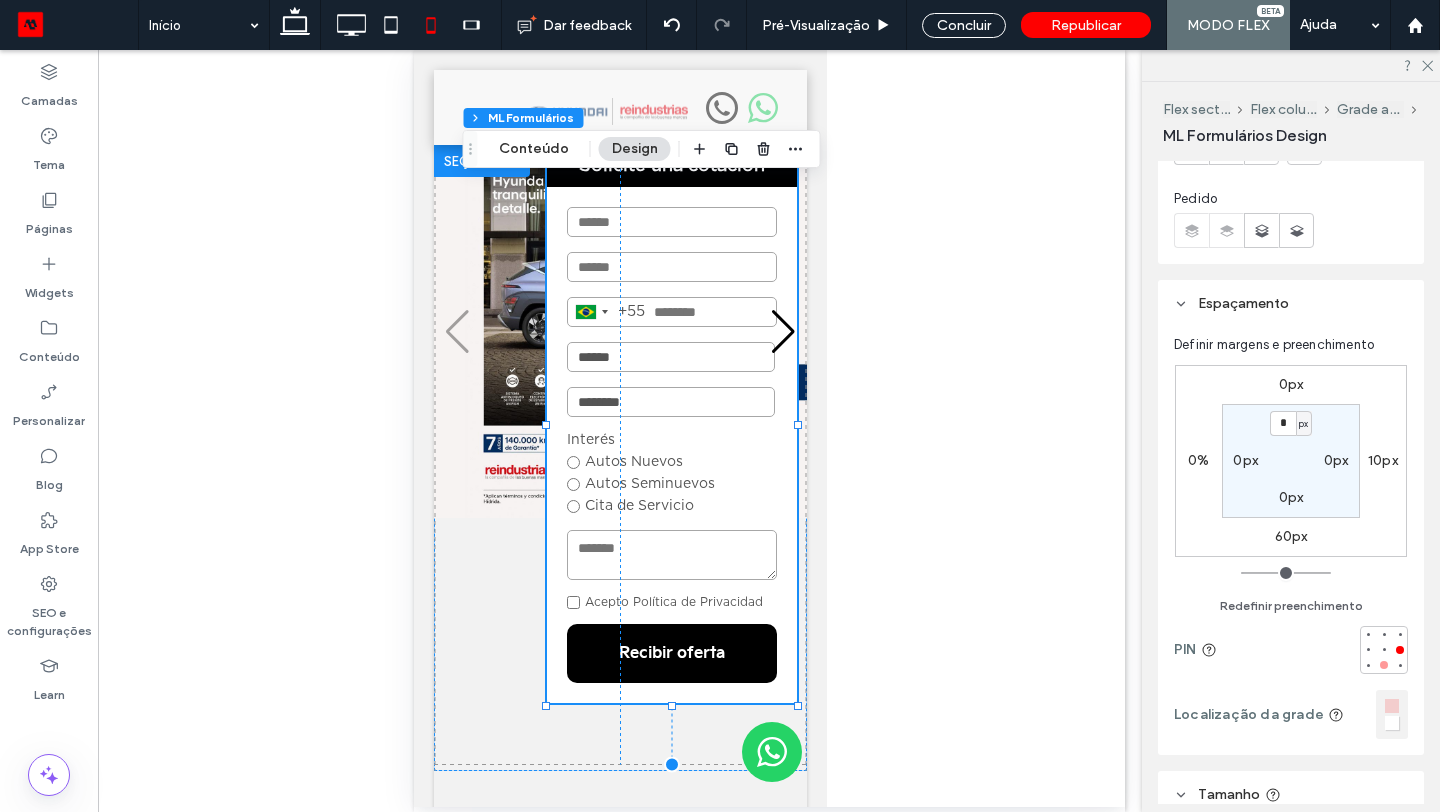 click at bounding box center (1384, 665) 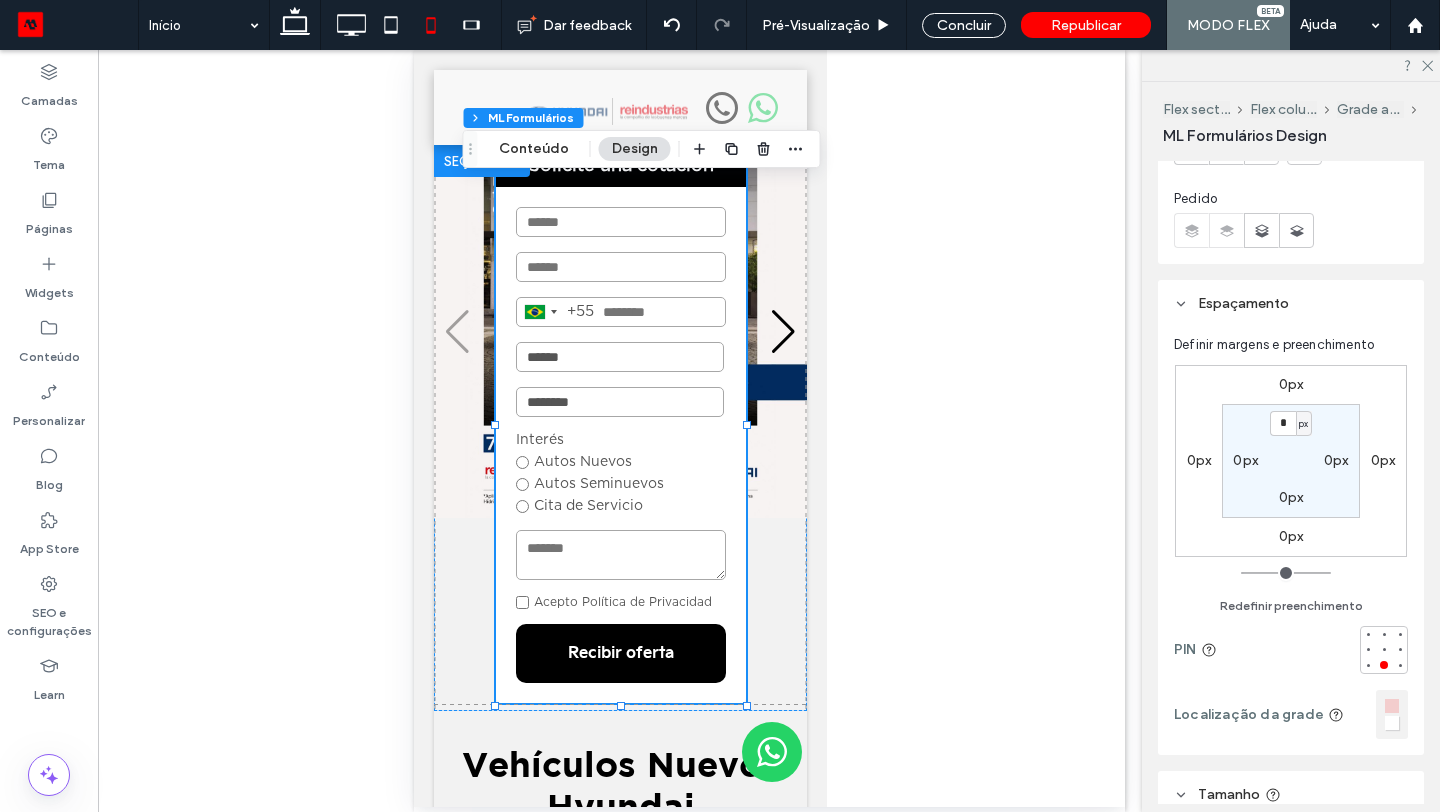 click on "0px" at bounding box center (1291, 384) 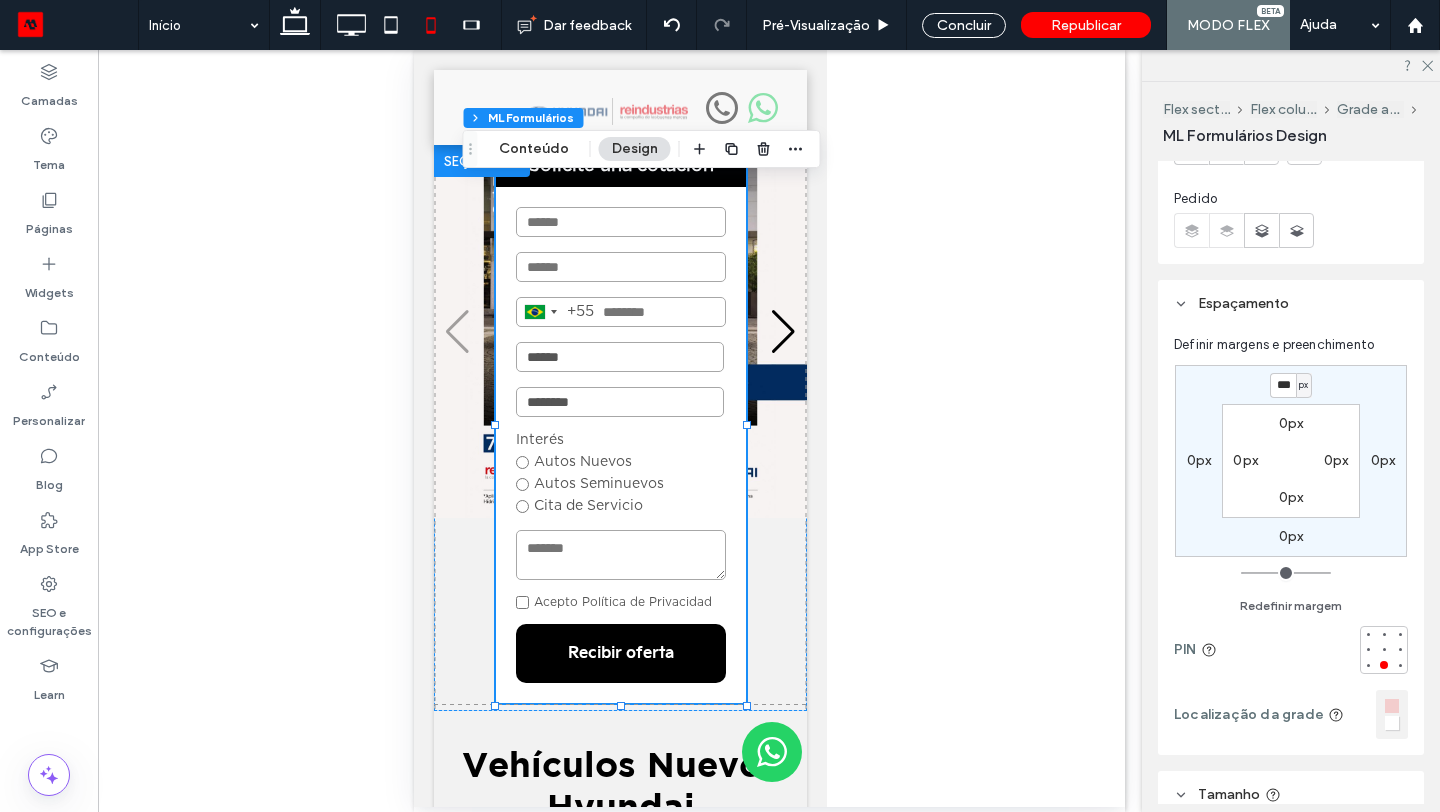 type on "***" 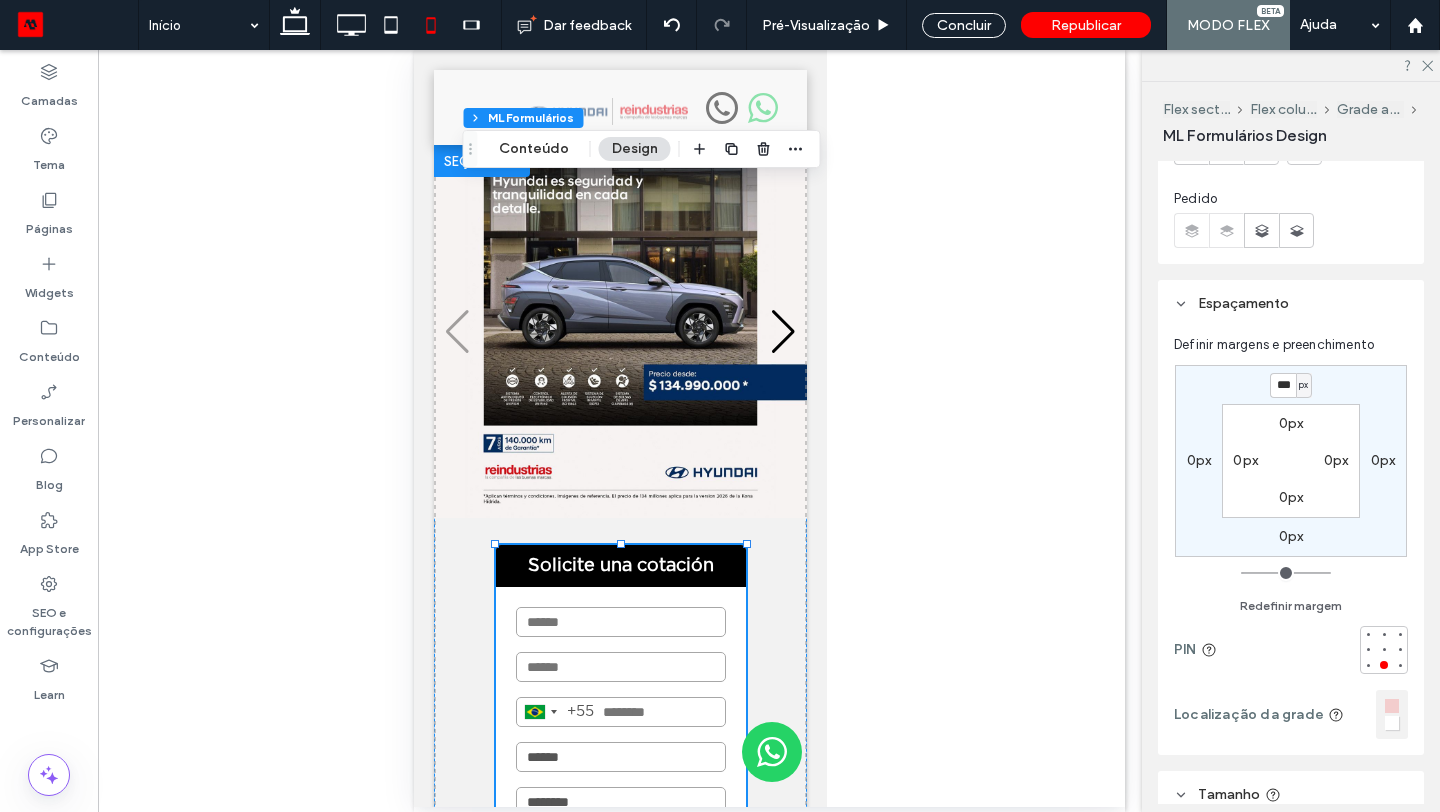 type on "***" 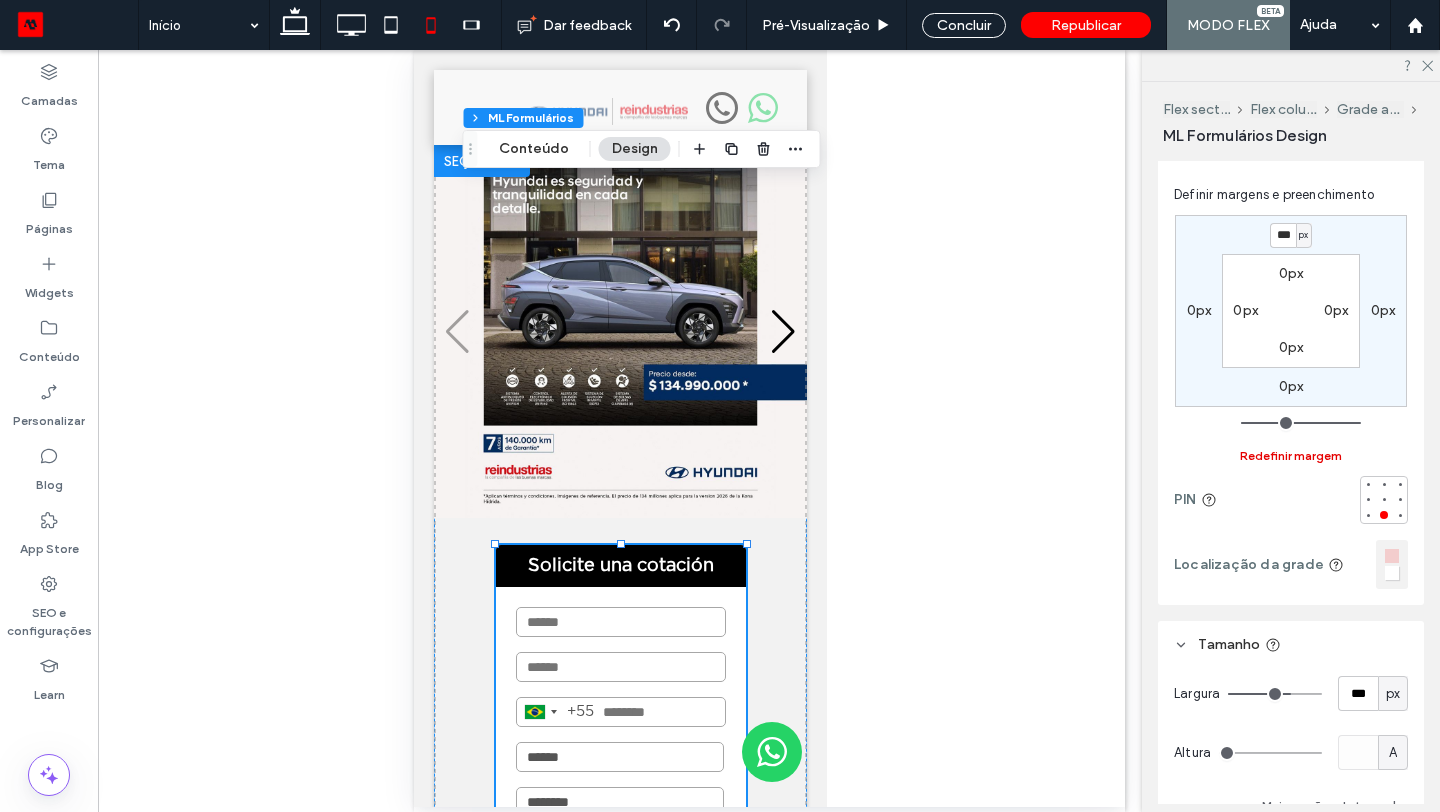 scroll, scrollTop: 269, scrollLeft: 0, axis: vertical 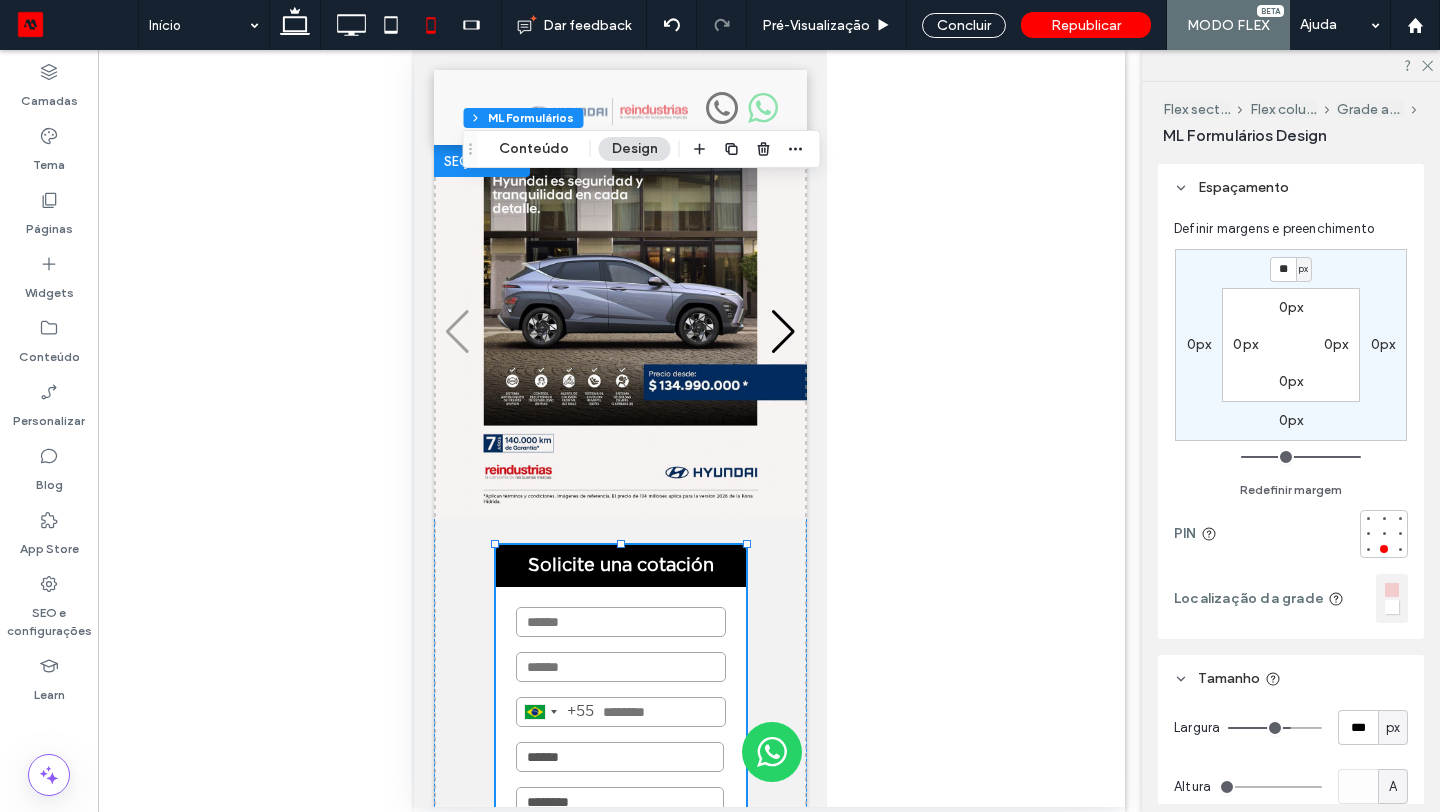 type on "*" 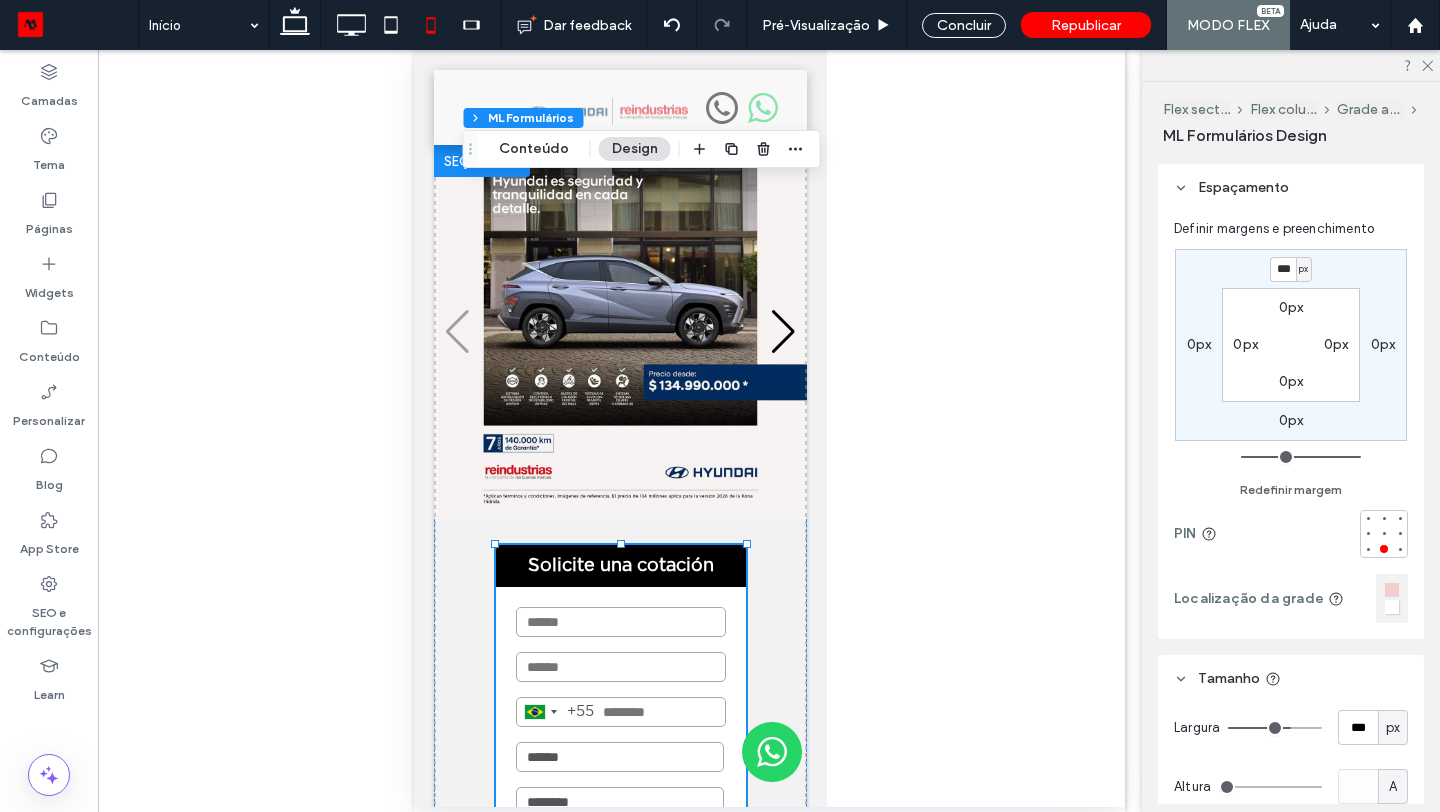 type on "***" 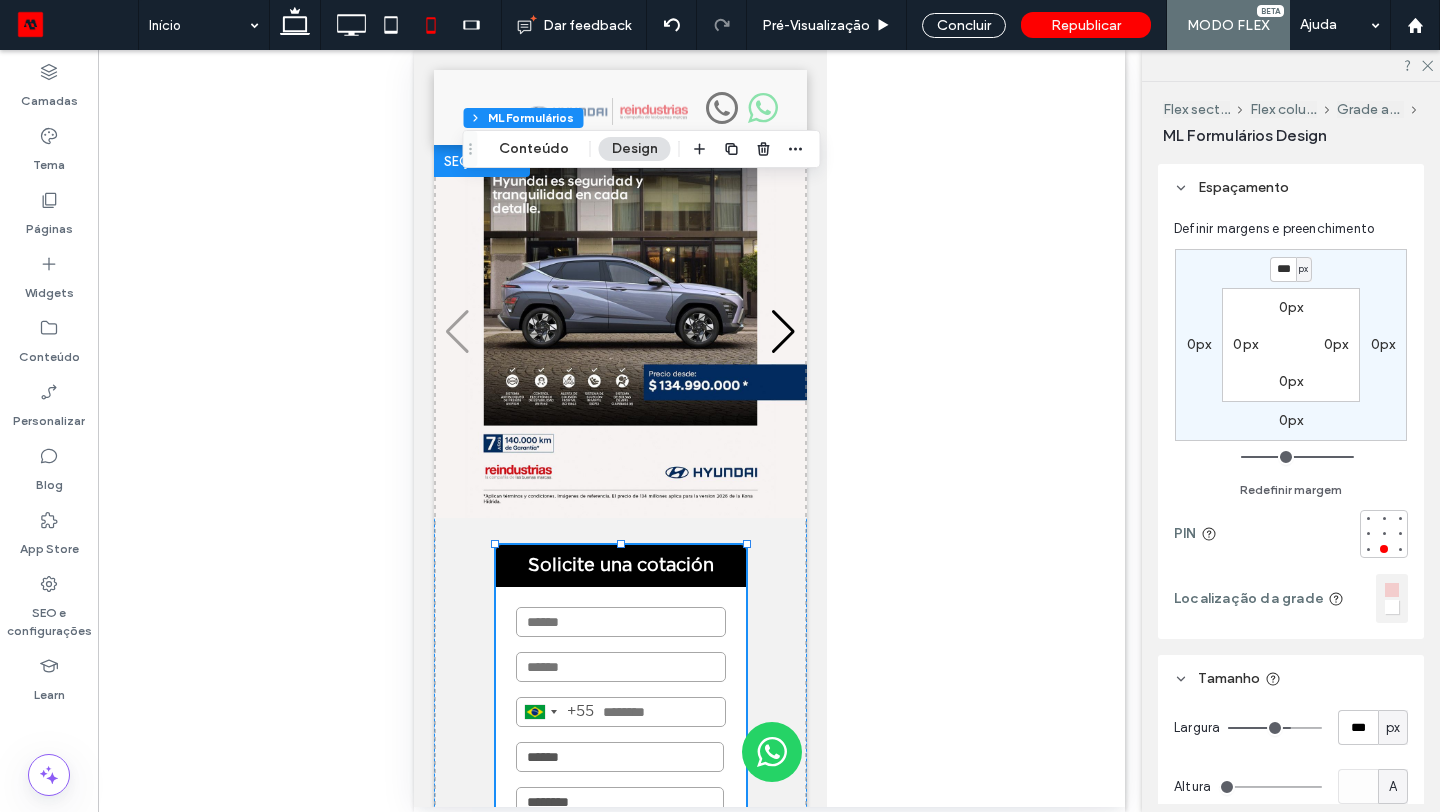 type on "***" 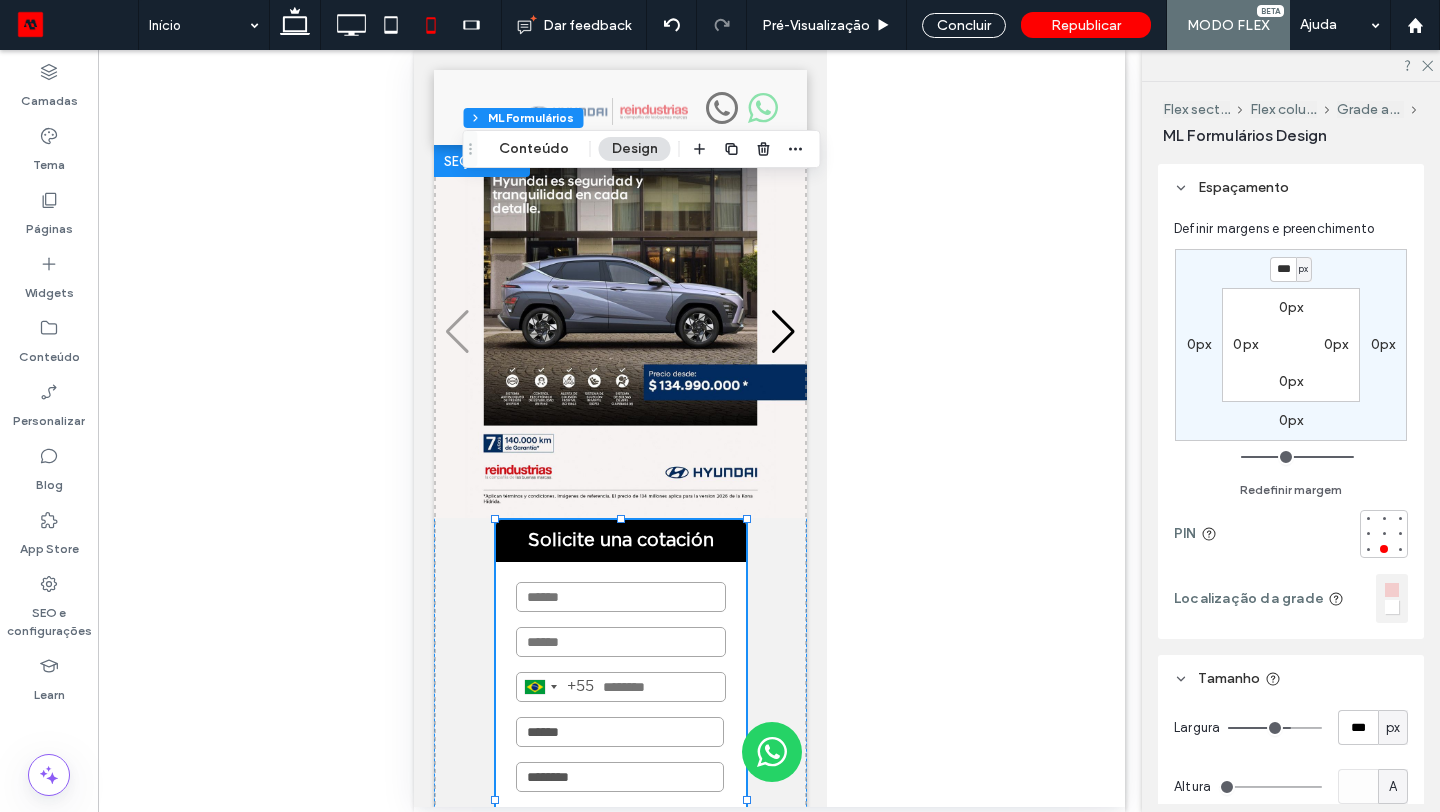 type on "***" 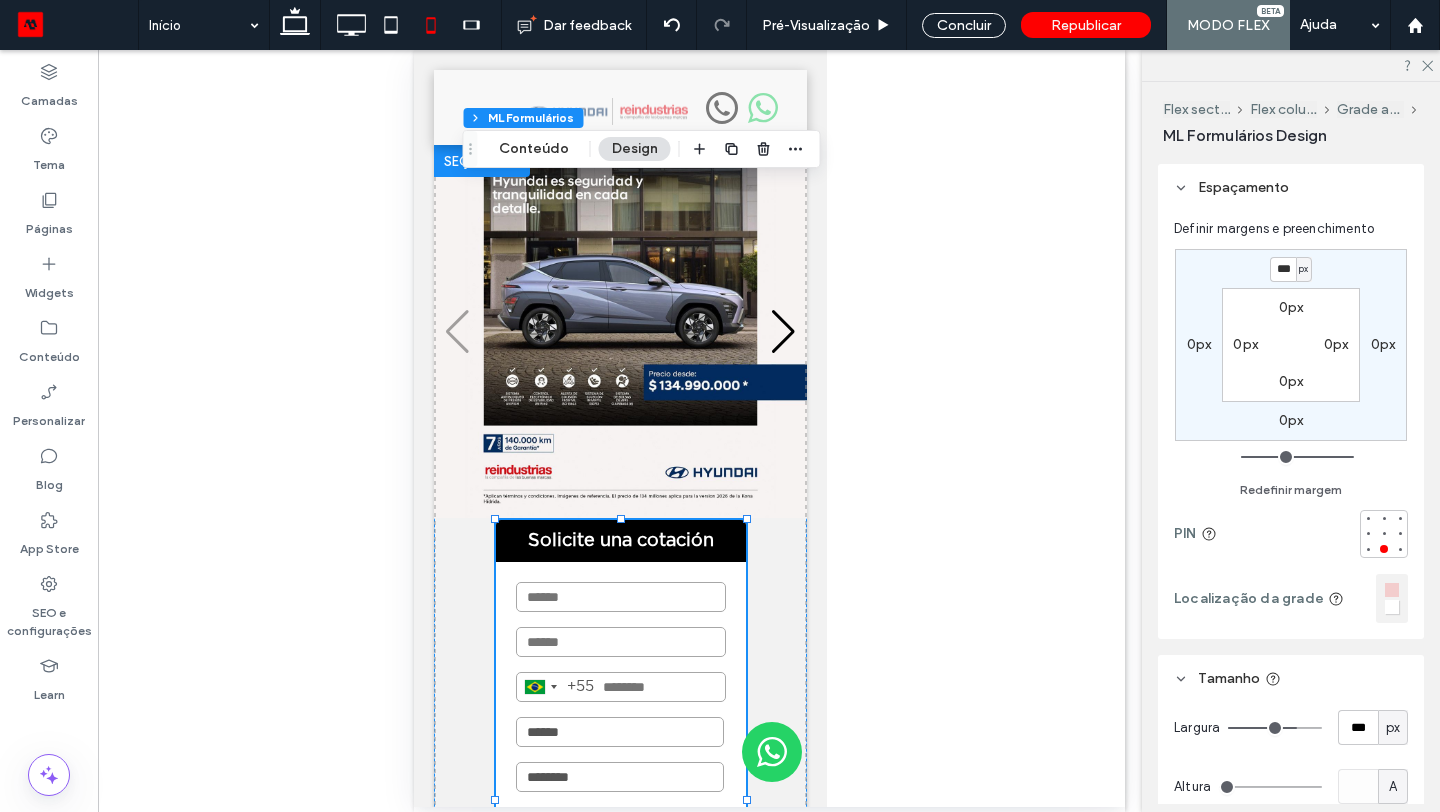type 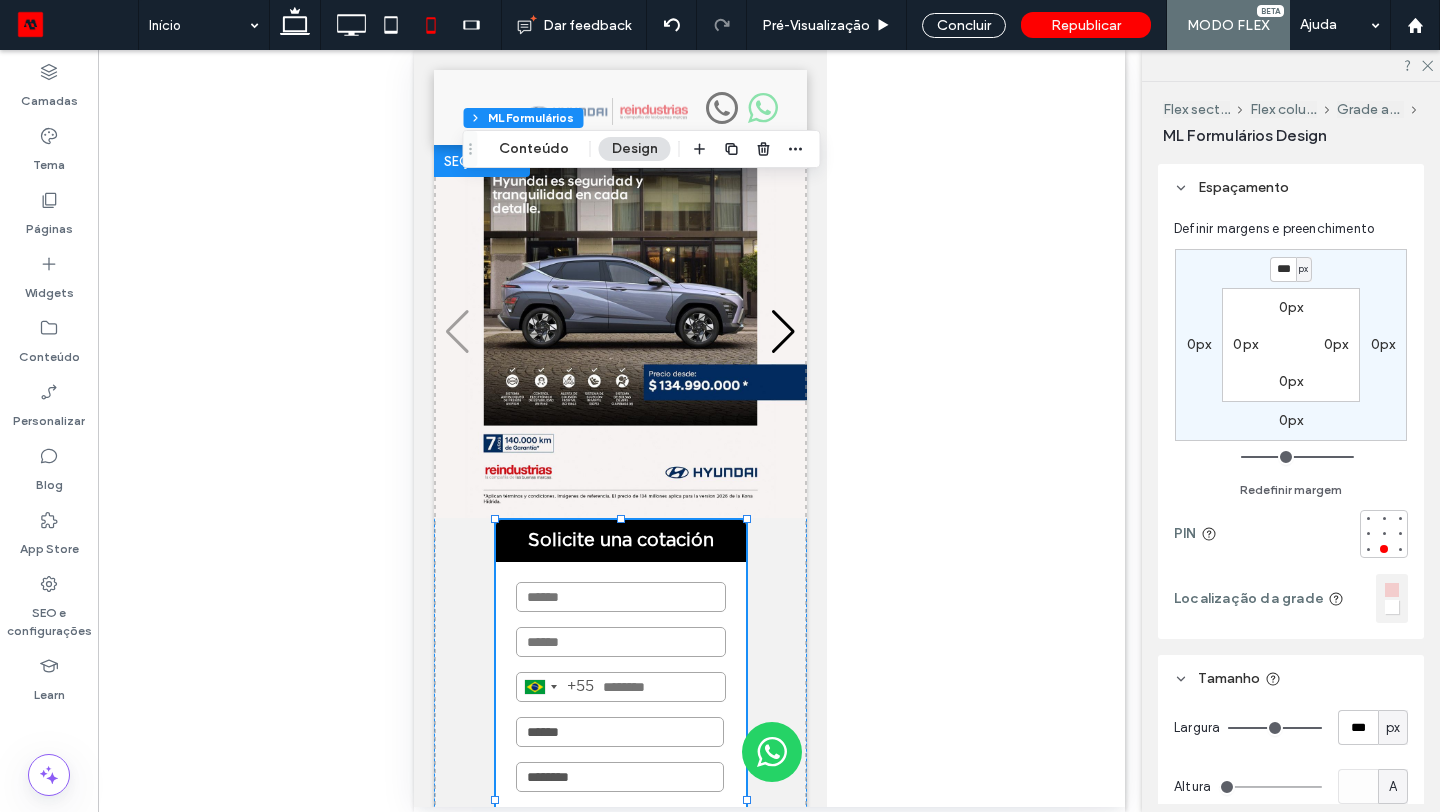 drag, startPoint x: 1293, startPoint y: 731, endPoint x: 1326, endPoint y: 732, distance: 33.01515 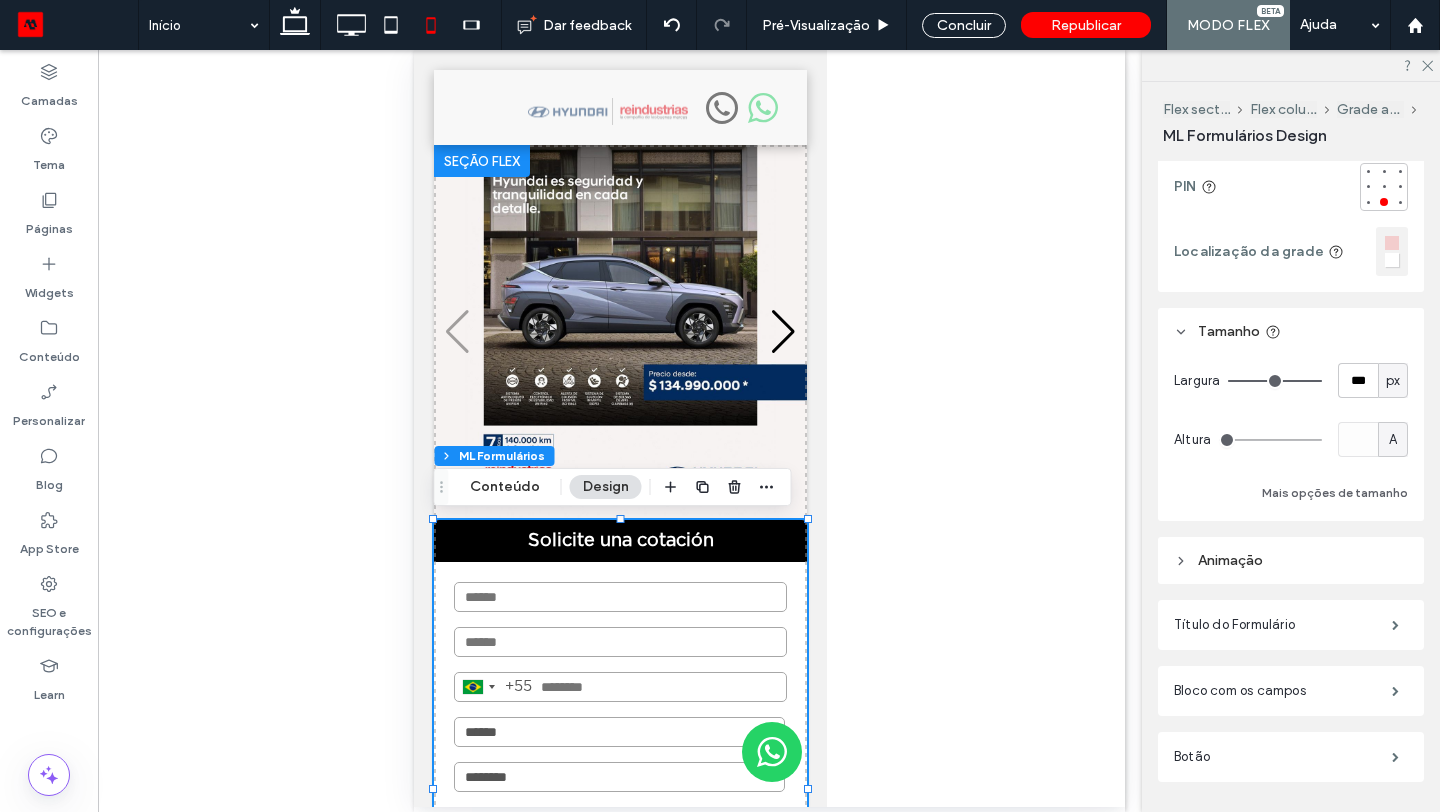 scroll, scrollTop: 628, scrollLeft: 0, axis: vertical 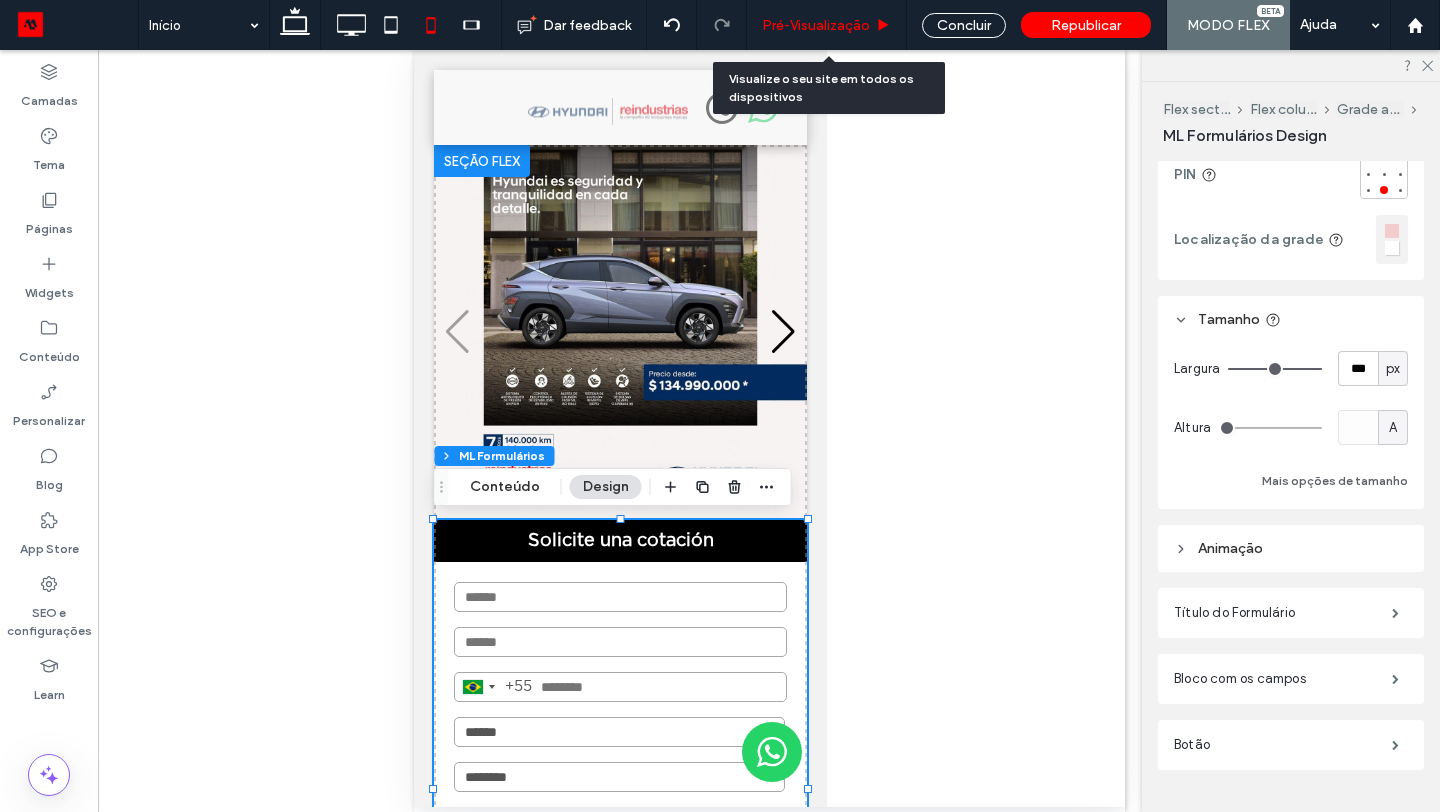 click on "Pré-Visualizaçāo" at bounding box center (826, 25) 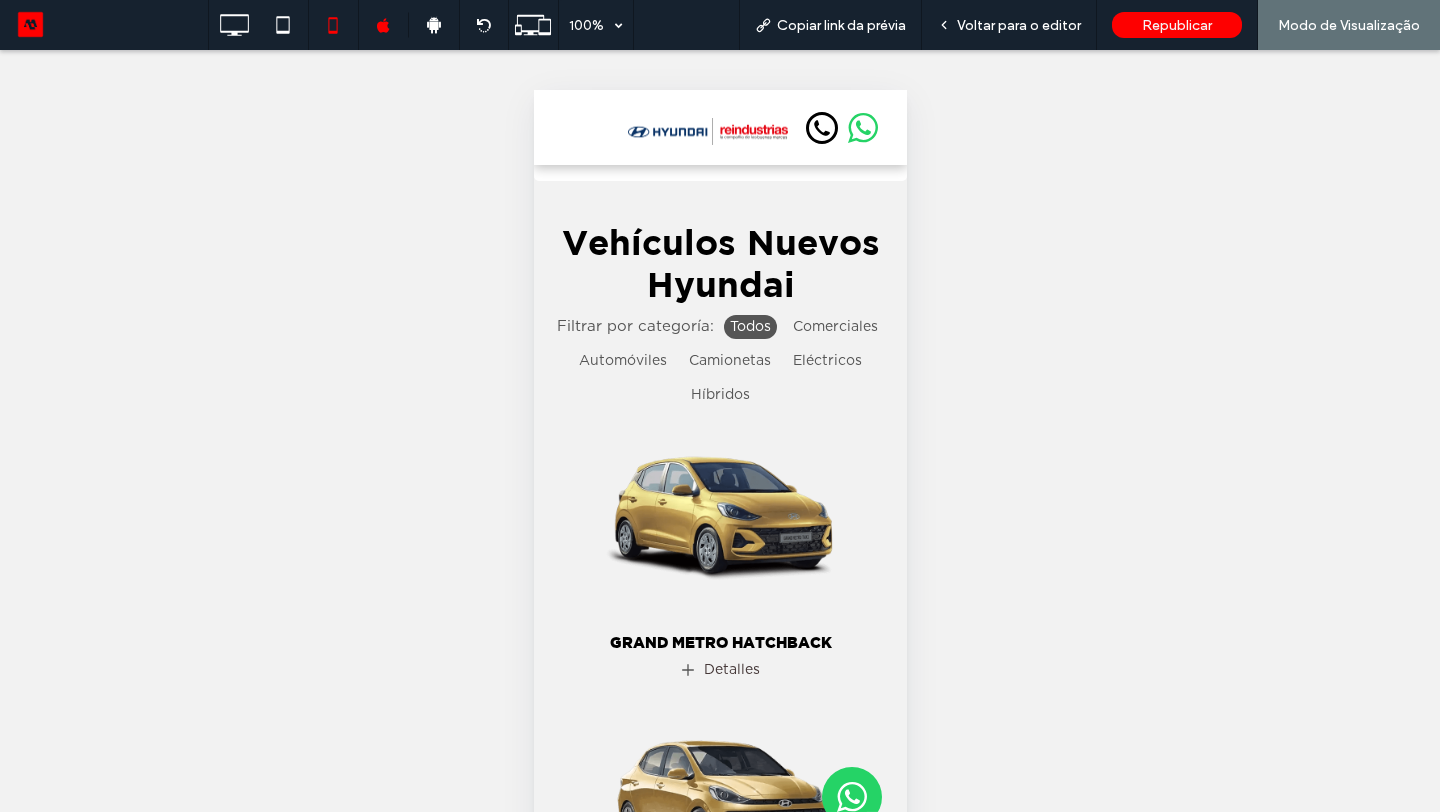 scroll, scrollTop: 0, scrollLeft: 0, axis: both 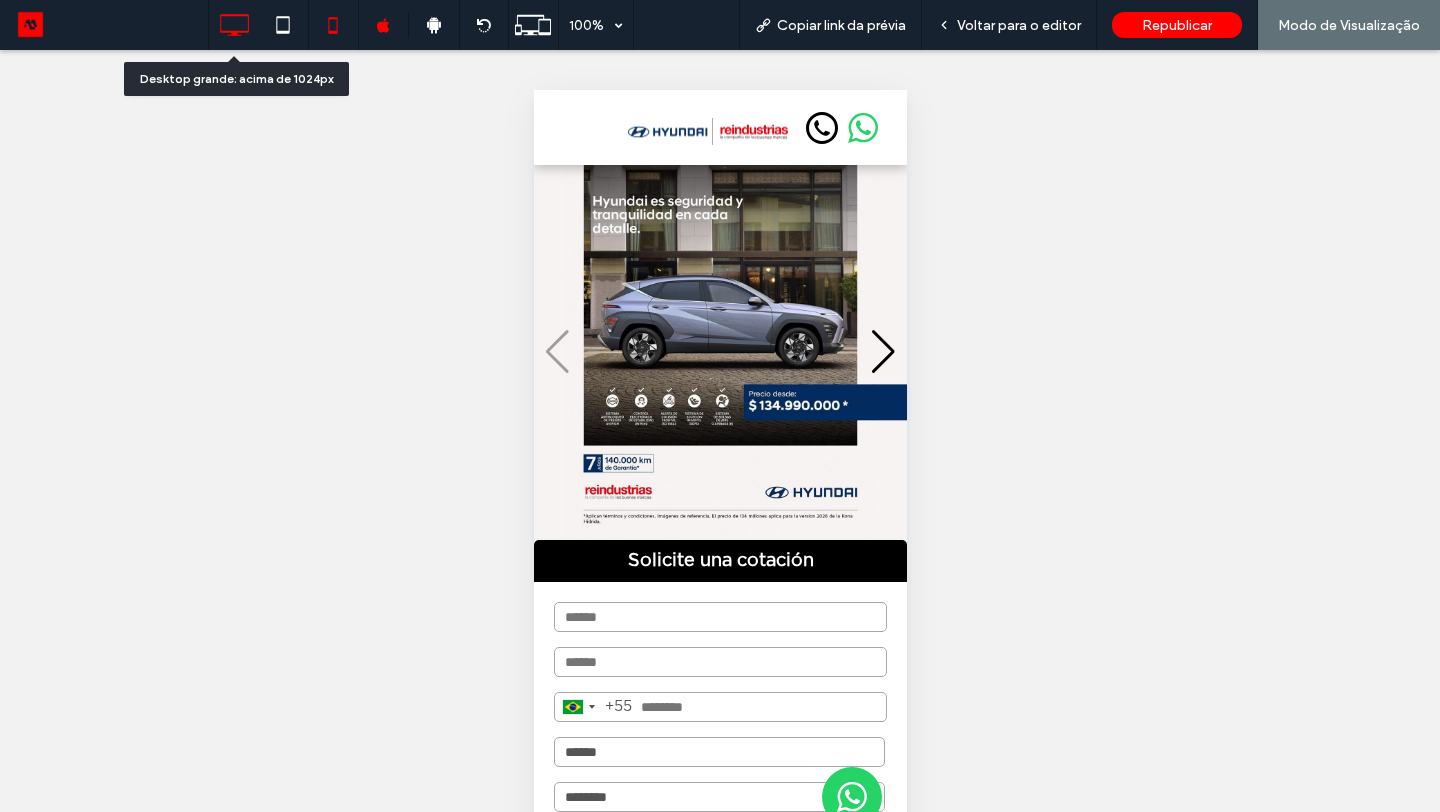 click 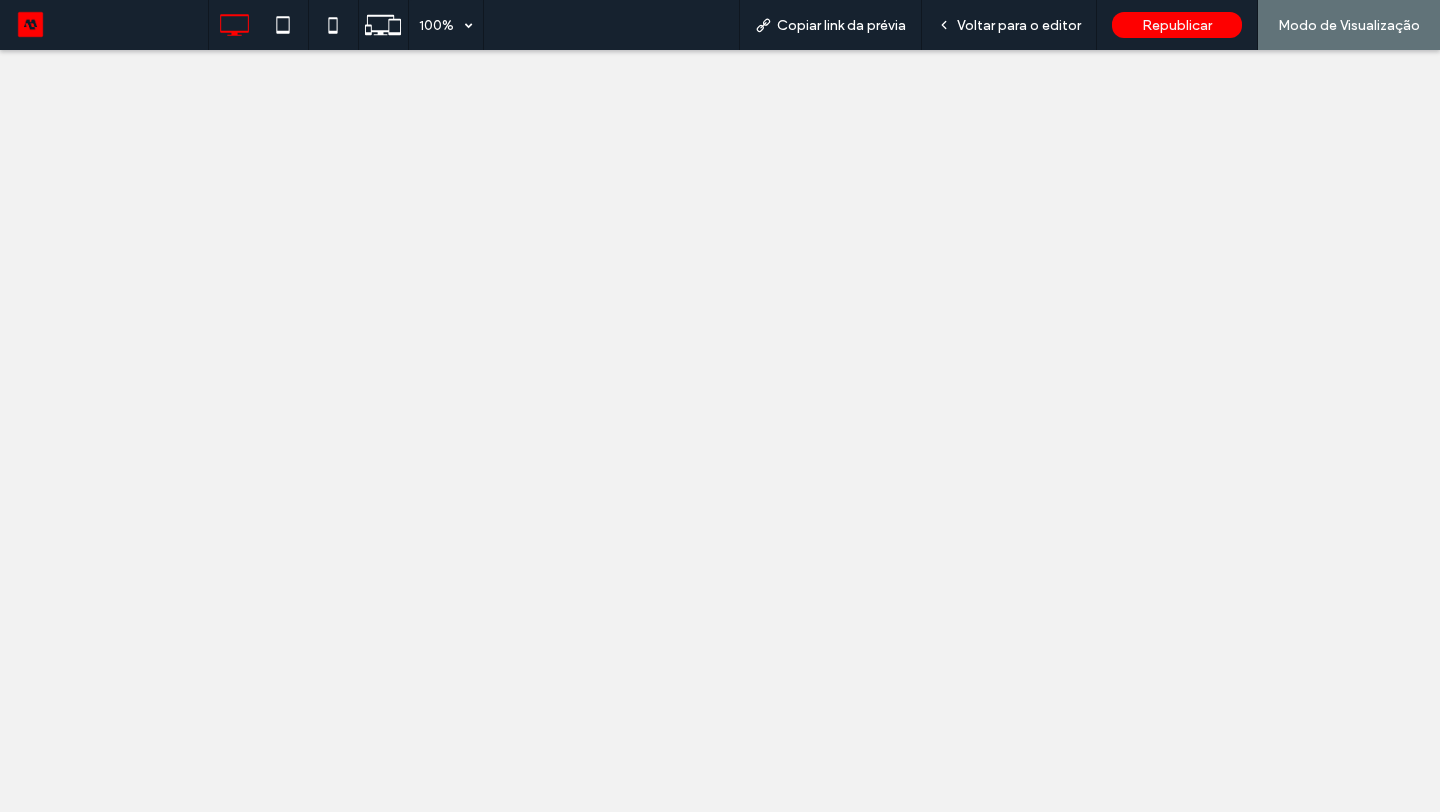 scroll, scrollTop: 0, scrollLeft: 0, axis: both 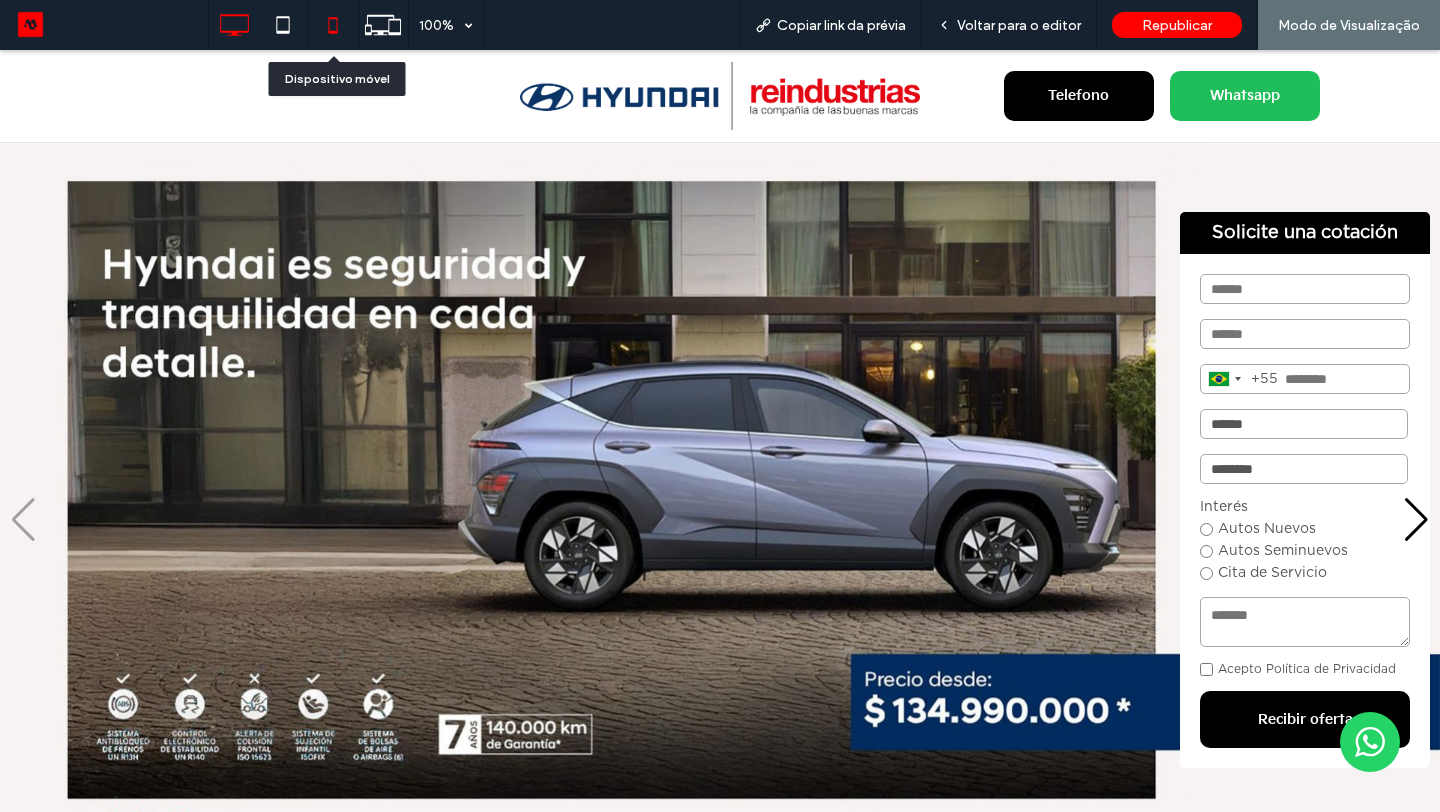 click 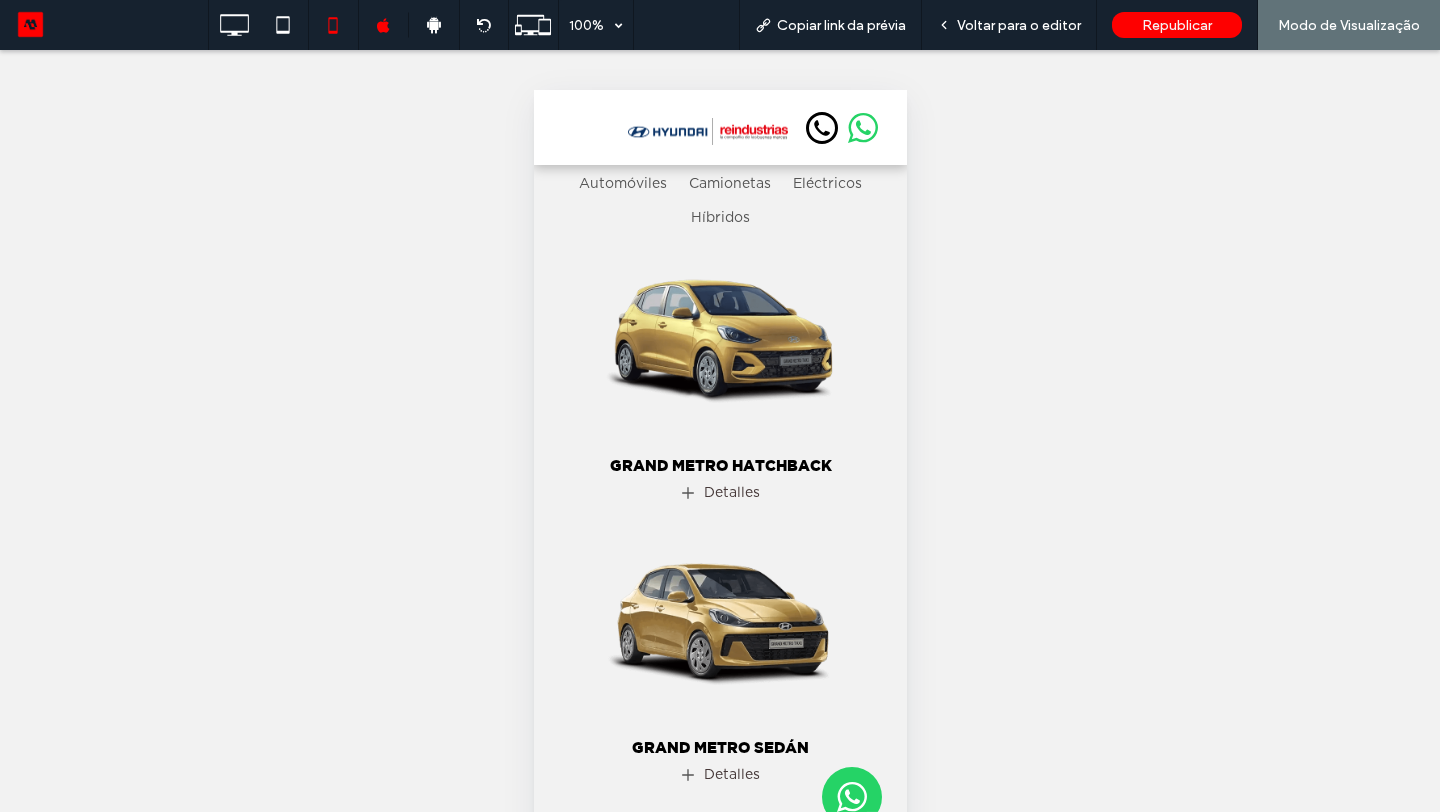 scroll, scrollTop: 0, scrollLeft: 0, axis: both 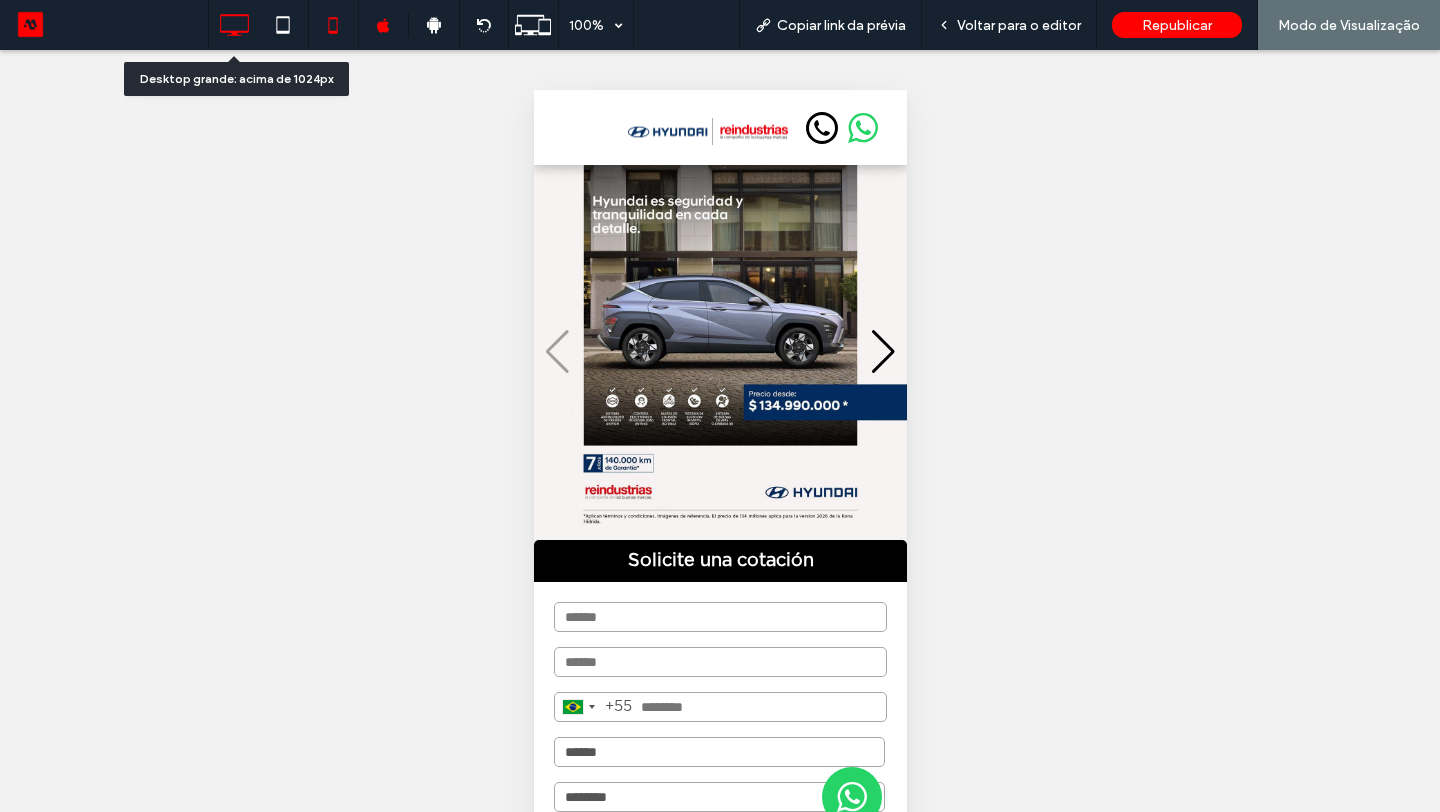 click 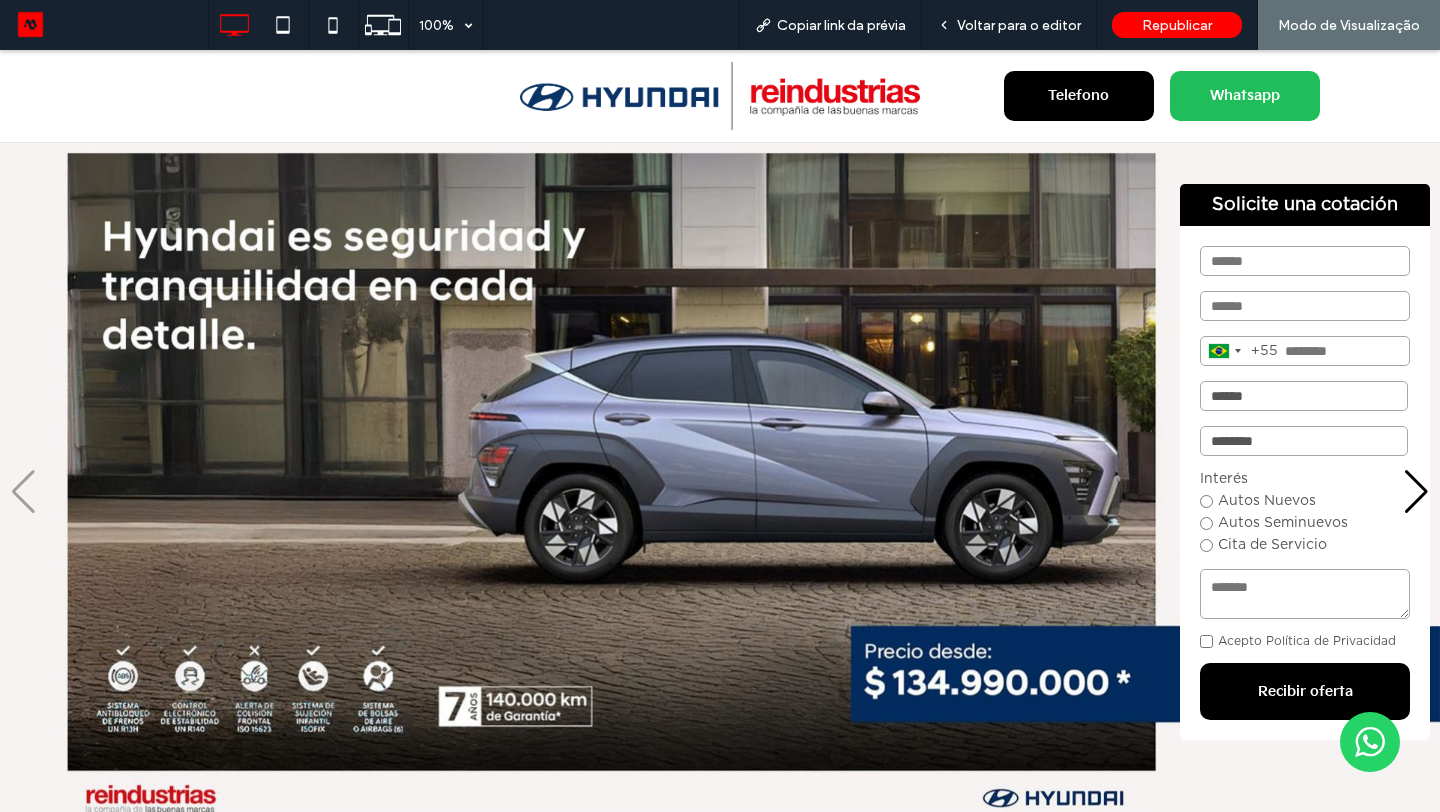 scroll, scrollTop: 23, scrollLeft: 0, axis: vertical 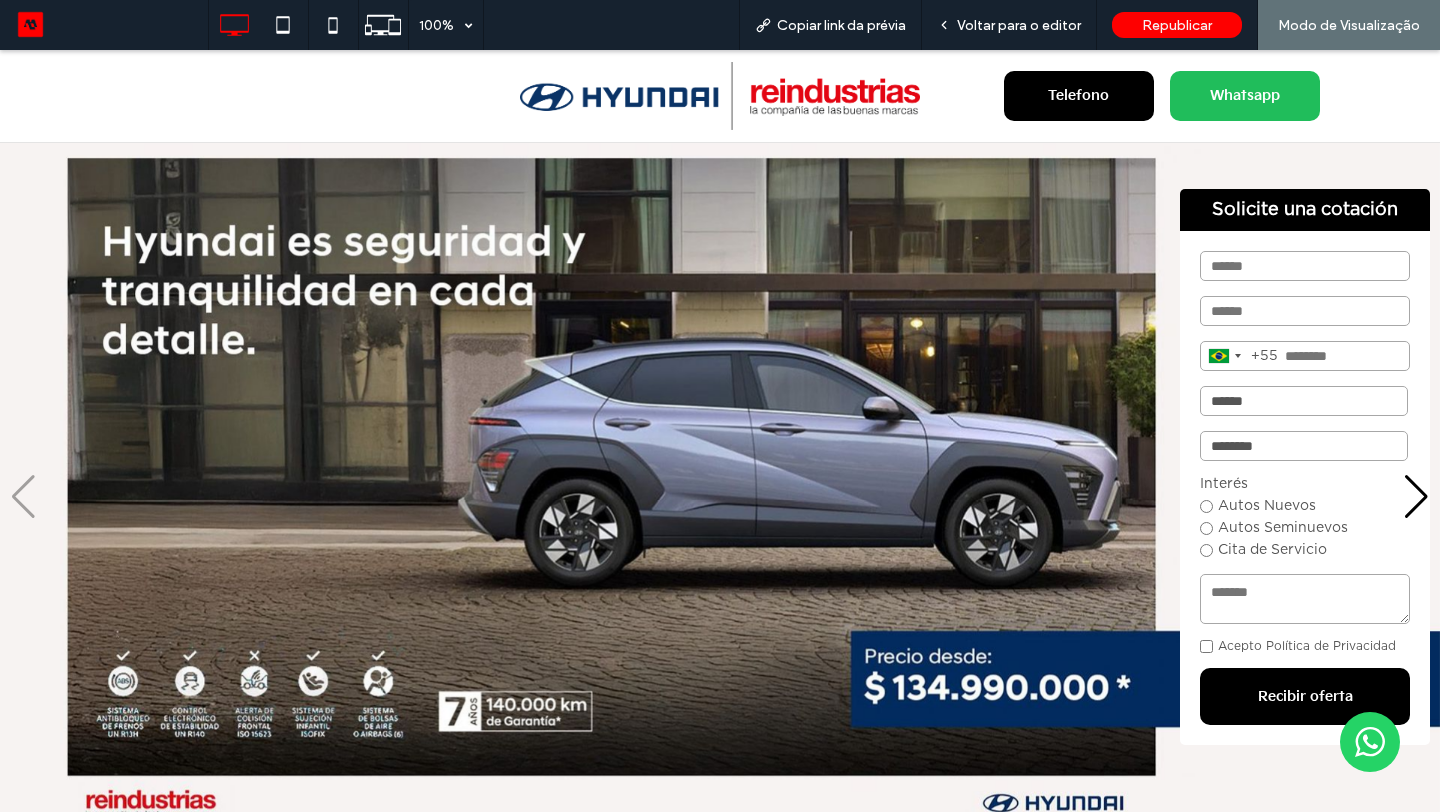click at bounding box center [1416, 497] 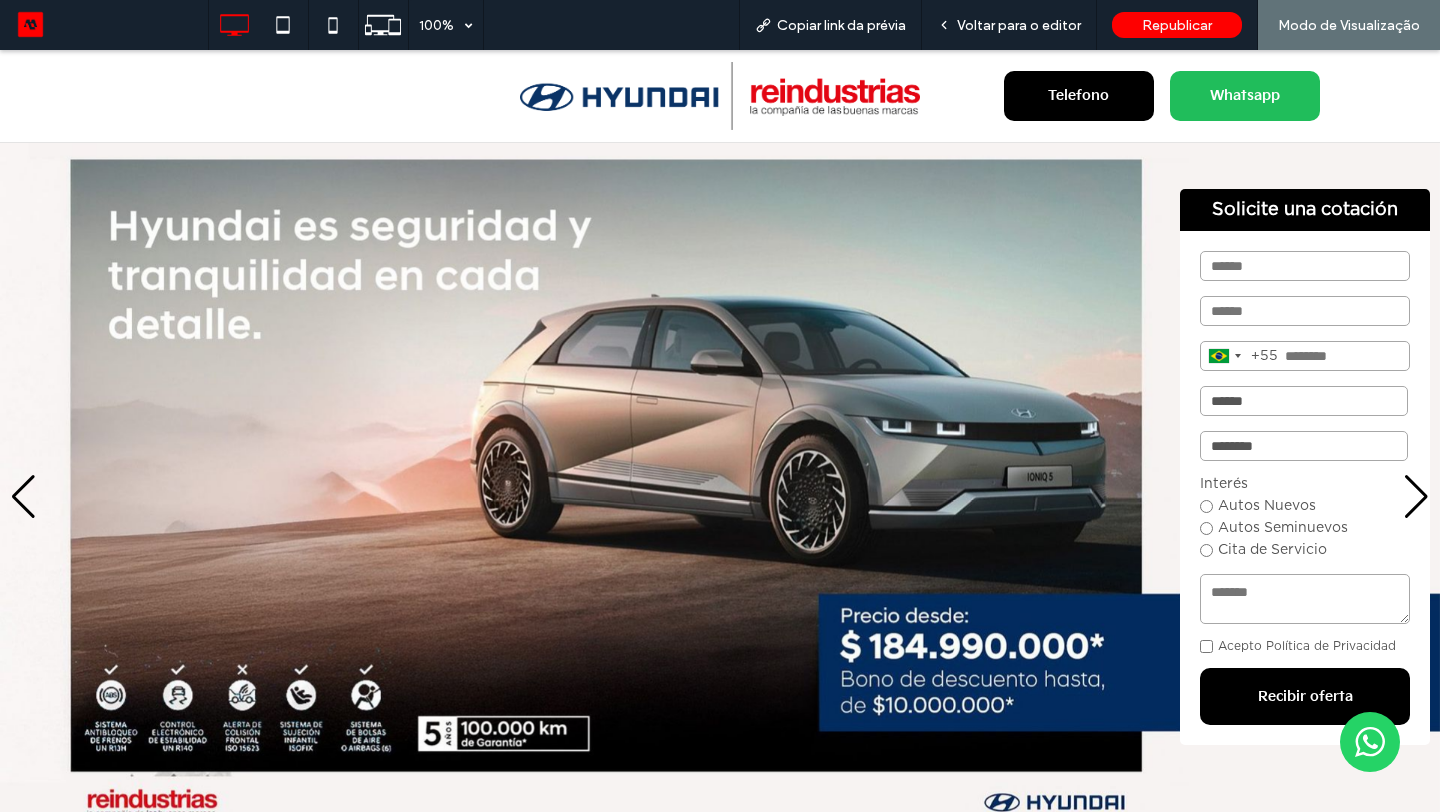 click at bounding box center [1416, 497] 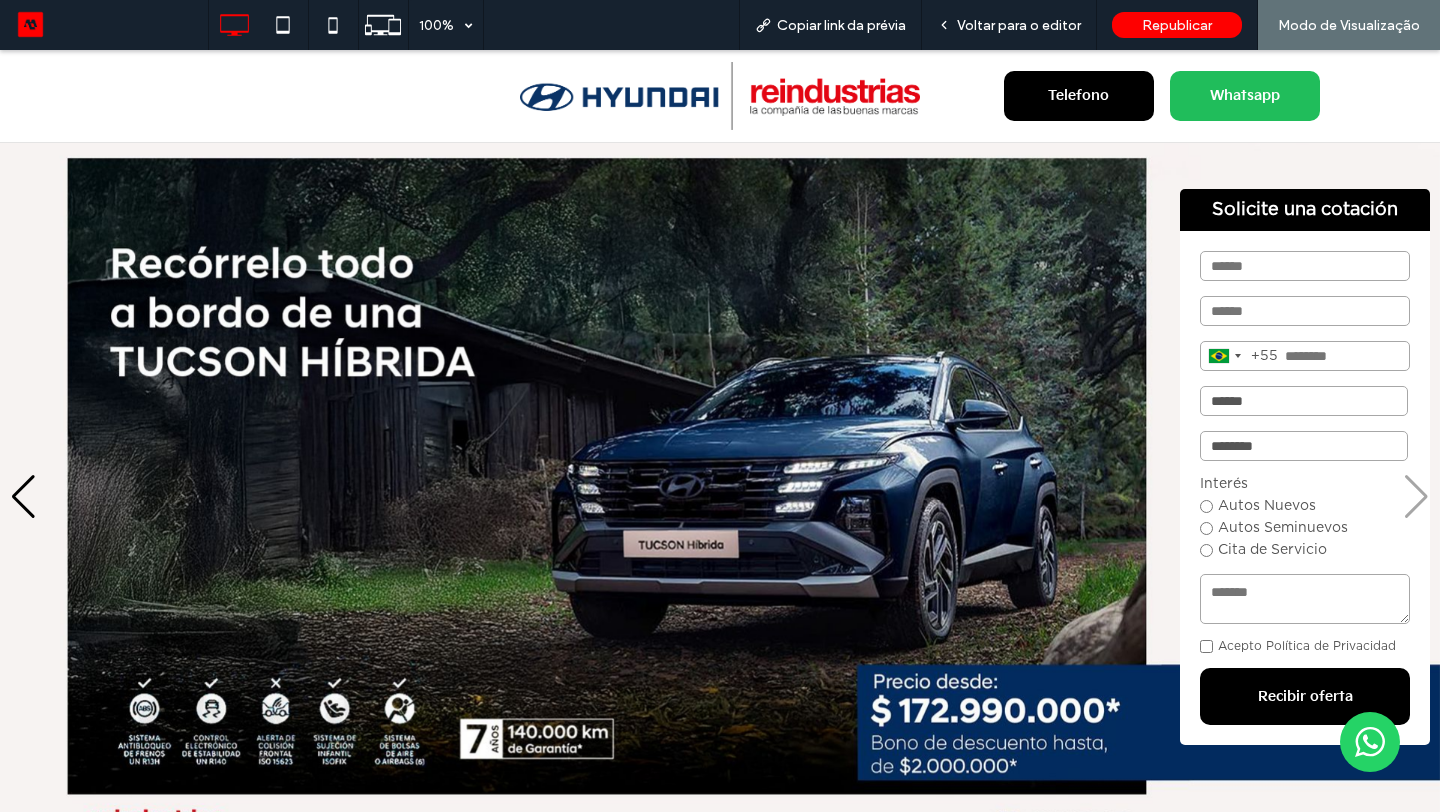click at bounding box center (1416, 497) 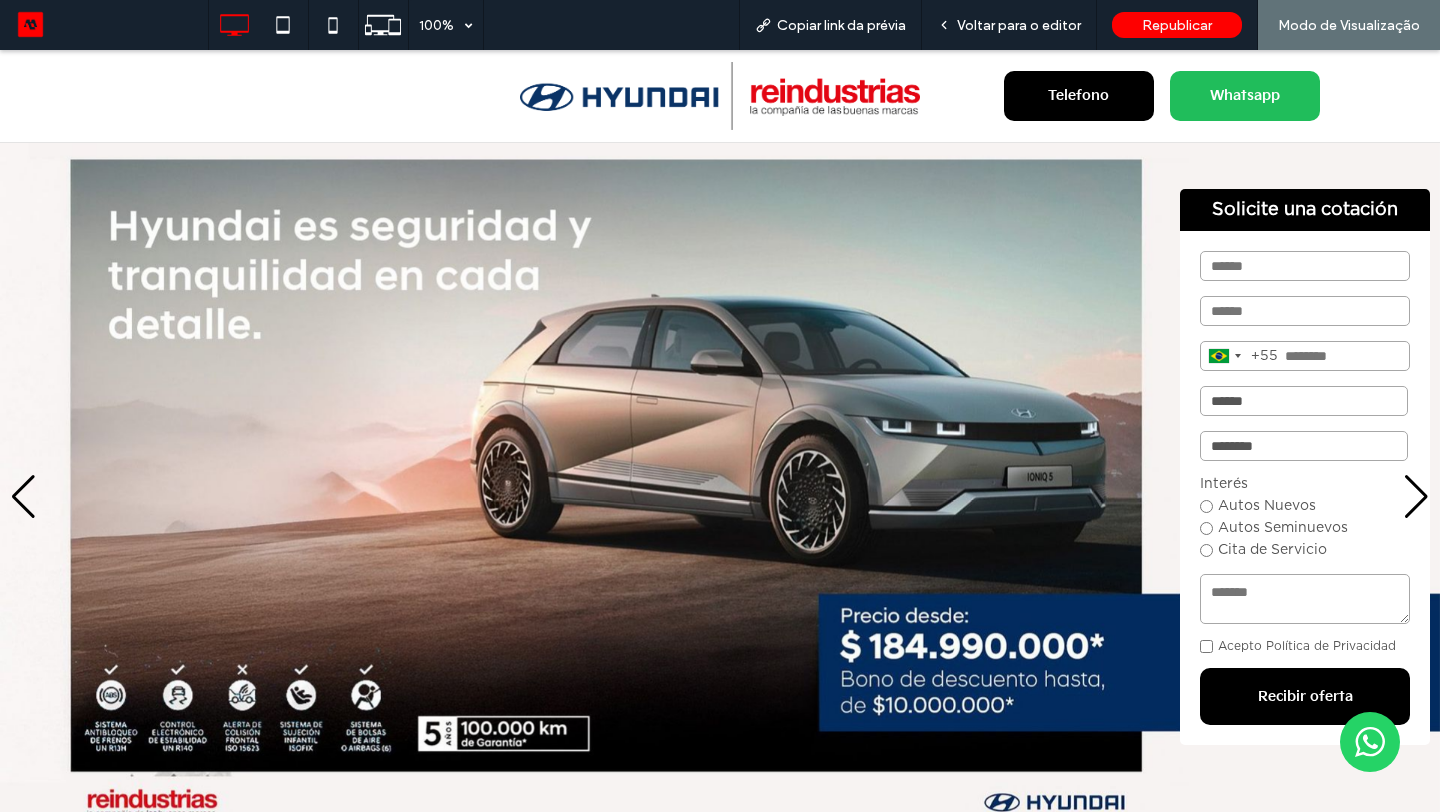 click at bounding box center (23, 497) 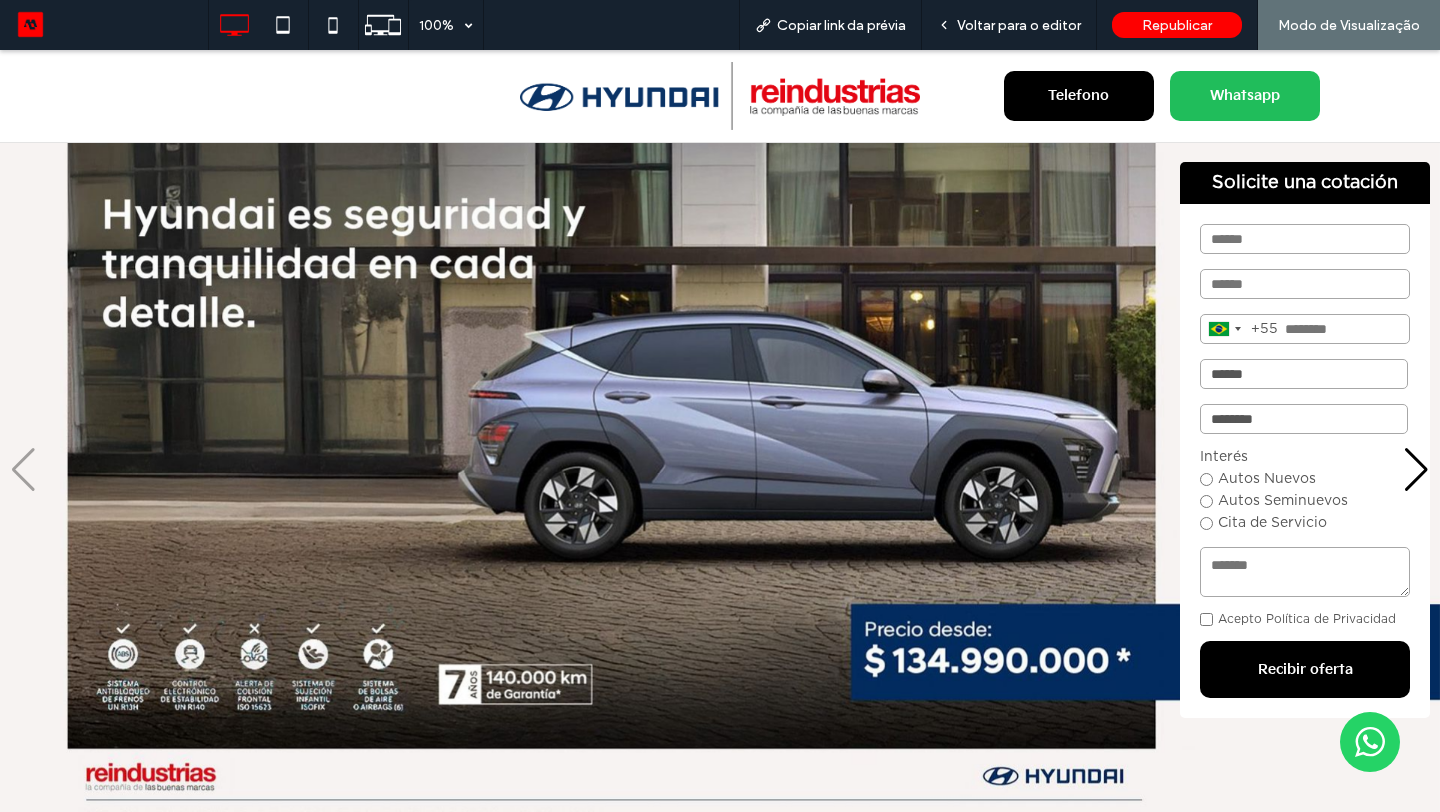 scroll, scrollTop: 42, scrollLeft: 0, axis: vertical 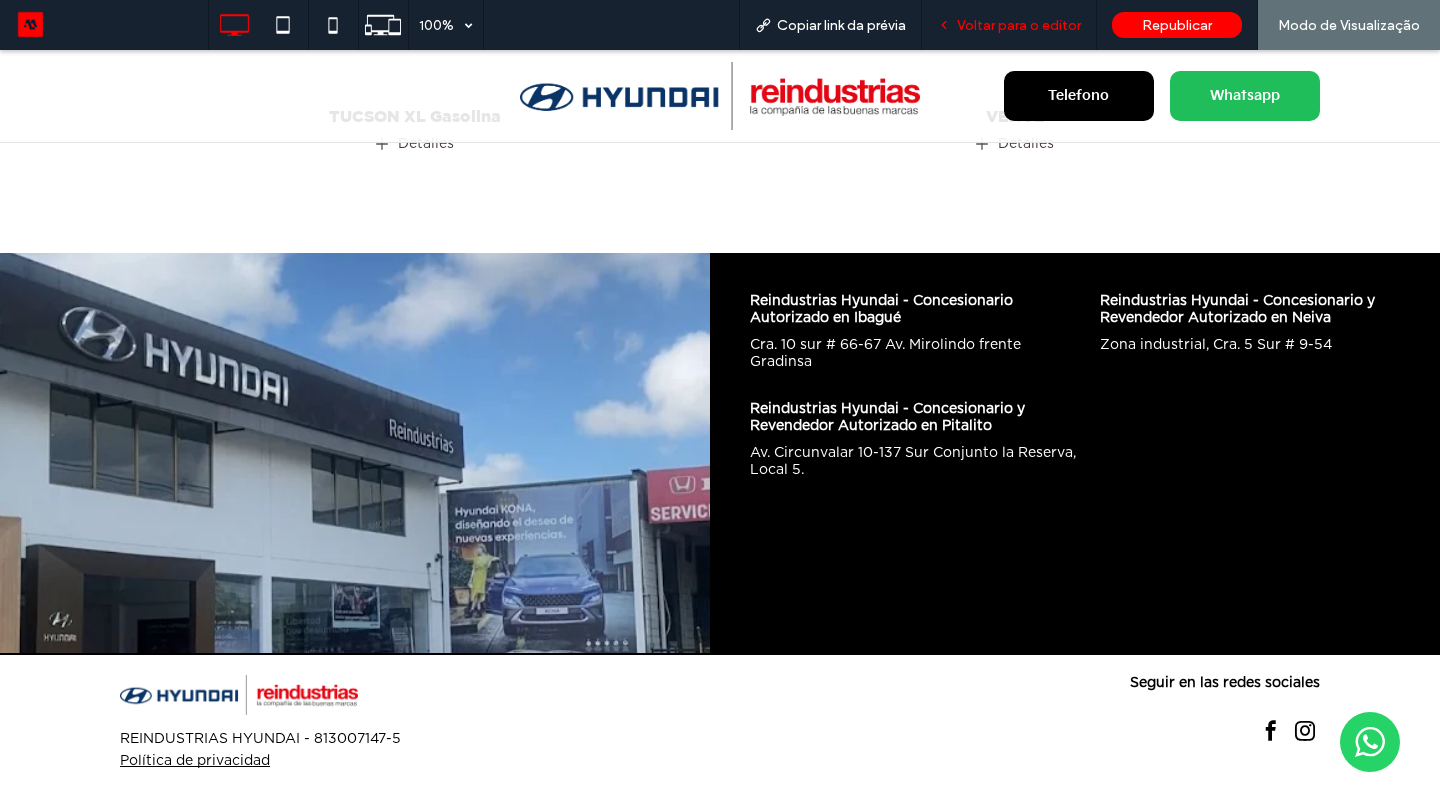 click on "Voltar para o editor" at bounding box center [1019, 25] 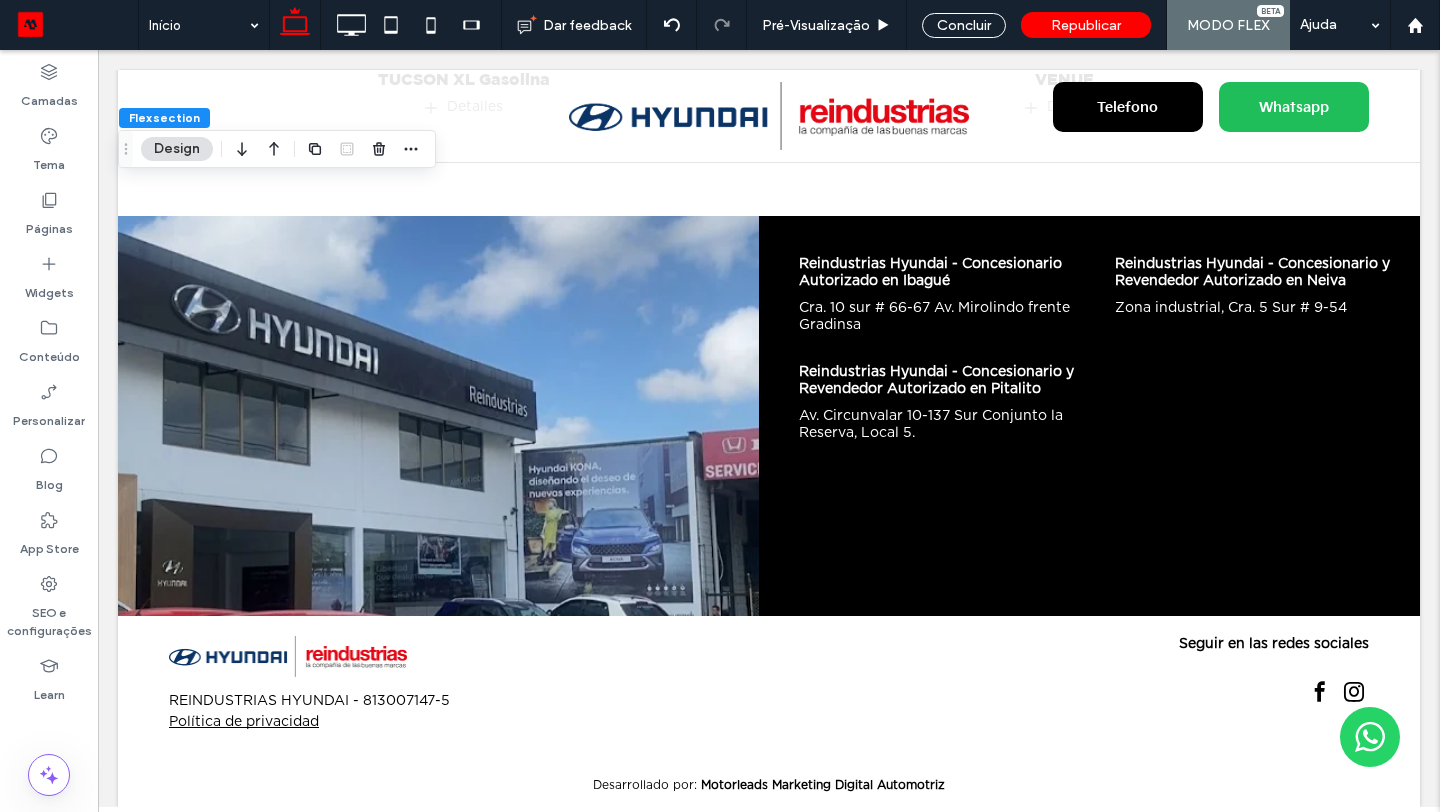 scroll, scrollTop: 3389, scrollLeft: 0, axis: vertical 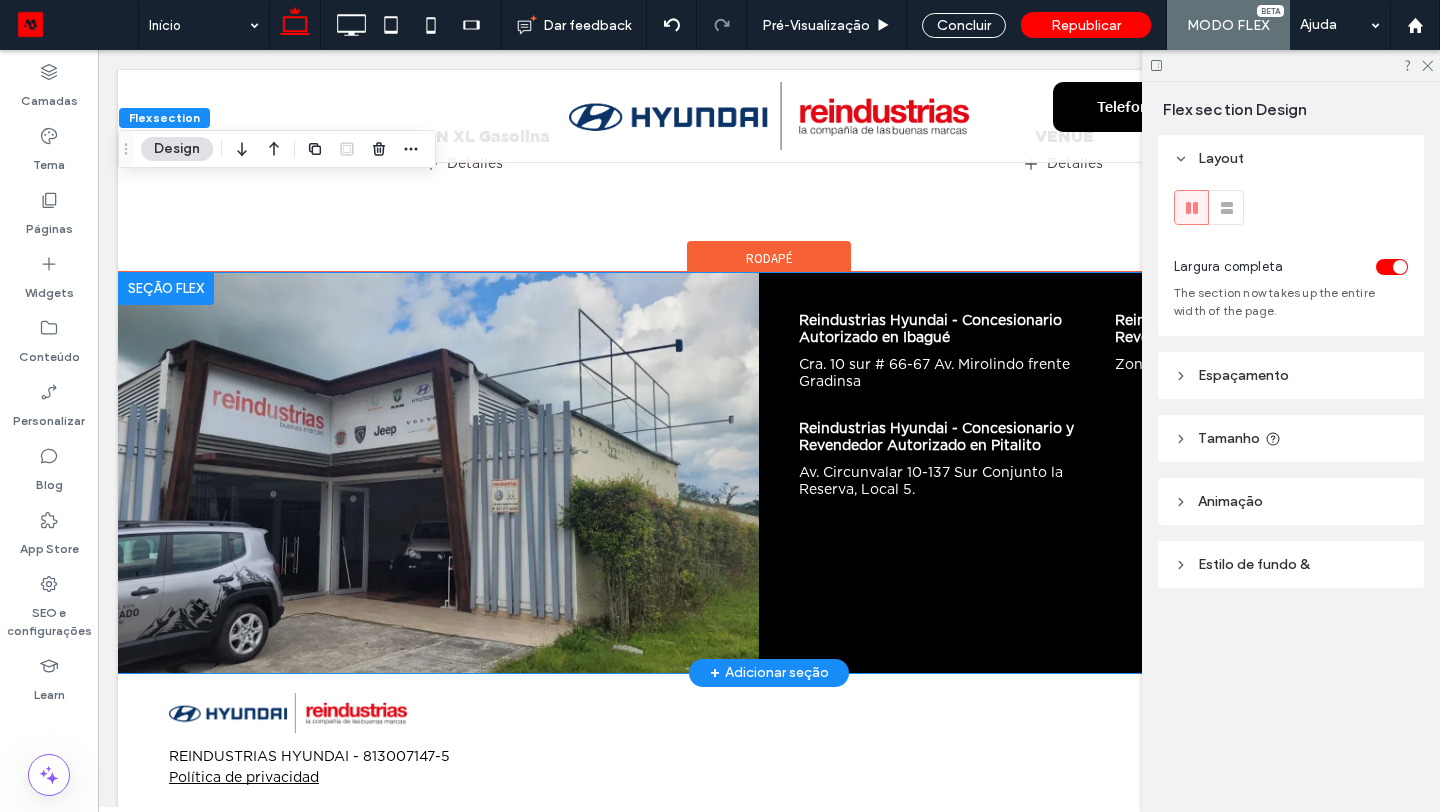click on "Reindustrias Hyundai - Concesionario Autorizado en Ibagué Cra. 10 sur # 66-67 Av. Mirolindo frente Gradinsa Reindustrias Hyundai - Concesionario y Revendedor Autorizado en Neiva Zona industrial, Cra. 5 Sur # 9-54 Reindustrias Hyundai - Concesionario y Revendedor Autorizado en Pitalito Av. Circunvalar 10-137 Sur Conjunto la Reserva, Local 5." at bounding box center (1104, 473) 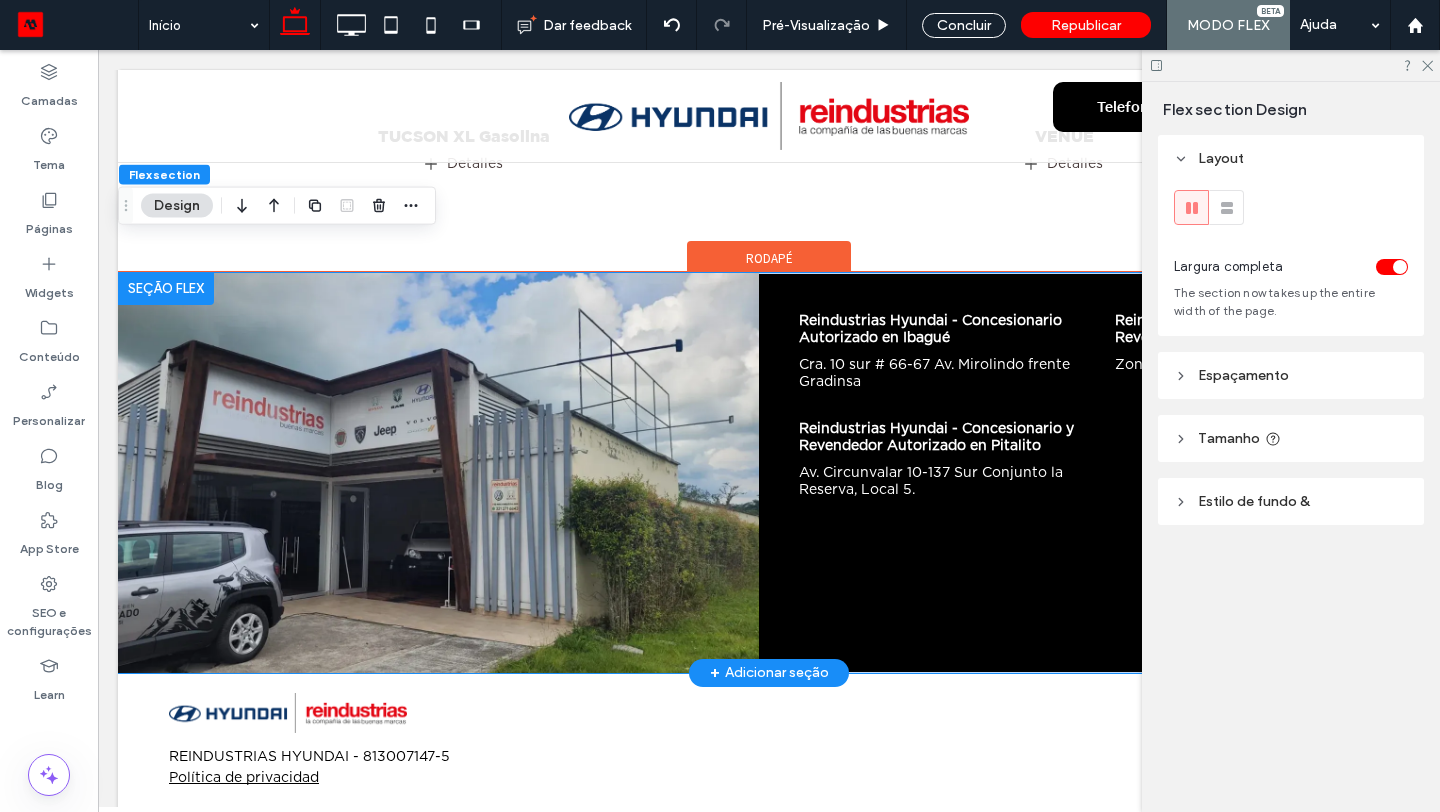click on "Reindustrias Hyundai - Concesionario Autorizado en Ibagué Cra. 10 sur # 66-67 Av. Mirolindo frente Gradinsa Reindustrias Hyundai - Concesionario y Revendedor Autorizado en Neiva Zona industrial, Cra. 5 Sur # 9-54 Reindustrias Hyundai - Concesionario y Revendedor Autorizado en Pitalito Av. Circunvalar 10-137 Sur Conjunto la Reserva, Local 5." at bounding box center (1104, 473) 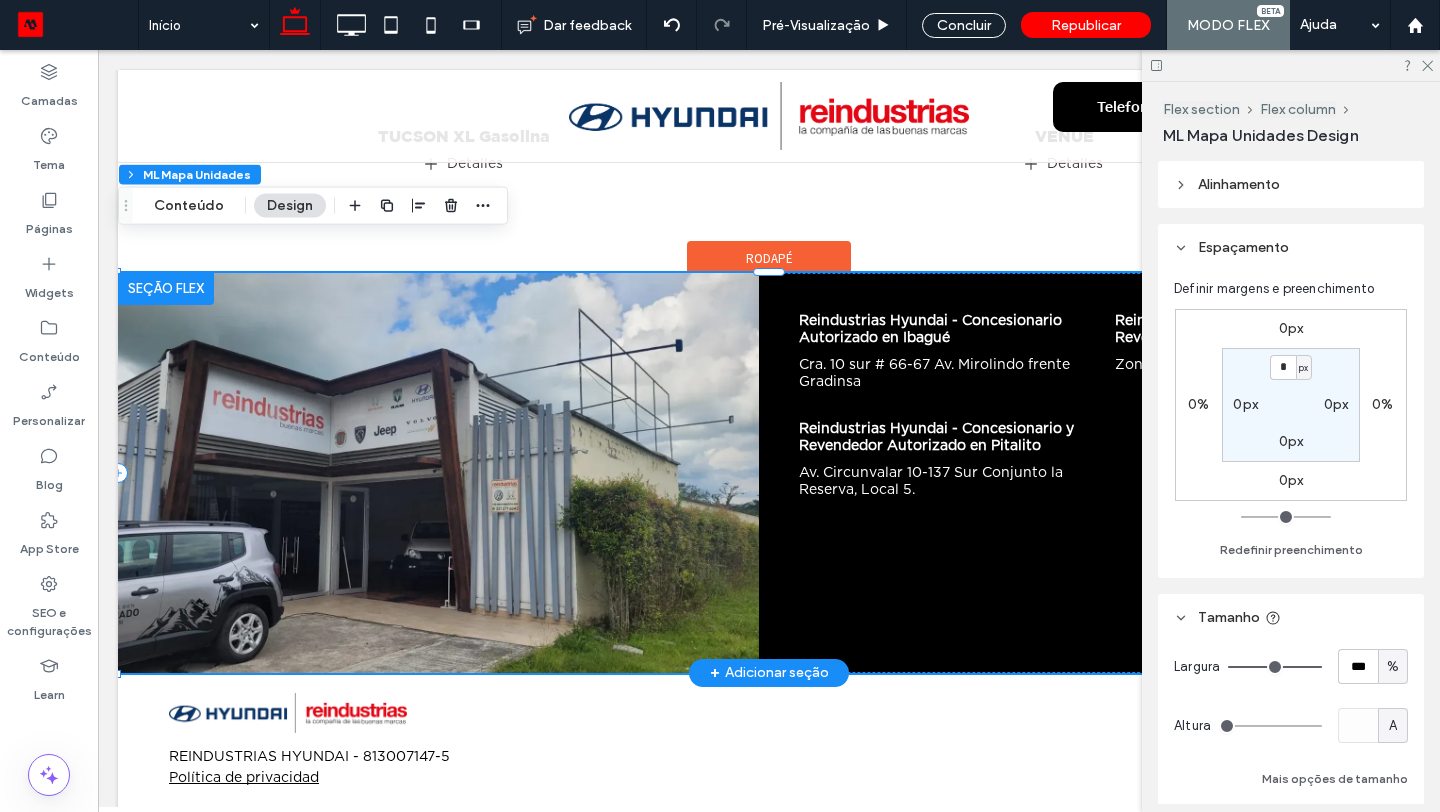 click on "Reindustrias Hyundai - Concesionario Autorizado en Ibagué Cra. 10 sur # 66-67 Av. Mirolindo frente Gradinsa Reindustrias Hyundai - Concesionario y Revendedor Autorizado en Neiva Zona industrial, Cra. 5 Sur # 9-54 Reindustrias Hyundai - Concesionario y Revendedor Autorizado en Pitalito Av. Circunvalar 10-137 Sur Conjunto la Reserva, Local 5." at bounding box center [1104, 473] 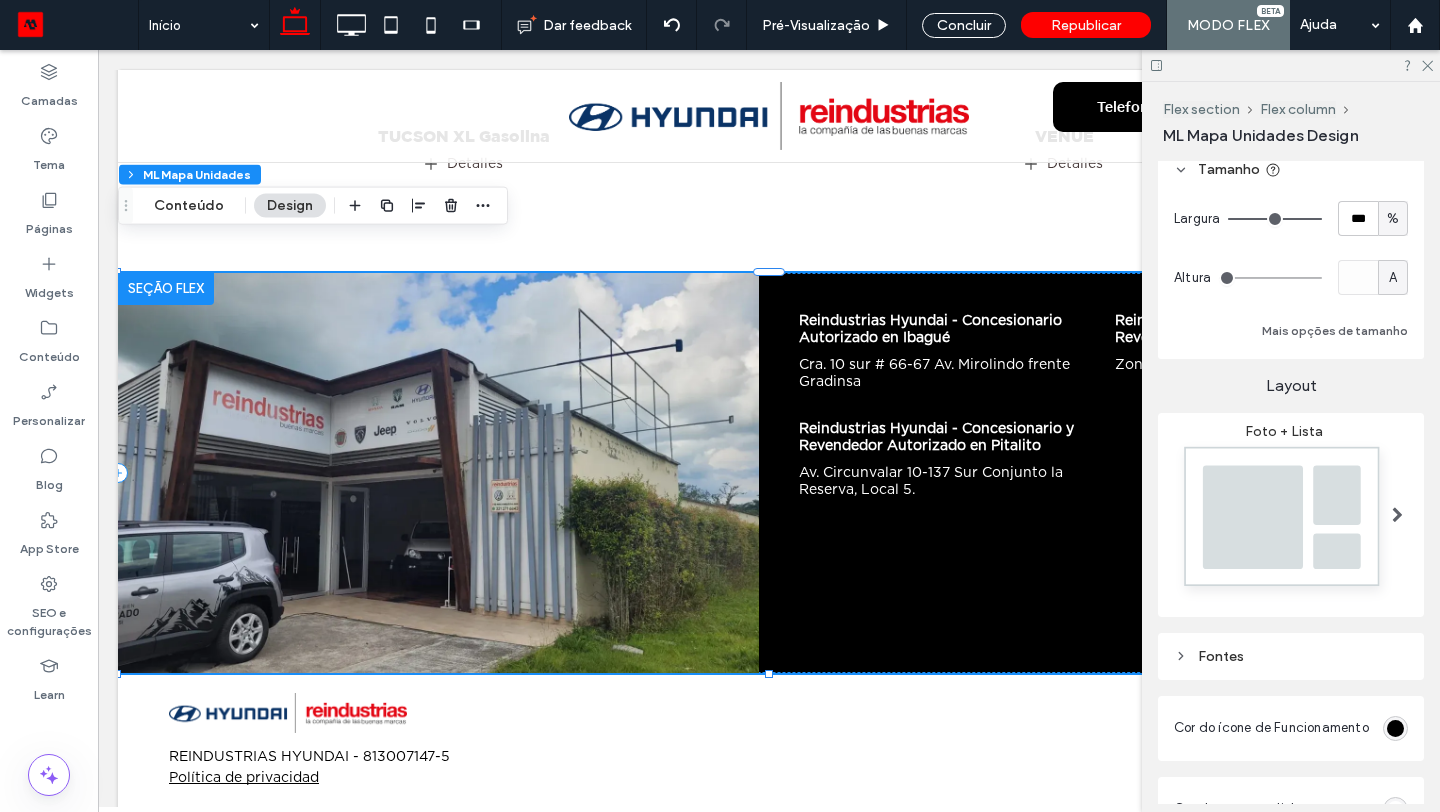 scroll, scrollTop: 453, scrollLeft: 0, axis: vertical 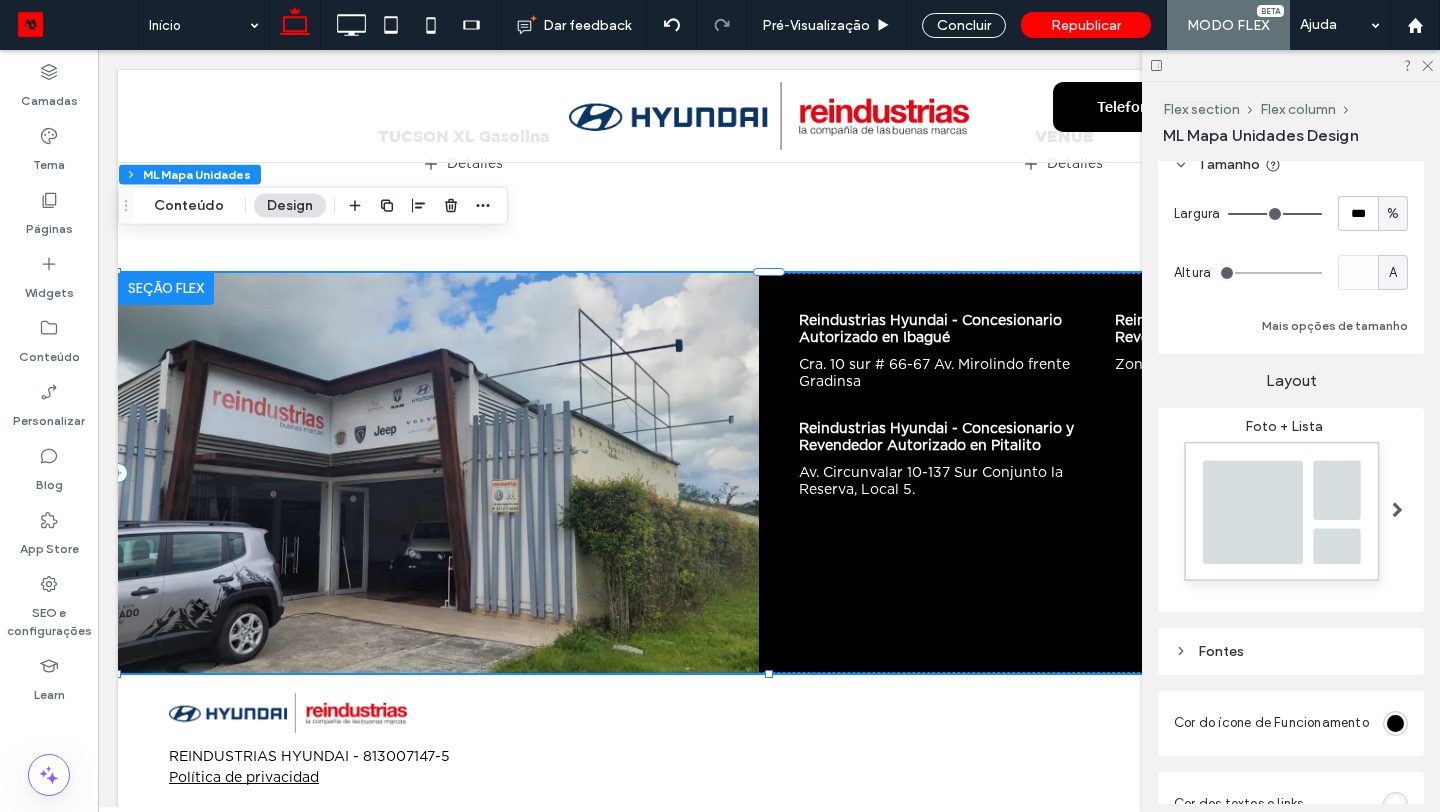 click at bounding box center [1397, 510] 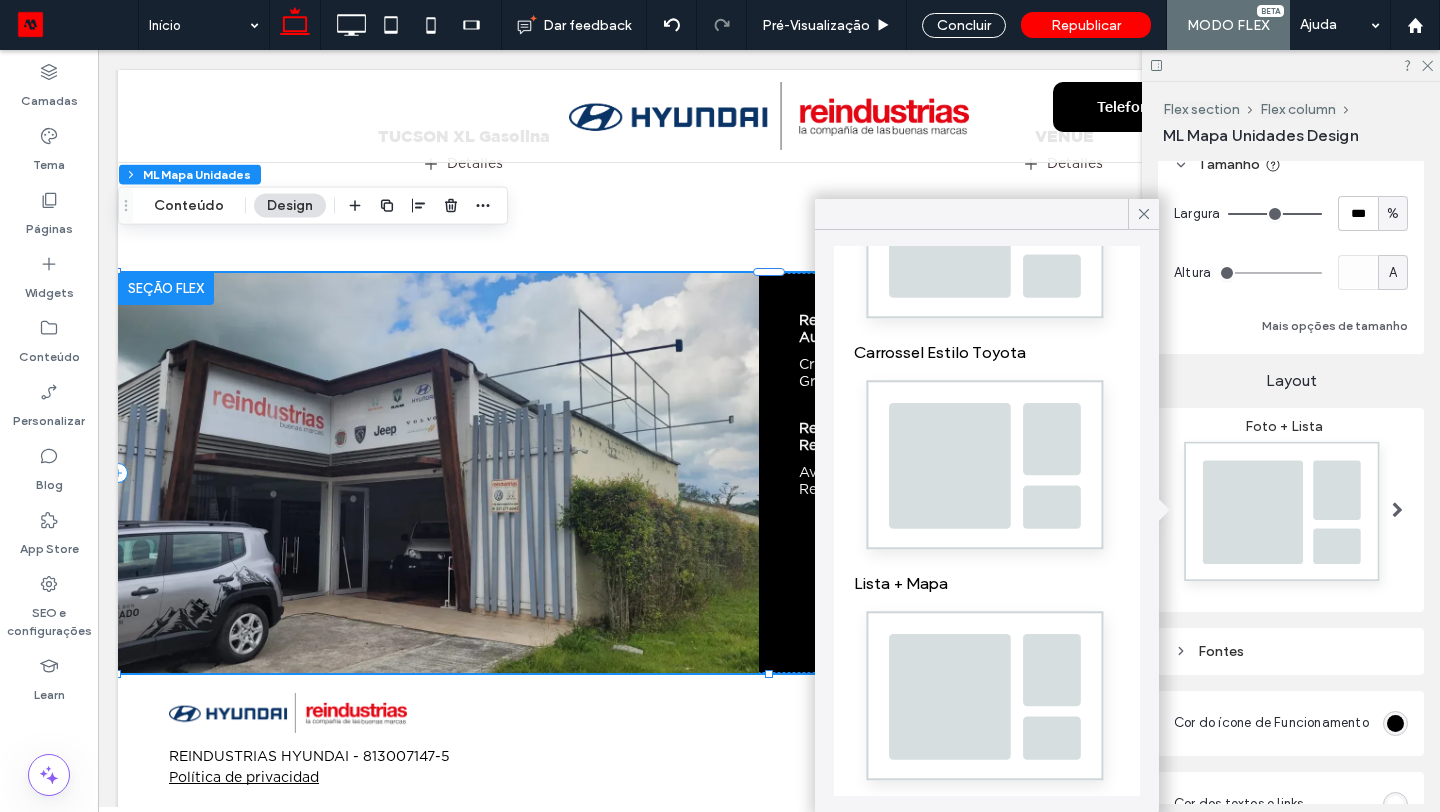 scroll, scrollTop: 391, scrollLeft: 0, axis: vertical 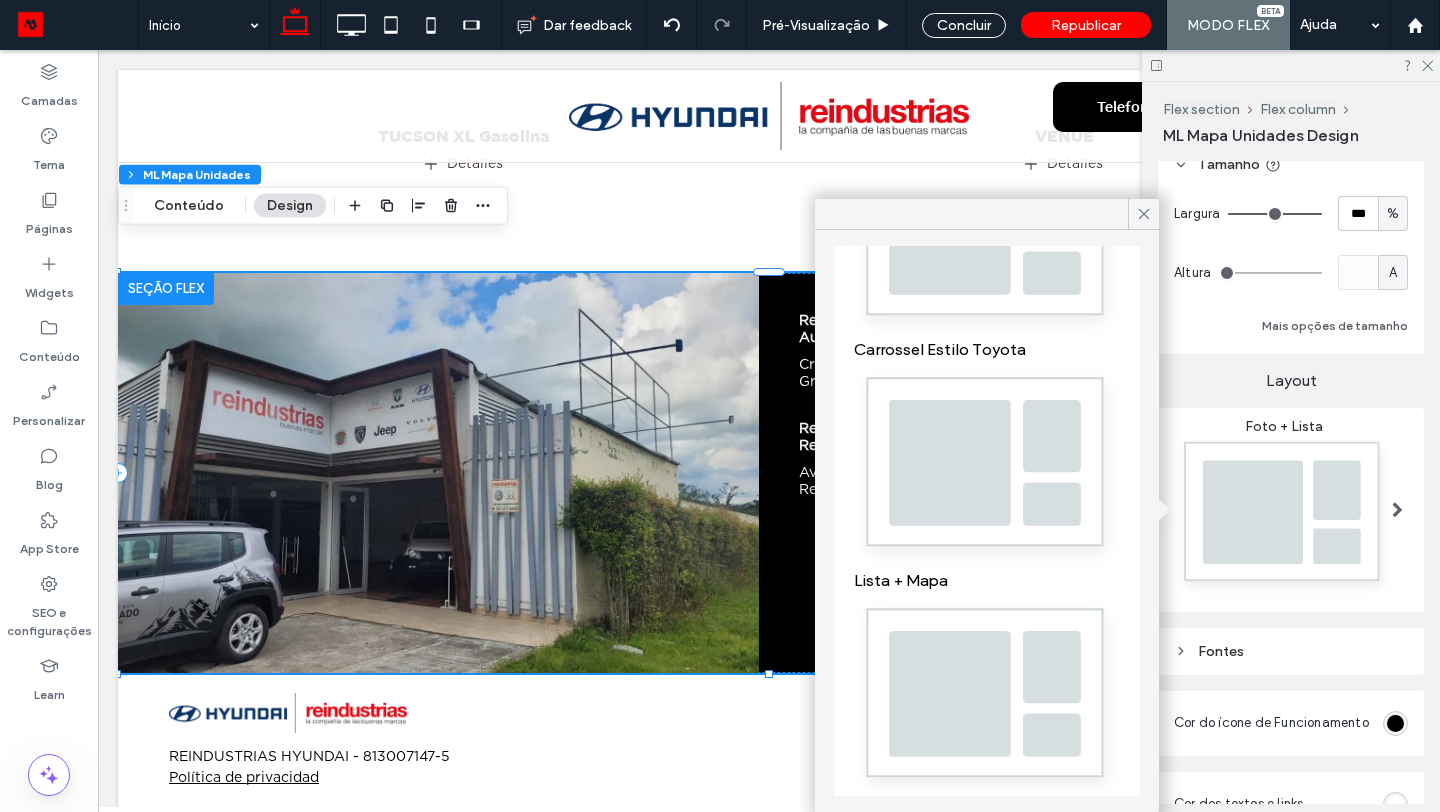 click at bounding box center (987, 468) 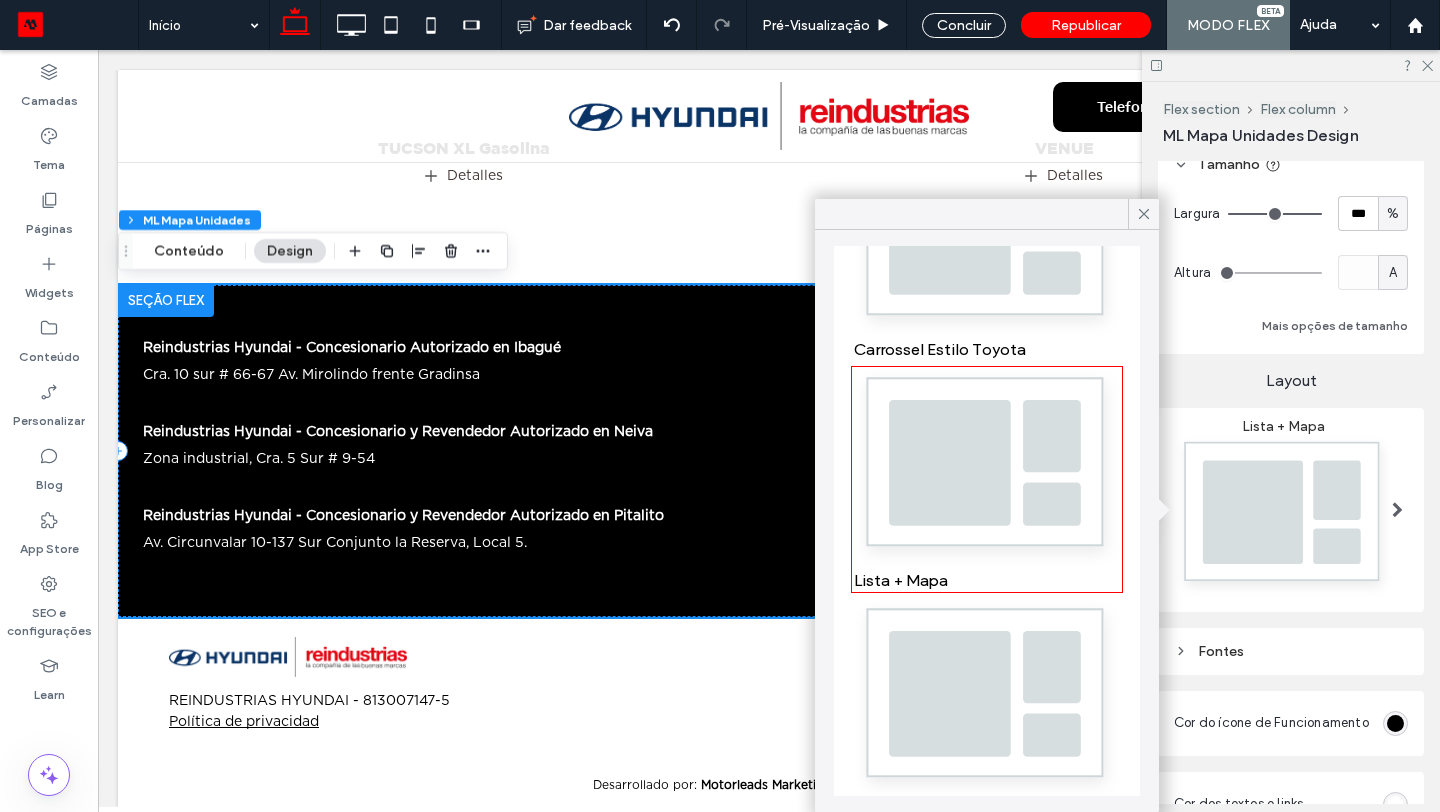 scroll, scrollTop: 3343, scrollLeft: 0, axis: vertical 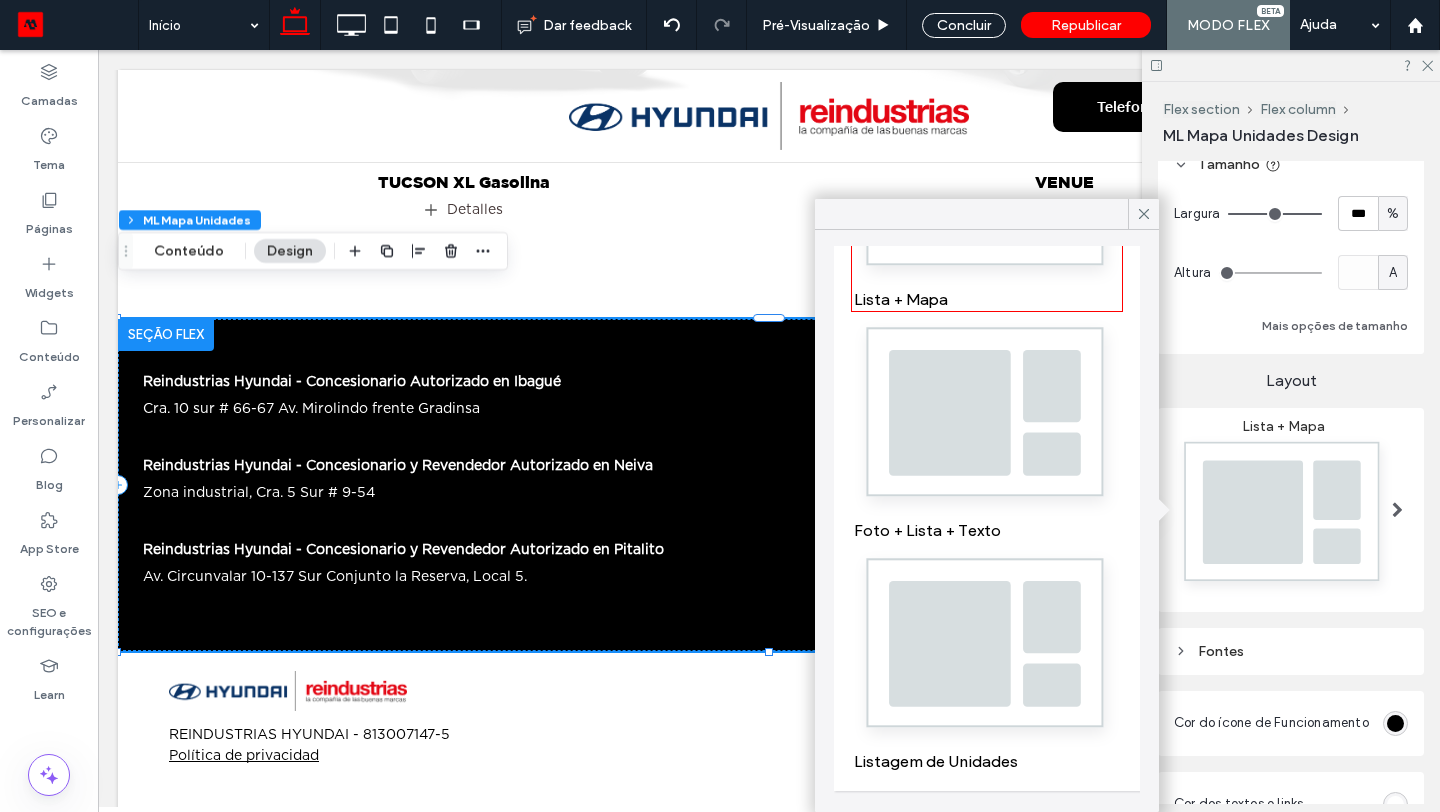 click at bounding box center [987, 649] 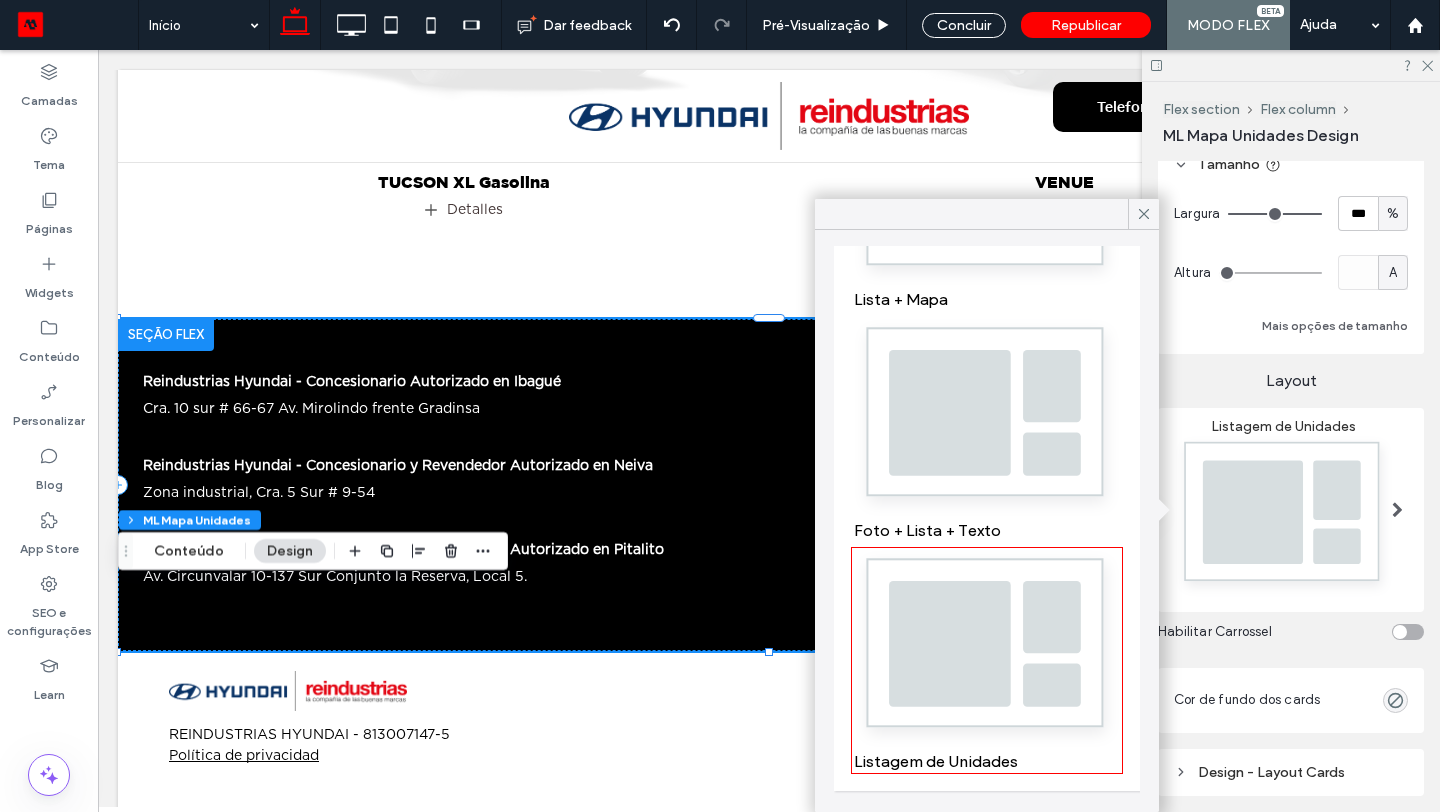 scroll, scrollTop: 3043, scrollLeft: 0, axis: vertical 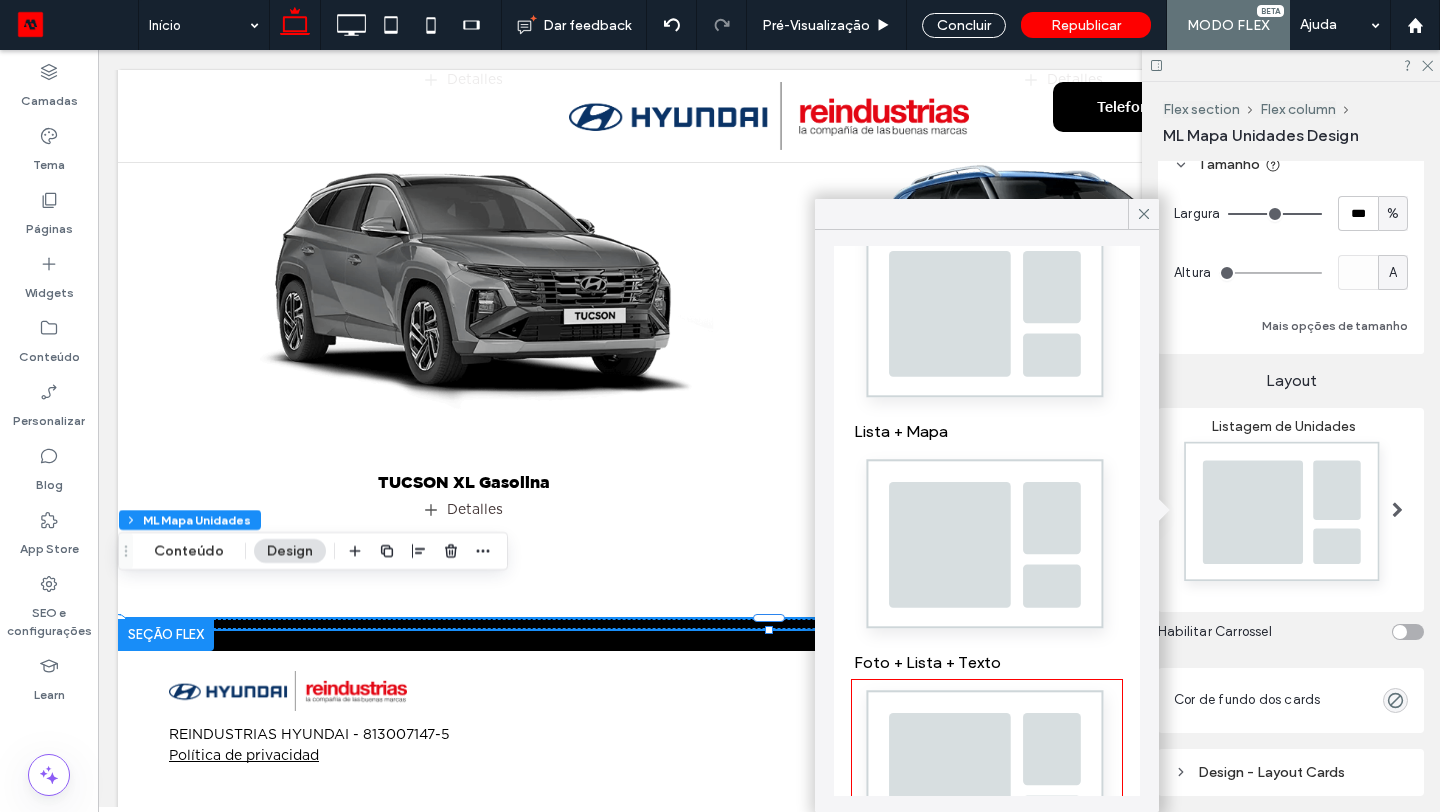 click at bounding box center [987, 319] 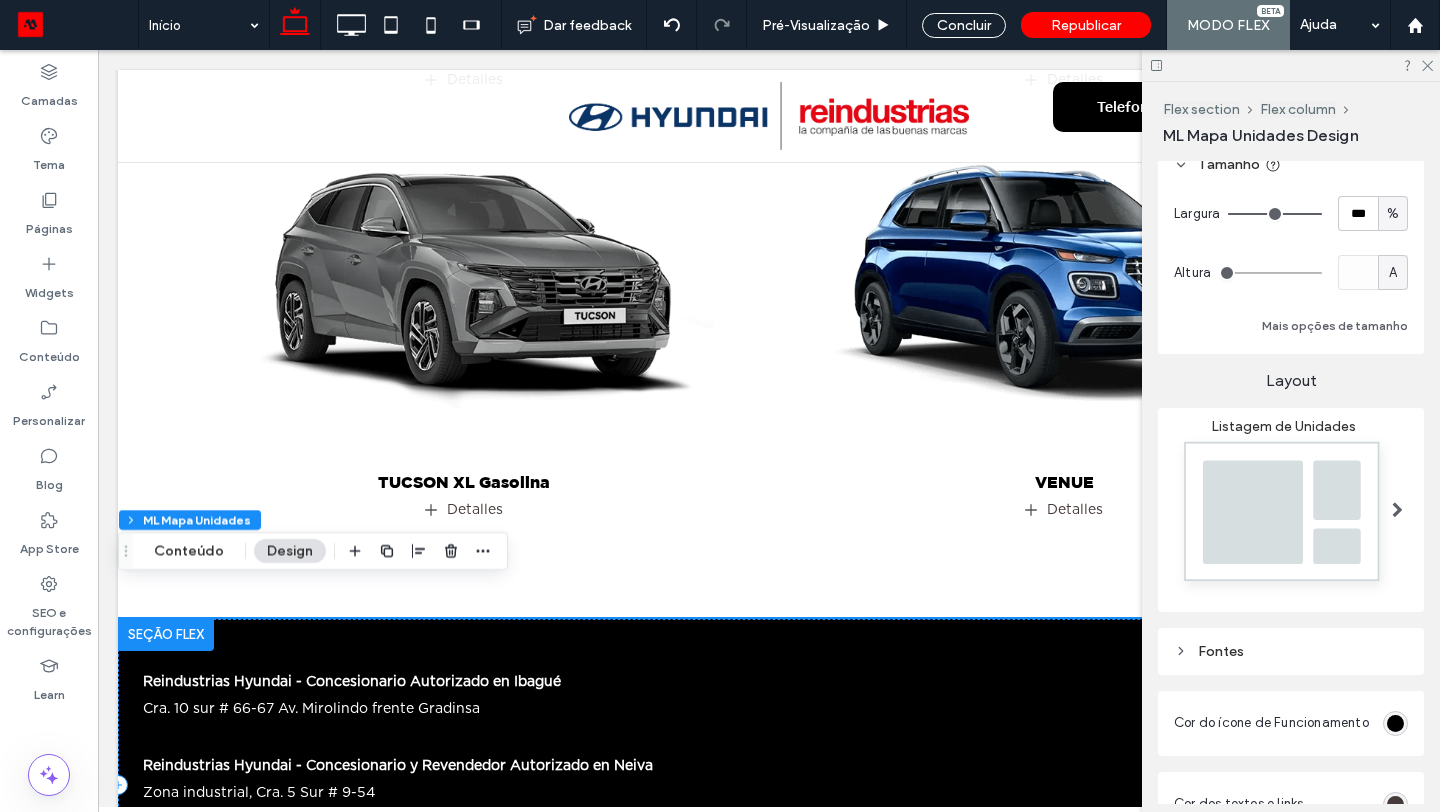 scroll, scrollTop: 3343, scrollLeft: 0, axis: vertical 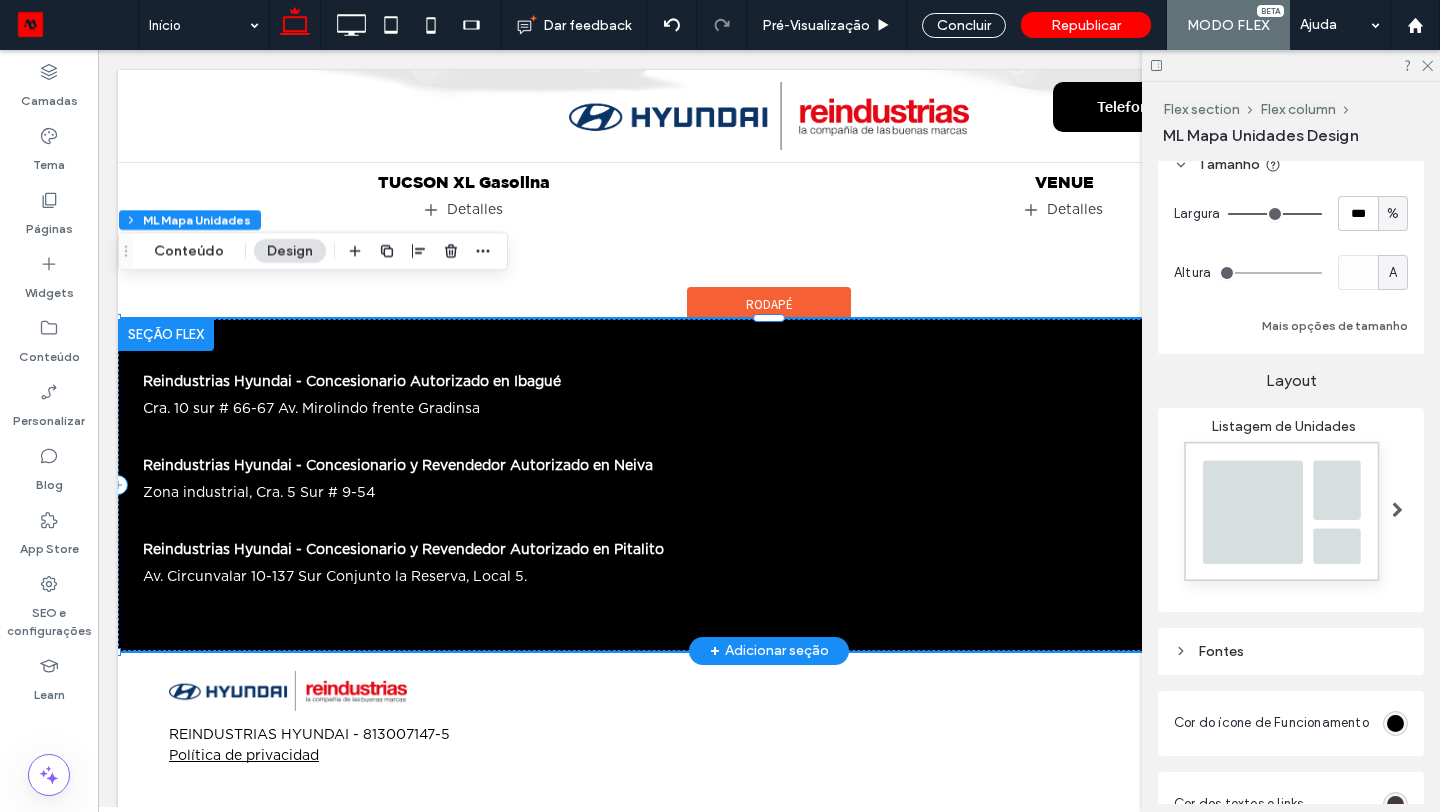 click at bounding box center [1102, 485] 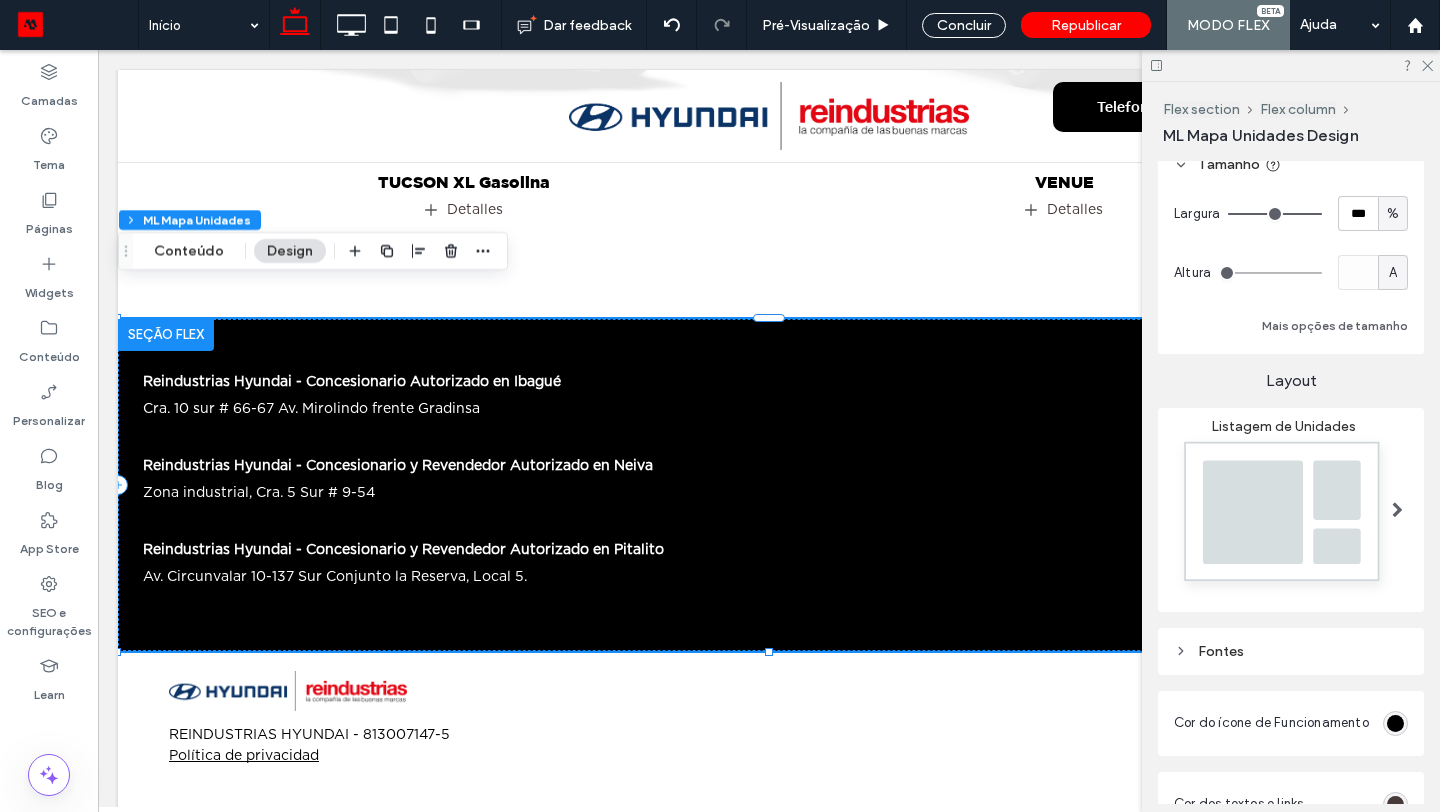 click at bounding box center [1397, 510] 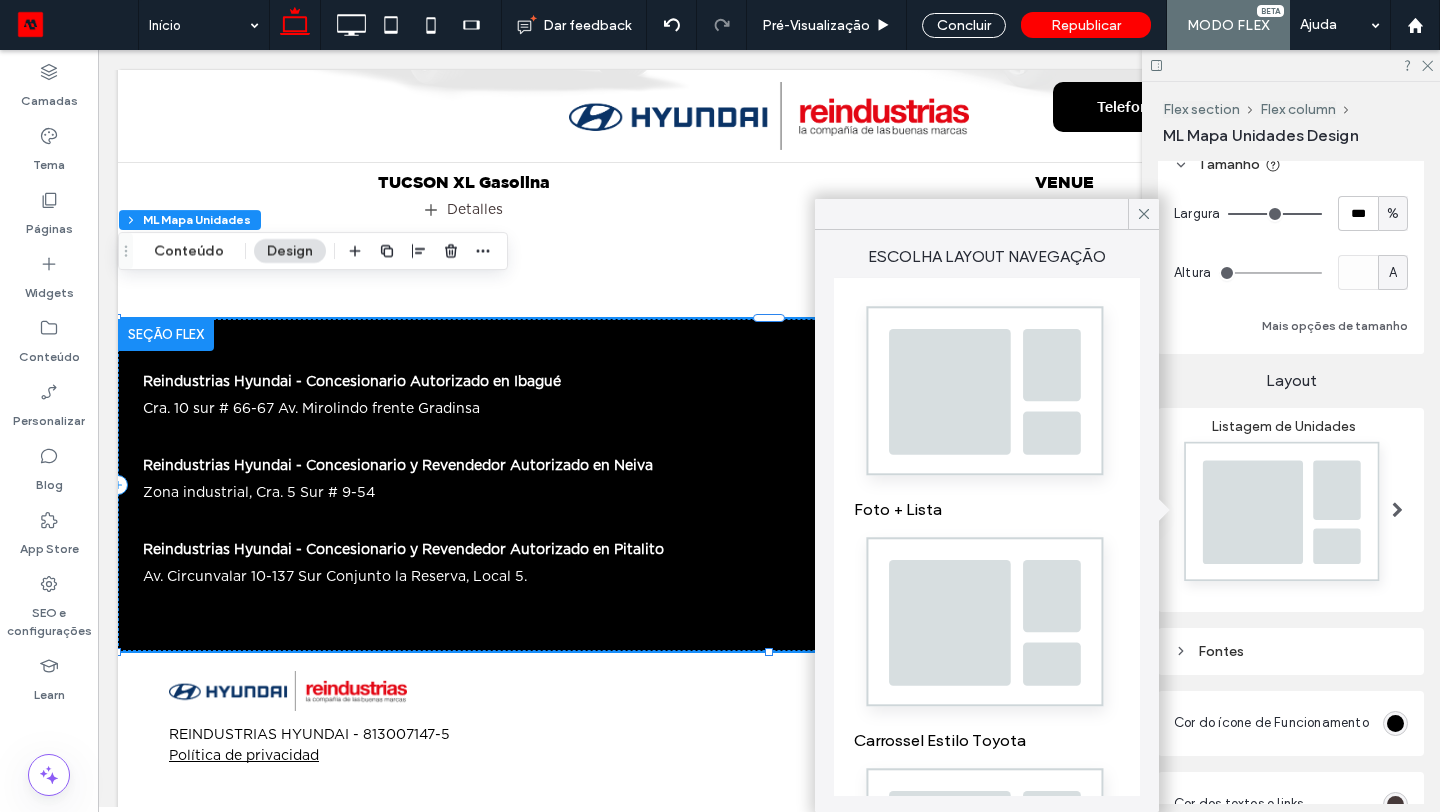 click at bounding box center (987, 397) 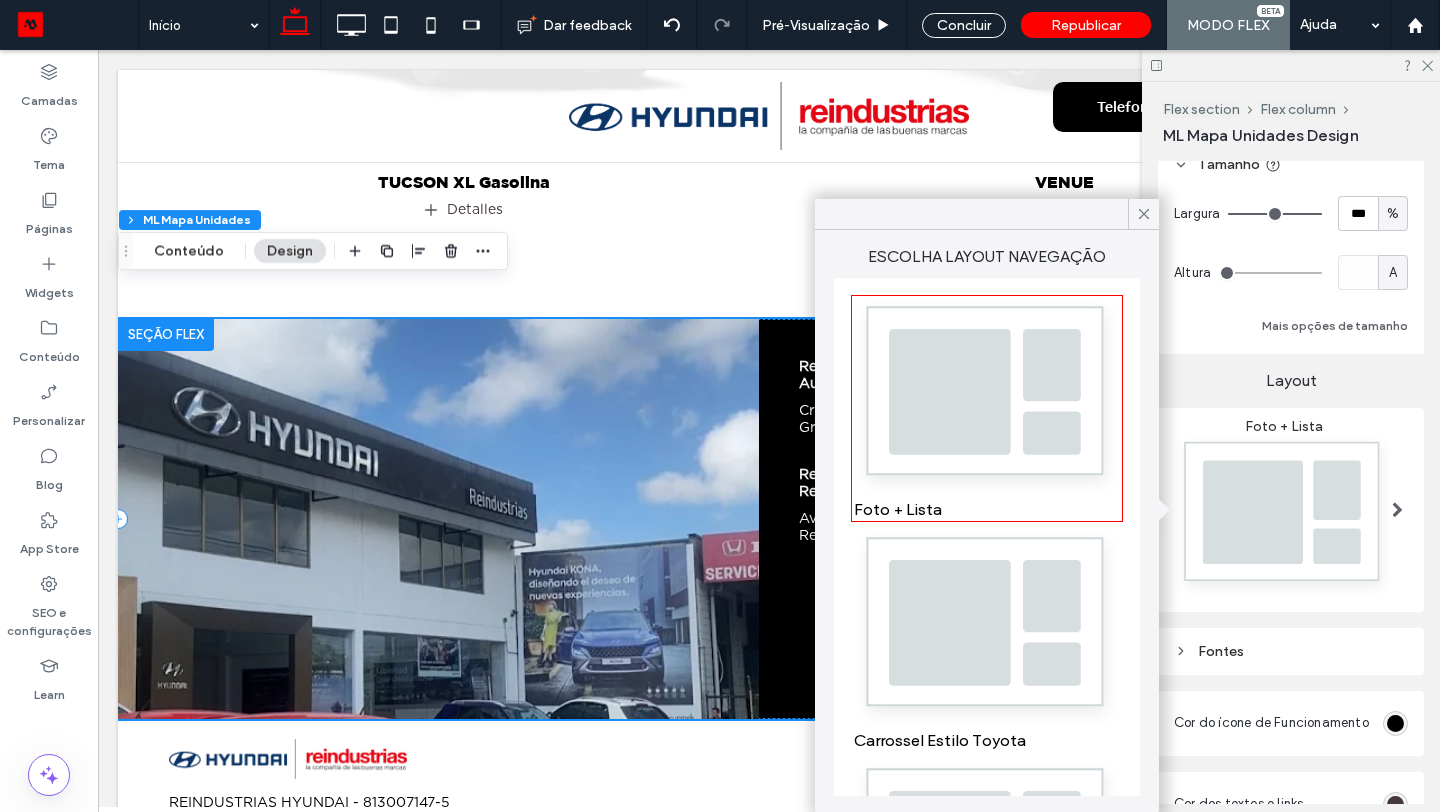 scroll, scrollTop: 3389, scrollLeft: 0, axis: vertical 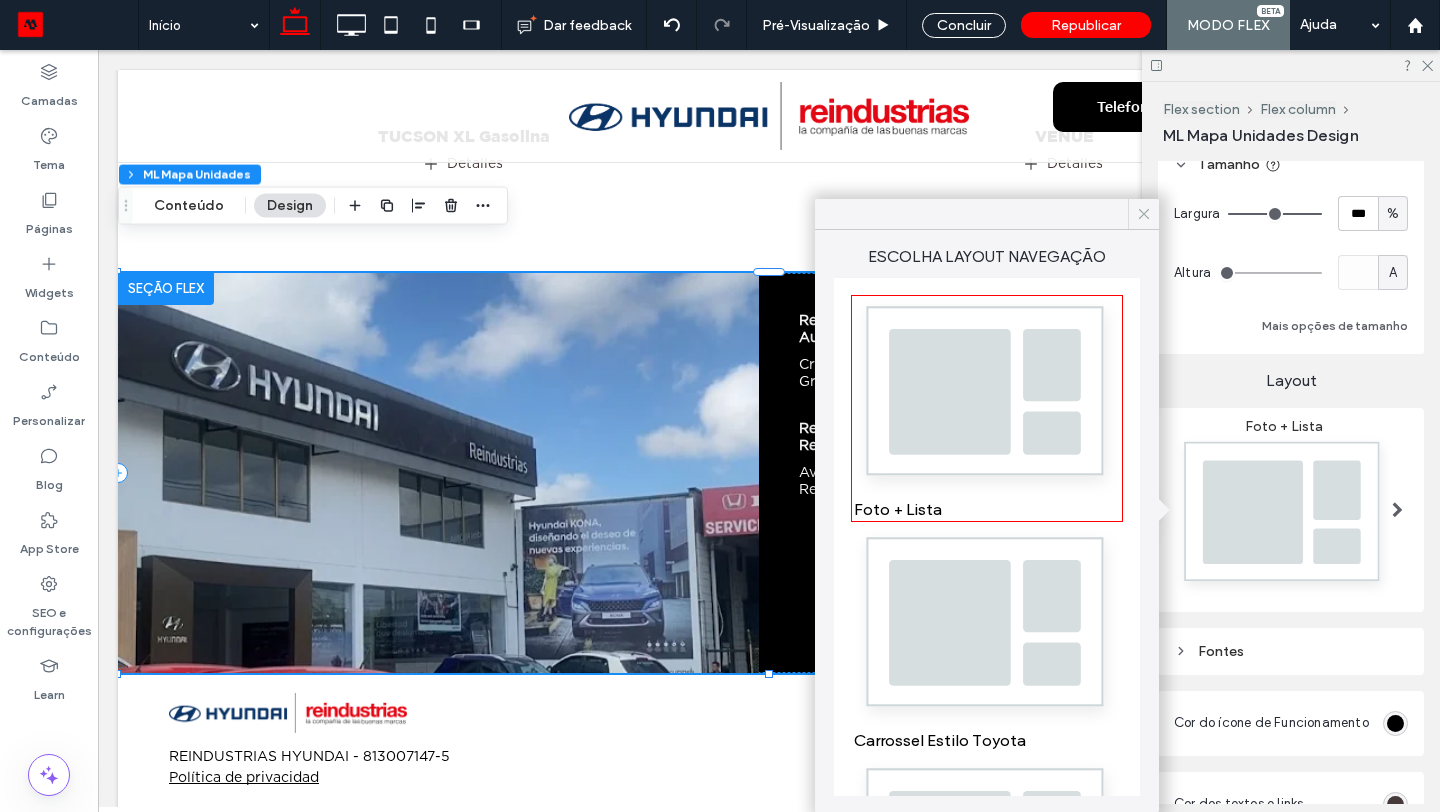 click 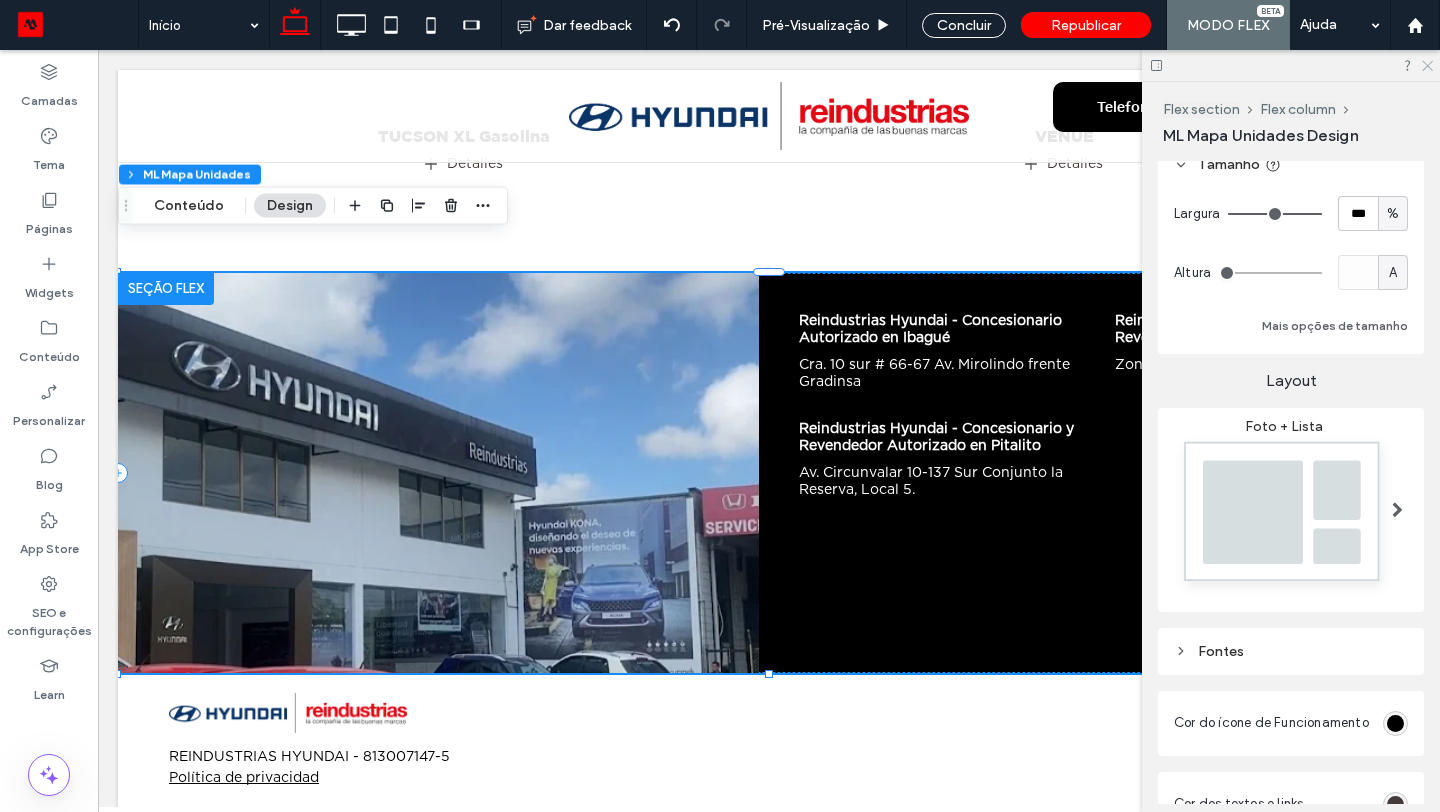 click 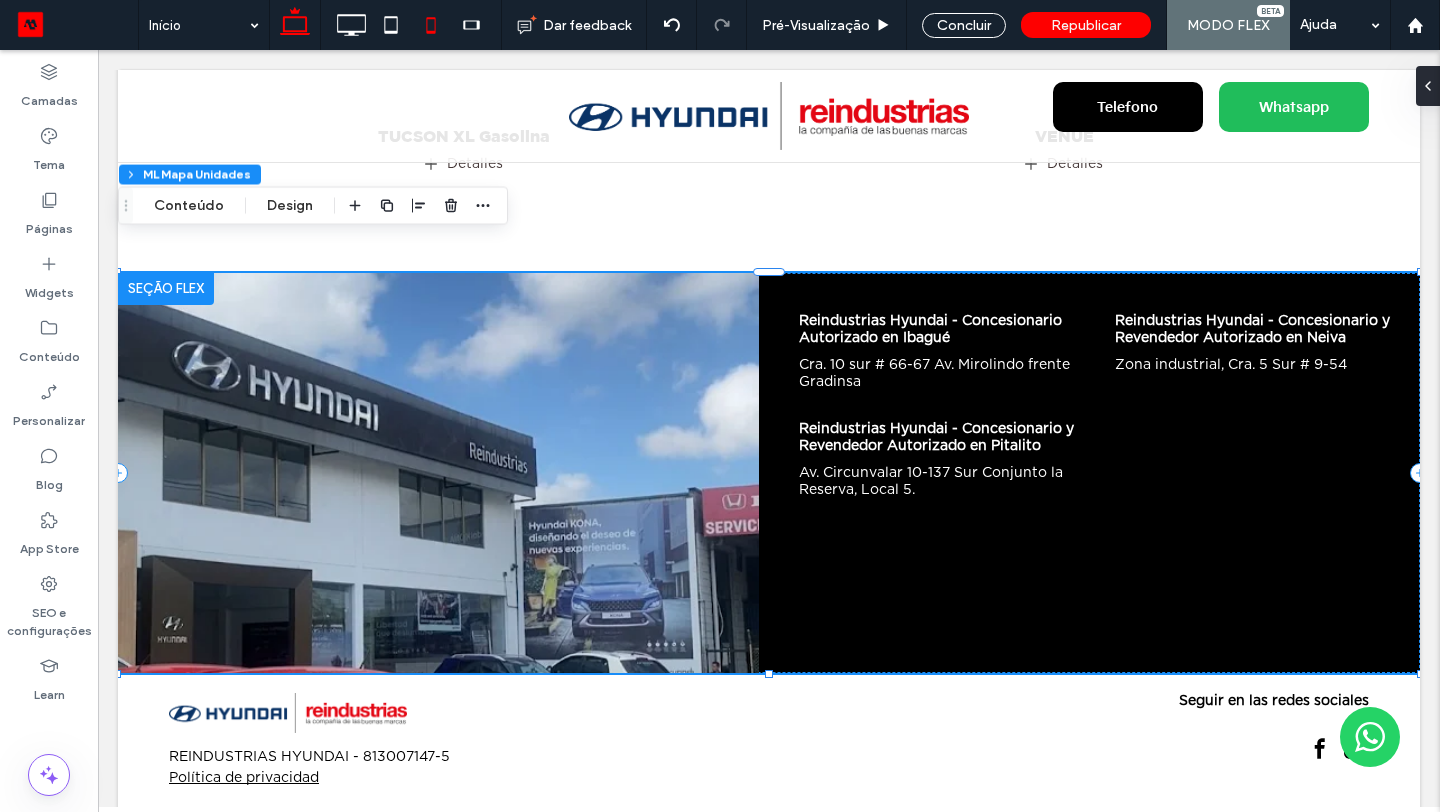 click 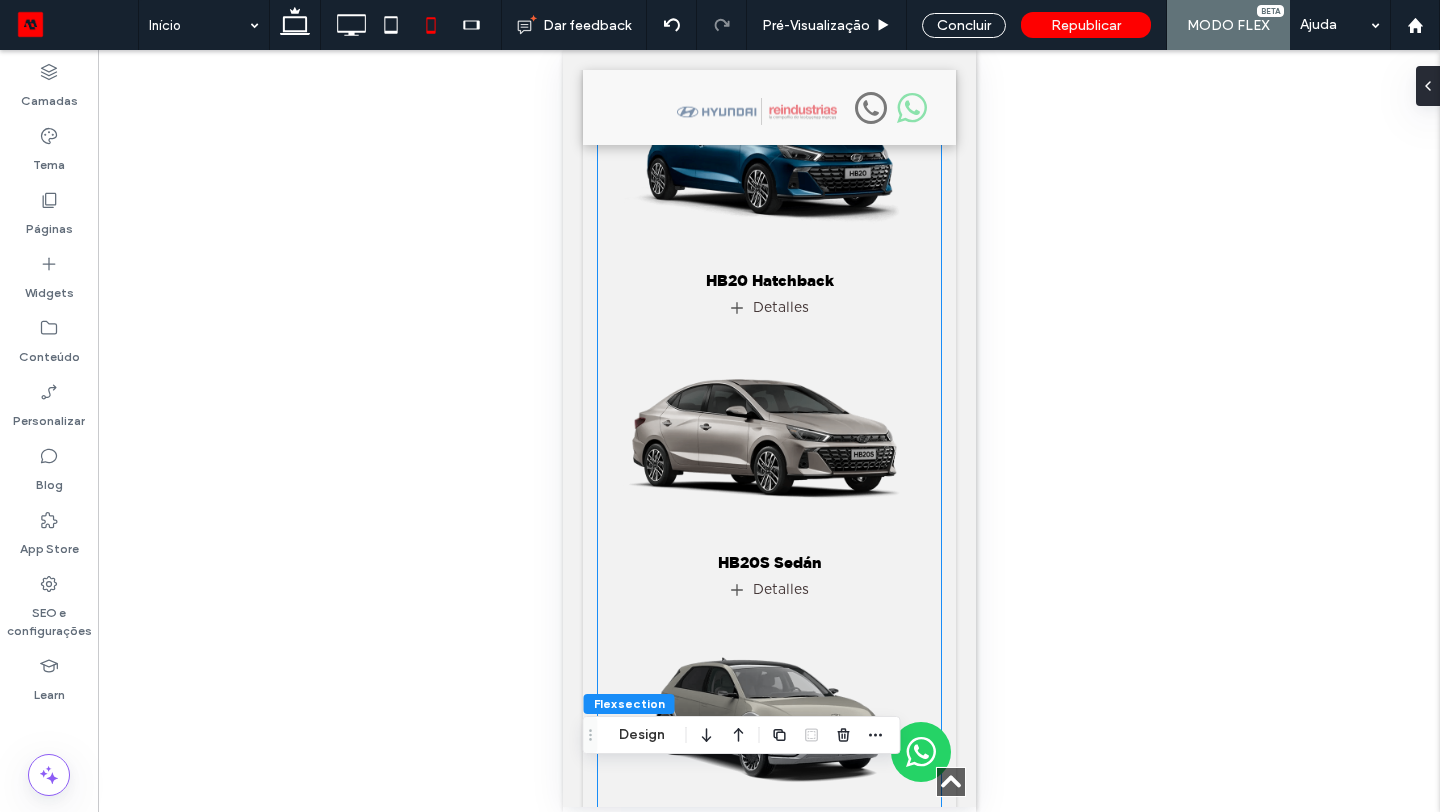 scroll, scrollTop: 1988, scrollLeft: 0, axis: vertical 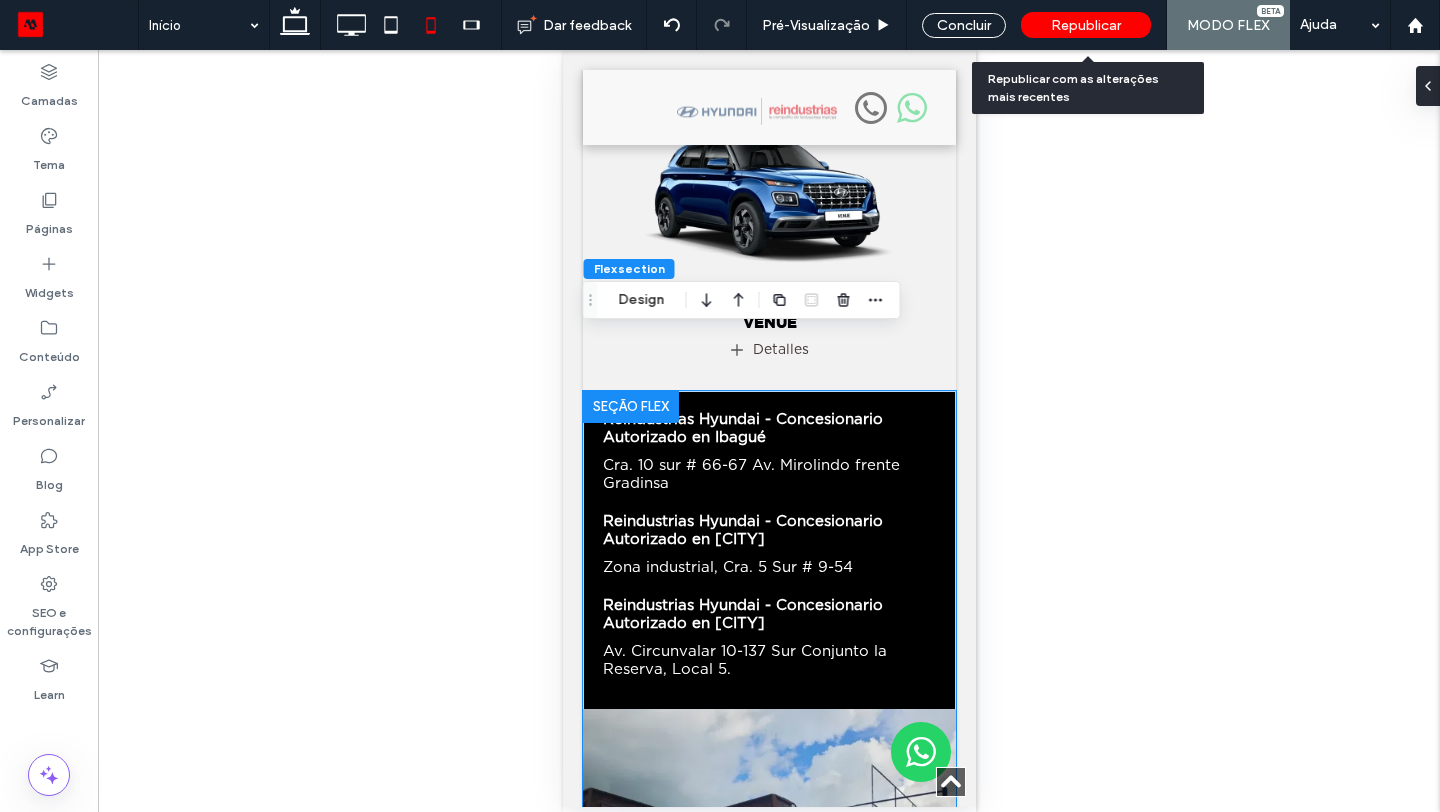 click on "Republicar" at bounding box center [1086, 25] 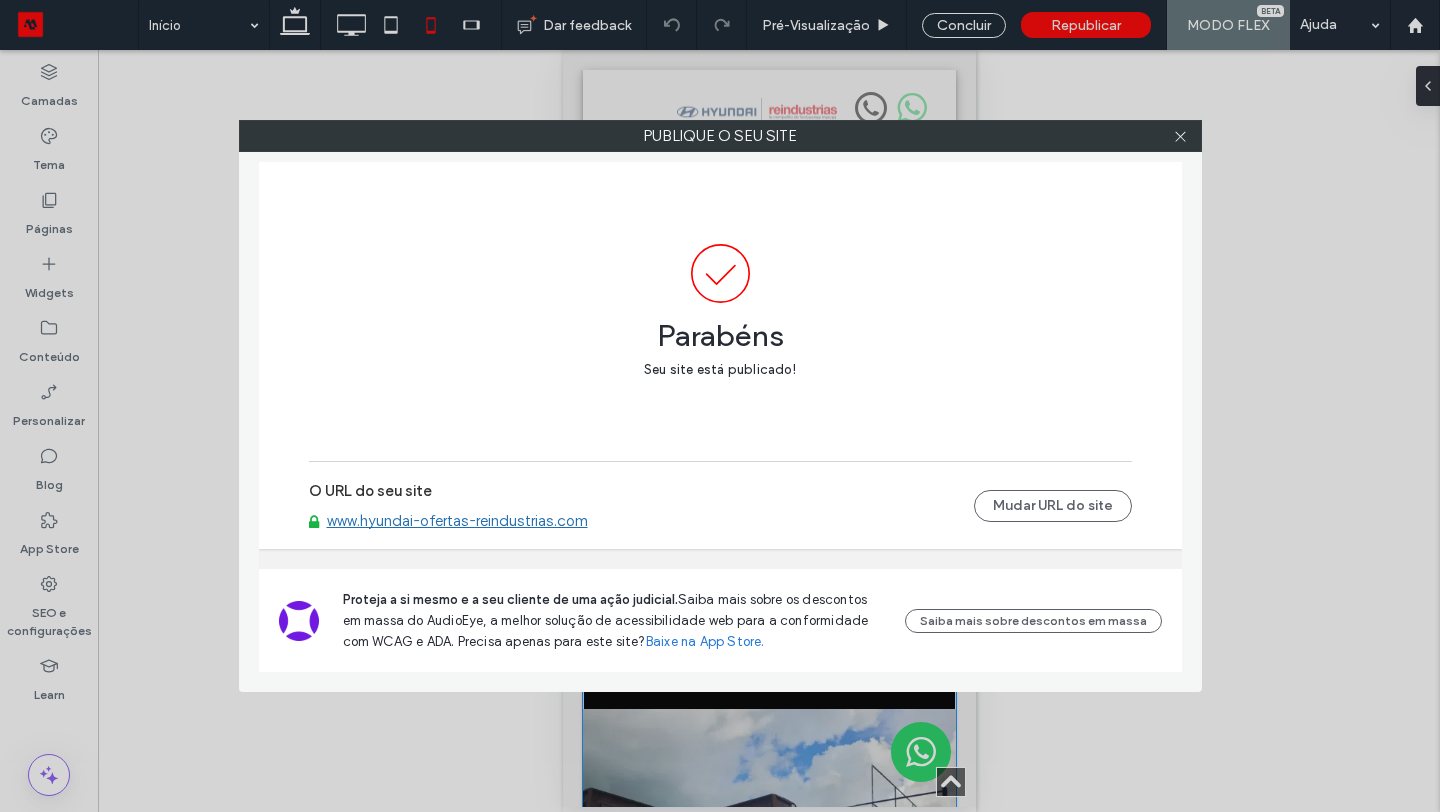 click on "www.hyundai-ofertas-reindustrias.com" at bounding box center [457, 521] 